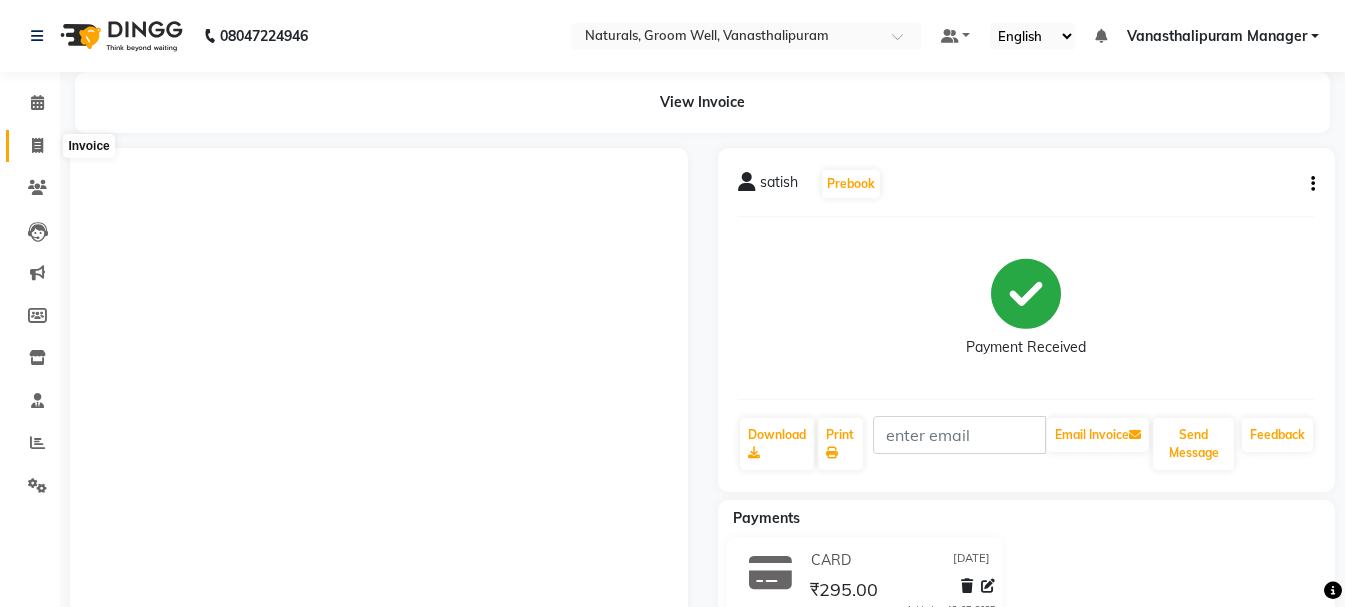 scroll, scrollTop: 0, scrollLeft: 0, axis: both 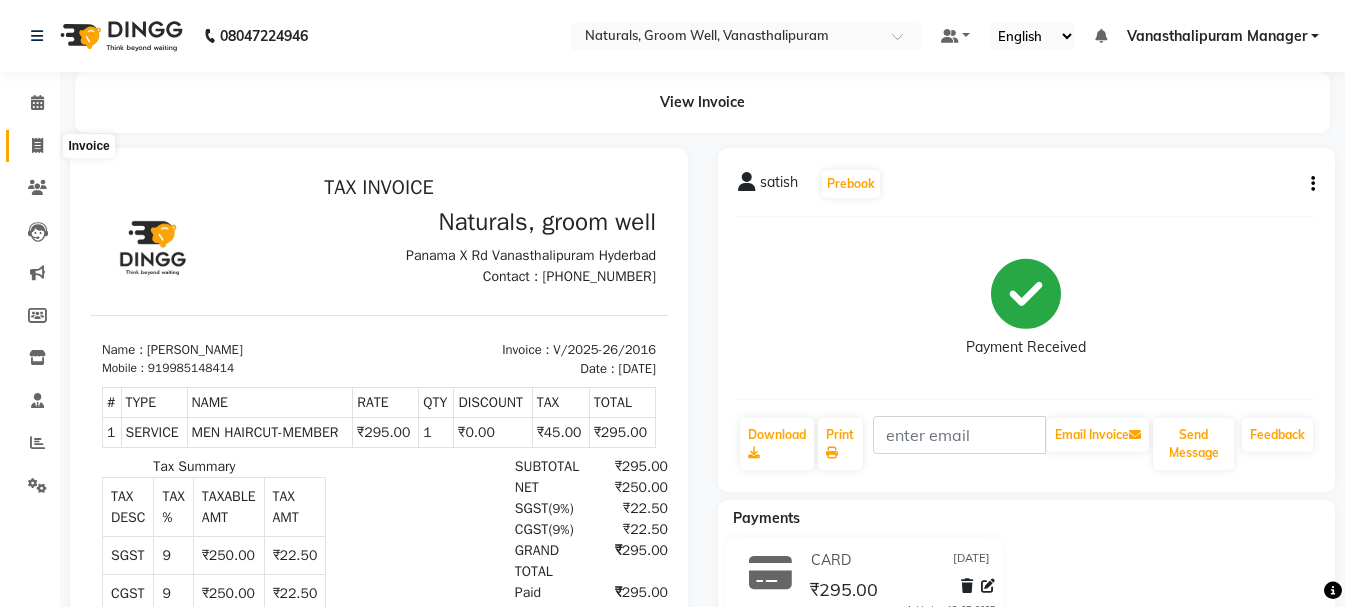click 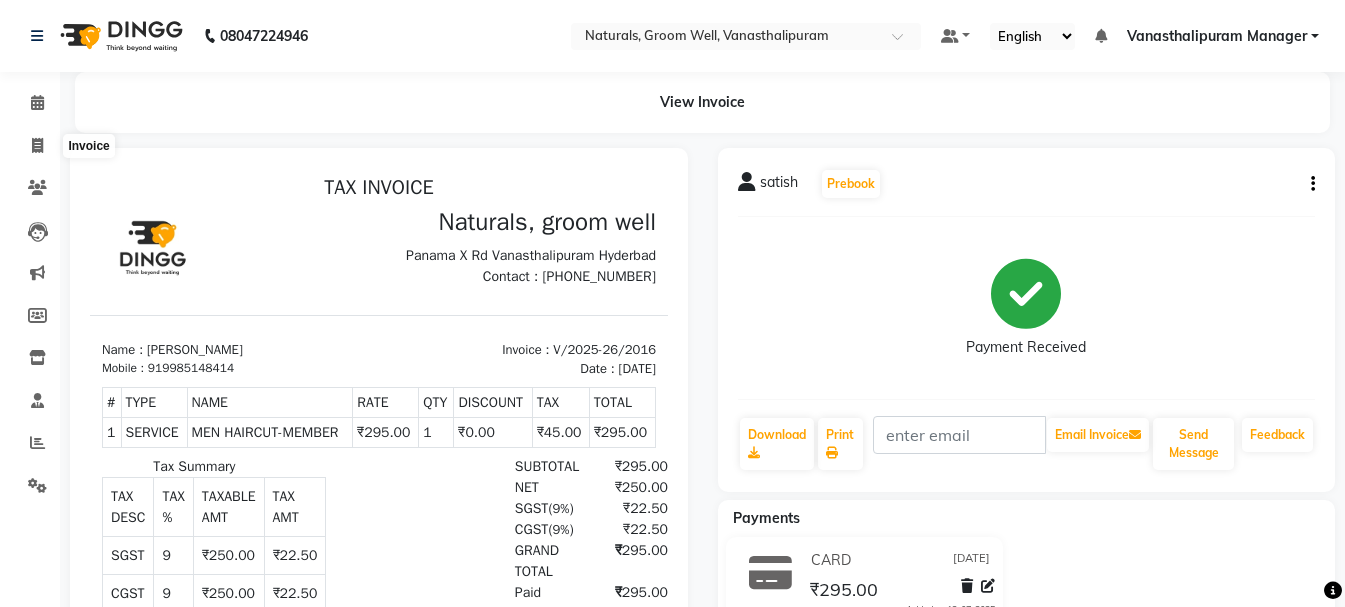 select on "service" 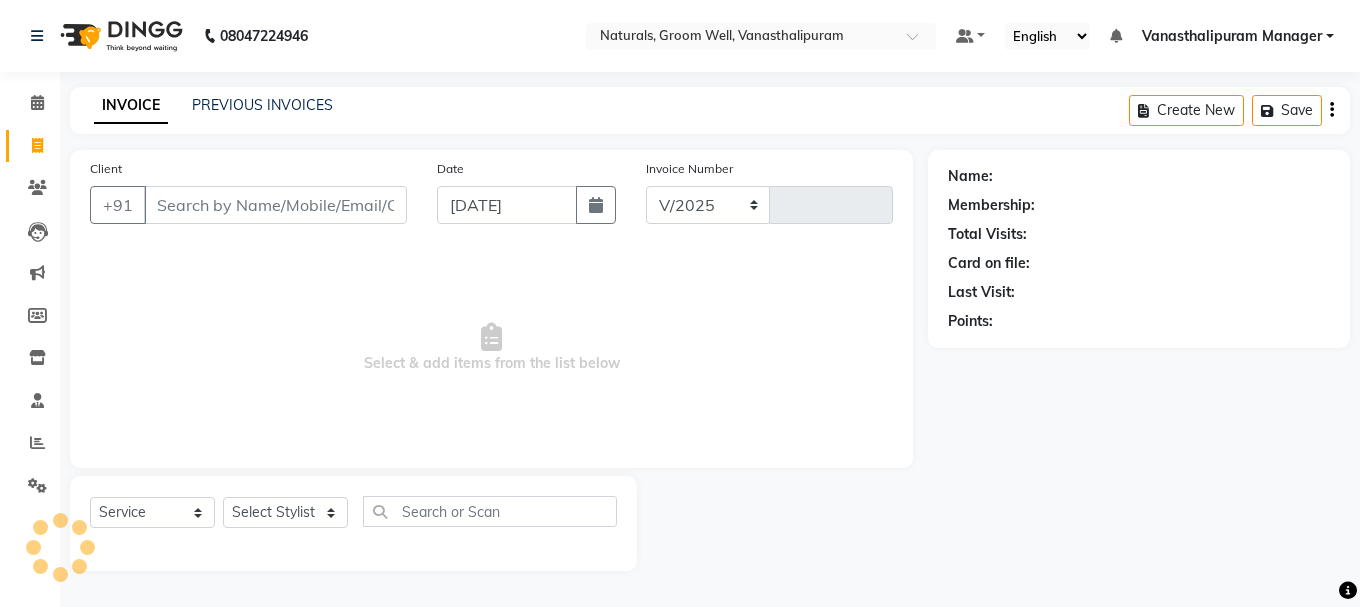 select on "5859" 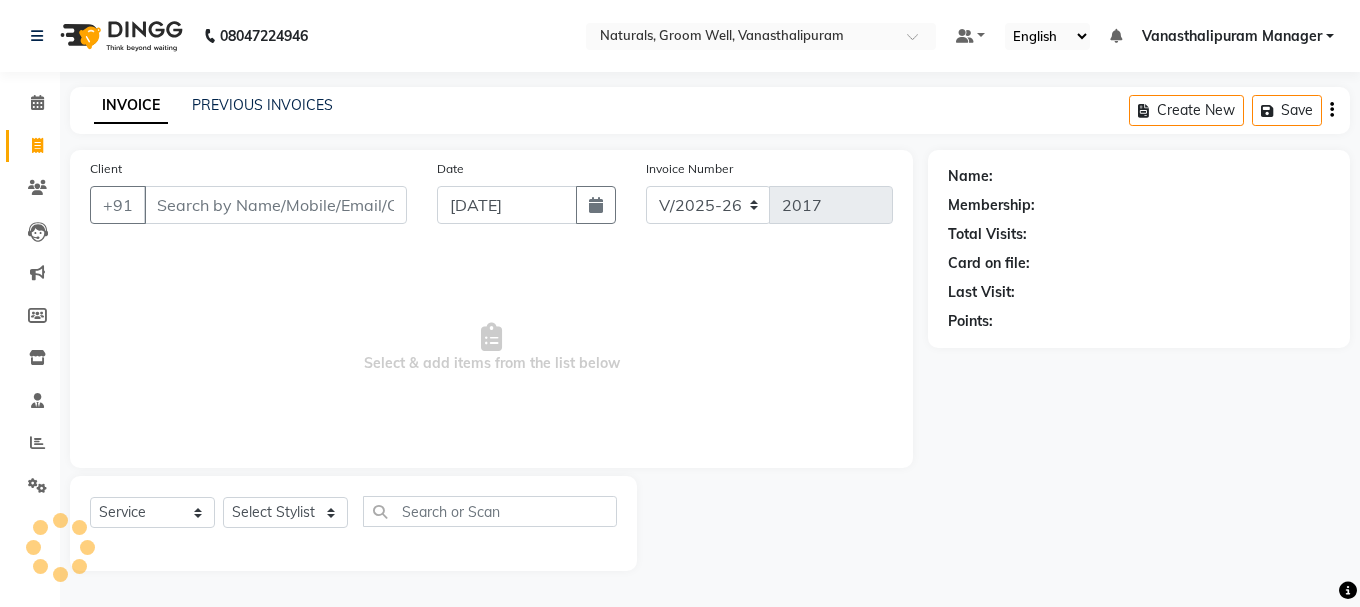 click on "Client" at bounding box center [275, 205] 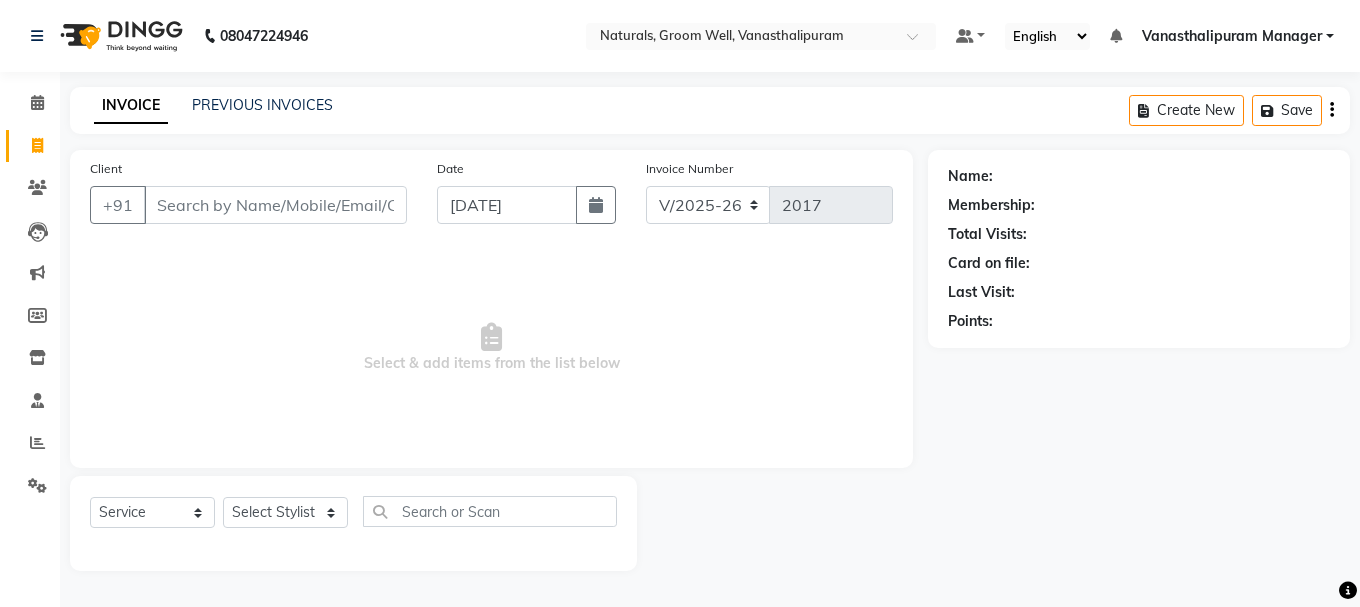 click on "Select & add items from the list below" at bounding box center [491, 348] 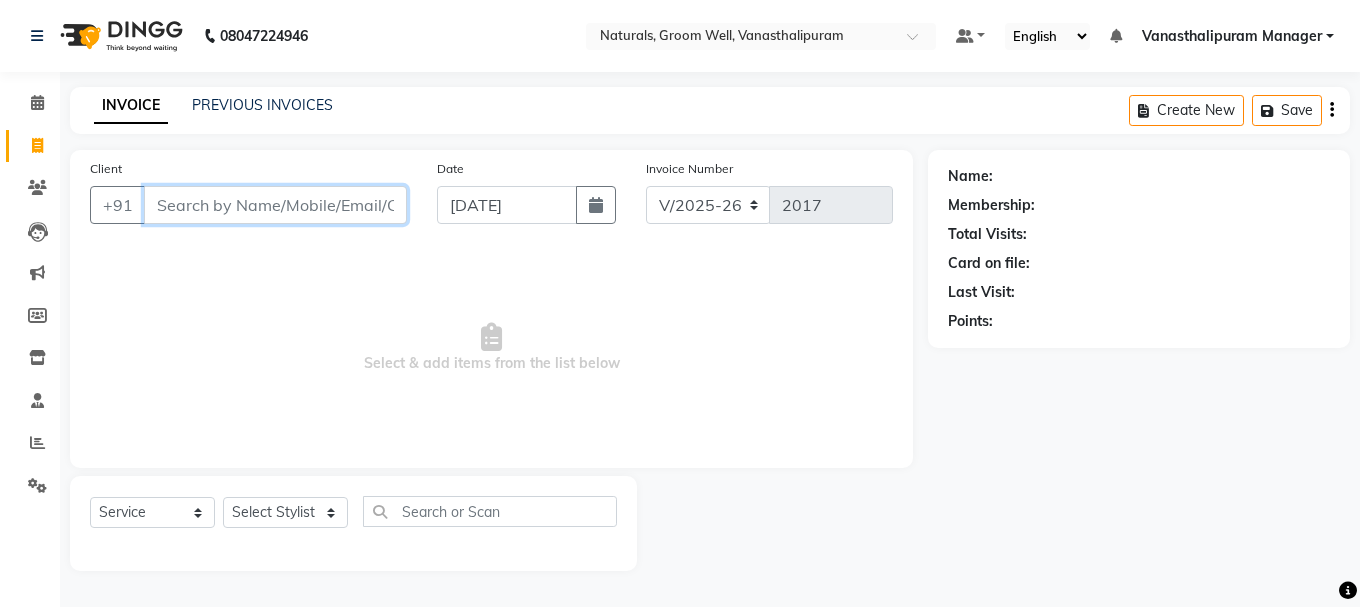 click on "Client" at bounding box center (275, 205) 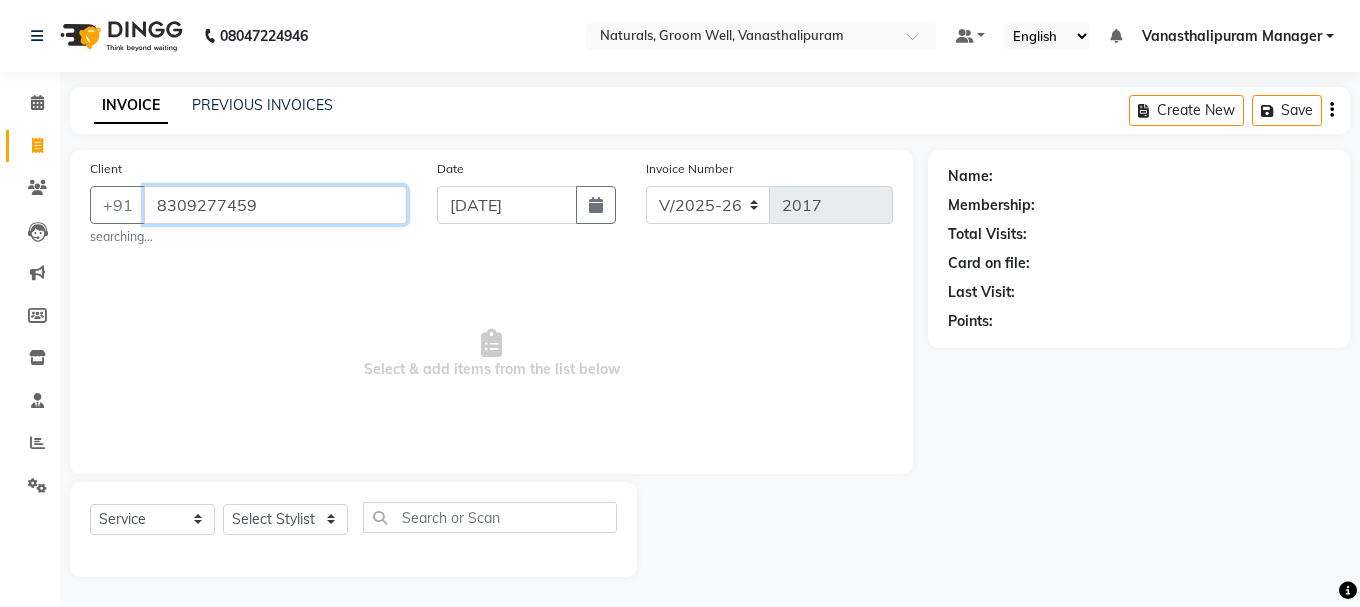 type on "8309277459" 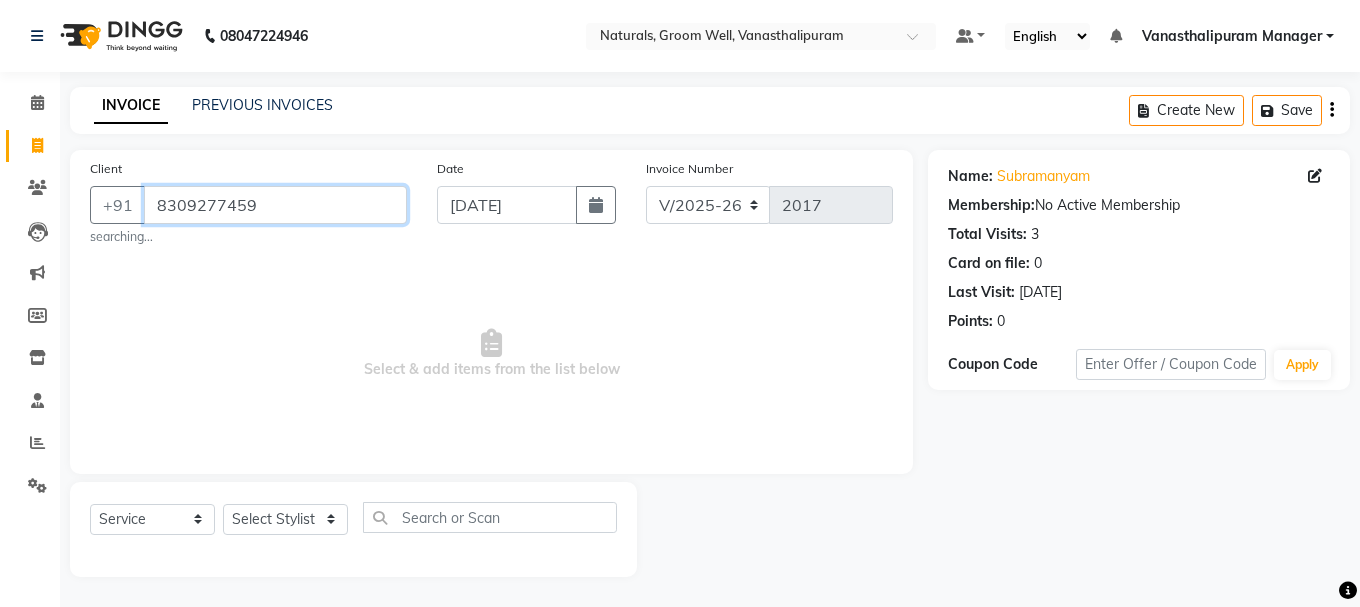click on "8309277459" at bounding box center (275, 205) 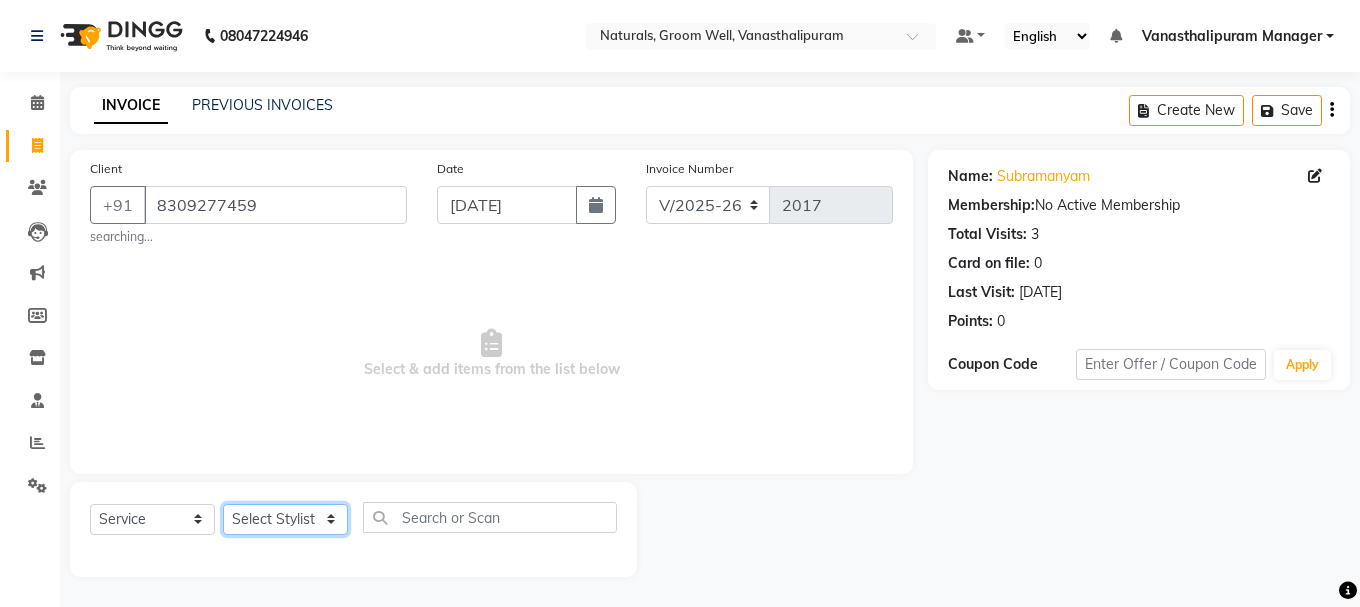 click on "Select Stylist [PERSON_NAME] kiran [PERSON_NAME] [PERSON_NAME] [PERSON_NAME] [PERSON_NAME] sandhya Vanasthalipuram Manager vinay" 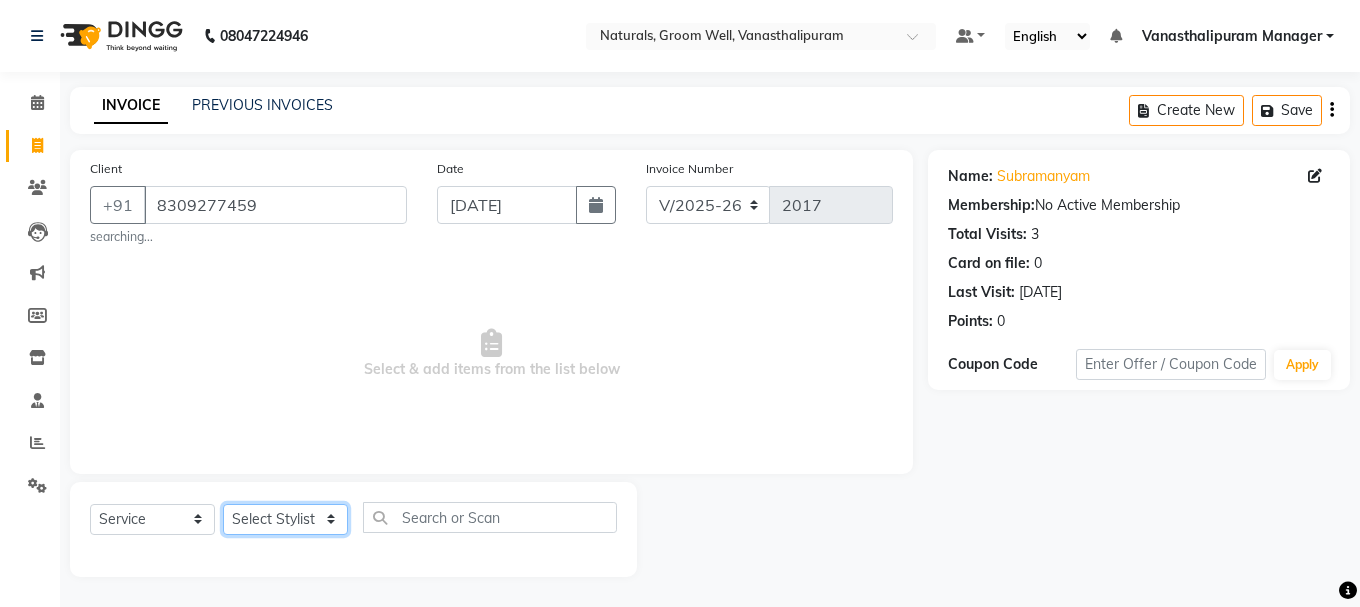 select on "41441" 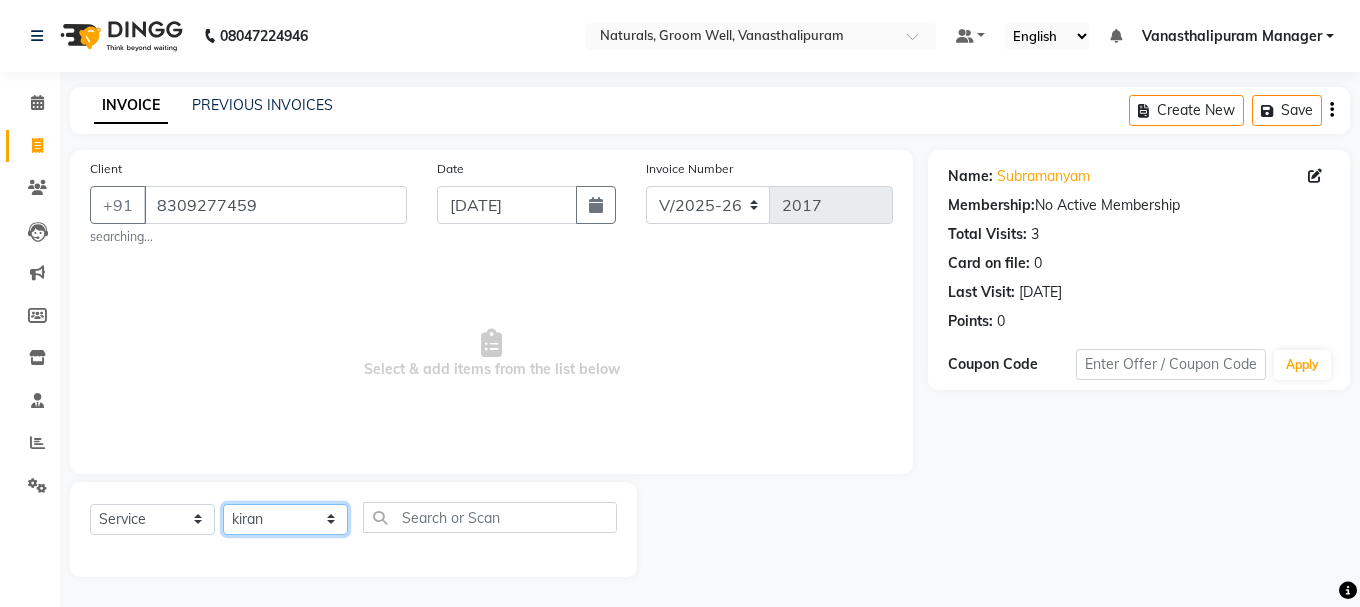 click on "Select Stylist [PERSON_NAME] kiran [PERSON_NAME] [PERSON_NAME] [PERSON_NAME] [PERSON_NAME] sandhya Vanasthalipuram Manager vinay" 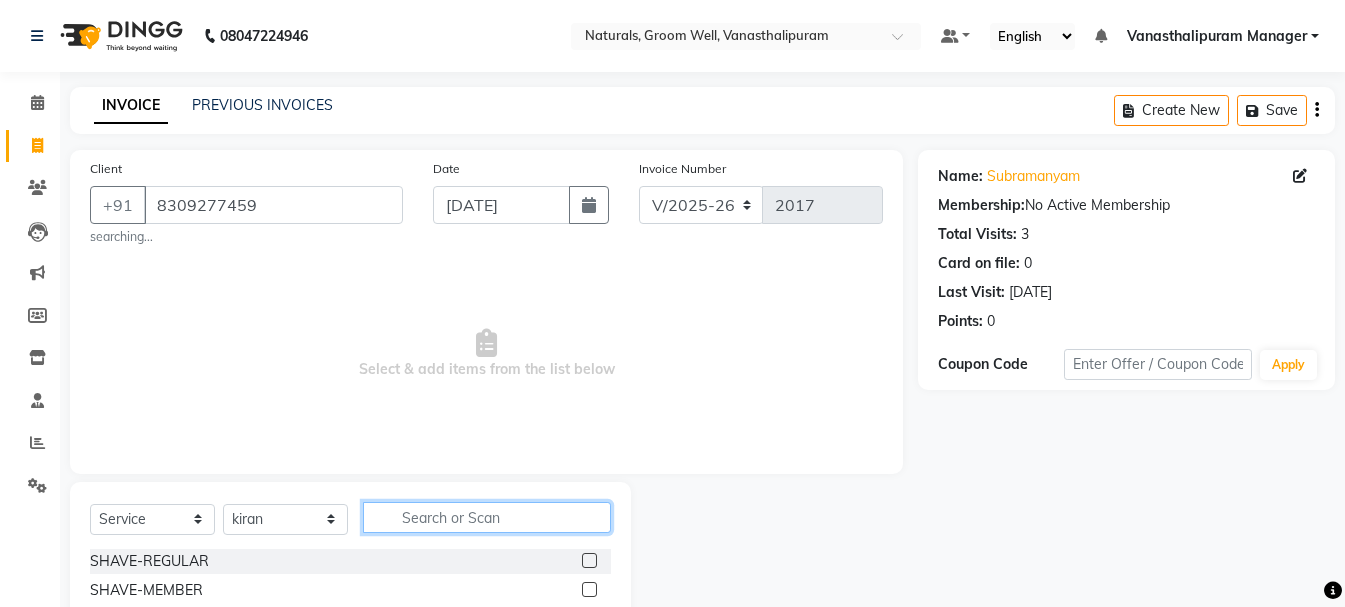 click 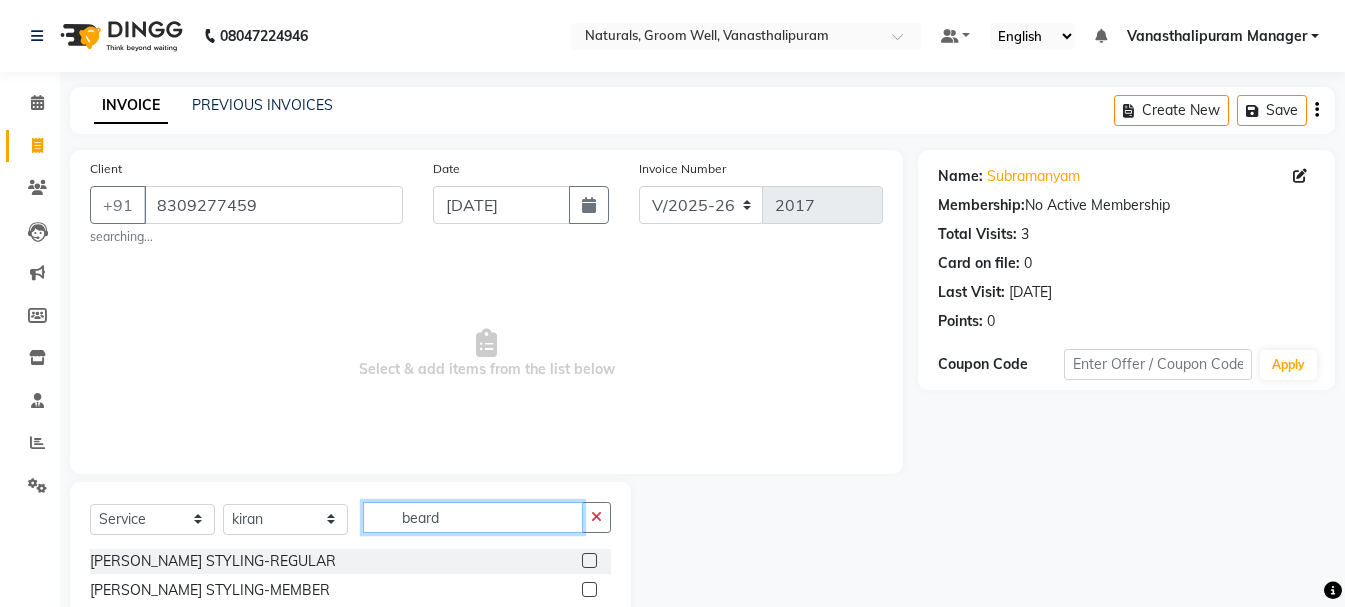 scroll, scrollTop: 200, scrollLeft: 0, axis: vertical 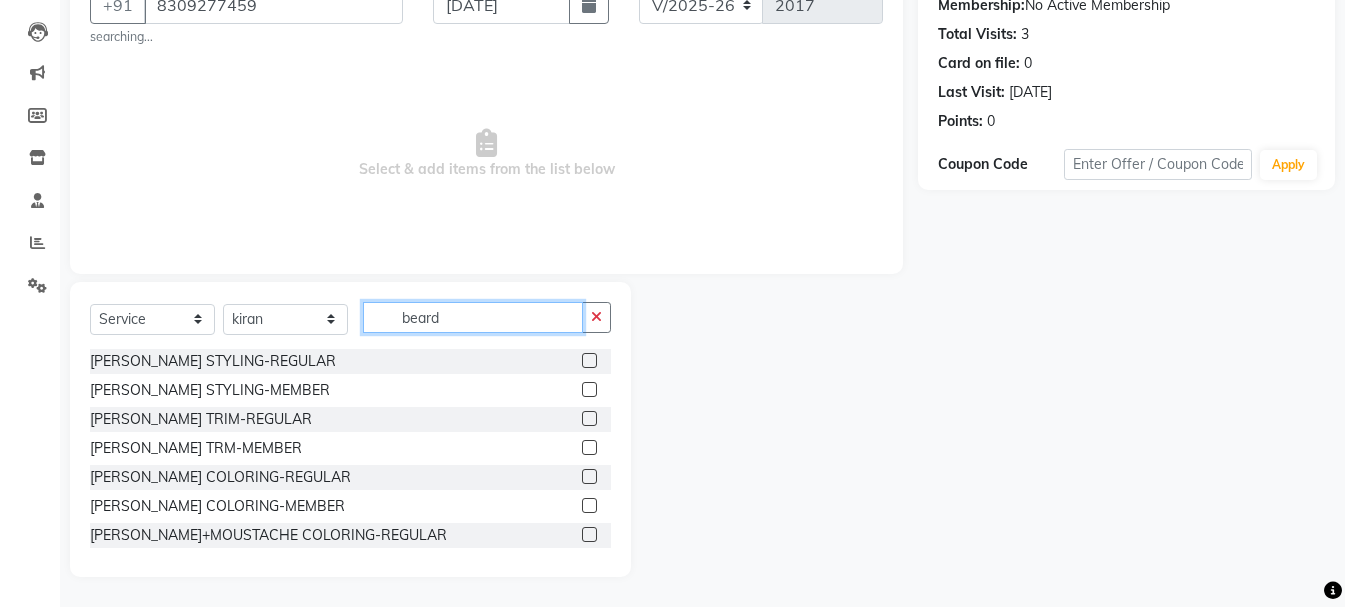 type on "beard" 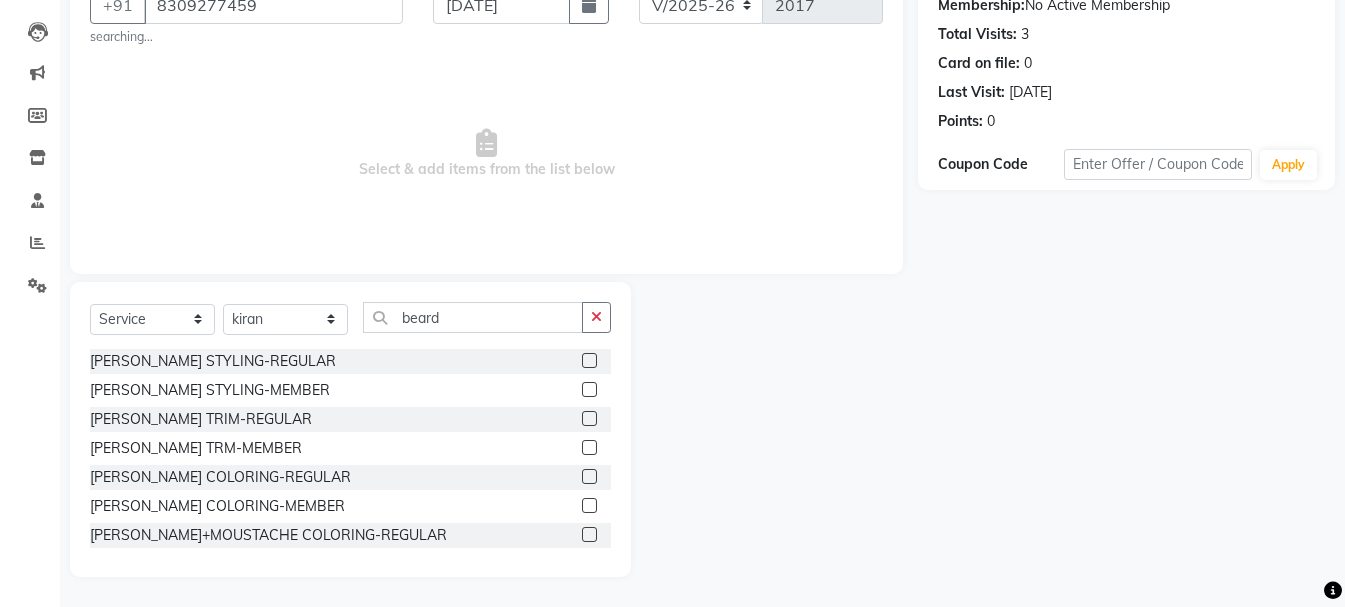 click 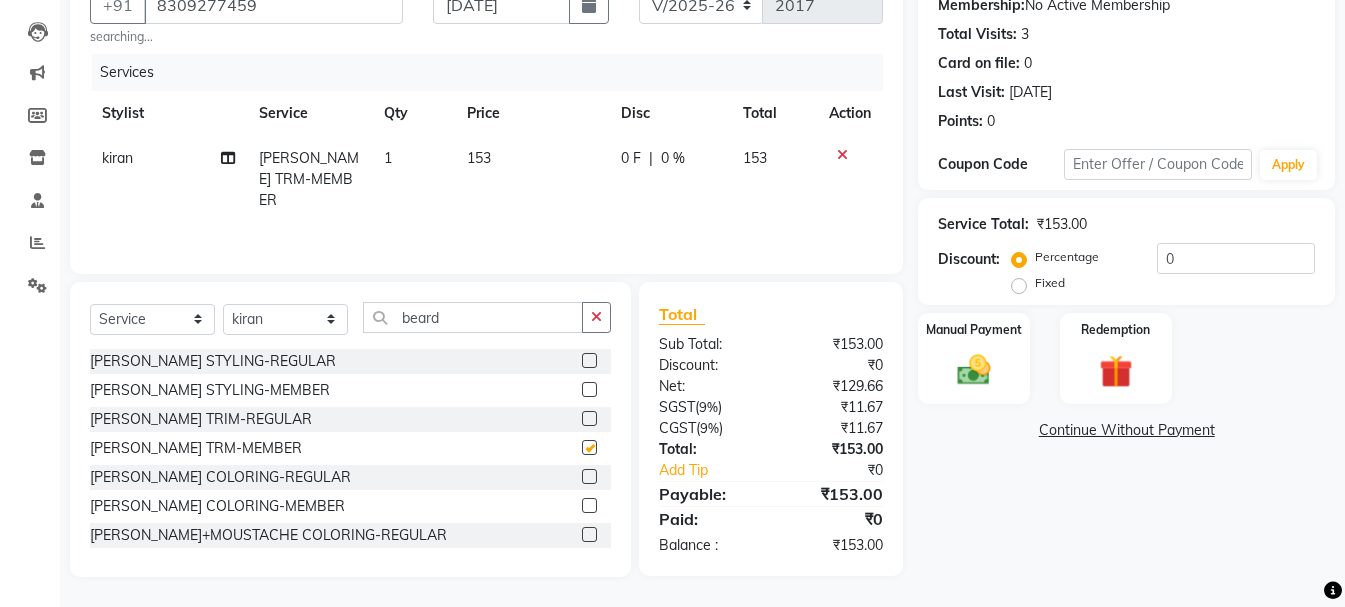checkbox on "false" 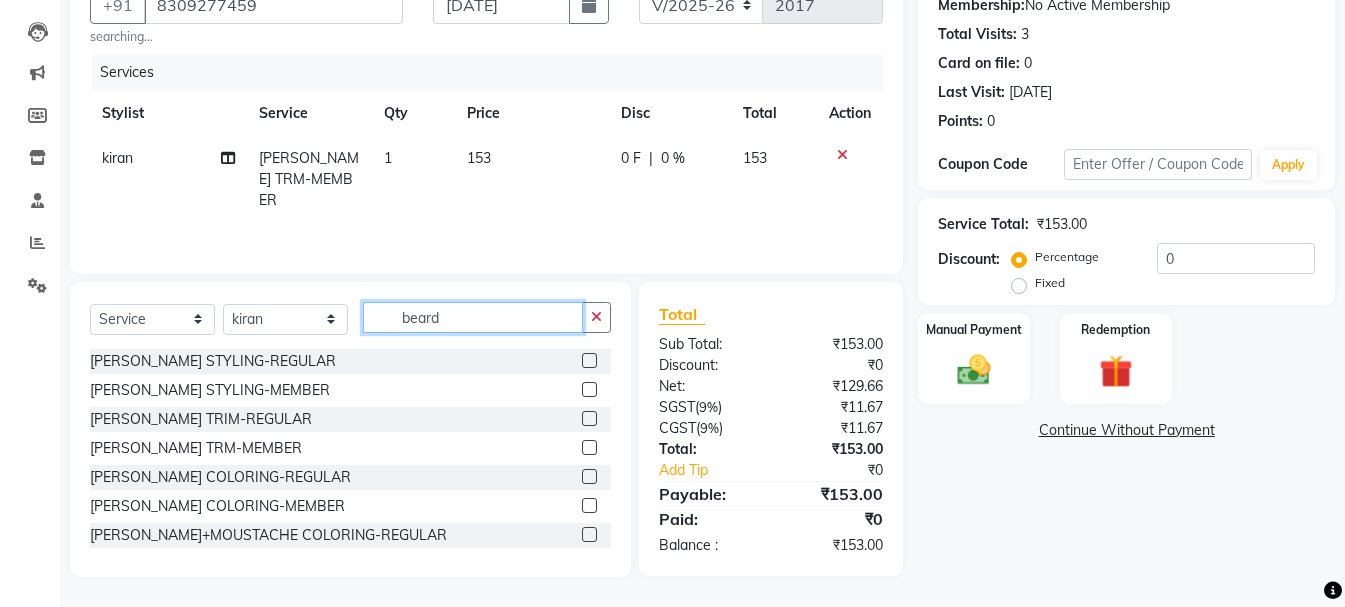 click on "beard" 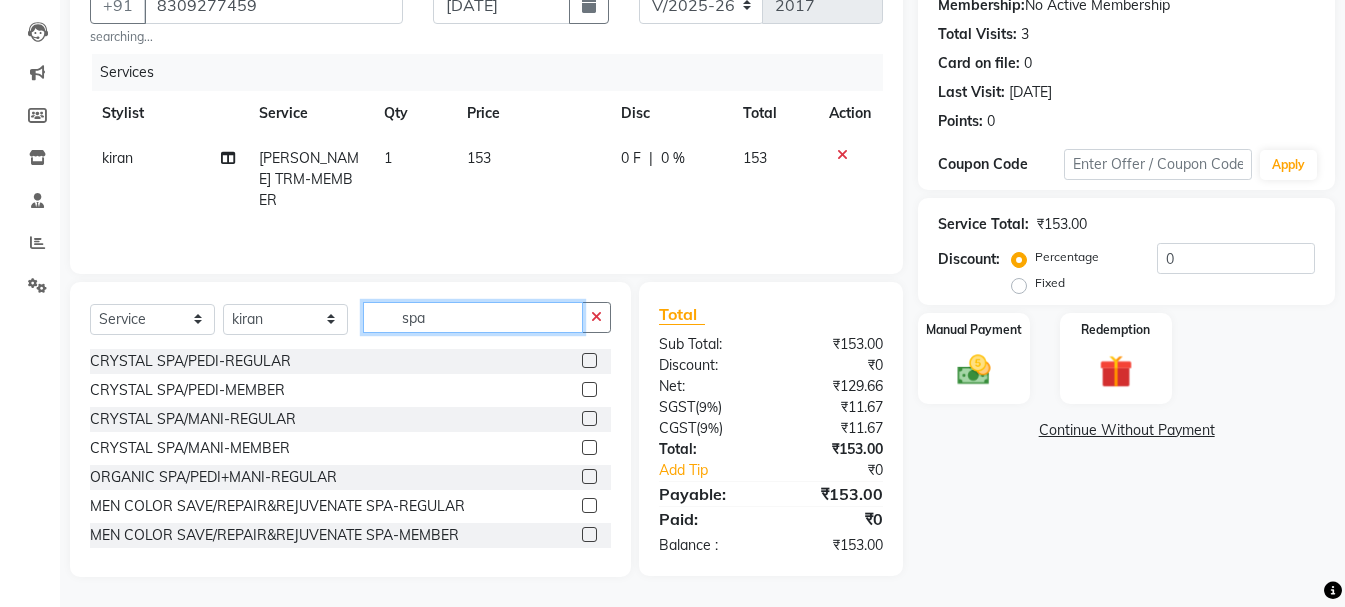 type on "spa" 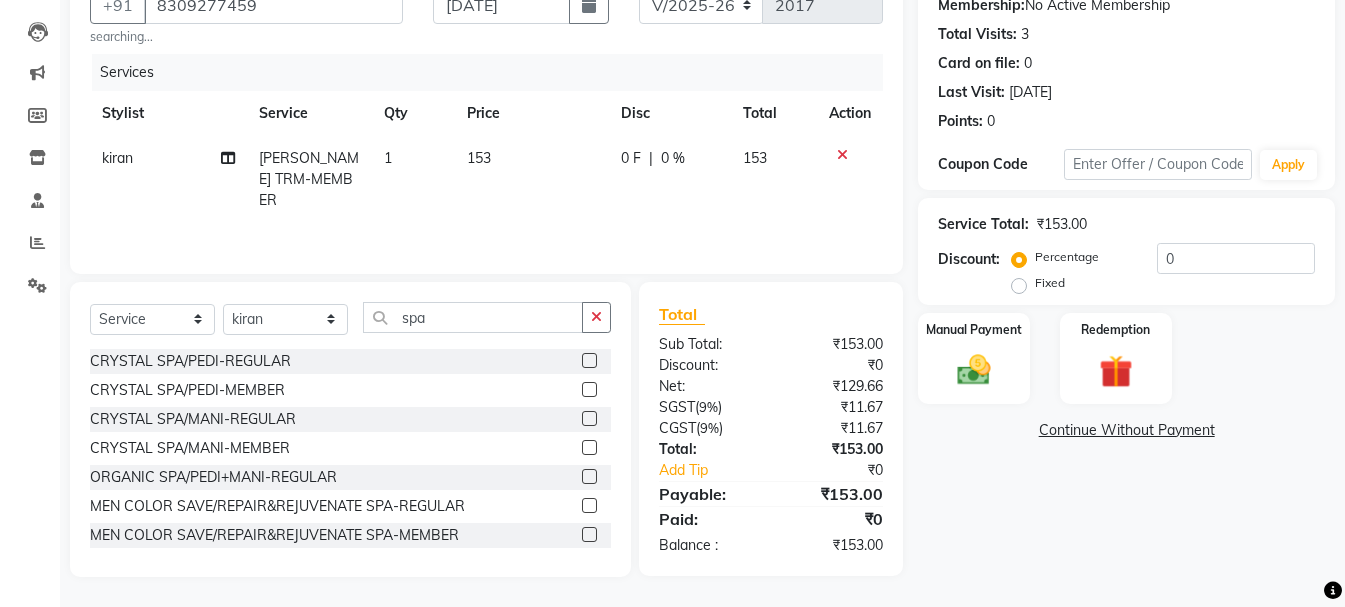 click 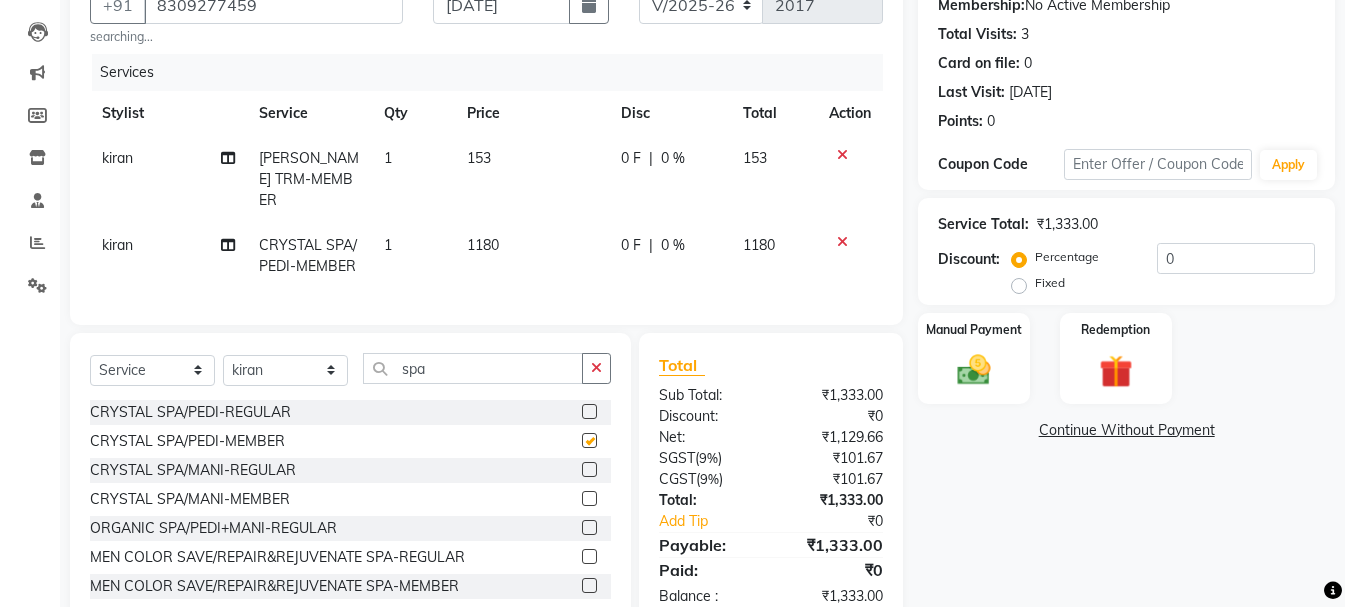 checkbox on "false" 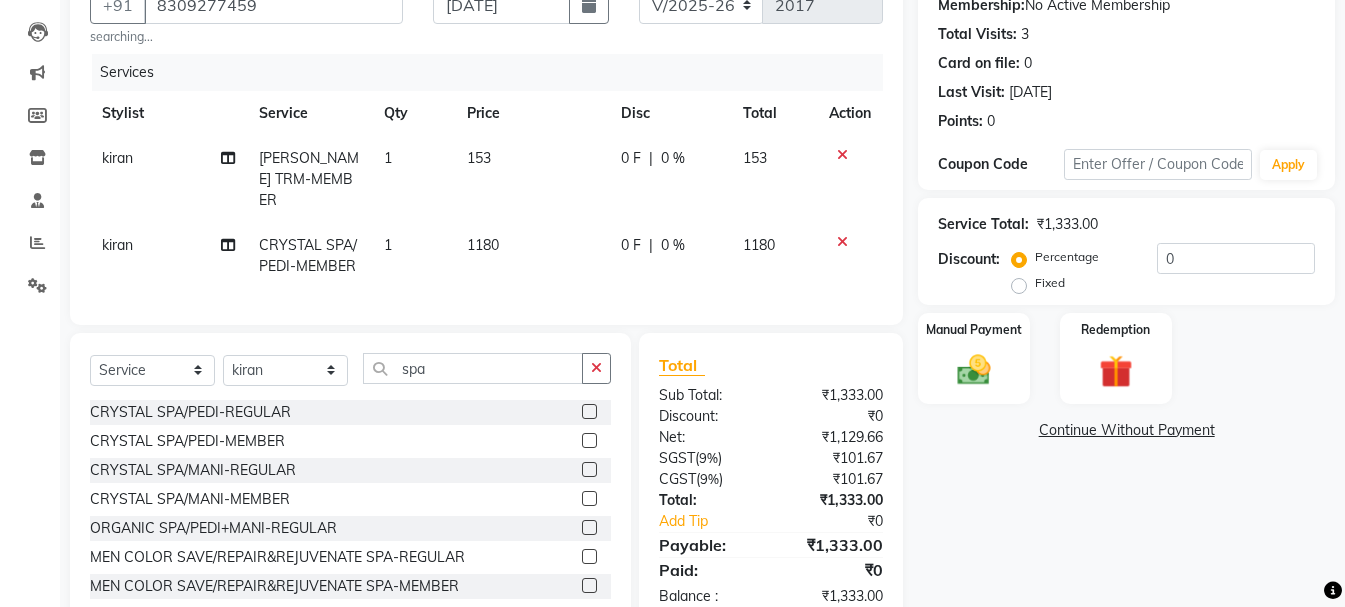 click on "1180" 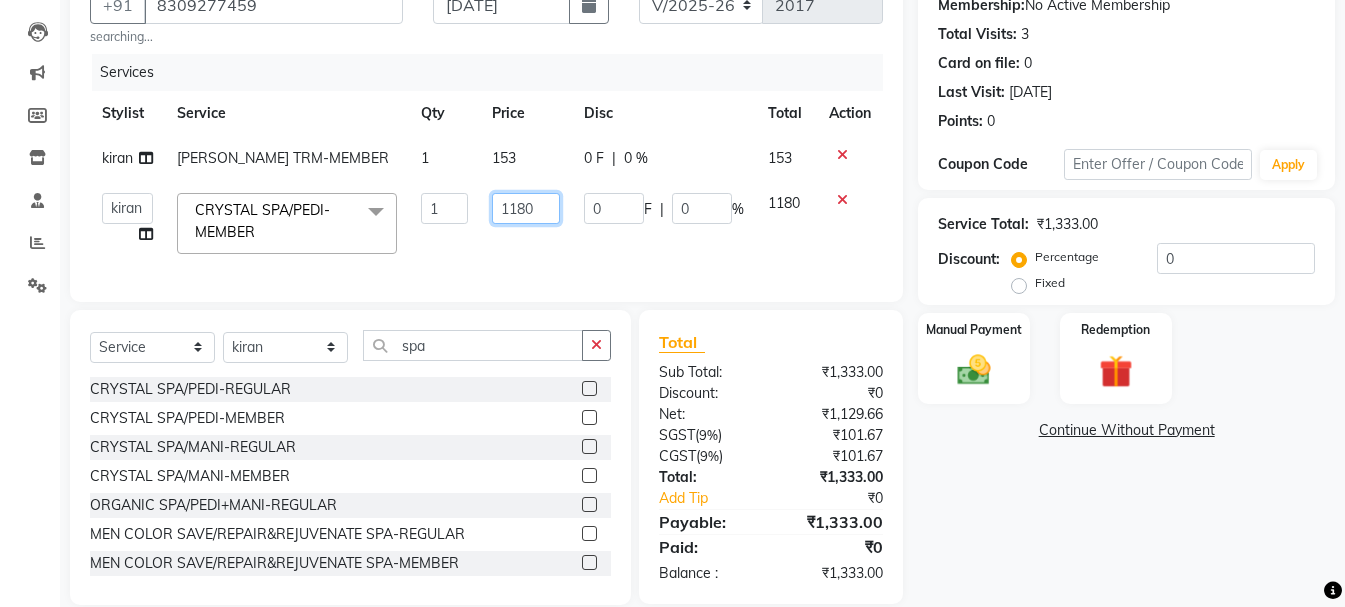 click on "1180" 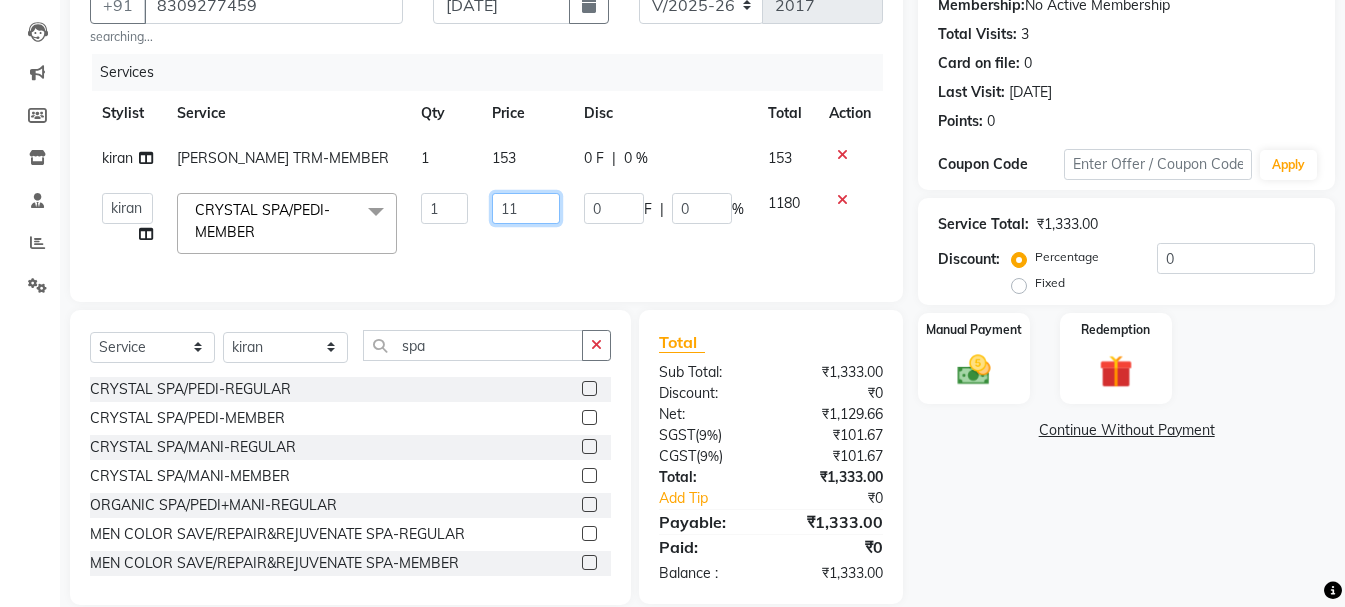 type on "1" 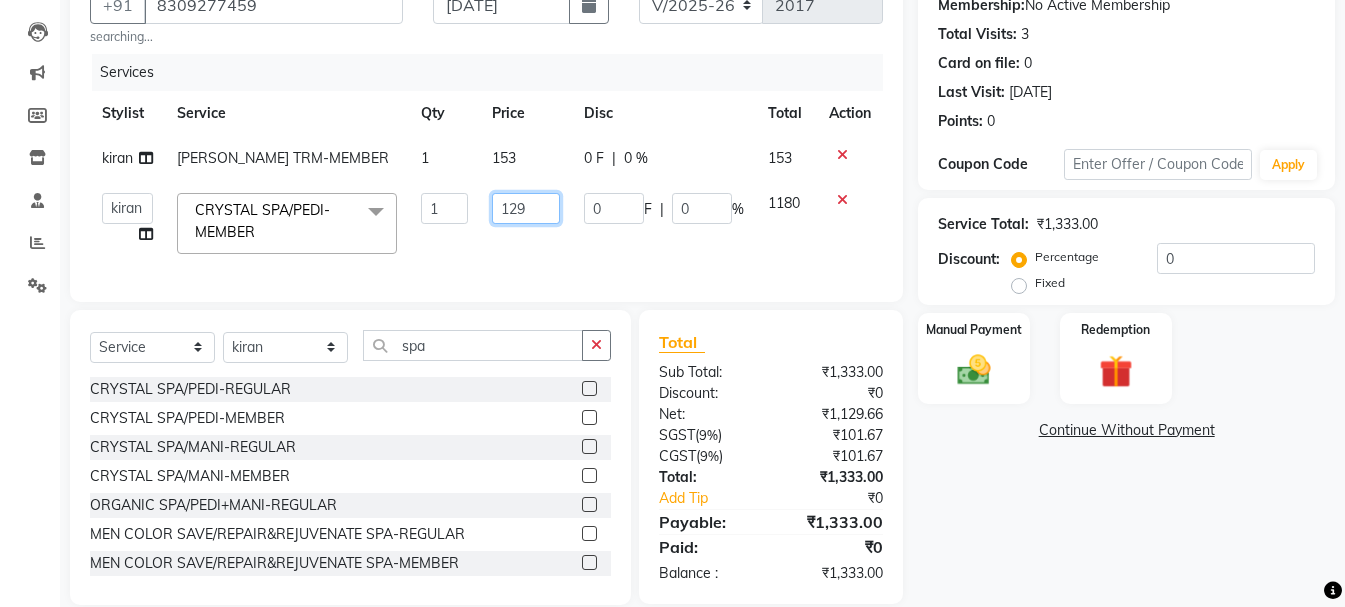 type on "1298" 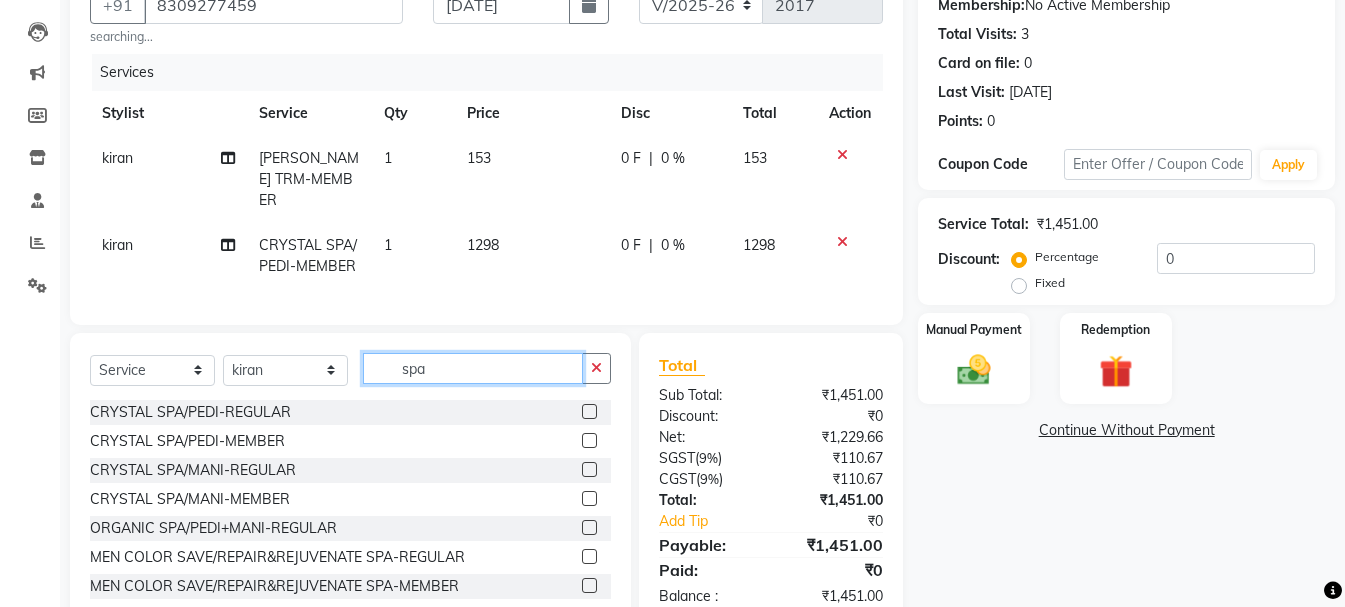 click on "spa" 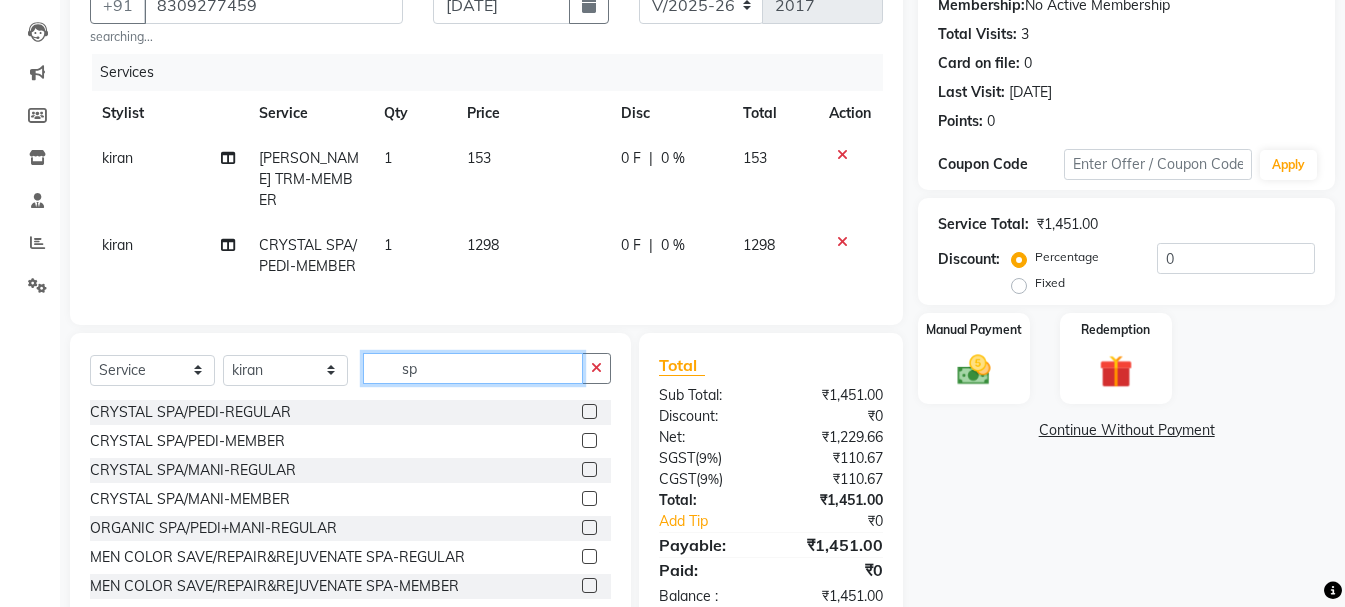 type on "s" 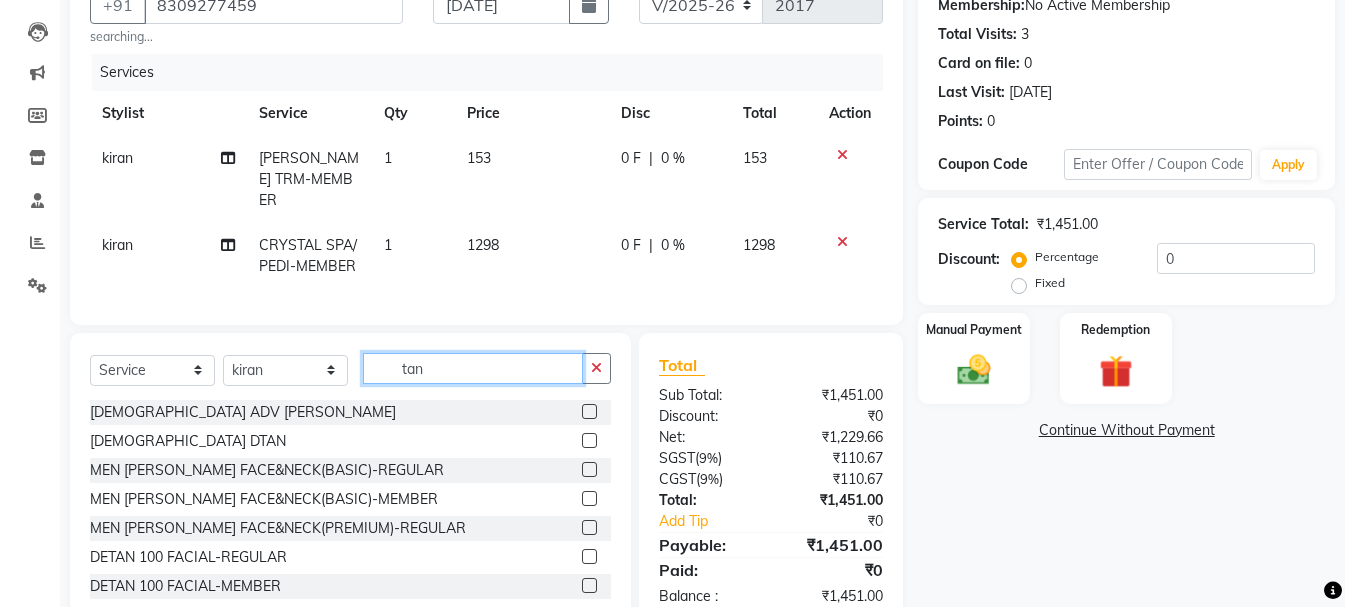 scroll, scrollTop: 100, scrollLeft: 0, axis: vertical 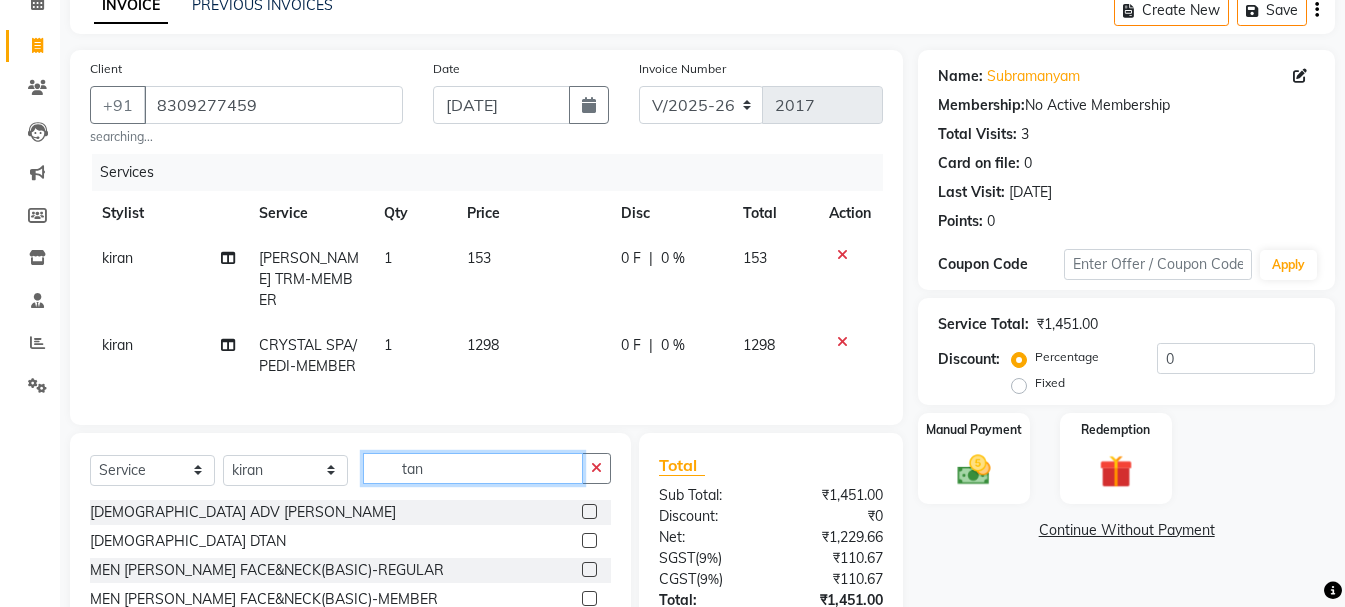 type on "tan" 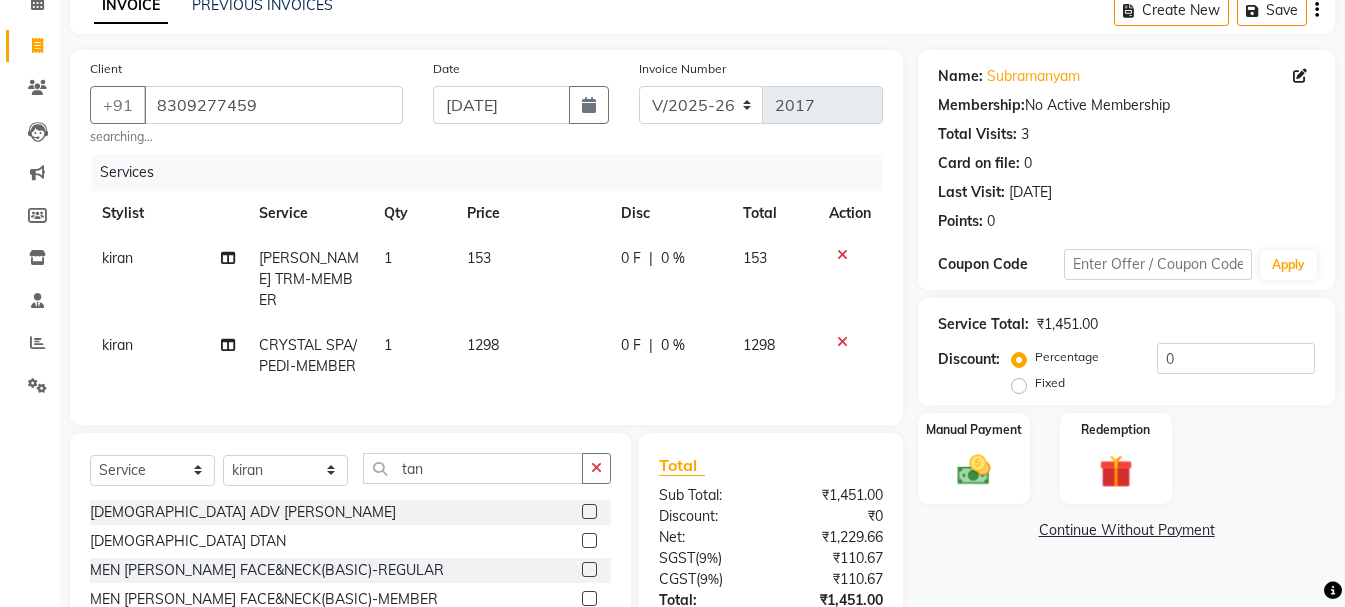 click 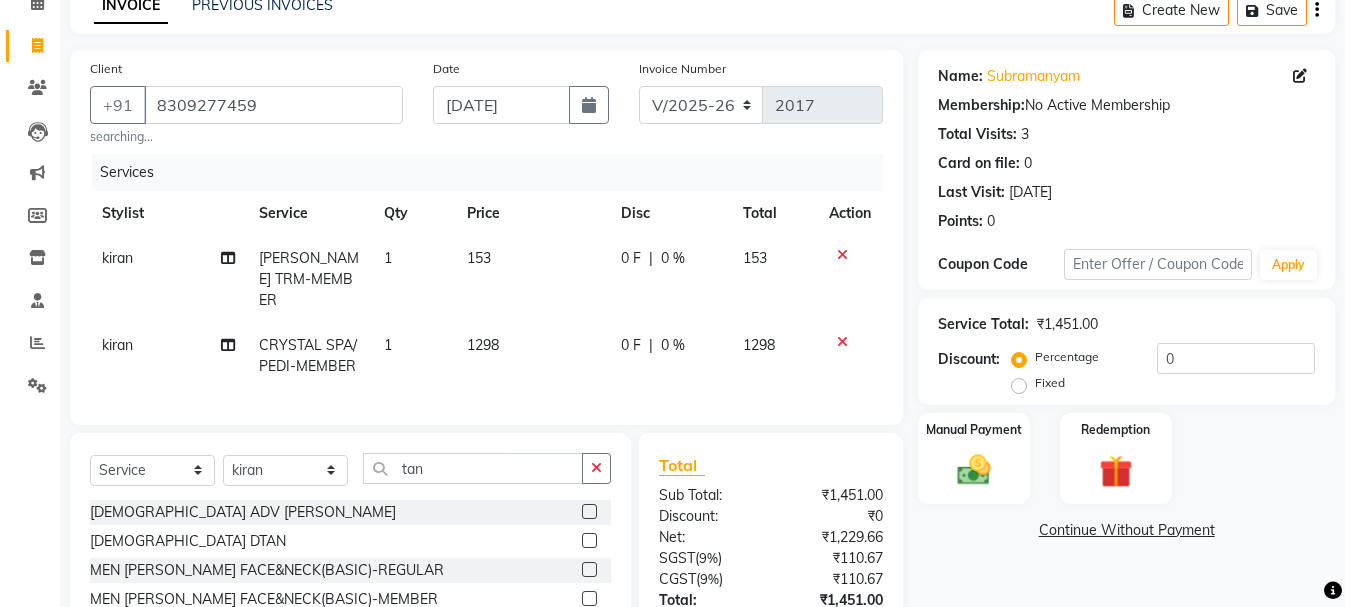 click 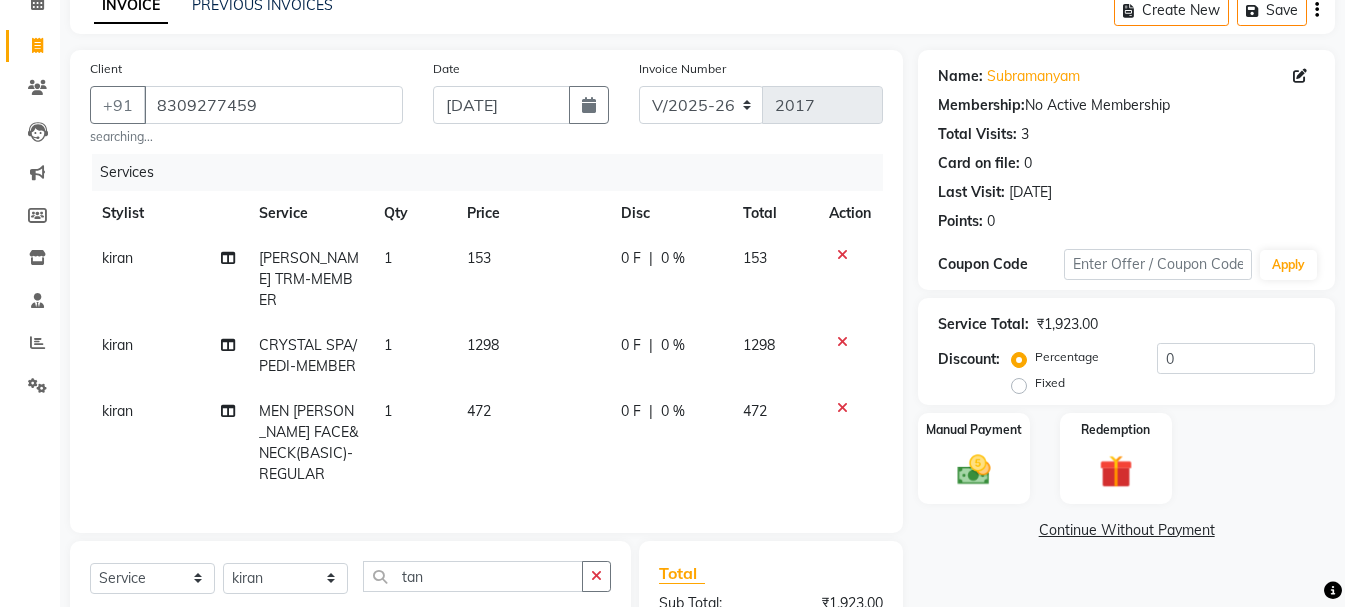 checkbox on "false" 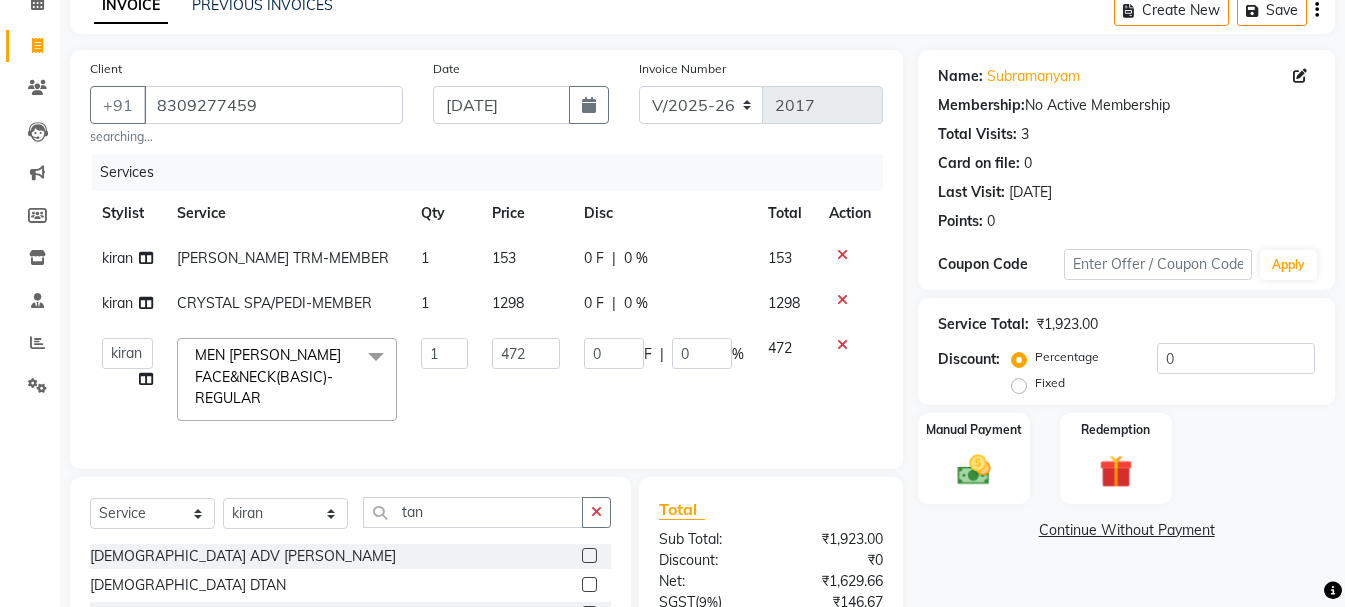click on "472" 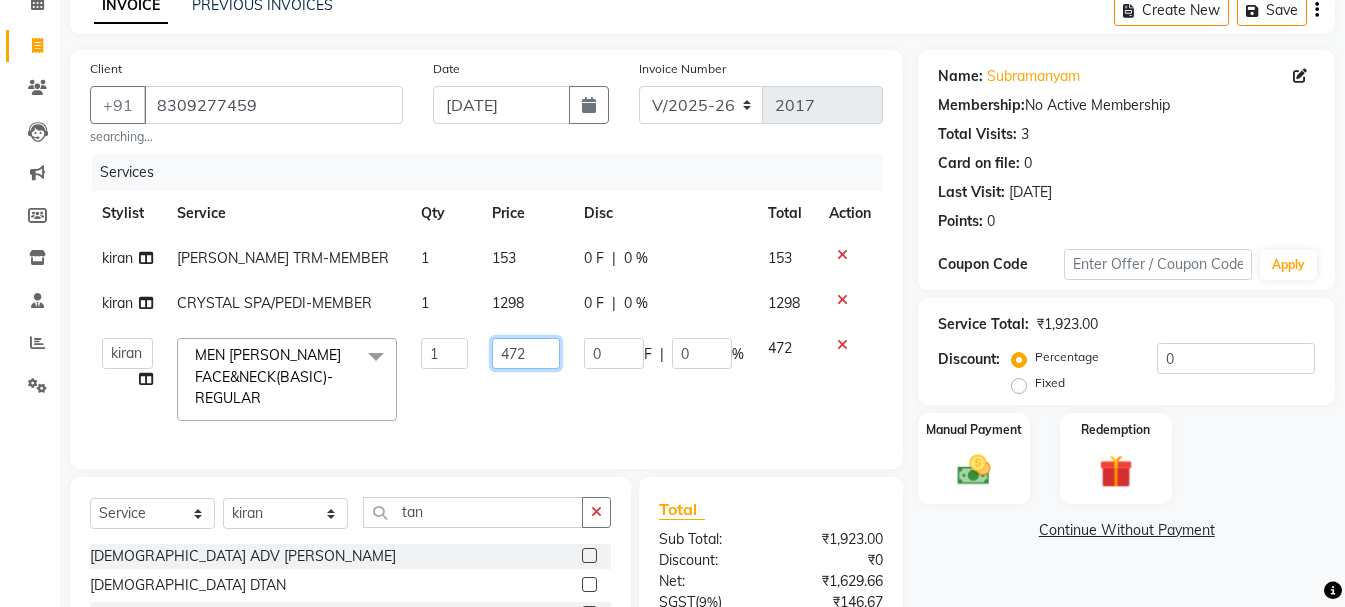 click on "472" 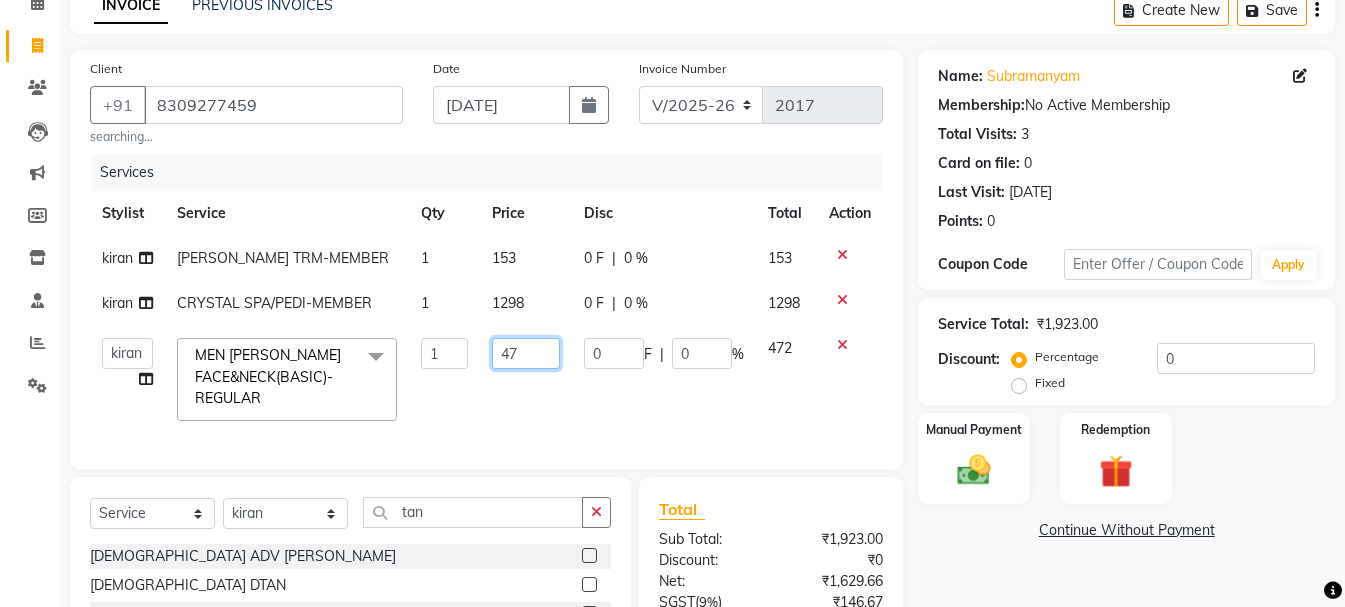 type on "4" 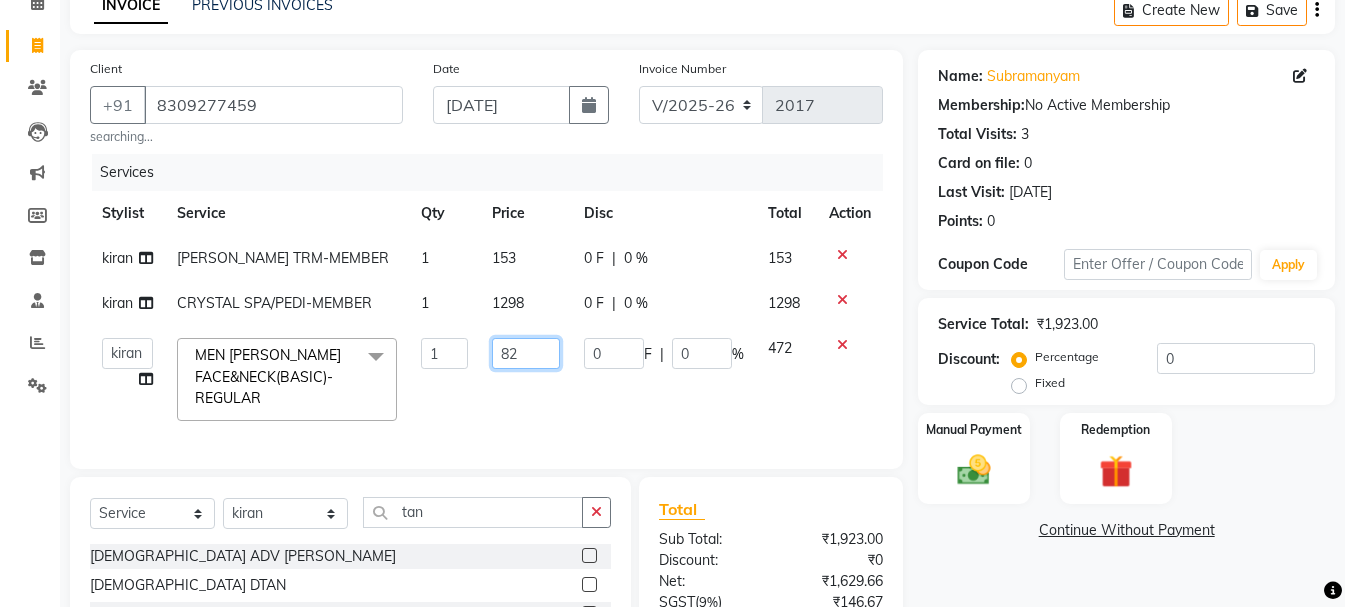 type on "826" 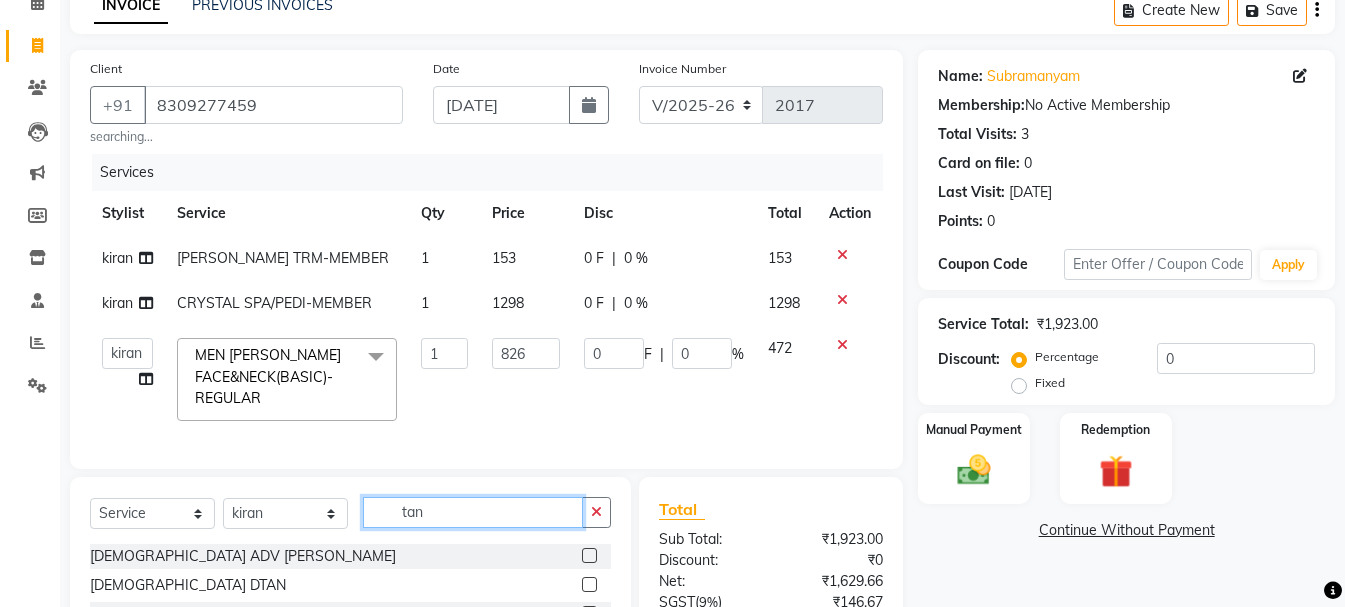 click on "Select  Service  Product  Membership  Package Voucher Prepaid Gift Card  Select Stylist [PERSON_NAME] kiran [PERSON_NAME] [PERSON_NAME] [PERSON_NAME] [PERSON_NAME] sandhya Vanasthalipuram Manager [PERSON_NAME] [DEMOGRAPHIC_DATA] ADV DTAN  [DEMOGRAPHIC_DATA] DTAN  MEN [PERSON_NAME] FACE&NECK(BASIC)-REGULAR  MEN [PERSON_NAME] FACE&NECK(BASIC)-MEMBER  MEN [PERSON_NAME] FACE&NECK(PREMIUM)-REGULAR  DETAN 100 FACIAL-REGULAR  DETAN 100 FACIAL-MEMBER  [PERSON_NAME]/BLEACH UPPERLIP-REGULAR  [PERSON_NAME]/BLEACH UPPERLIP-MEMBER  [PERSON_NAME]/BLEACH UNDER ARMS-REGULAR 1  [PERSON_NAME]/BLEACH UNDER ARMS-MEMBER  [PERSON_NAME]/BLEACH UNDER ARMS-REGULAR  [PERSON_NAME]/BLEACH FACE&NECK-MEMBER  [PERSON_NAME]/BLEACH FEET-REGULAR  [PERSON_NAME]/BLEACH FEET-MEMBER  [PERSON_NAME]/BLEACH FACE,NECK&BLOUSE LINE-REGULAR  [PERSON_NAME]/BLEACH FACE,NECK&BLOUSE LINE-MEMBER  [PERSON_NAME]/BLEACH HALF ARMS-REGULAR  [PERSON_NAME]/BLEACH HALF ARMS-MEMBER  [PERSON_NAME]/BLEACH HALF LEGS-REGULAR  [PERSON_NAME]/BLEACH HALF LEGS-MEMBER  [PERSON_NAME]/BLEACH FULL ARMS-REGULAR  [PERSON_NAME]/BLEACH FULL ARMS-MEMBER  [PERSON_NAME]/BLEACH FULL LEGS-REGULAR  [PERSON_NAME]/BLEACH FULL LEGS-MEMBER  [PERSON_NAME]/BLEACH [MEDICAL_DATA]-REGULAR" 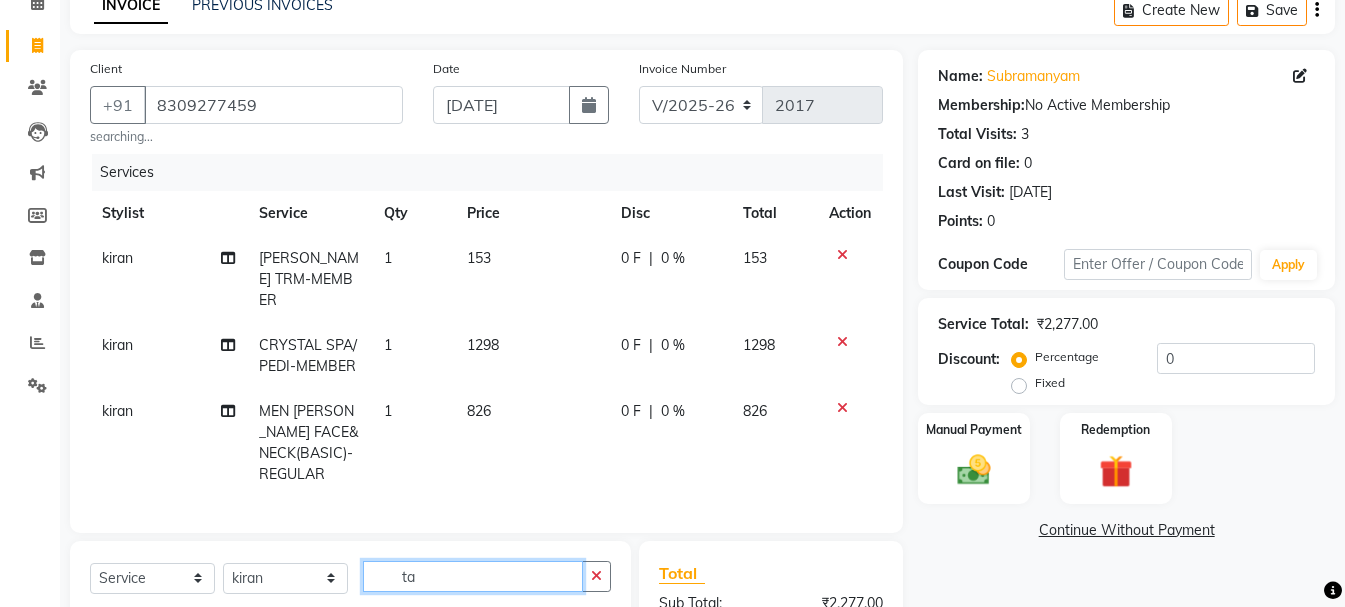 type on "t" 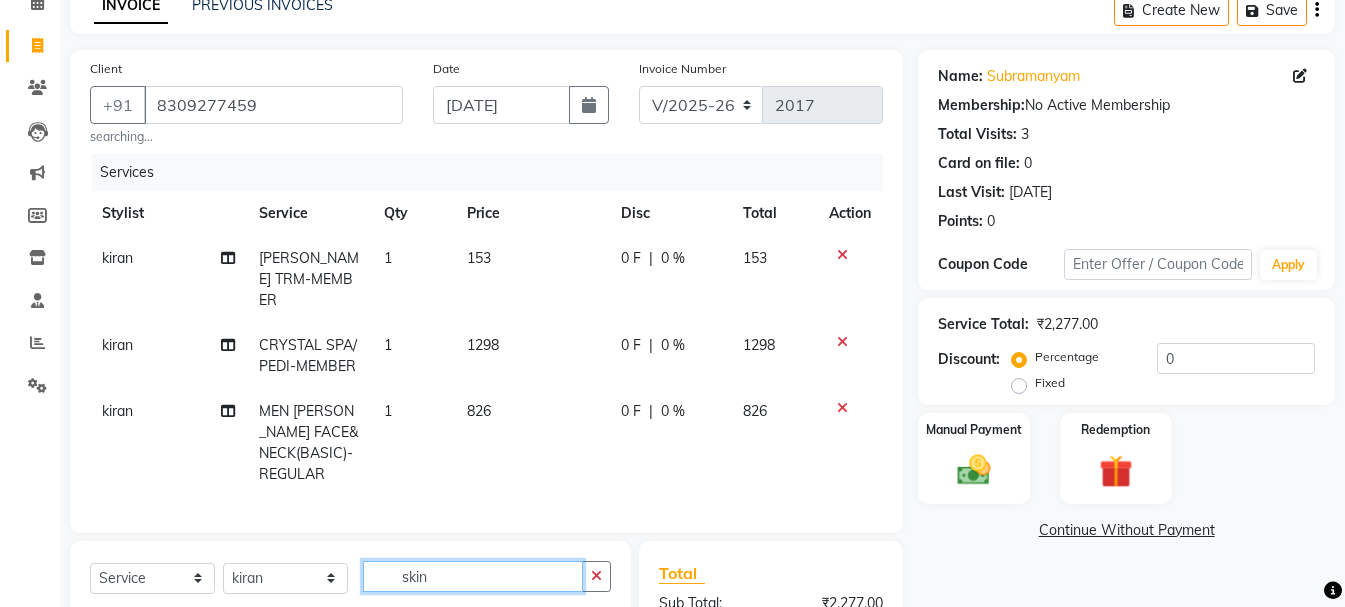 scroll, scrollTop: 331, scrollLeft: 0, axis: vertical 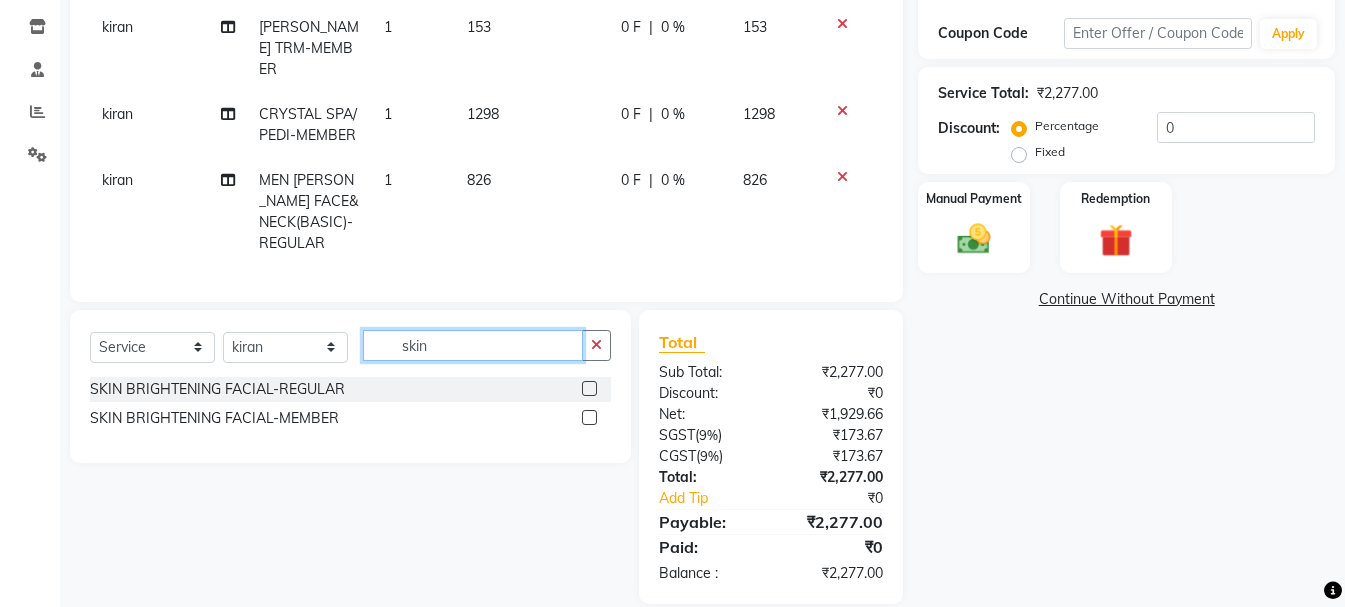type on "skin" 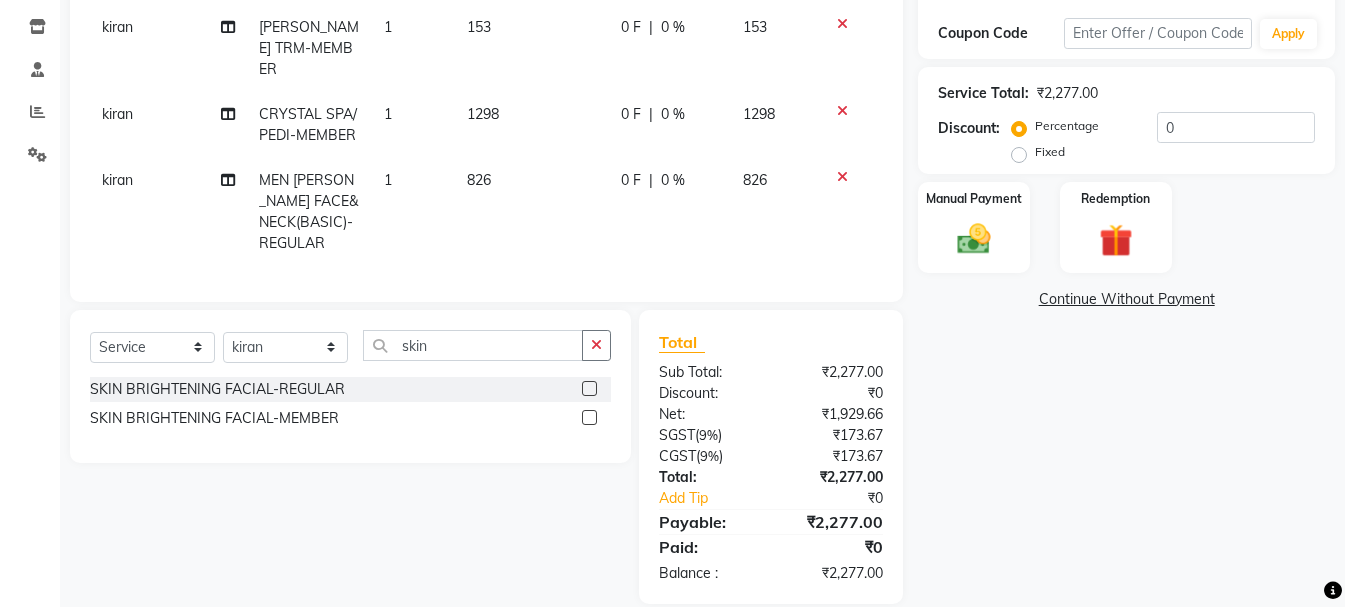 click 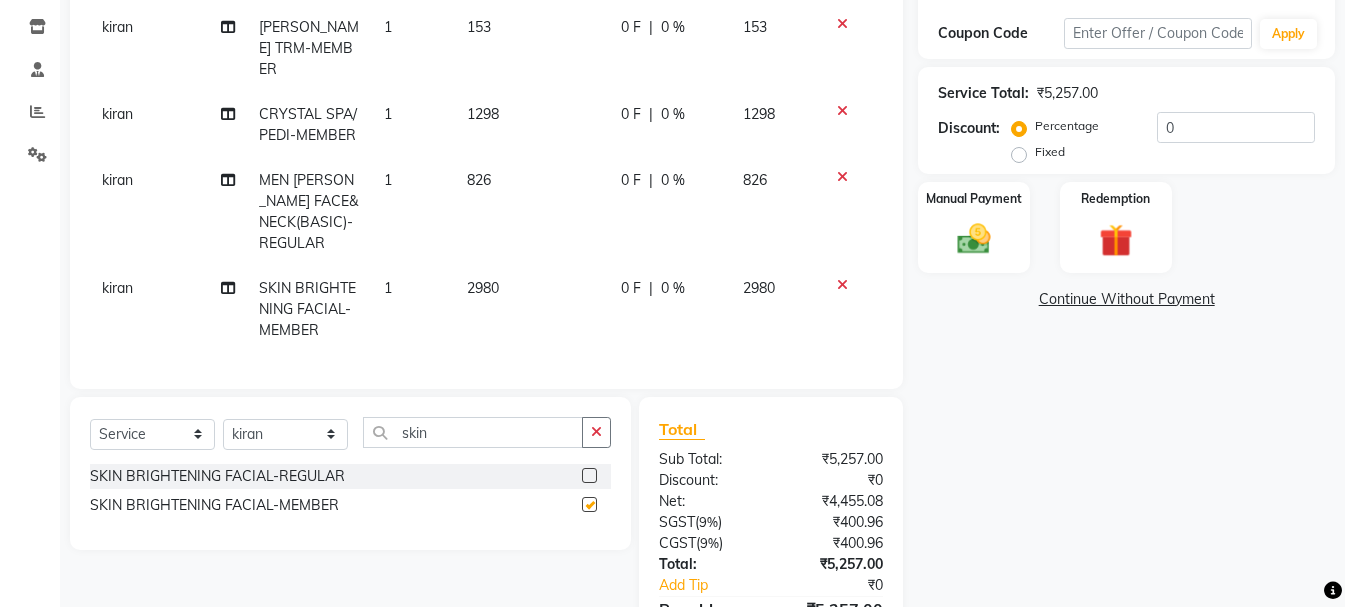 checkbox on "false" 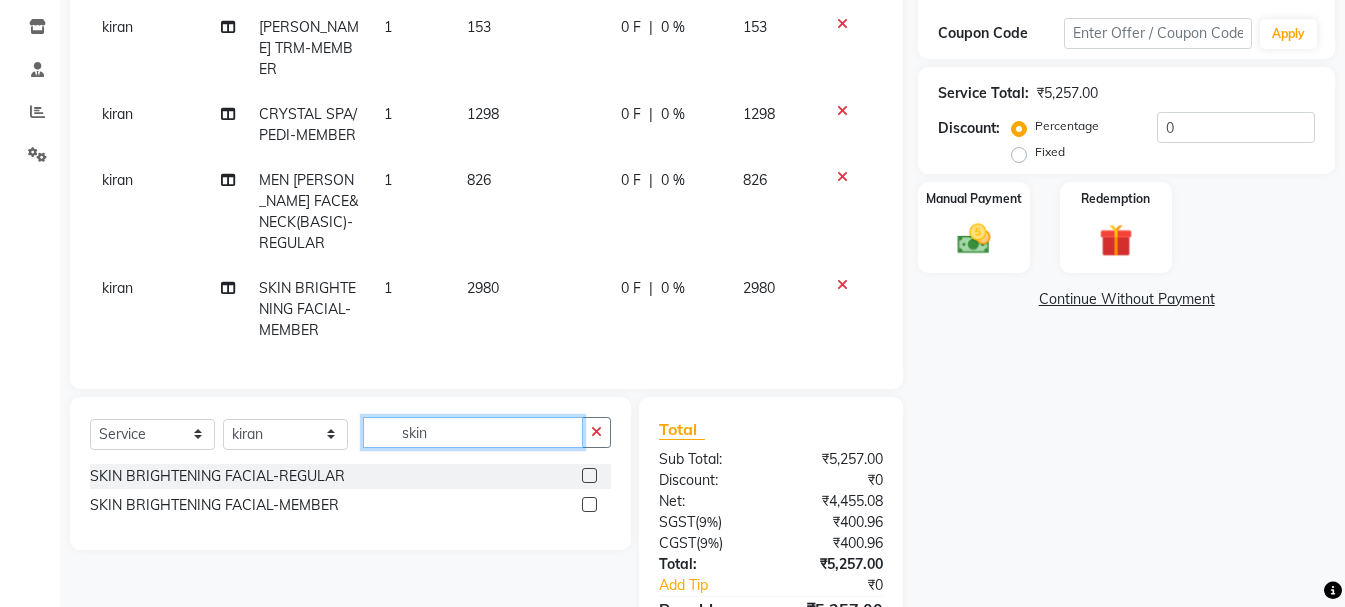 click on "skin" 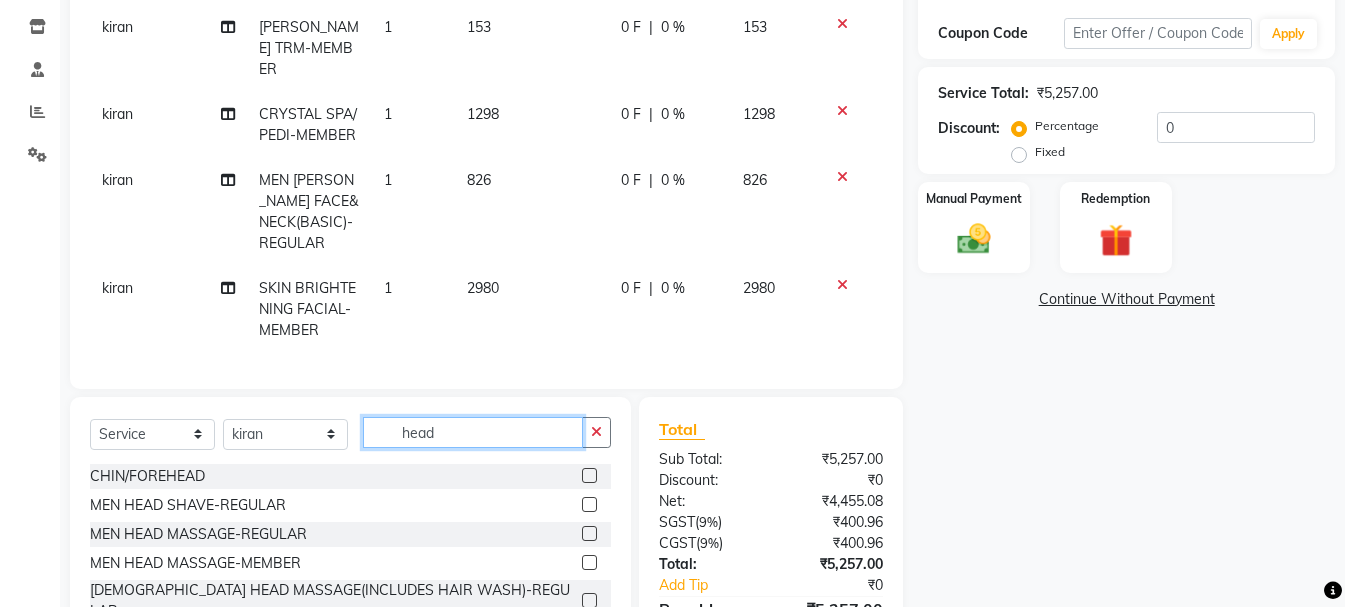 type on "head" 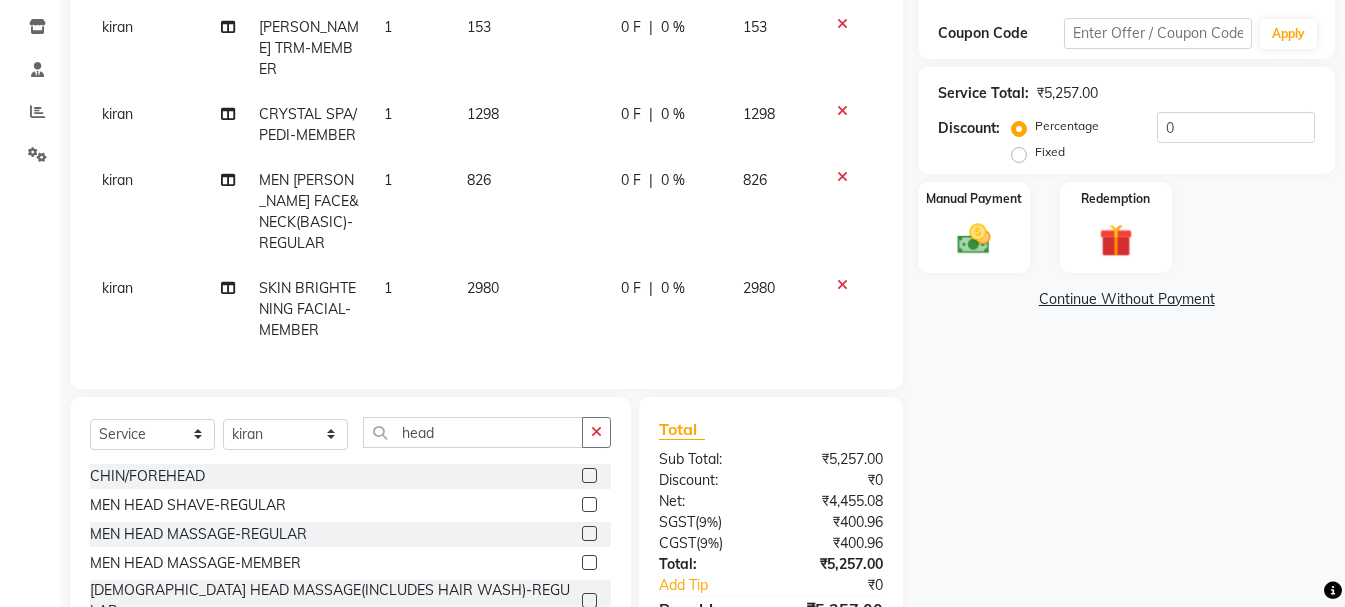 click 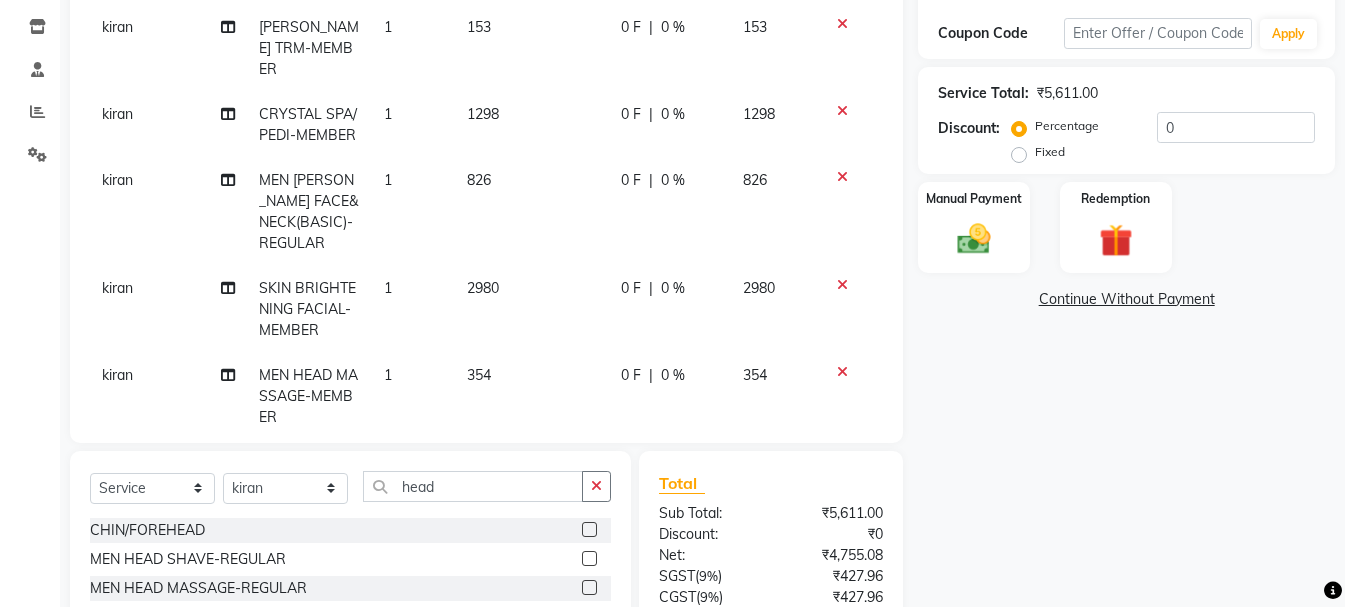 checkbox on "false" 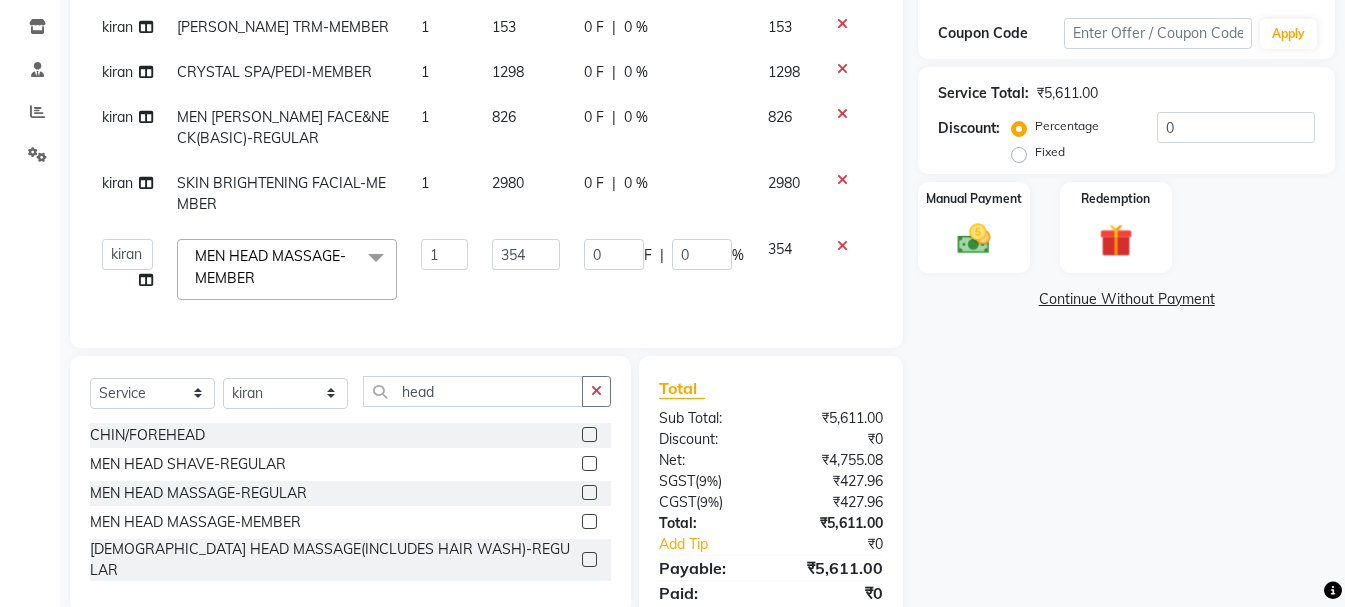 click on "Client [PHONE_NUMBER] searching... Date [DATE] Invoice Number V/2025 V/[PHONE_NUMBER] Services Stylist Service Qty Price Disc Total Action [PERSON_NAME] TRM-MEMBER 1 153 0 F | 0 % 153 kiran CRYSTAL SPA/PEDI-MEMBER 1 1298 0 F | 0 % 1298 kiran MEN [PERSON_NAME] FACE&NECK(BASIC)-REGULAR 1 826 0 F | 0 % 826 kiran SKIN BRIGHTENING FACIAL-MEMBER 1 2980 0 F | 0 % 2980  [PERSON_NAME]   kiran   [PERSON_NAME]   [PERSON_NAME]   [PERSON_NAME]   [PERSON_NAME]   sandhya   Vanasthalipuram Manager   vinay  MEN HEAD MASSAGE-MEMBER  x SHAVE-REGULAR SHAVE-MEMBER EXECUTIVE SHAVE(SHAVE+EXPRESS CLEAN-UP)-REGULAR EXECUTIVE SHAVE(SHAVE+EXPRESS CLEAN-UP)-MEMBER KIDS CUT(BABY BOY)-BELOW 10YRS-REGULAR KIDS CUT(BABY BOY)-BELOW 10YRS-MEMBER CHOCOHOLIC FACIAL-REGULAR CHOCOHOLIC FACIAL-MEMBER OMG CHARCOAL FACIAL-REGULAR OMG CHARCOAL FACIAL-MEMBER SENSI GLOW FACIAL-REGULAR SENSI GLOW FACIAL-MEMBER SKIN BRIGHTENING FACIAL-REGULAR SKIN BRIGHTENING FACIAL-MEMBER ULTIMO GOLD FACIAL-REGULAR ULTIMO GOLD FACIAL-MEMBER ILLUMINATING FACIAL WITH GOJIBERRY-REGULAR EYEBROW 1" 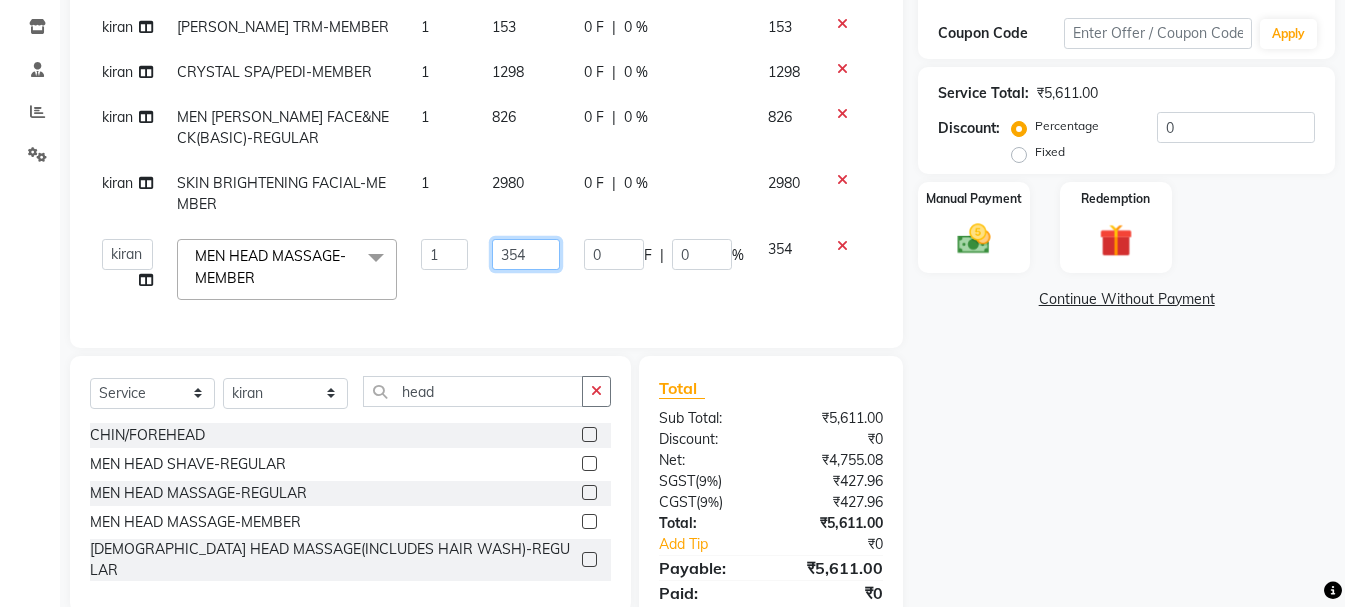click on "354" 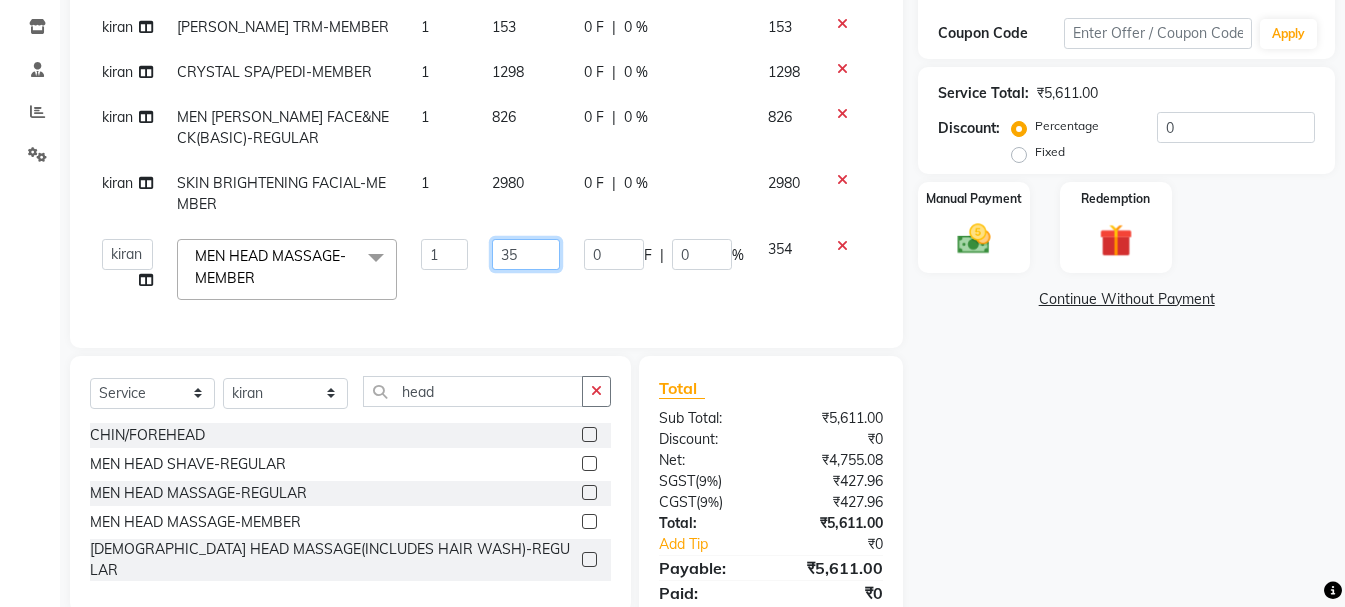 type on "3" 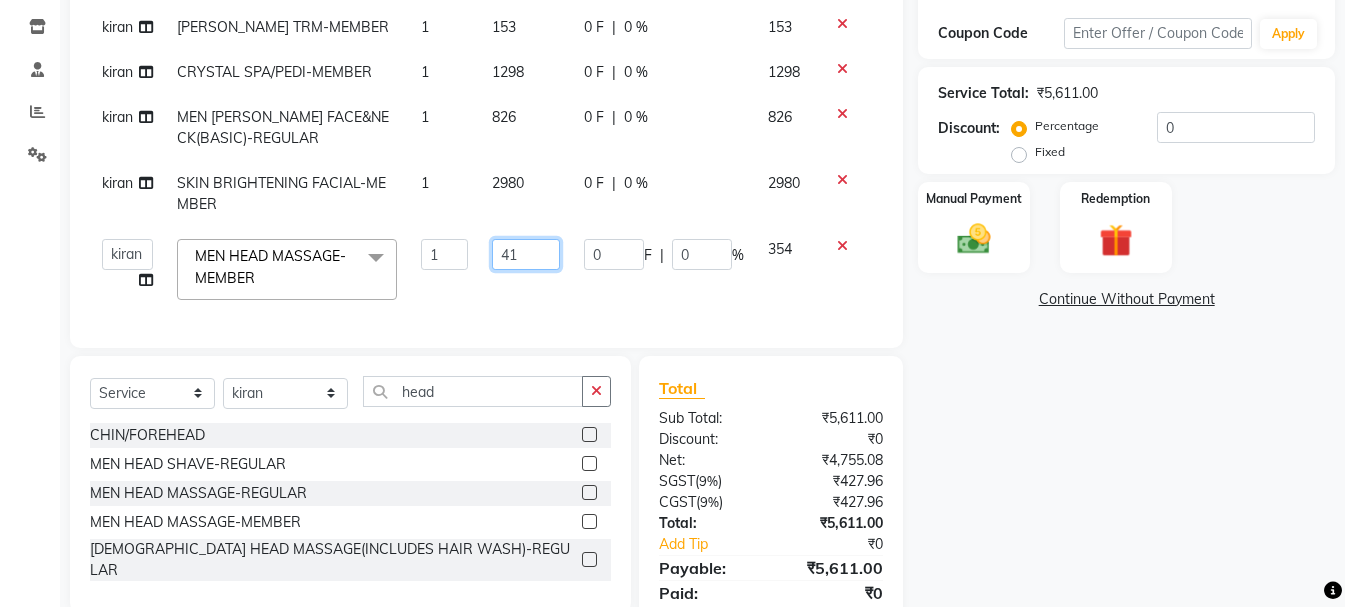 type on "413" 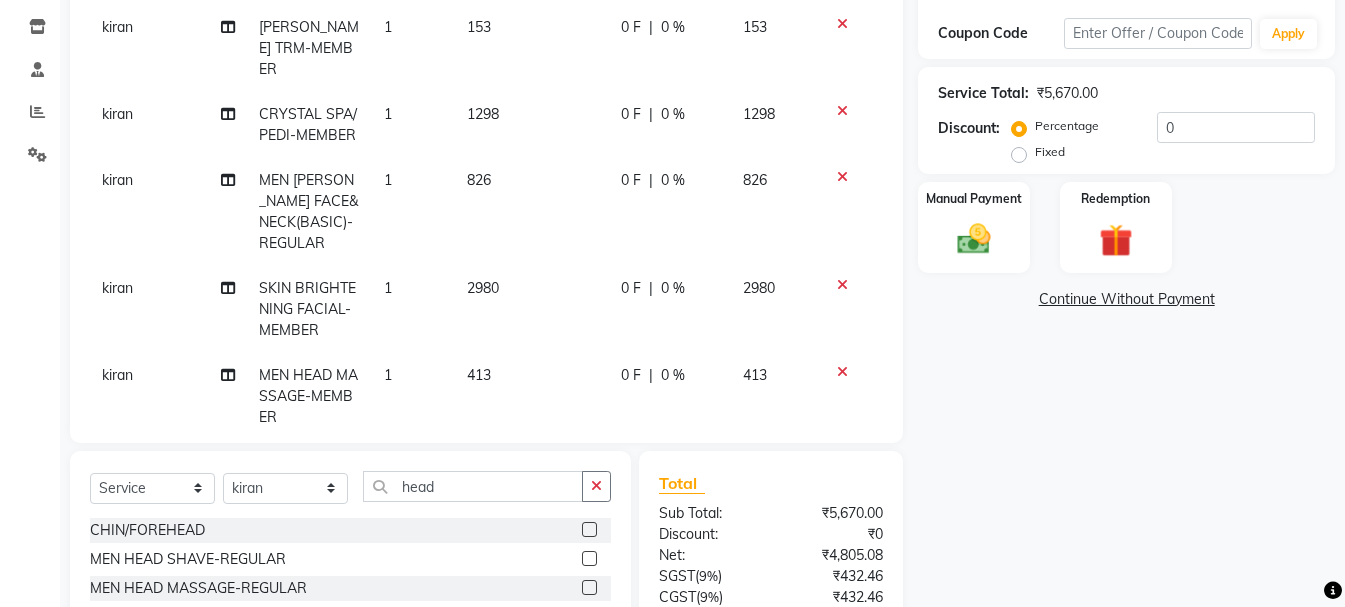 click on "Name: [PERSON_NAME]  Membership:  No Active Membership  Total Visits:  3 Card on file:  0 Last Visit:   [DATE] Points:   0  Coupon Code Apply Service Total:  ₹5,670.00  Discount:  Percentage   Fixed  0 Manual Payment Redemption  Continue Without Payment" 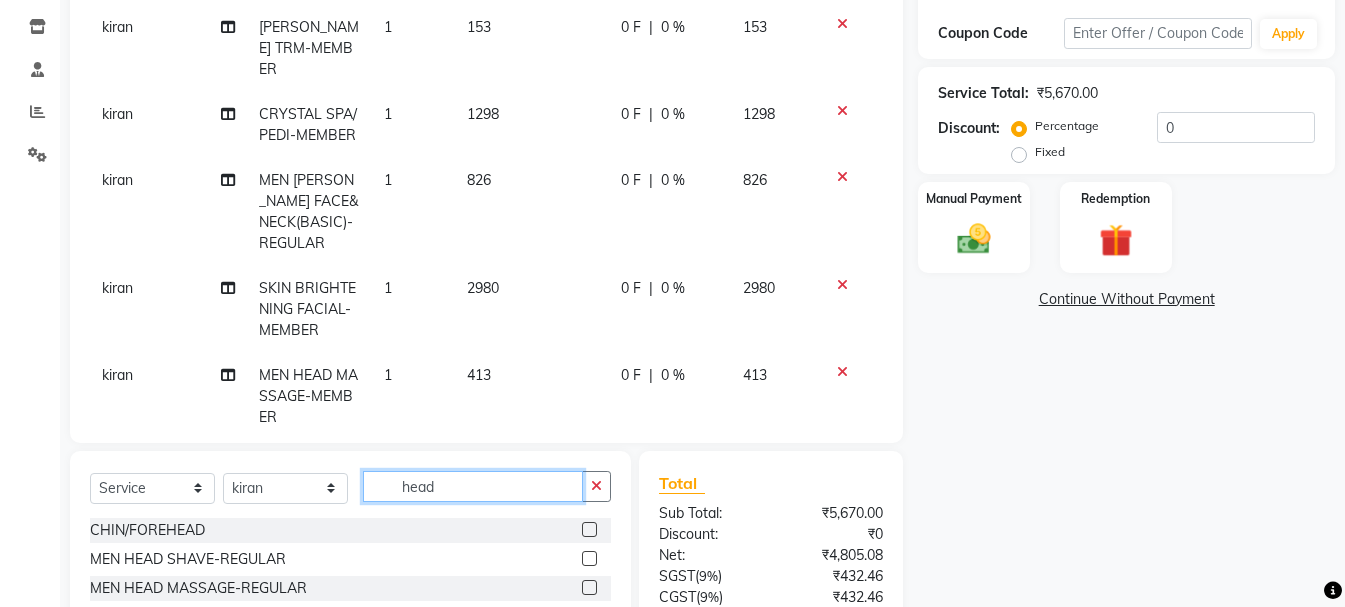 click on "head" 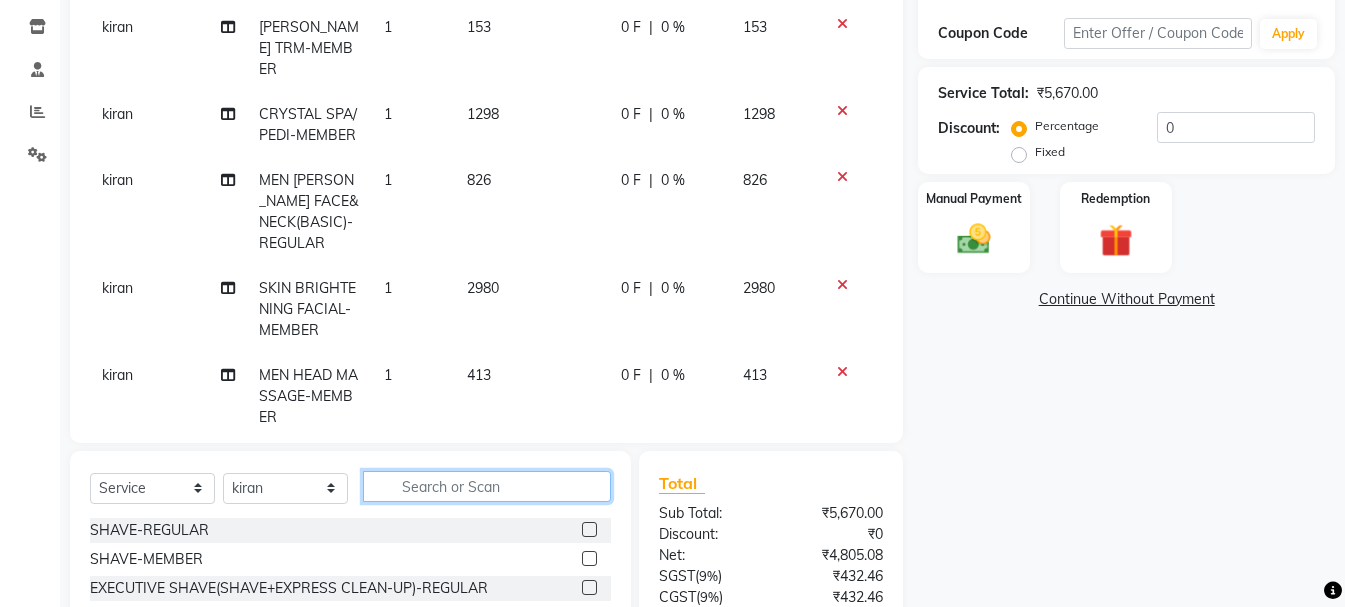 type 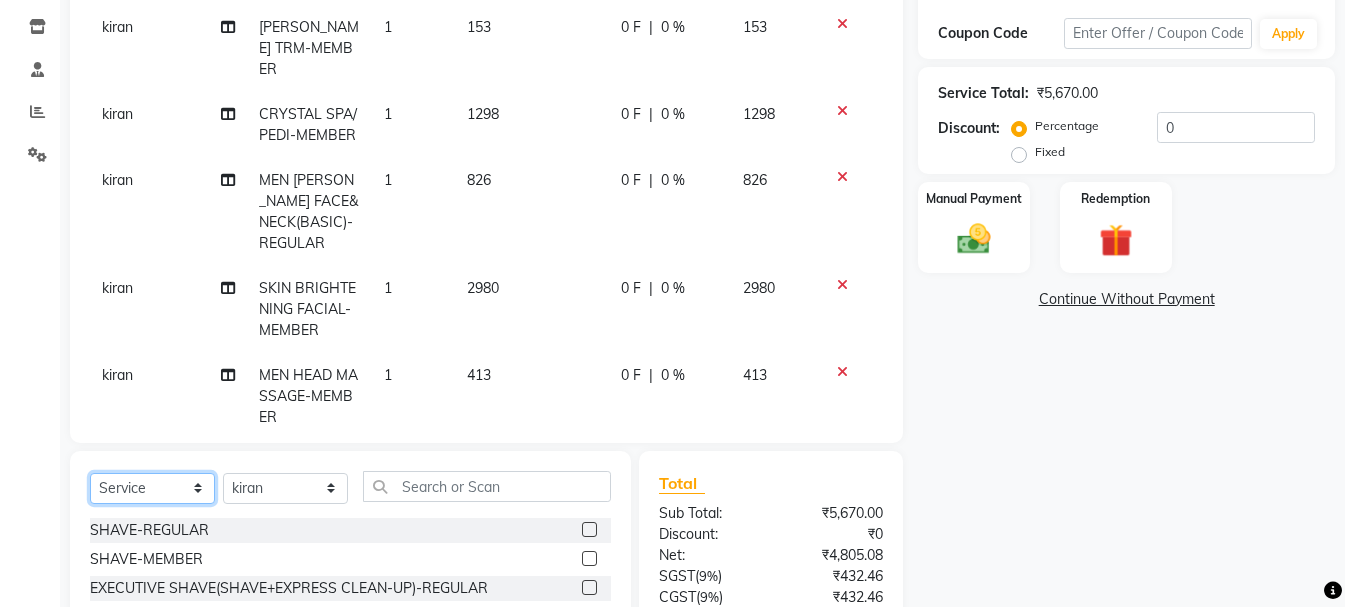 click on "Select  Service  Product  Membership  Package Voucher Prepaid Gift Card" 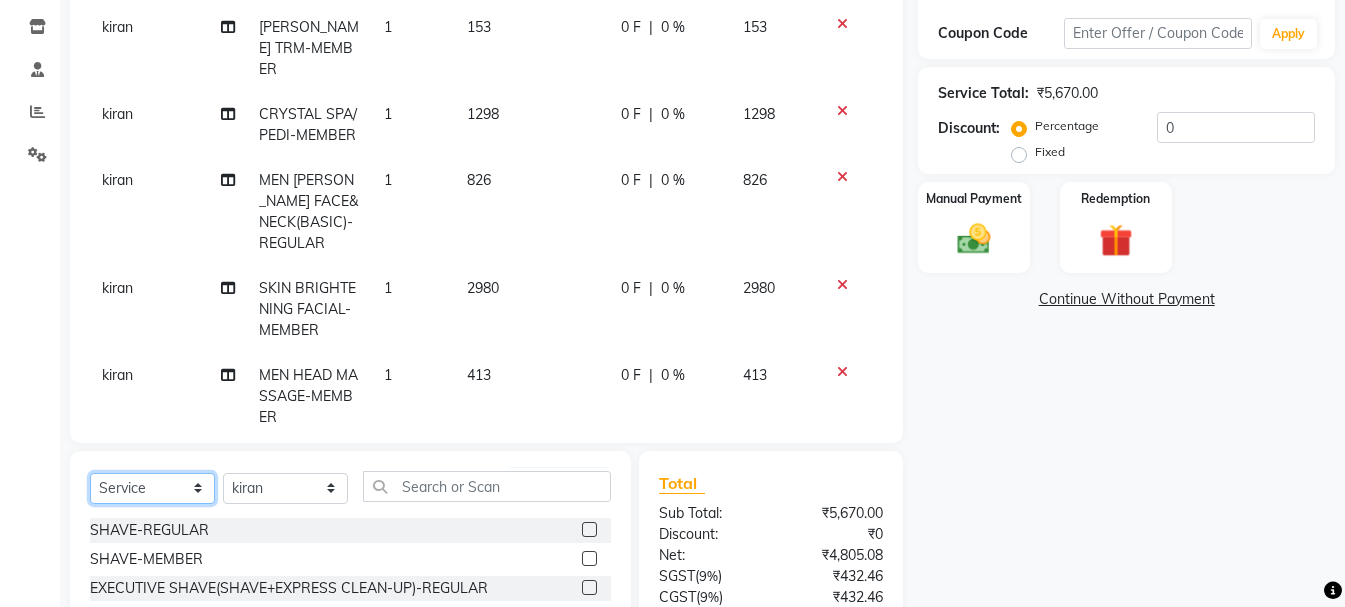 select on "product" 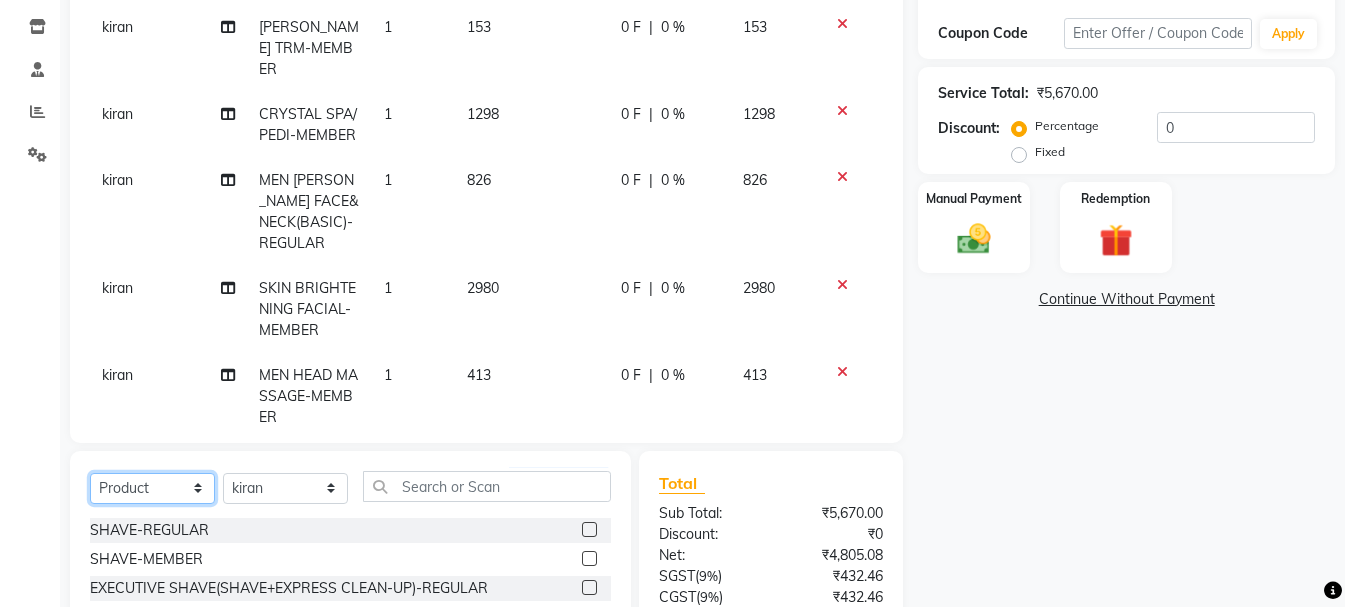 click on "Select  Service  Product  Membership  Package Voucher Prepaid Gift Card" 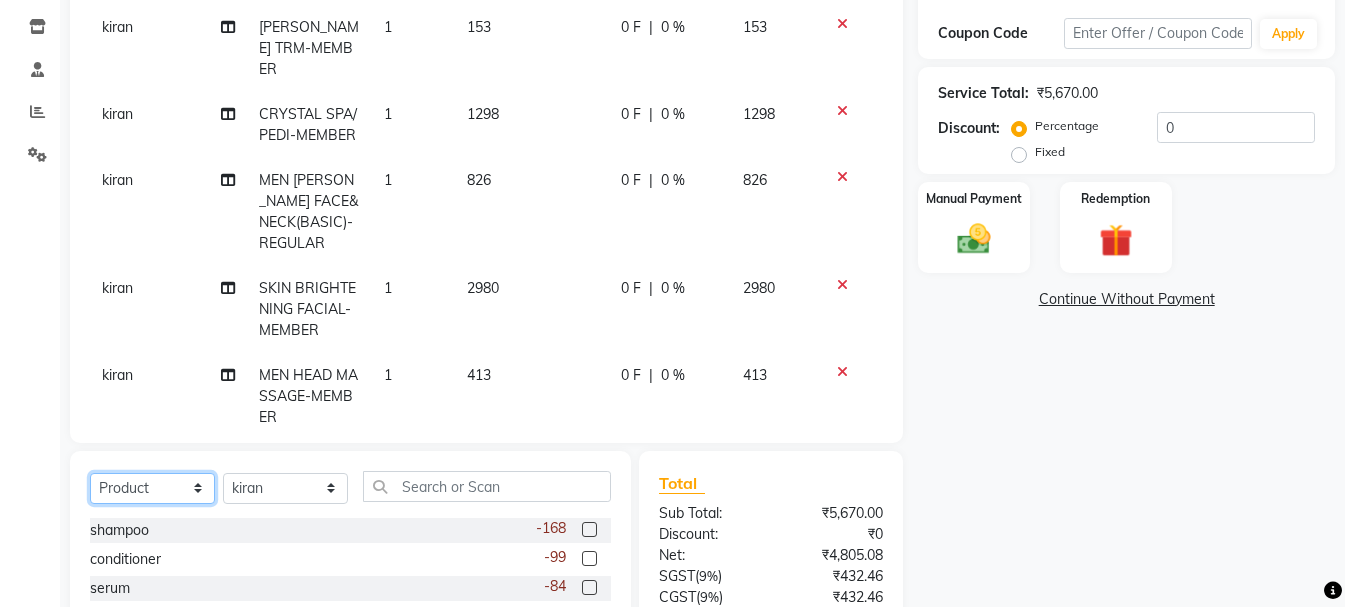 scroll, scrollTop: 499, scrollLeft: 0, axis: vertical 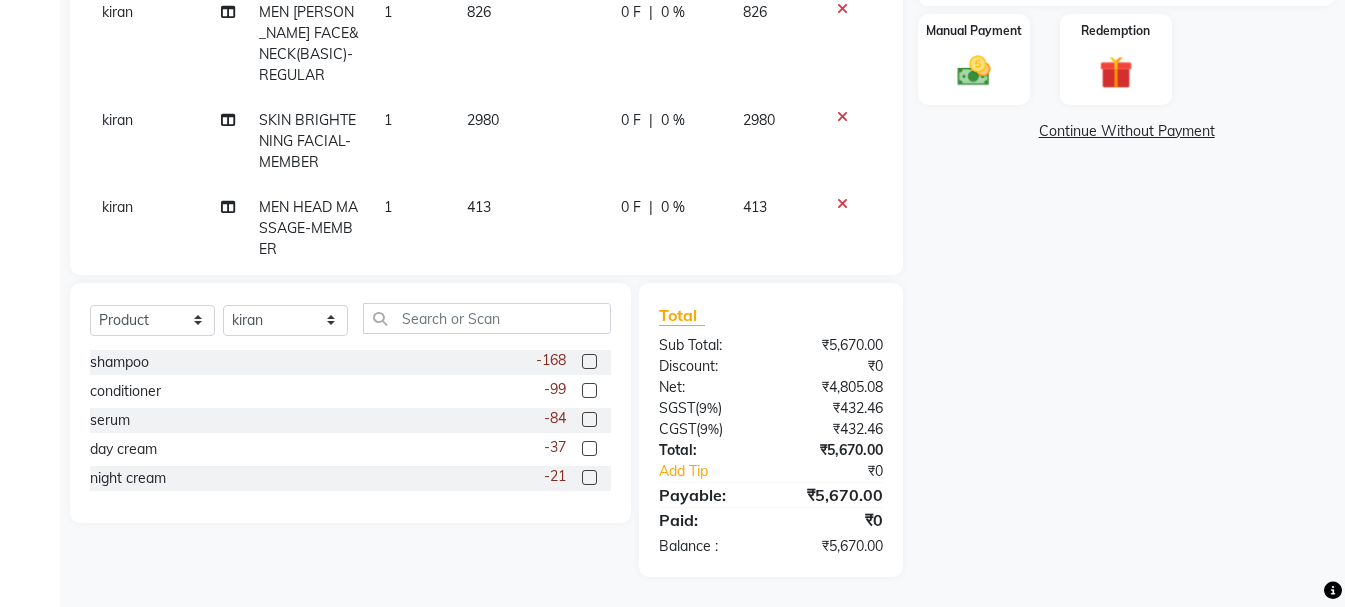 click on "-21" 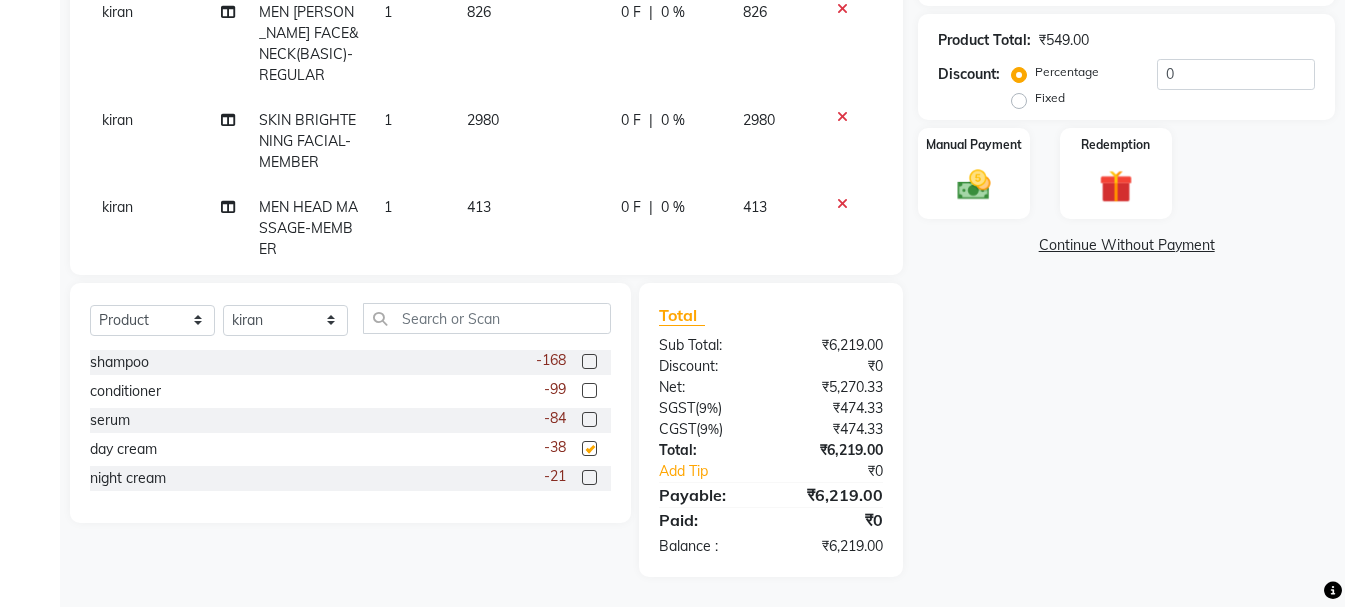 checkbox on "false" 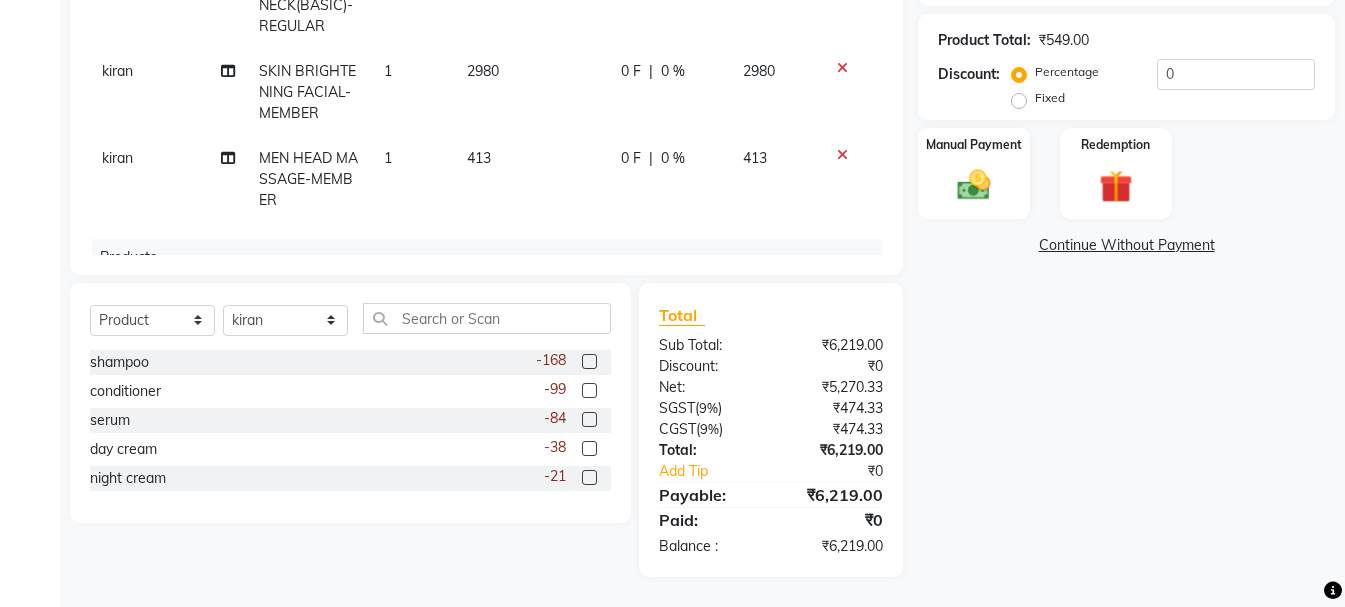 scroll, scrollTop: 149, scrollLeft: 0, axis: vertical 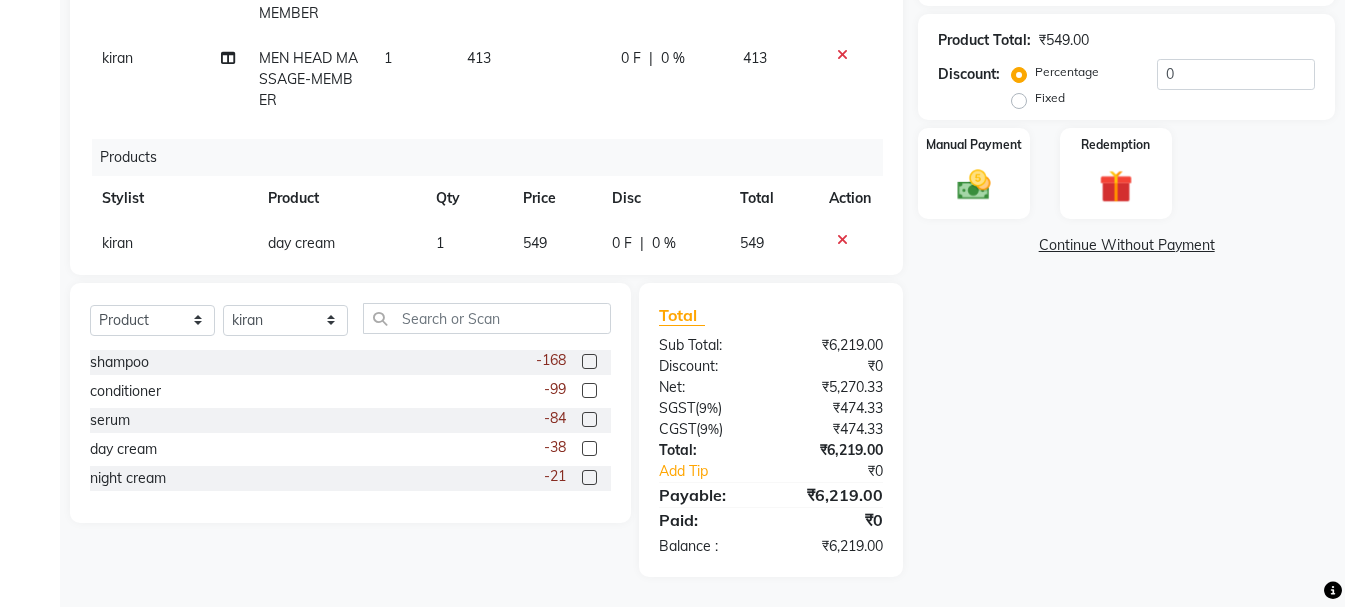 click on "549" 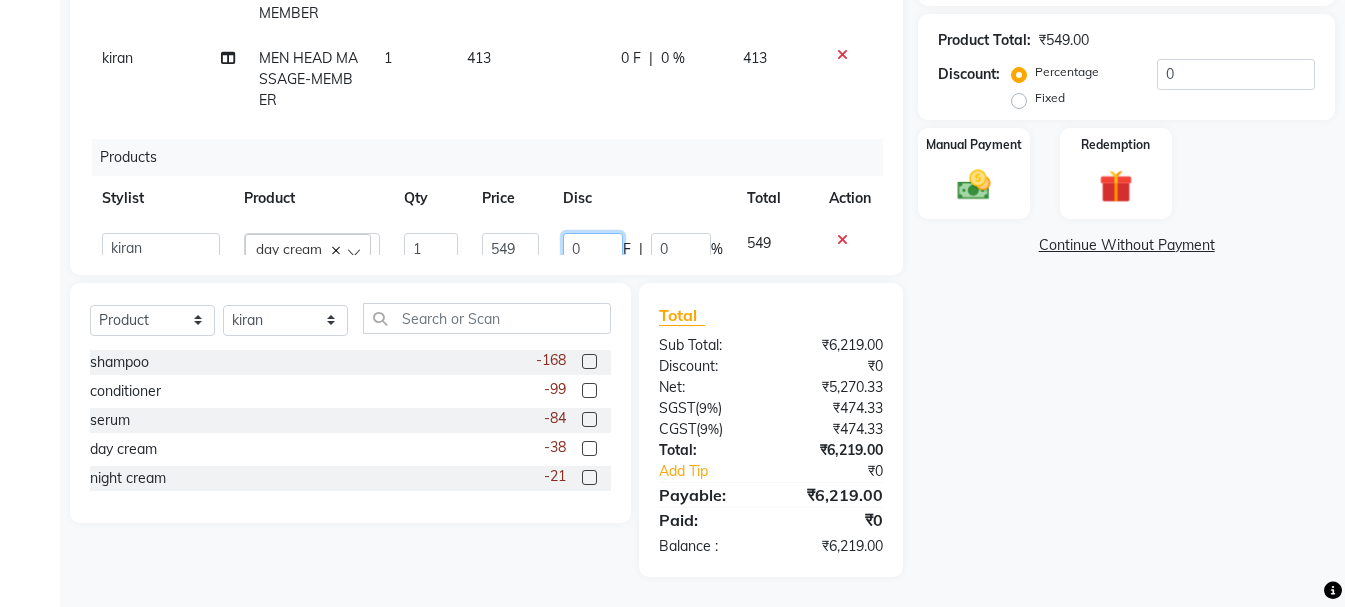 click on "0" 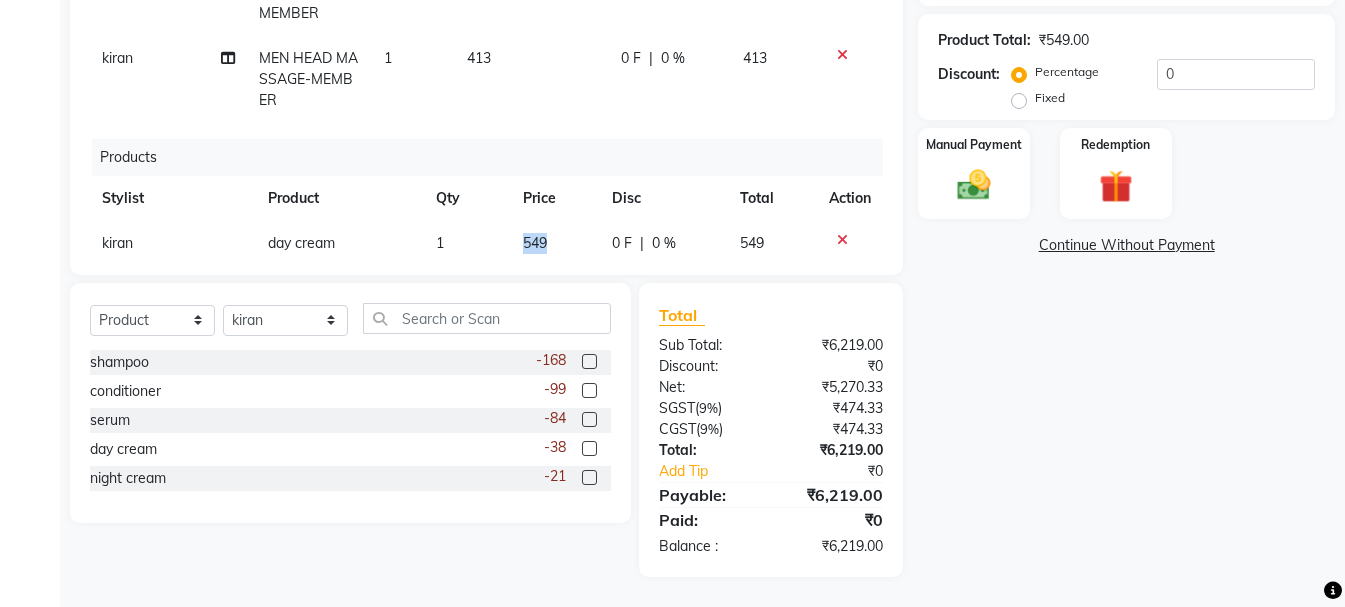 click on "549" 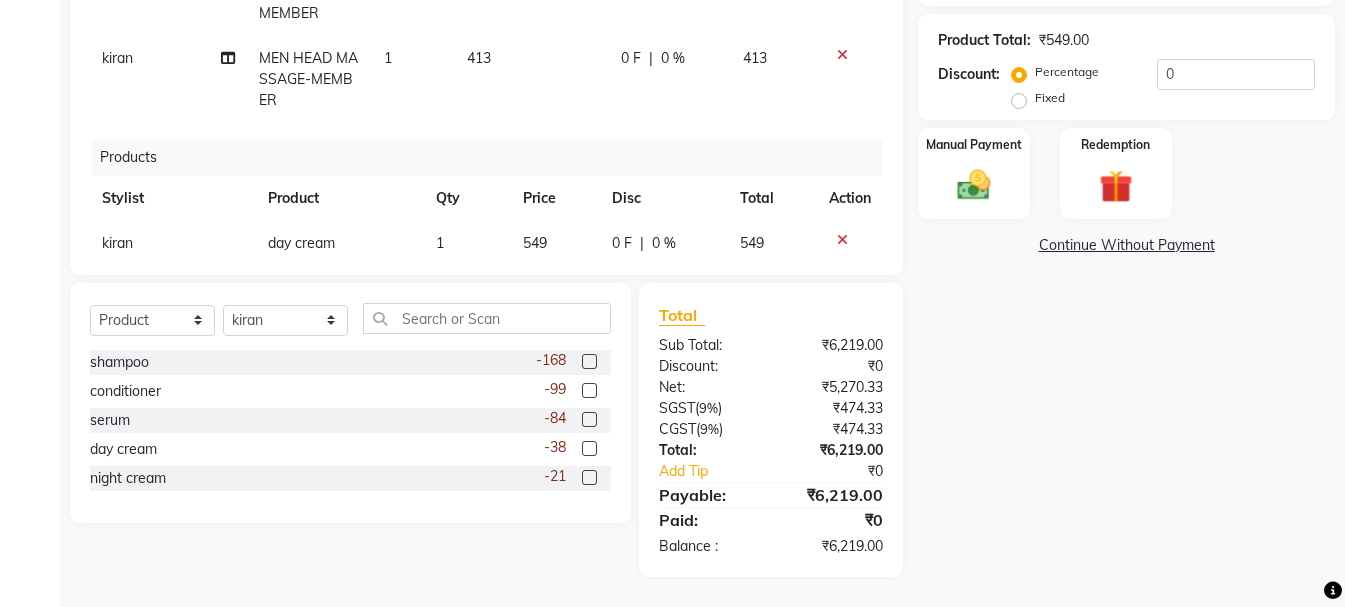 select on "41441" 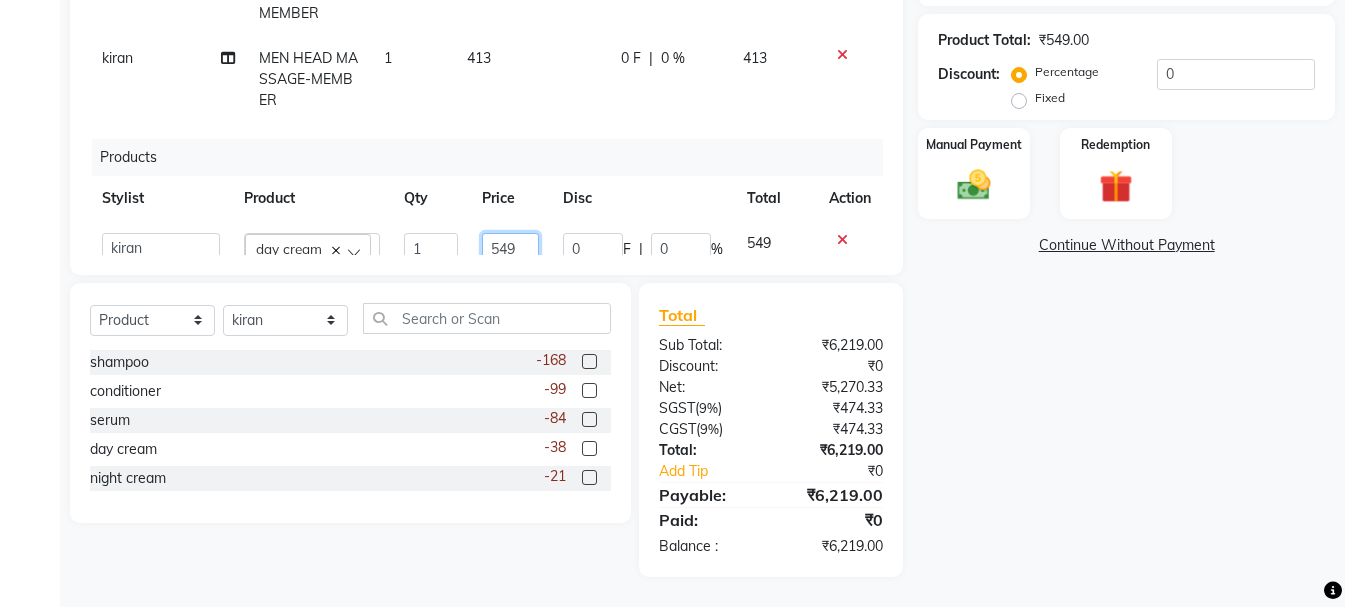 click on "549" 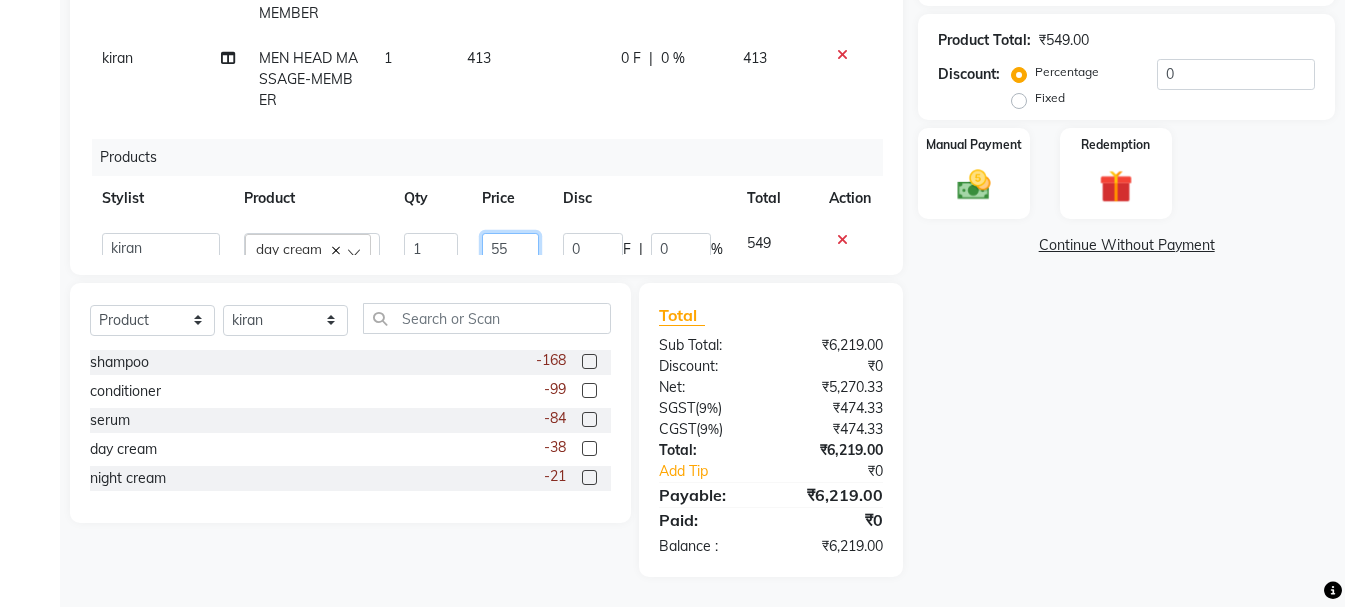type on "550" 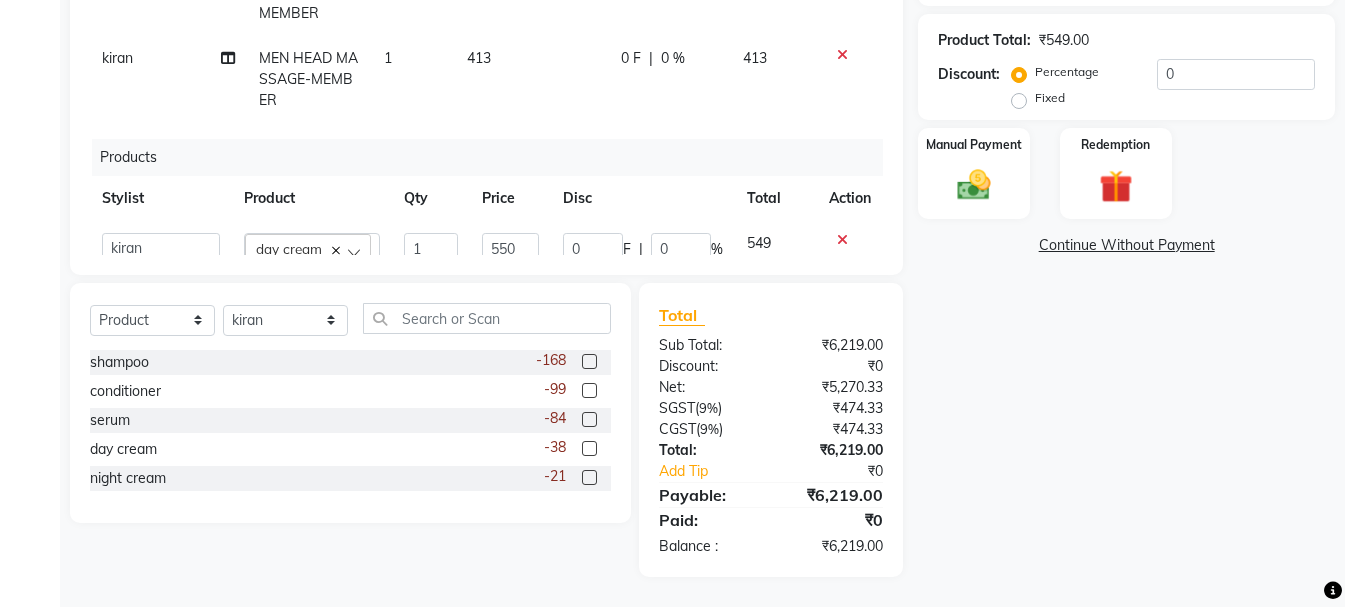 click on "Name: [PERSON_NAME]  Membership:  No Active Membership  Total Visits:  3 Card on file:  0 Last Visit:   [DATE] Points:   0  Coupon Code Apply Service Total:  ₹5,670.00  Discount:  Percentage   Fixed  0 Product Total:  ₹549.00  Discount:  Percentage   Fixed  0 Manual Payment Redemption  Continue Without Payment" 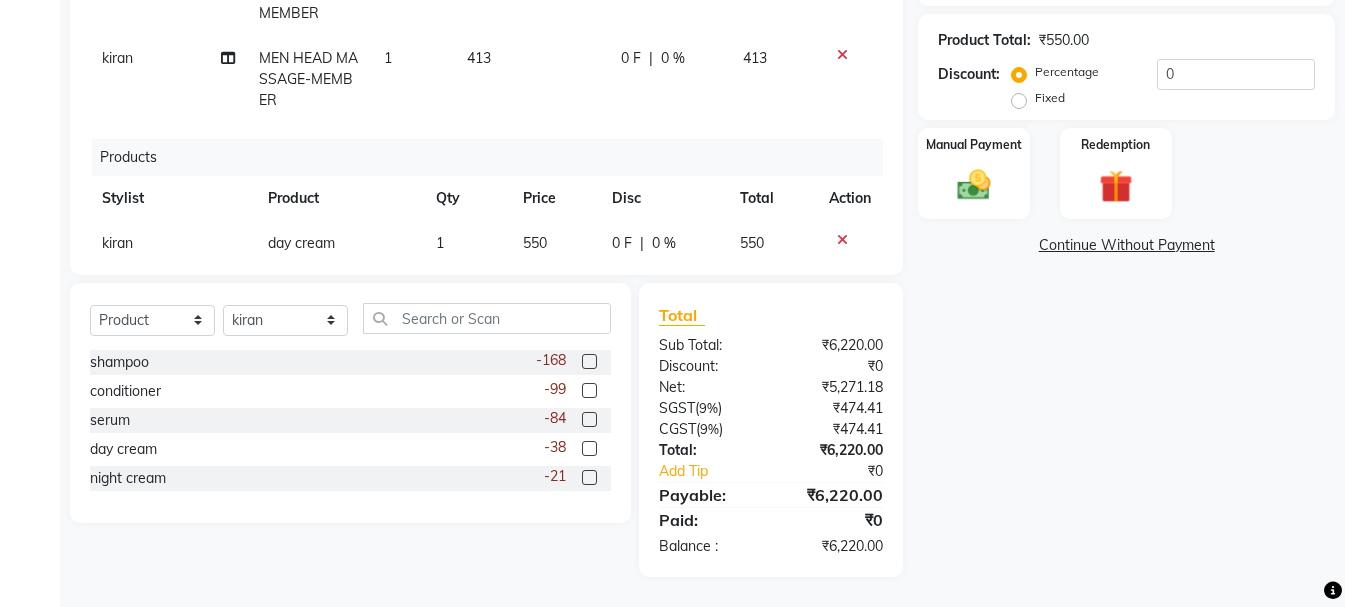 scroll, scrollTop: 299, scrollLeft: 0, axis: vertical 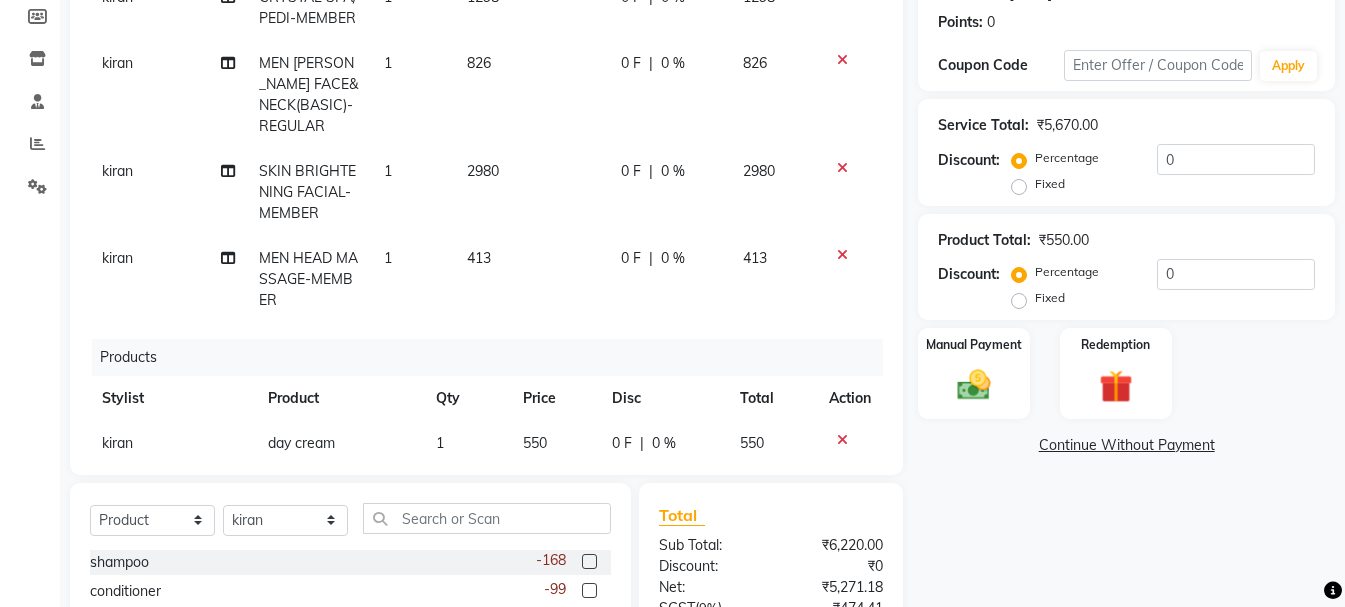 click on "2980" 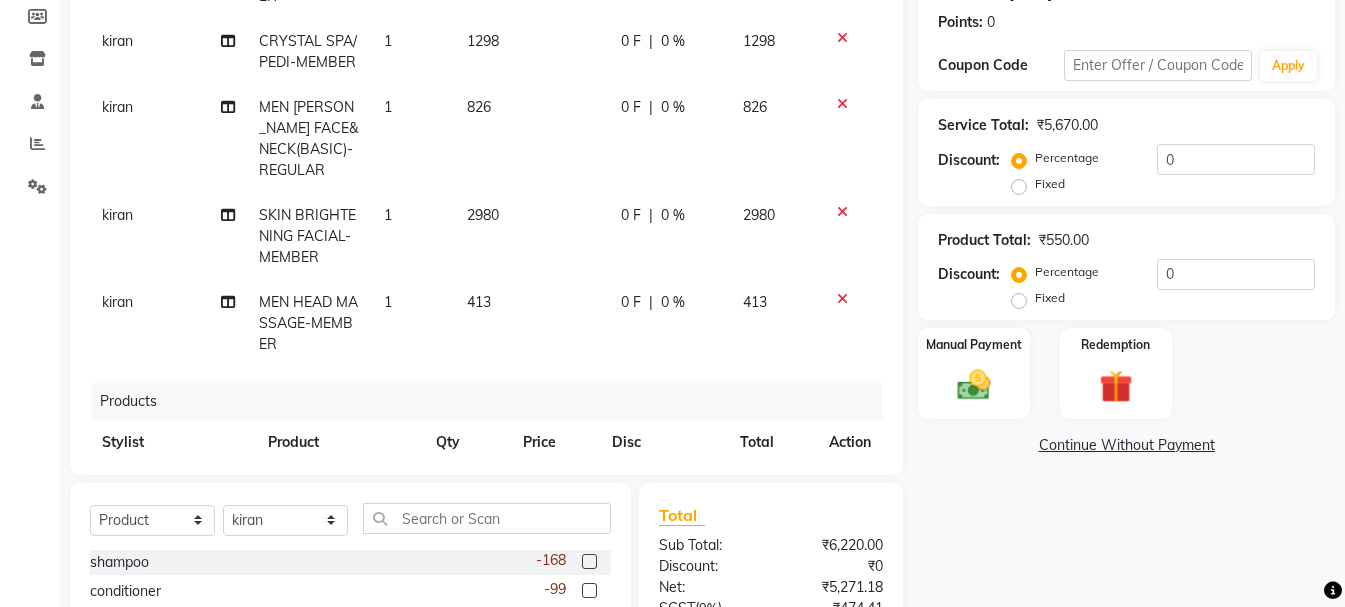 select on "41441" 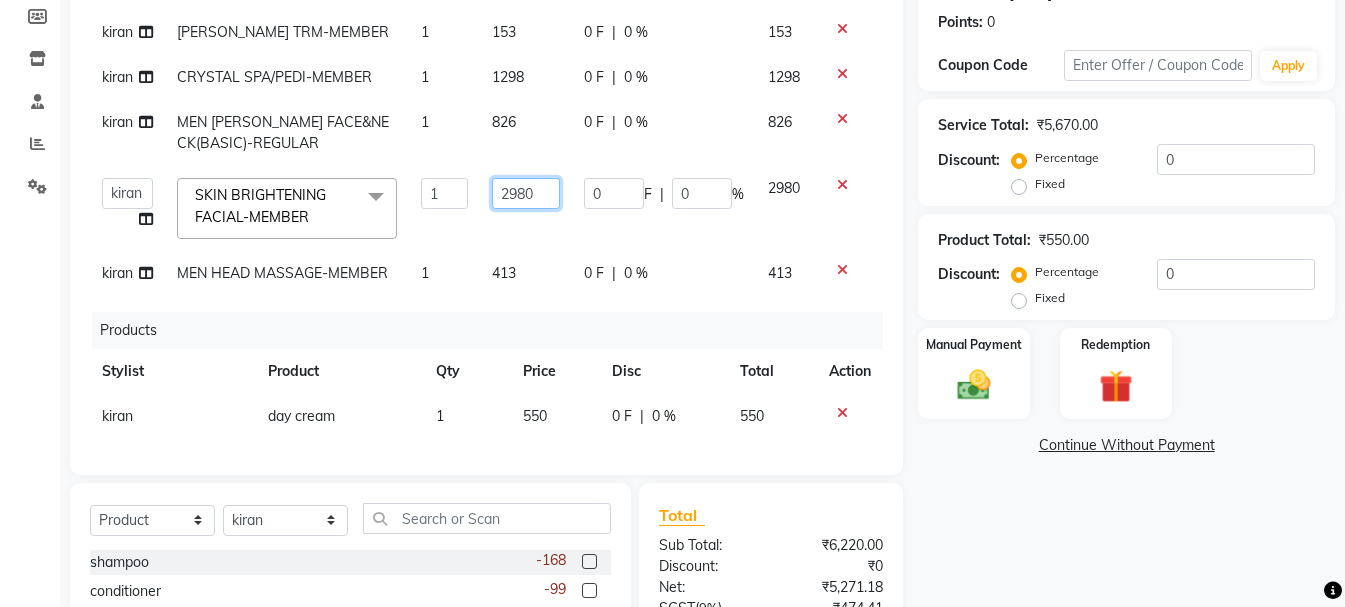 click on "2980" 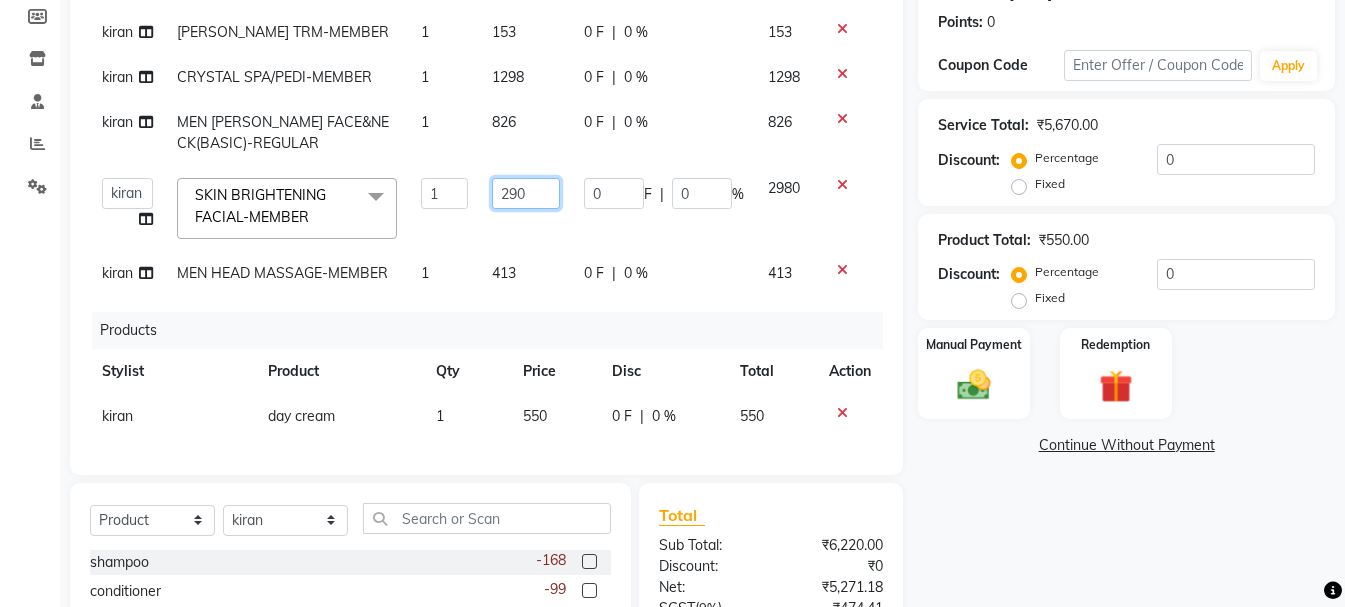 type on "2950" 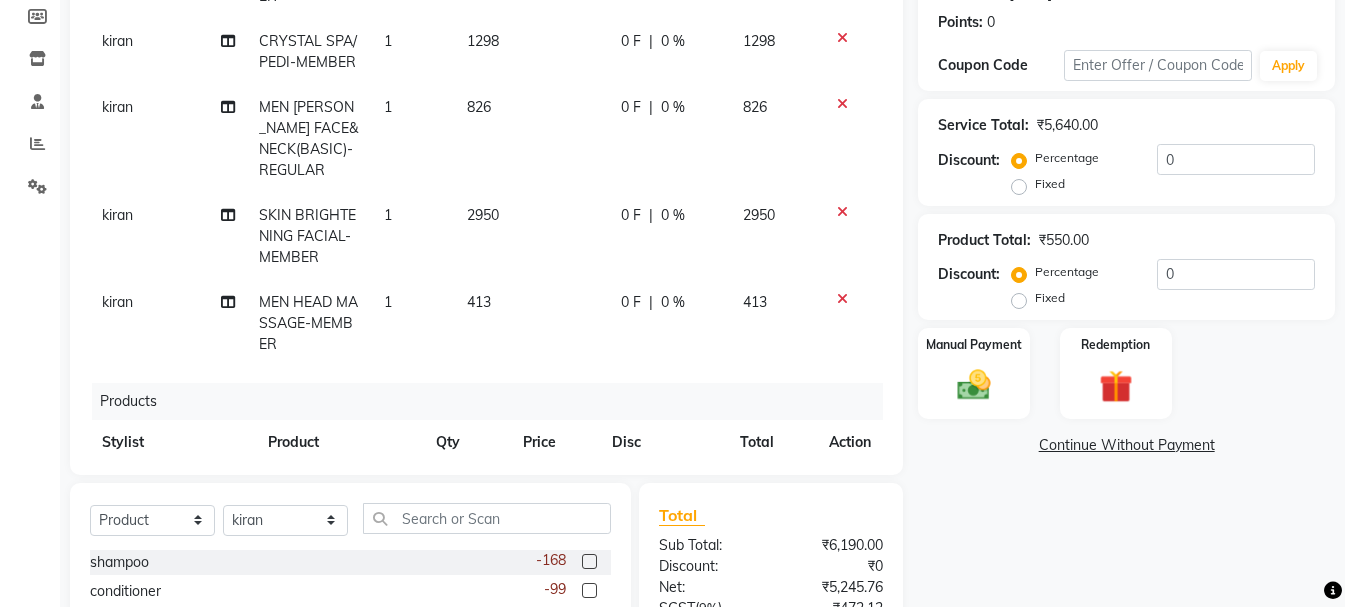click on "Name: [PERSON_NAME]  Membership:  No Active Membership  Total Visits:  3 Card on file:  0 Last Visit:   [DATE] Points:   0  Coupon Code Apply Service Total:  ₹5,640.00  Discount:  Percentage   Fixed  0 Product Total:  ₹550.00  Discount:  Percentage   Fixed  0 Manual Payment Redemption  Continue Without Payment" 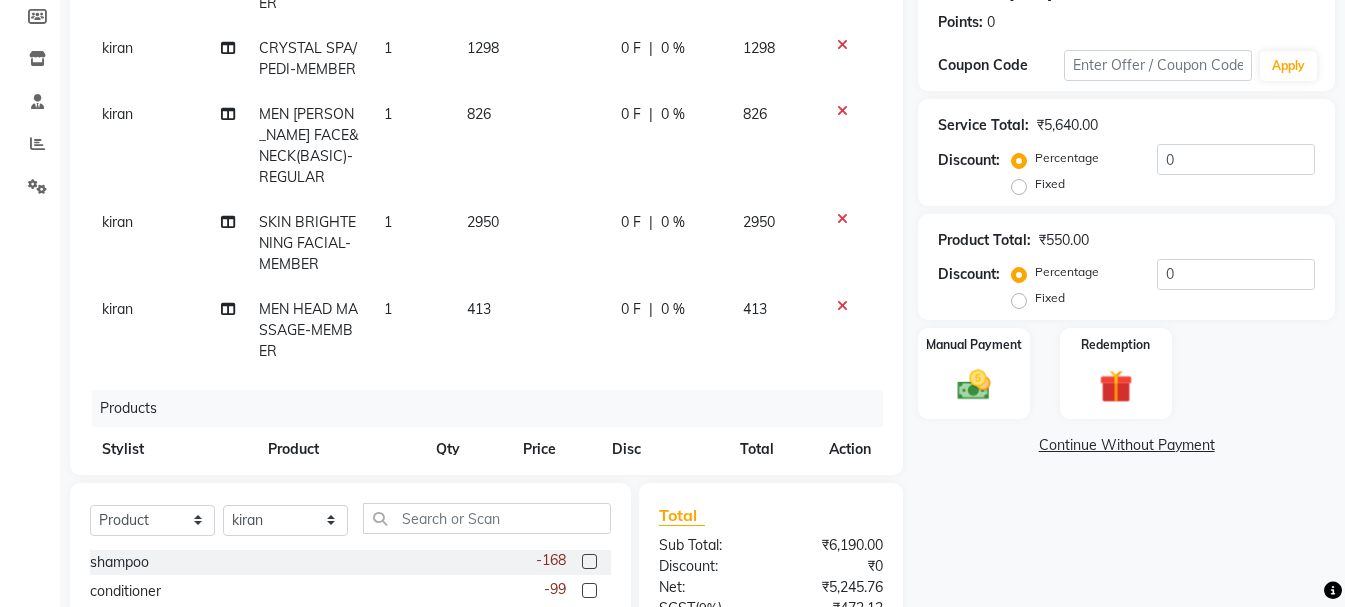 scroll, scrollTop: 49, scrollLeft: 0, axis: vertical 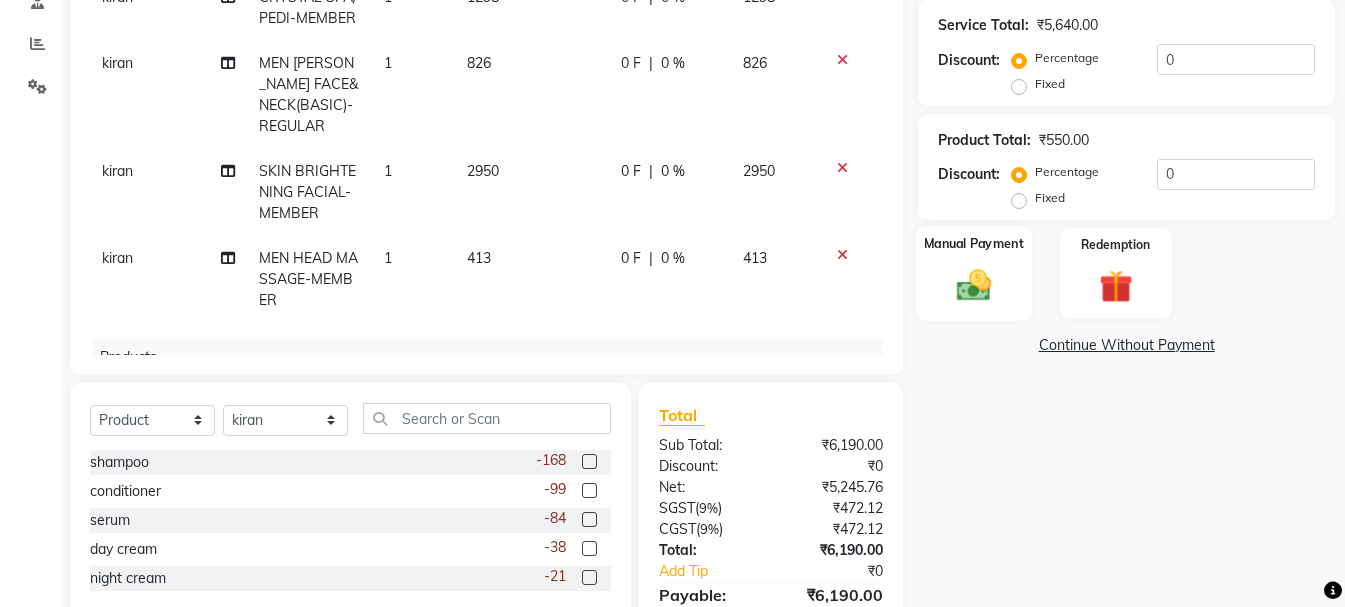 click on "Manual Payment" 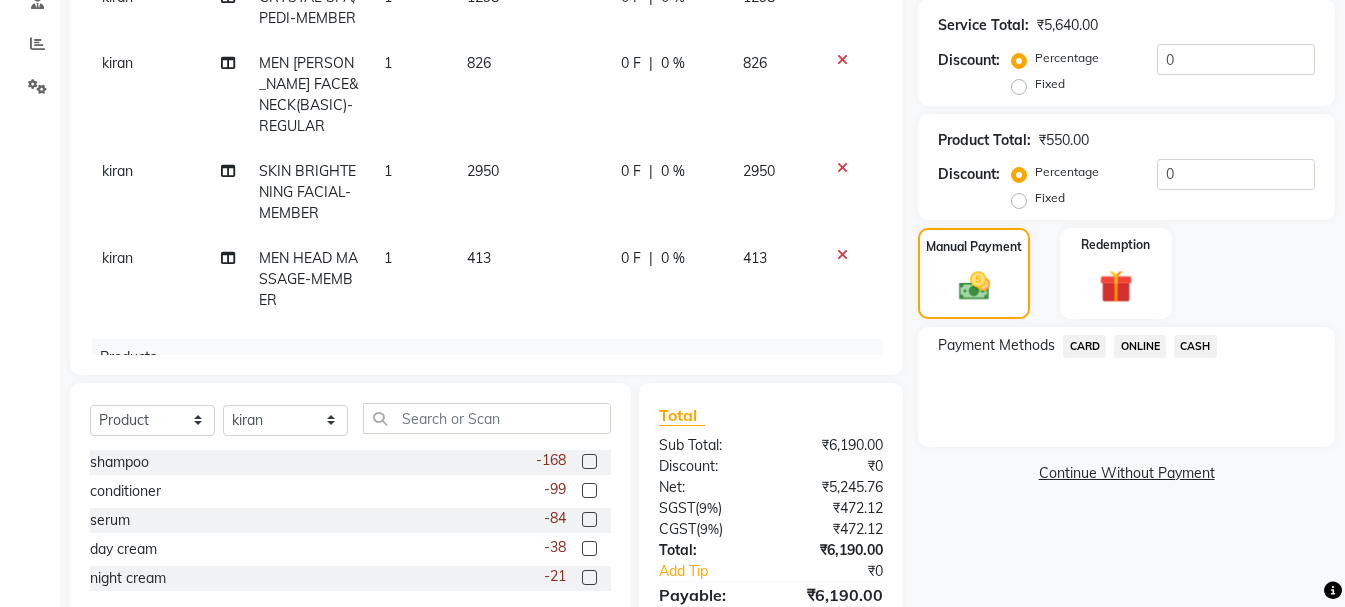 click on "CARD" 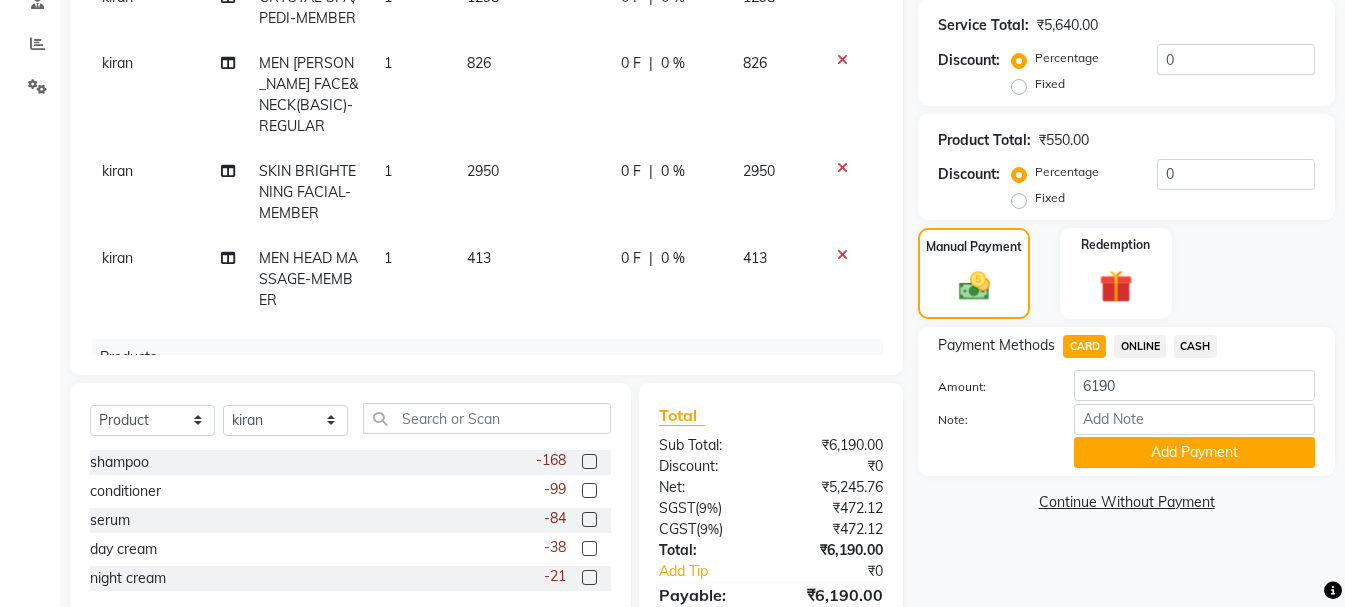 scroll, scrollTop: 0, scrollLeft: 0, axis: both 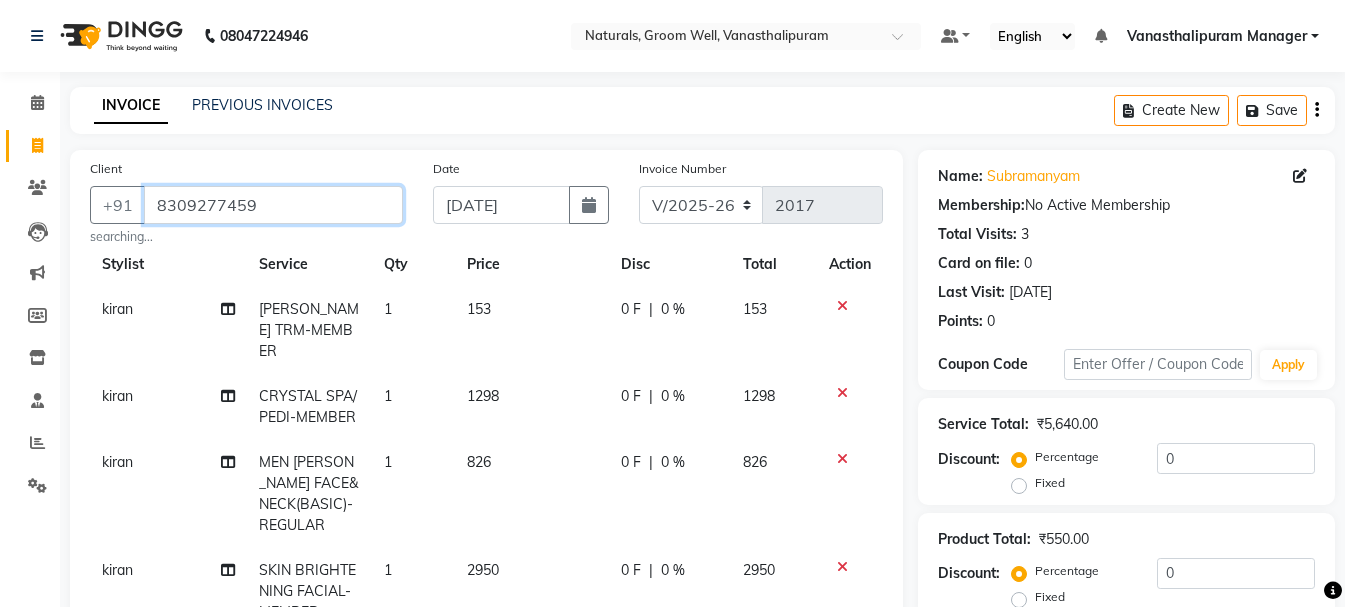 click on "8309277459" at bounding box center (273, 205) 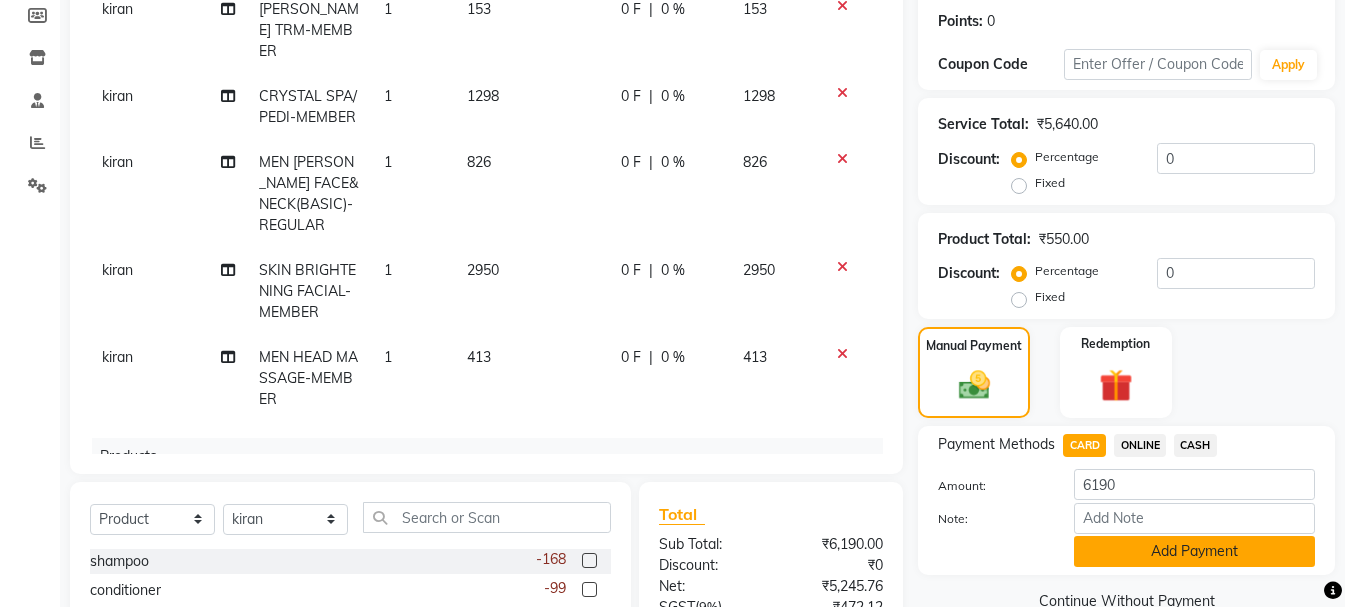 click on "Add Payment" 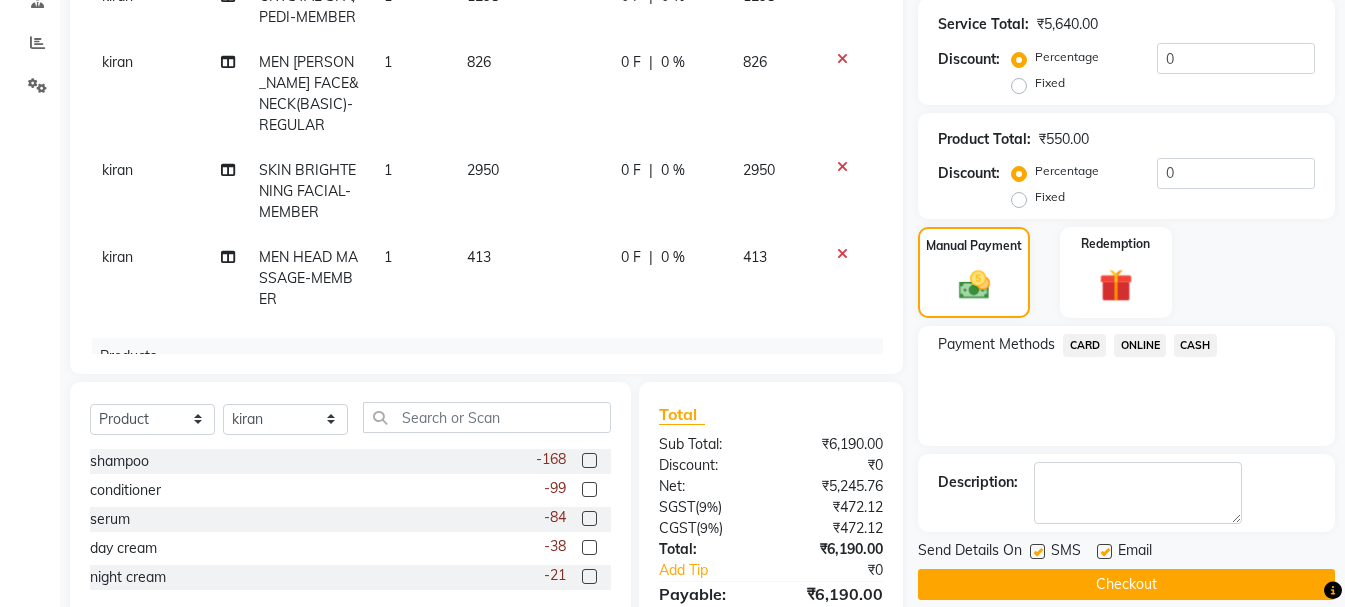 scroll, scrollTop: 541, scrollLeft: 0, axis: vertical 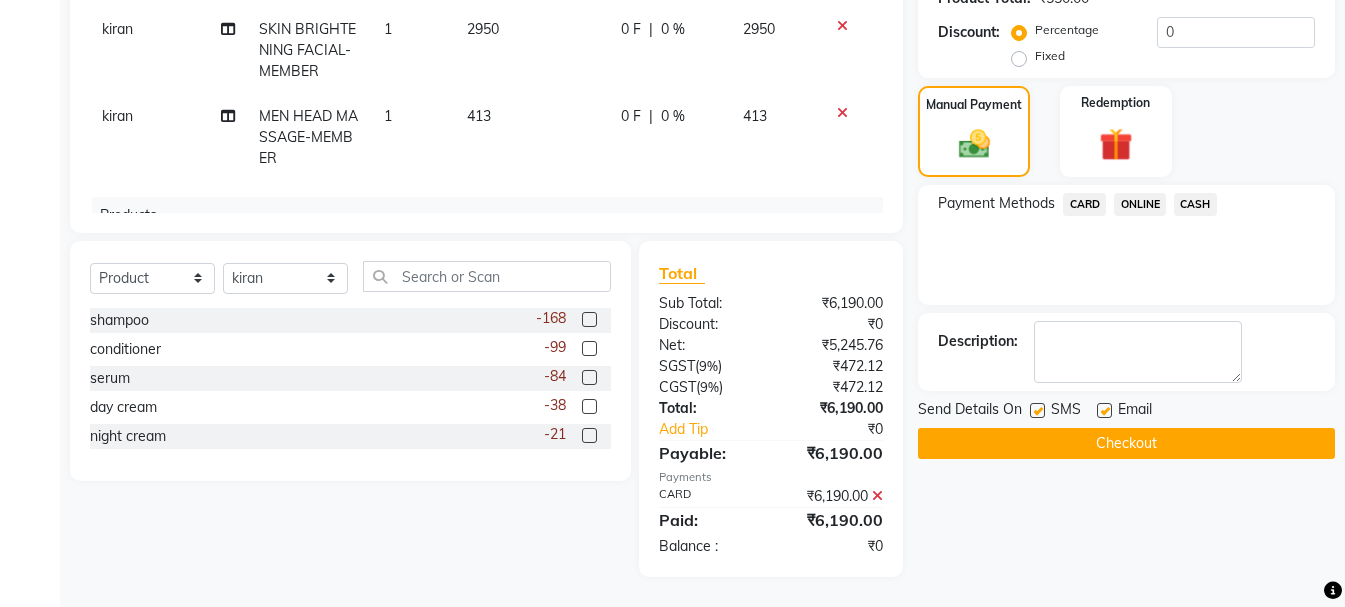 click on "Checkout" 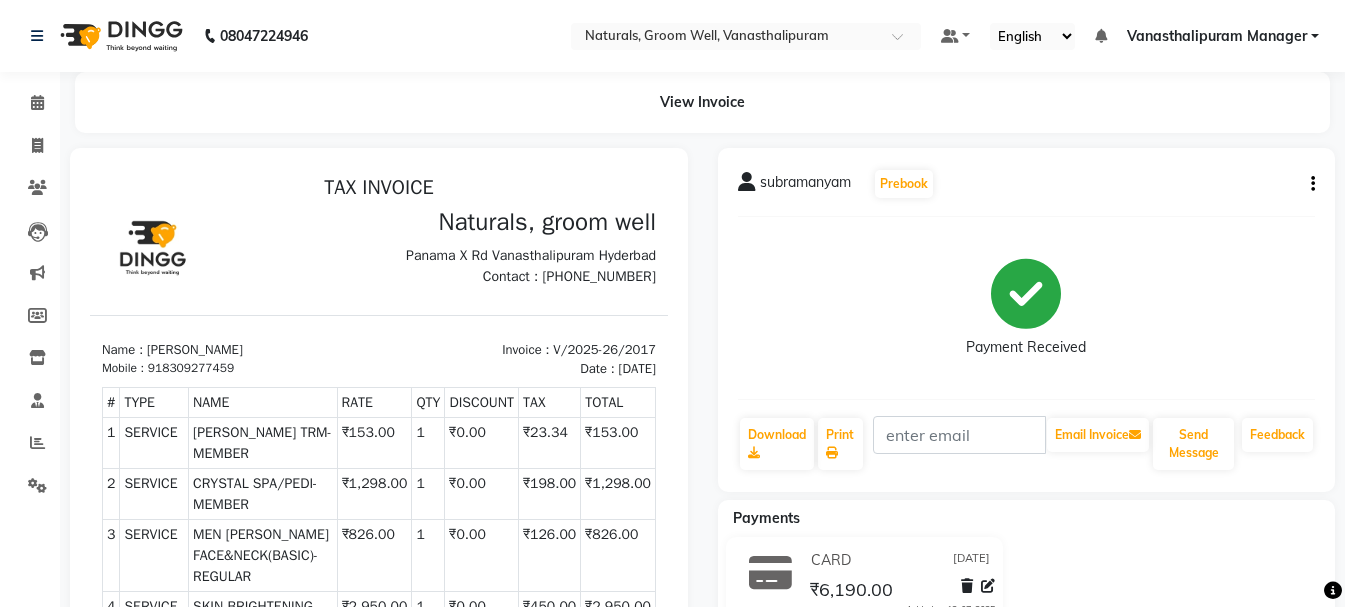 scroll, scrollTop: 0, scrollLeft: 0, axis: both 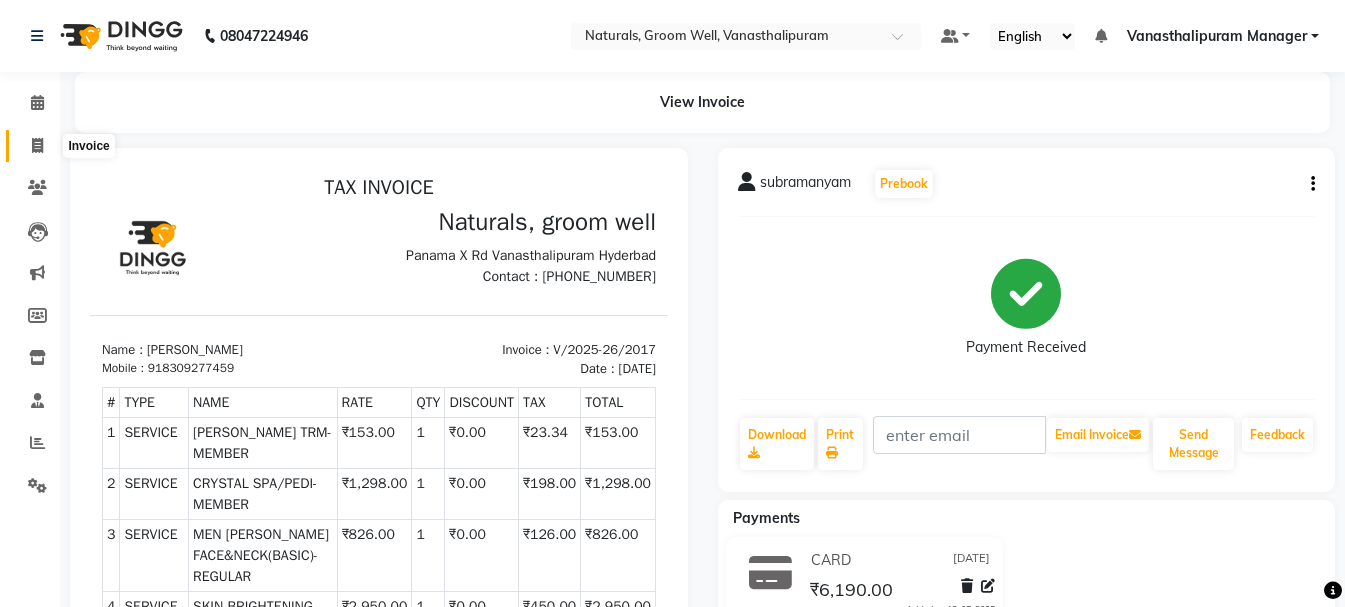 click 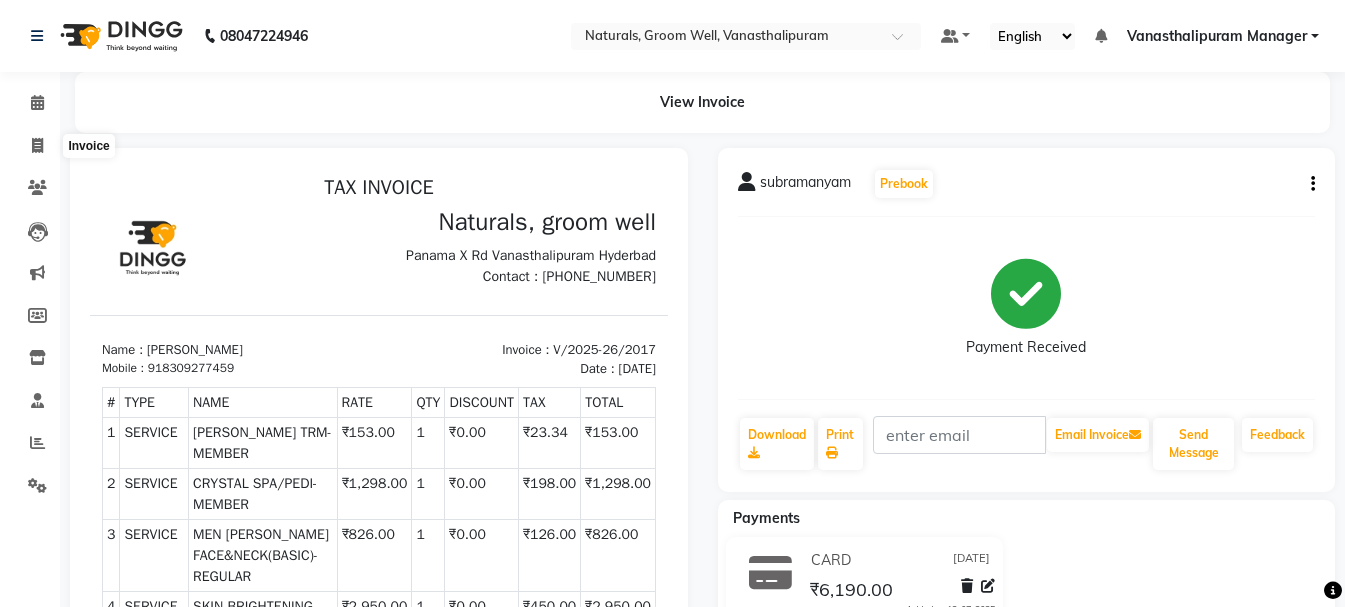 select on "service" 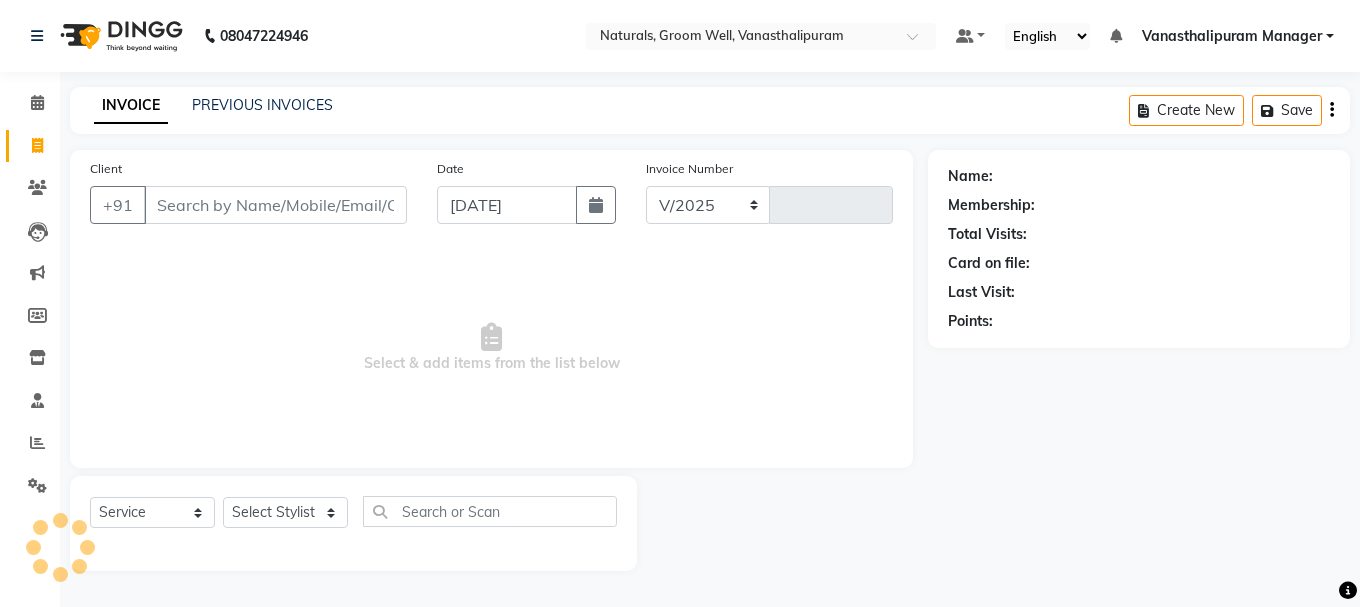 select on "5859" 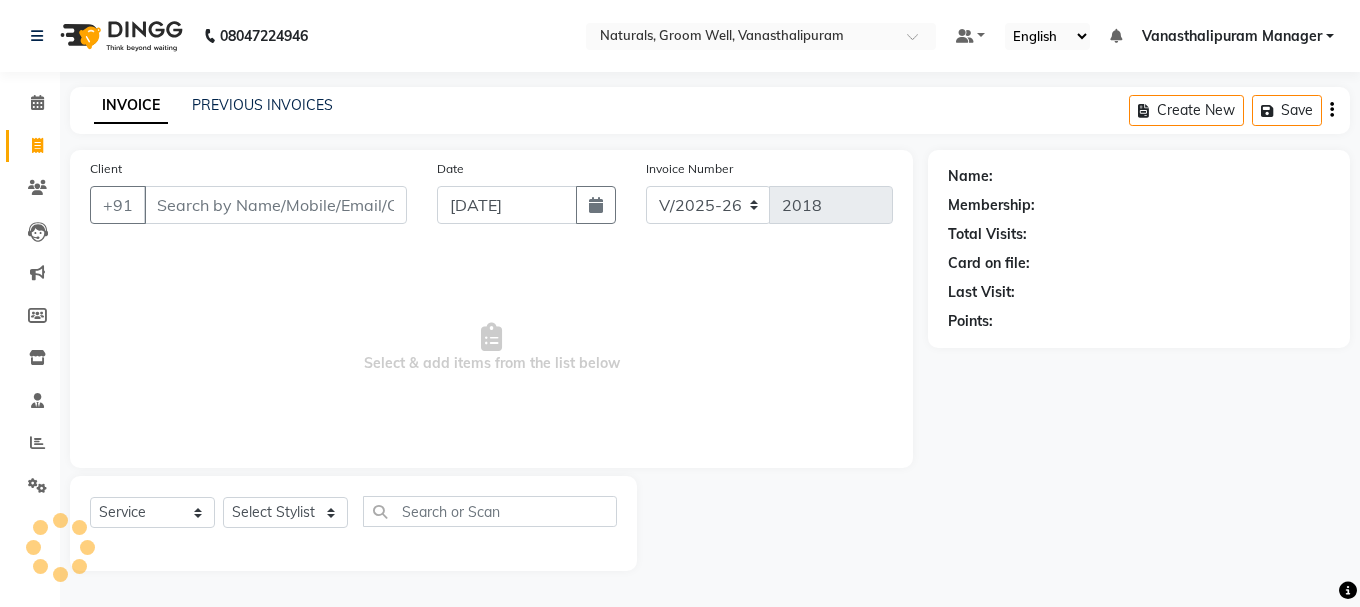 click on "Client" at bounding box center [275, 205] 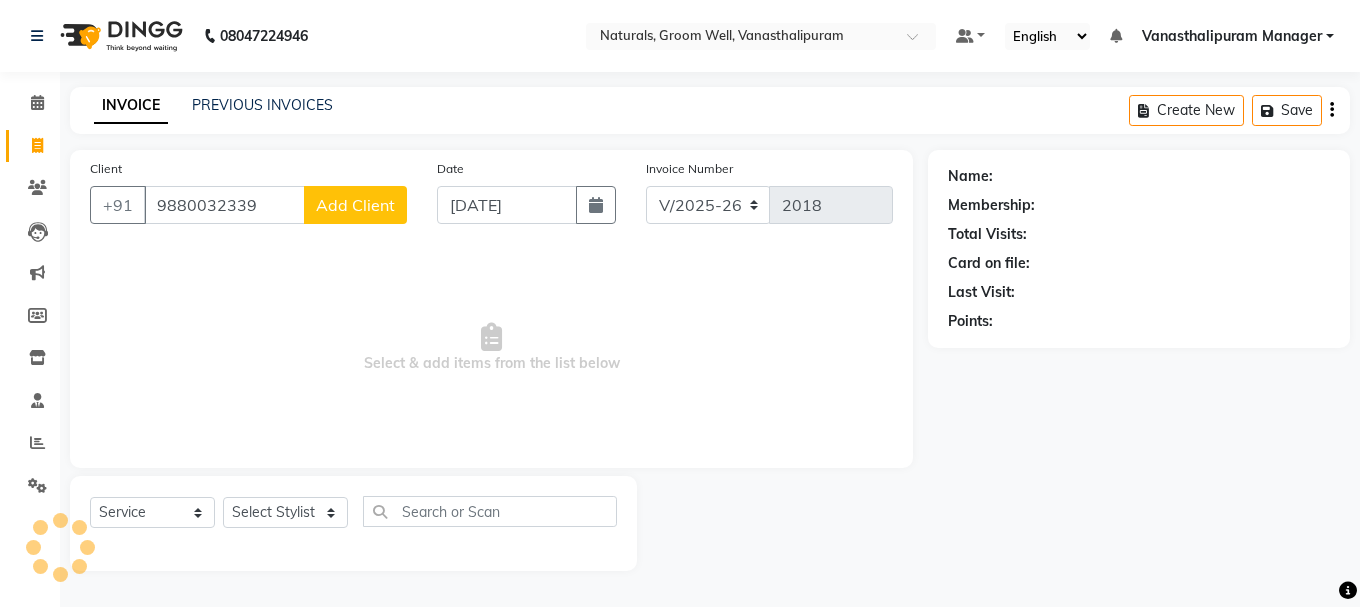 type on "9880032339" 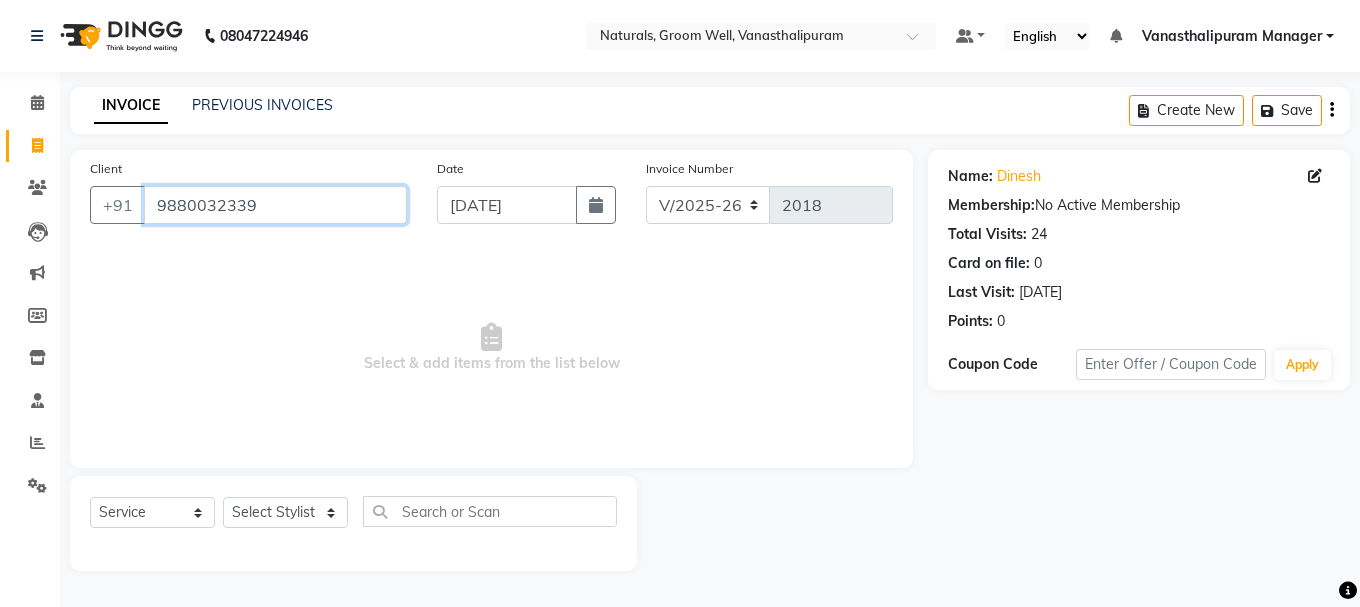 click on "9880032339" at bounding box center [275, 205] 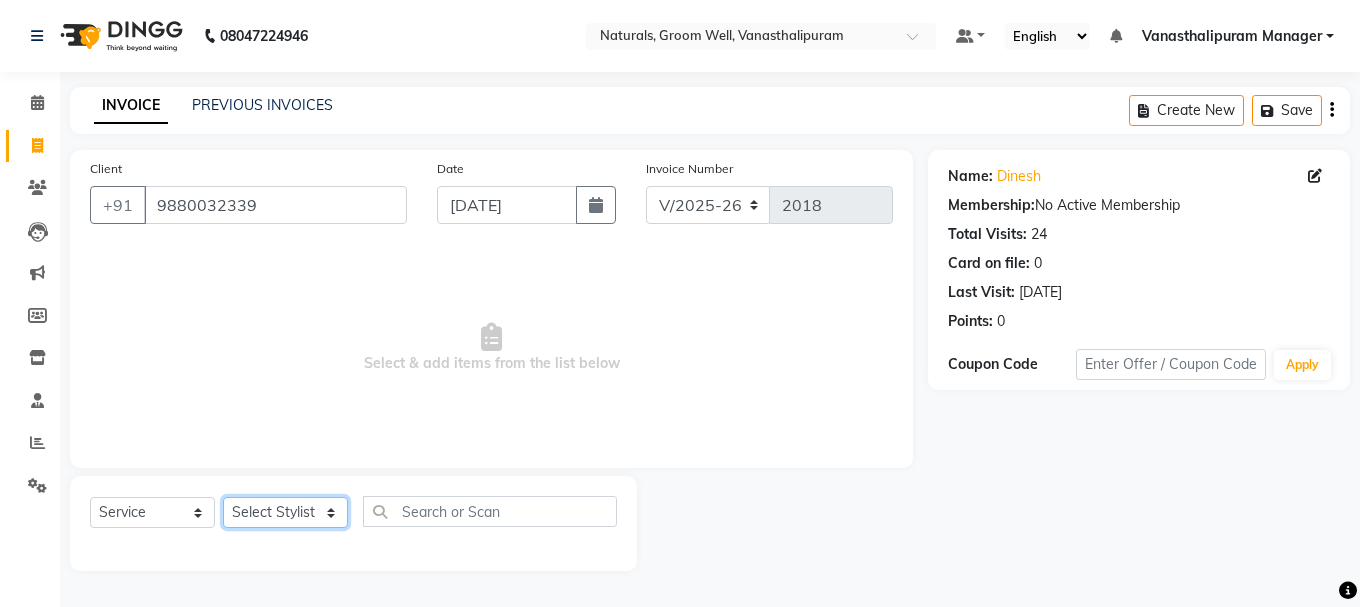 click on "Select Stylist [PERSON_NAME] kiran [PERSON_NAME] [PERSON_NAME] [PERSON_NAME] [PERSON_NAME] sandhya Vanasthalipuram Manager vinay" 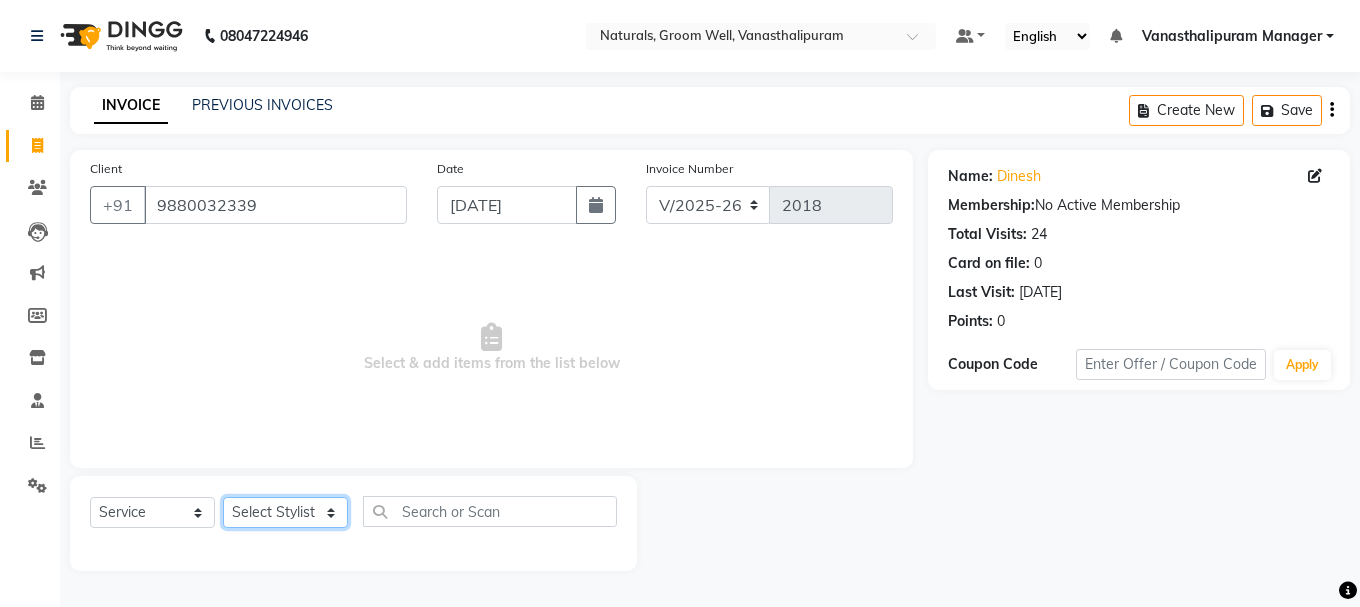 select on "84994" 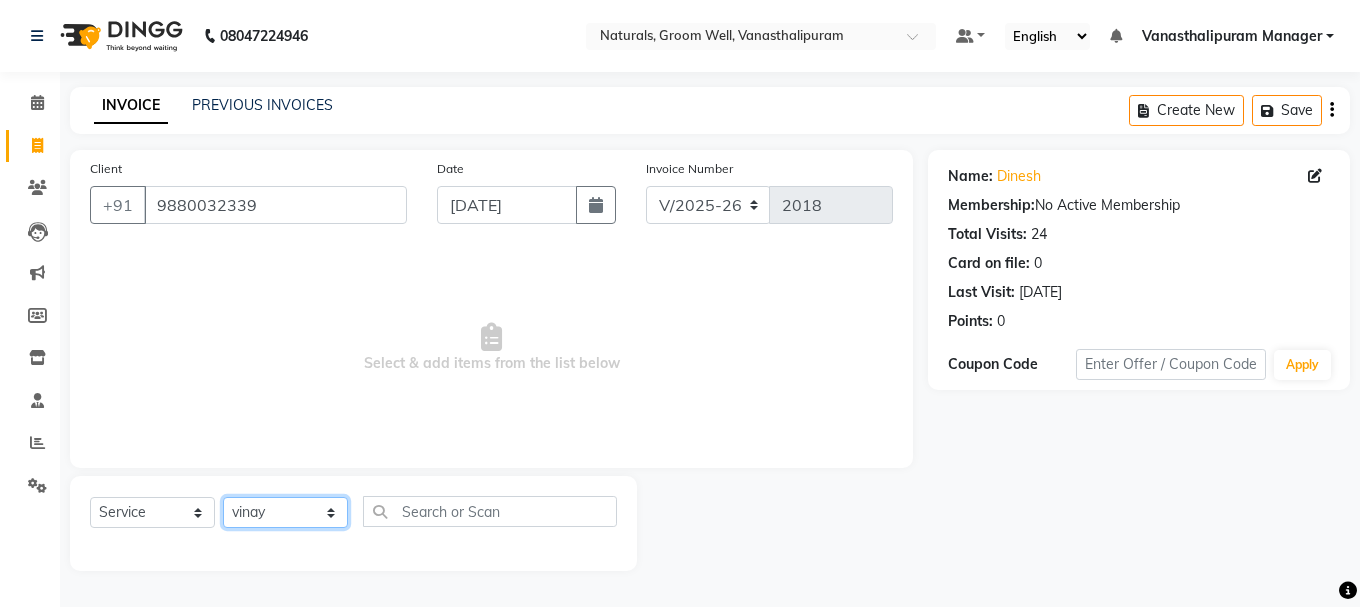 click on "Select Stylist [PERSON_NAME] kiran [PERSON_NAME] [PERSON_NAME] [PERSON_NAME] [PERSON_NAME] sandhya Vanasthalipuram Manager vinay" 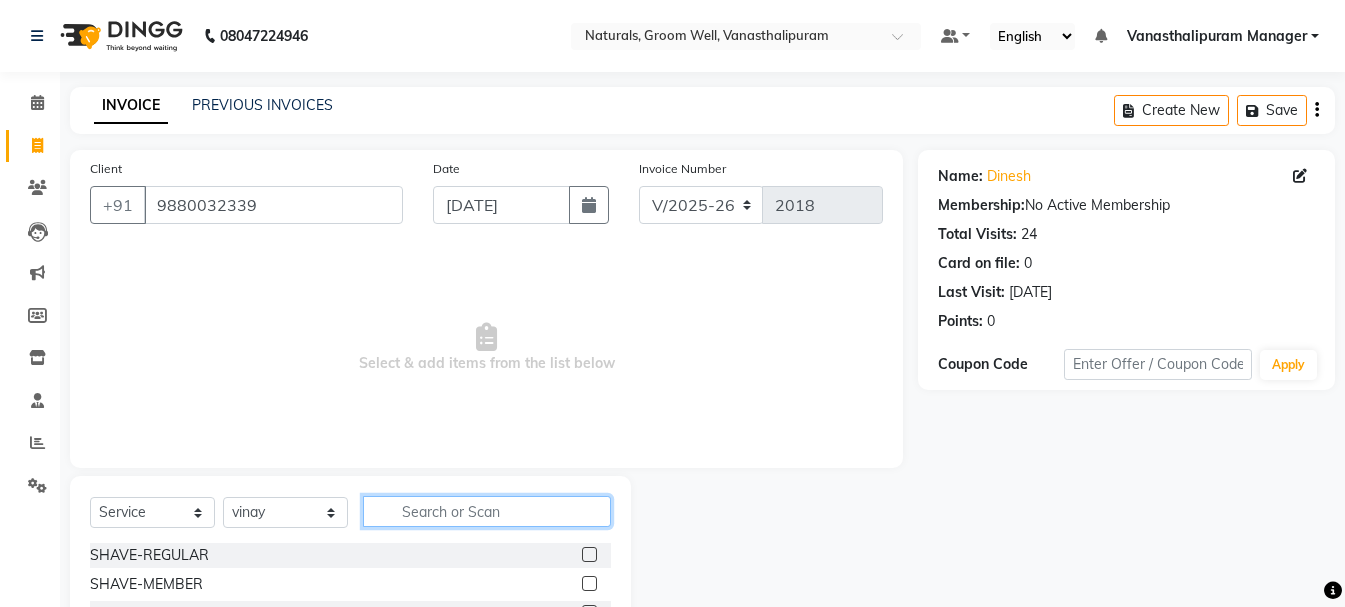drag, startPoint x: 467, startPoint y: 514, endPoint x: 479, endPoint y: 518, distance: 12.649111 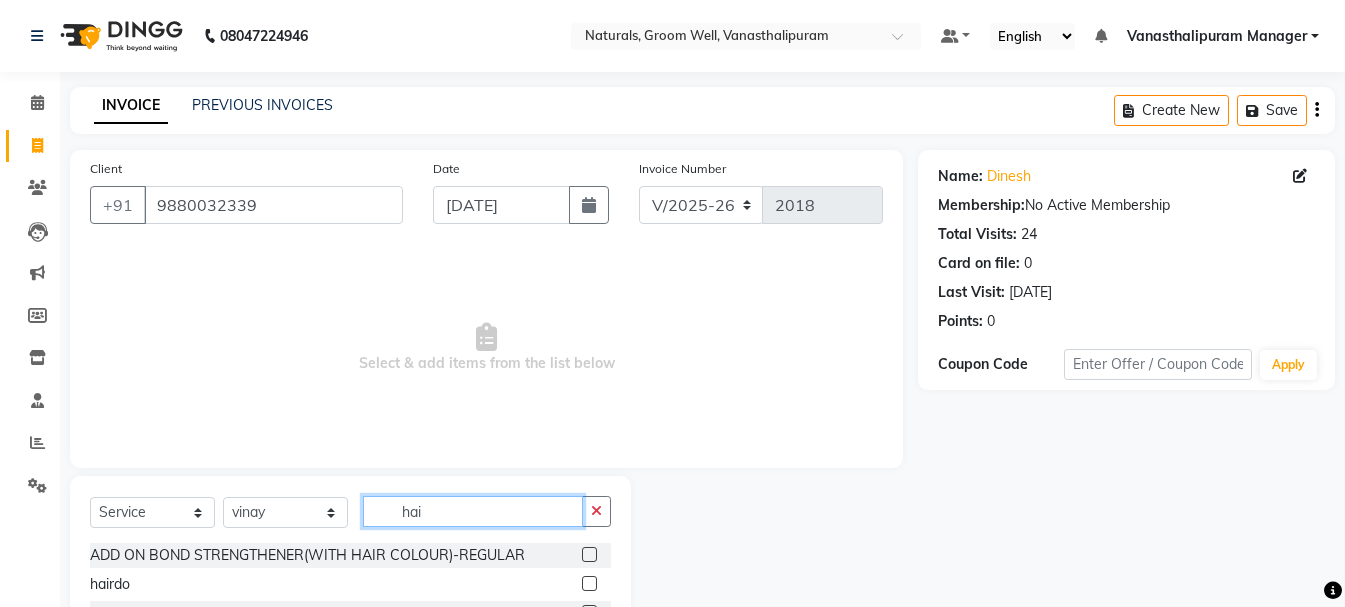 scroll, scrollTop: 194, scrollLeft: 0, axis: vertical 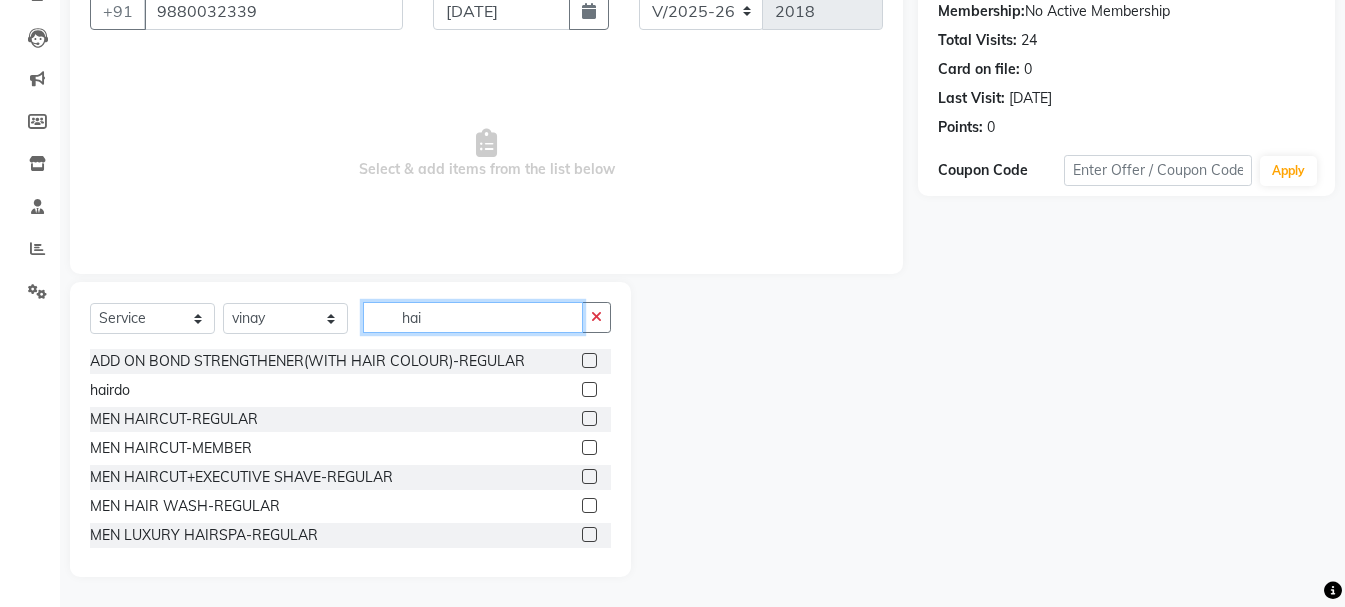 type on "hai" 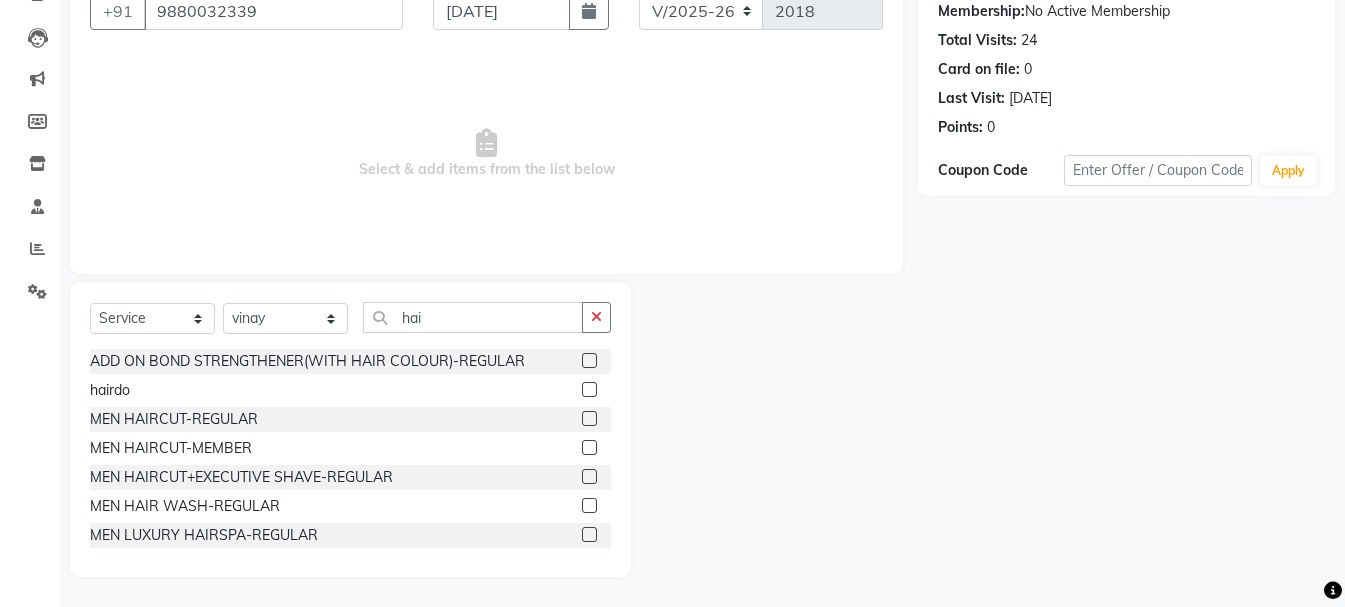 click 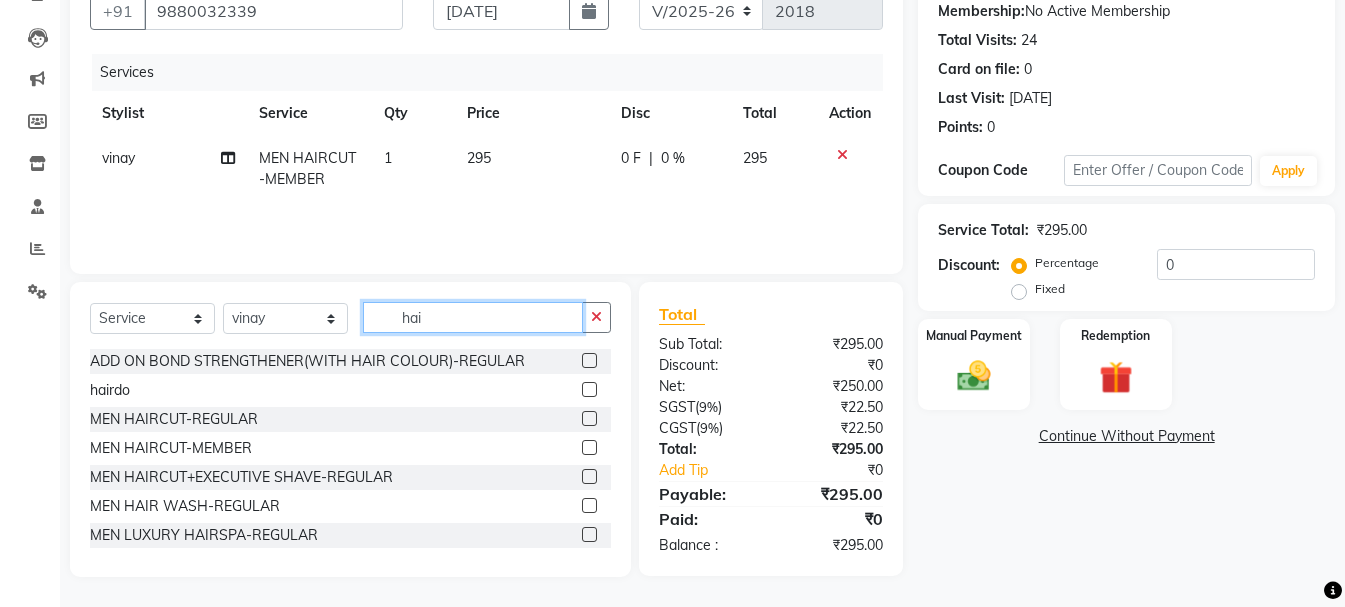 checkbox on "false" 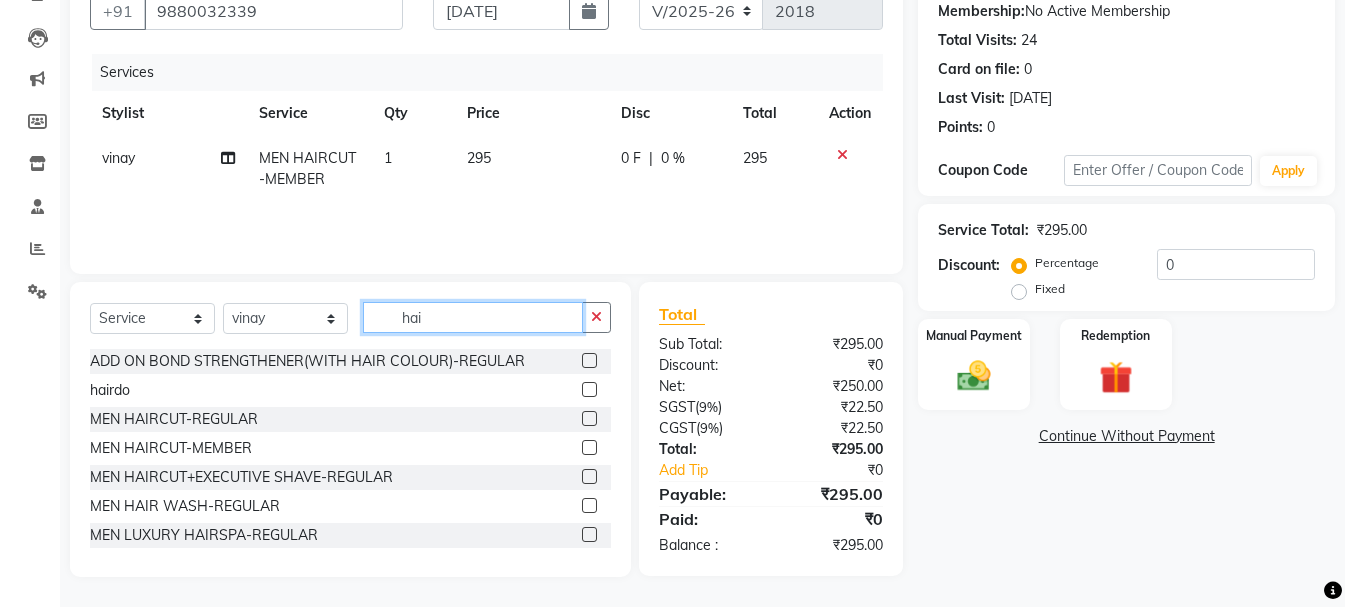 click on "hai" 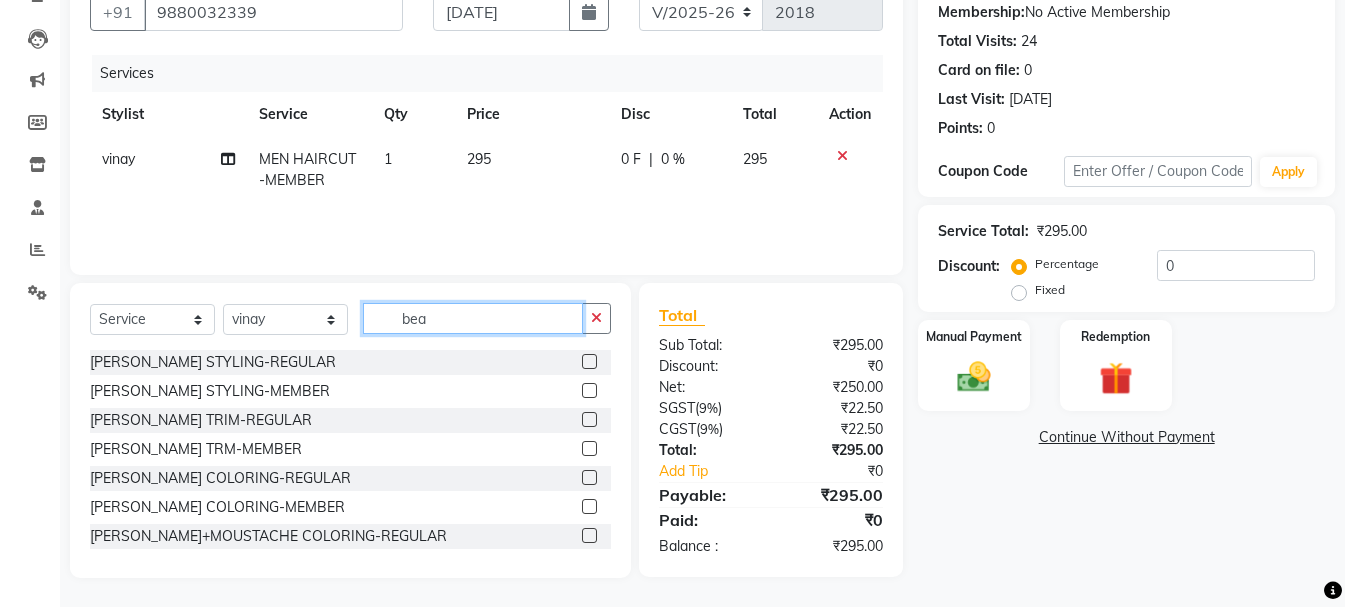 scroll, scrollTop: 194, scrollLeft: 0, axis: vertical 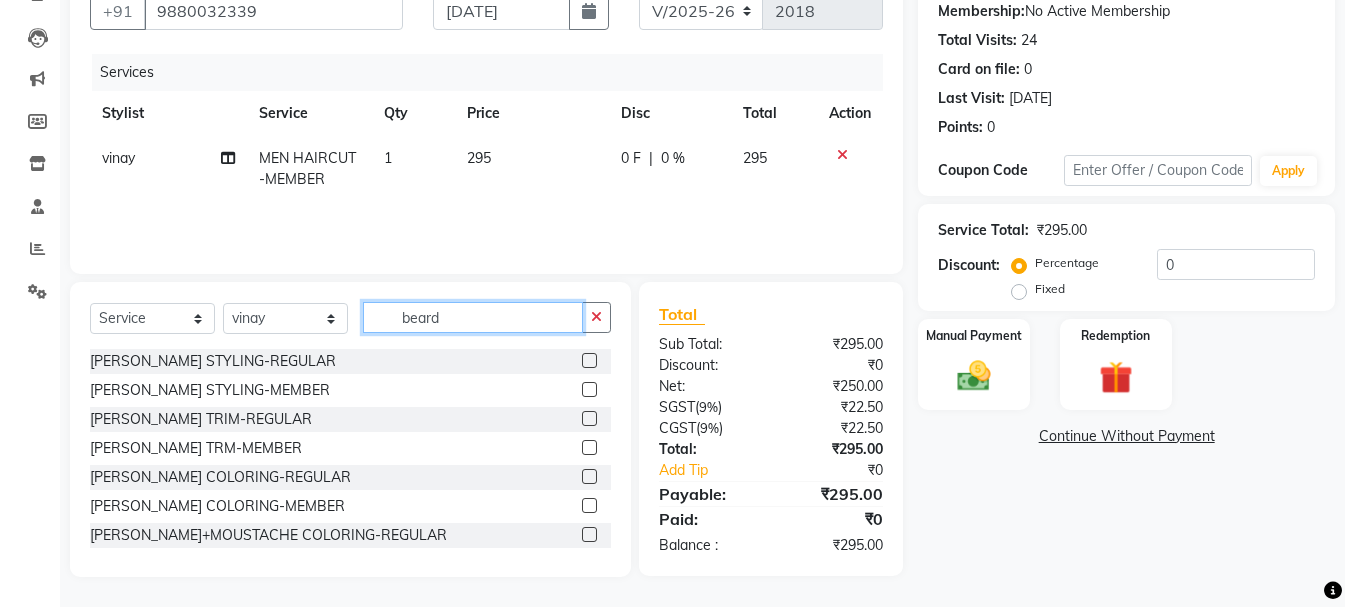 type on "beard" 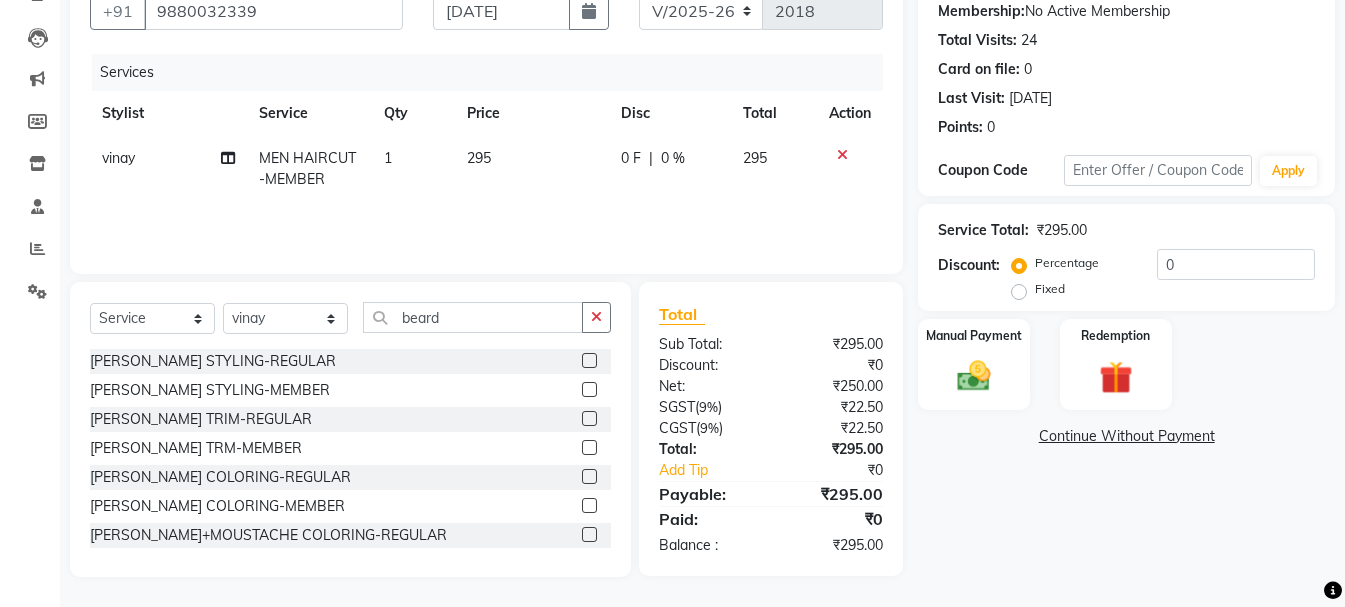 click 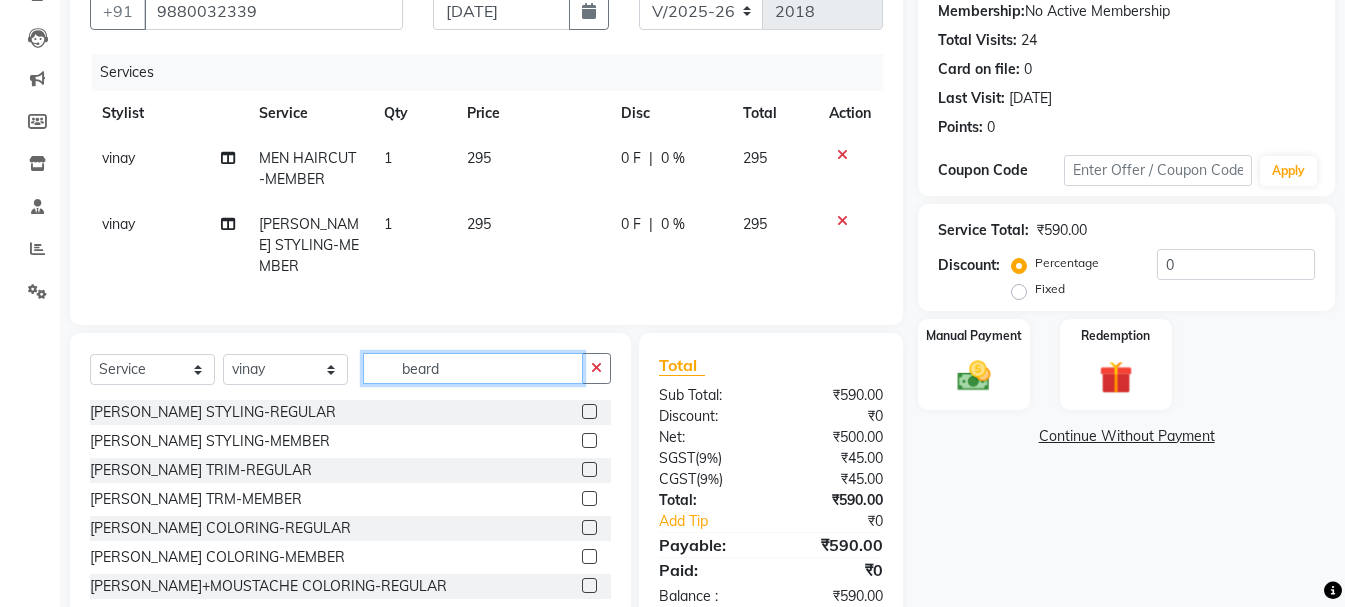 checkbox on "false" 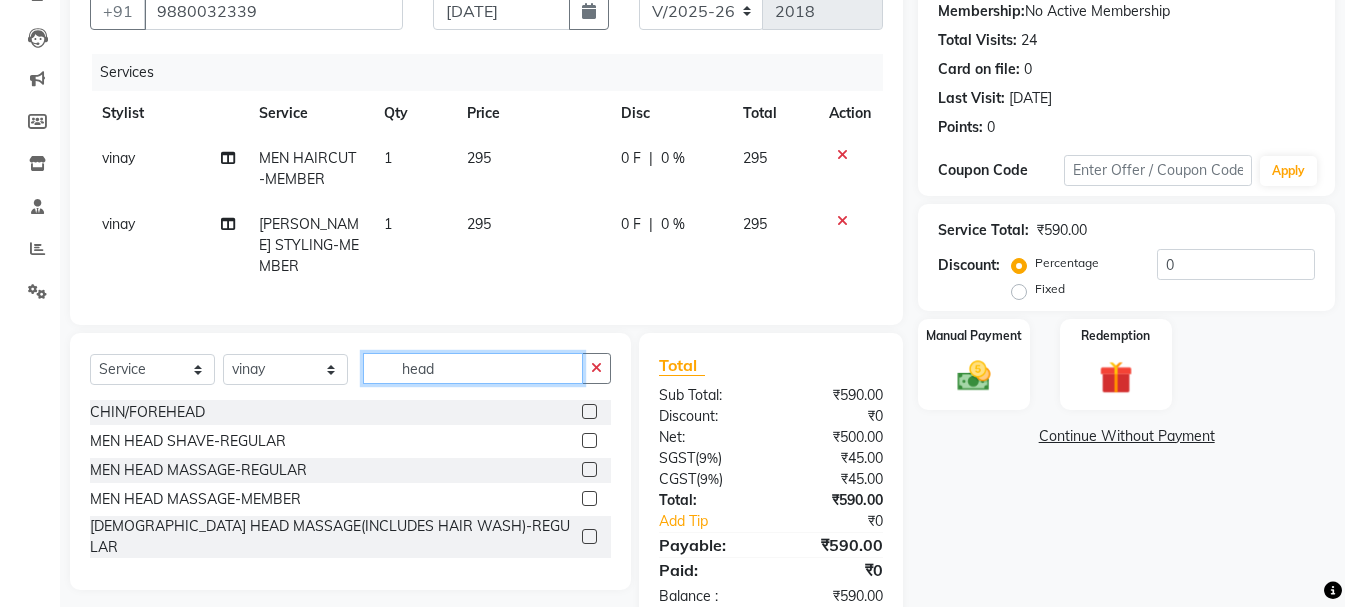 type on "head" 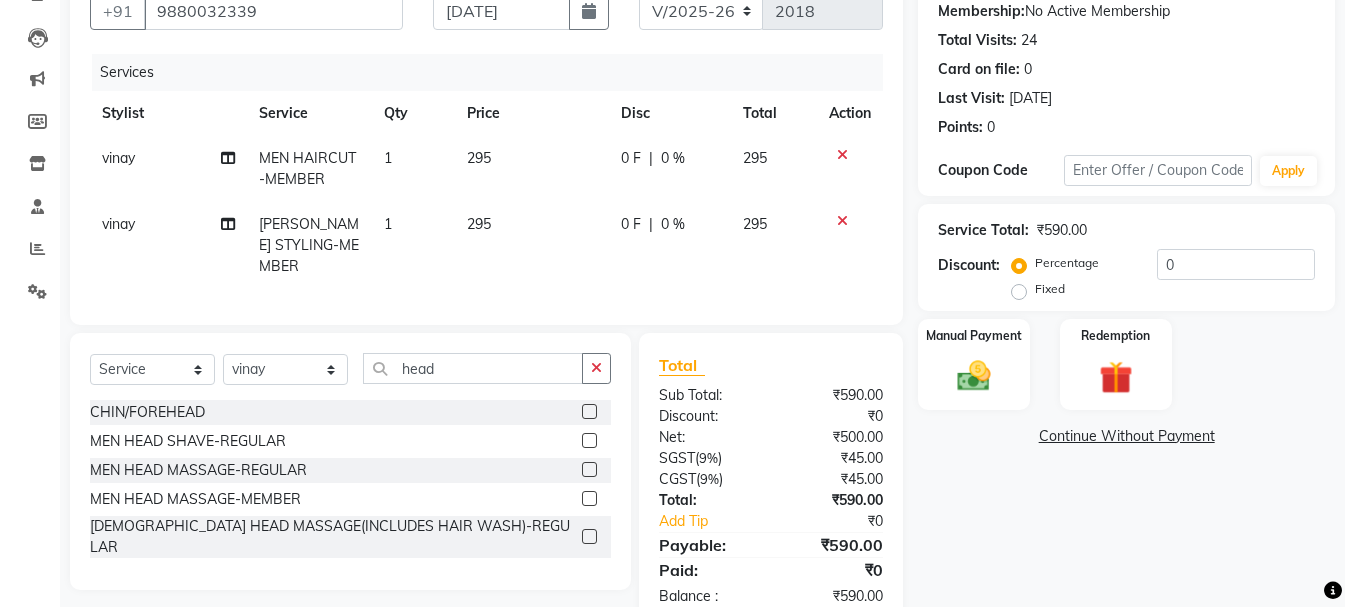 click 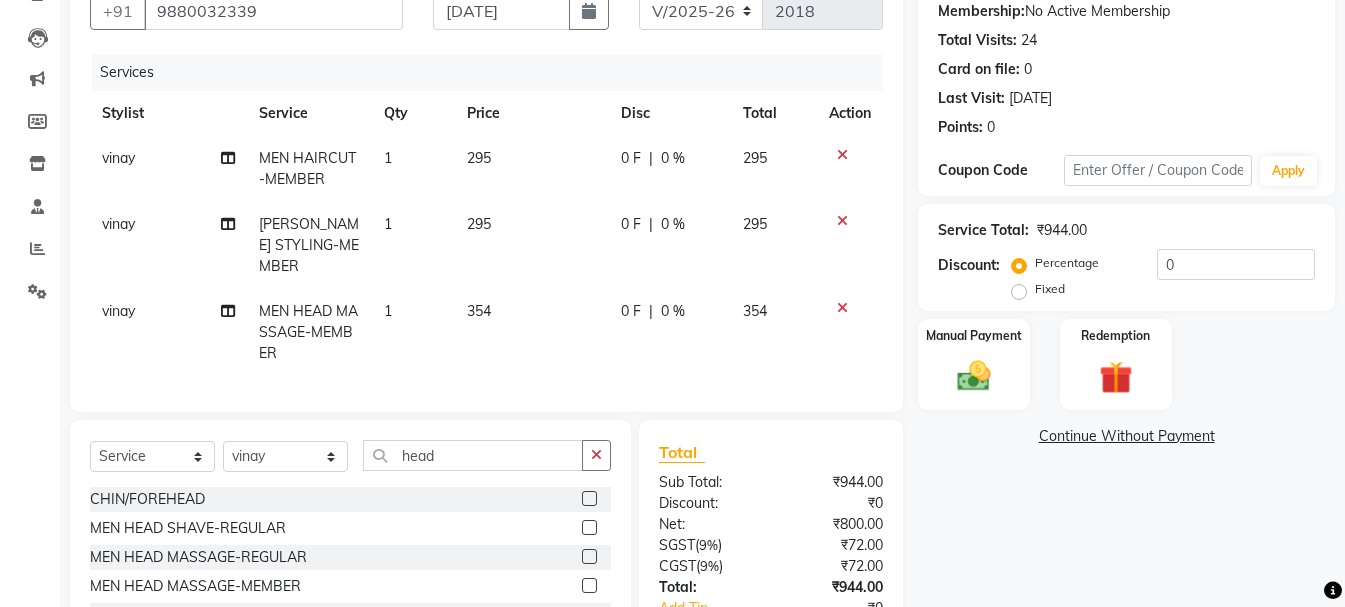 checkbox on "false" 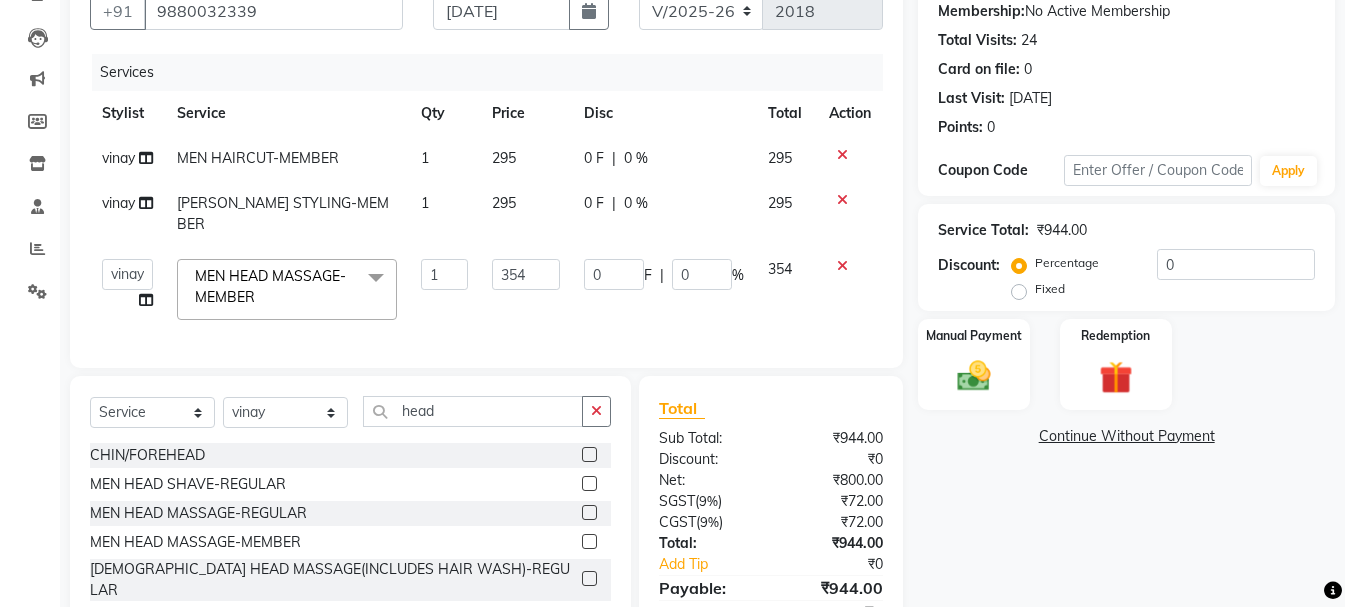 click on "354" 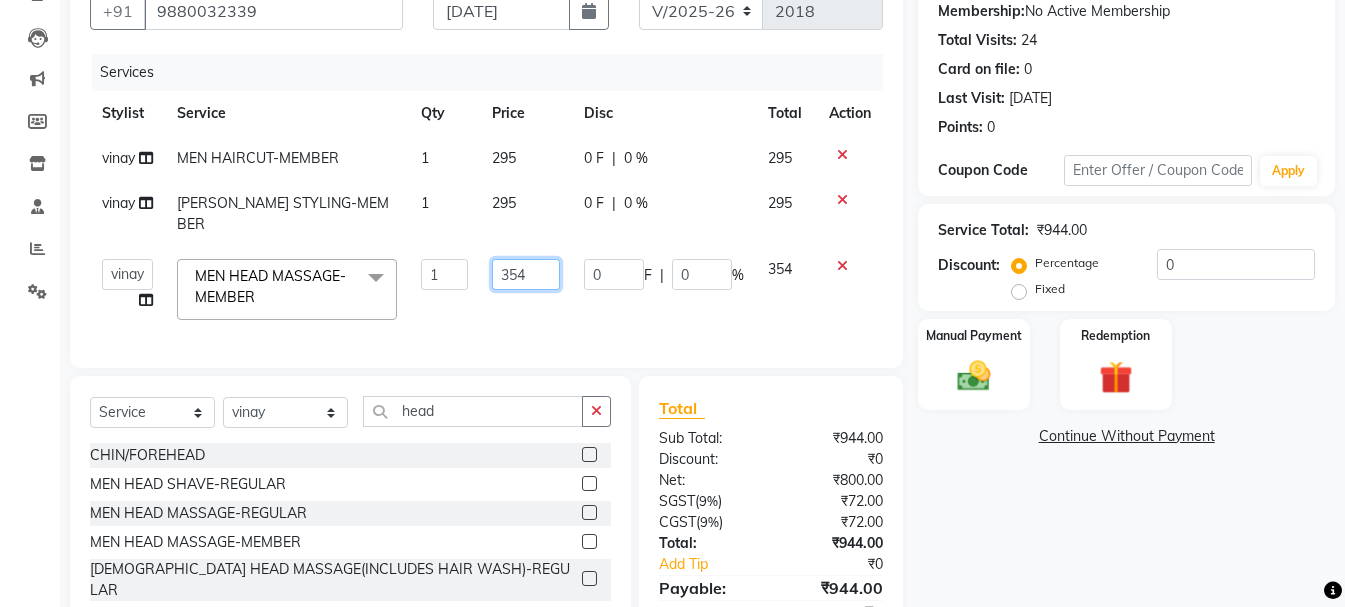 click on "354" 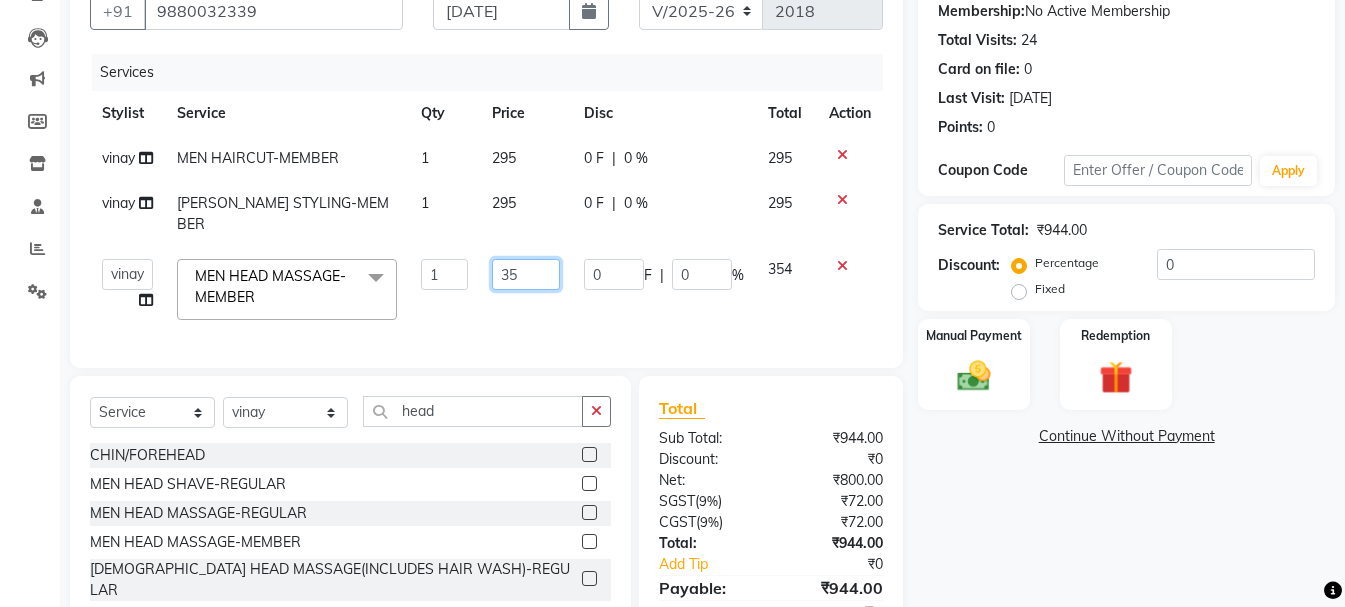 type on "3" 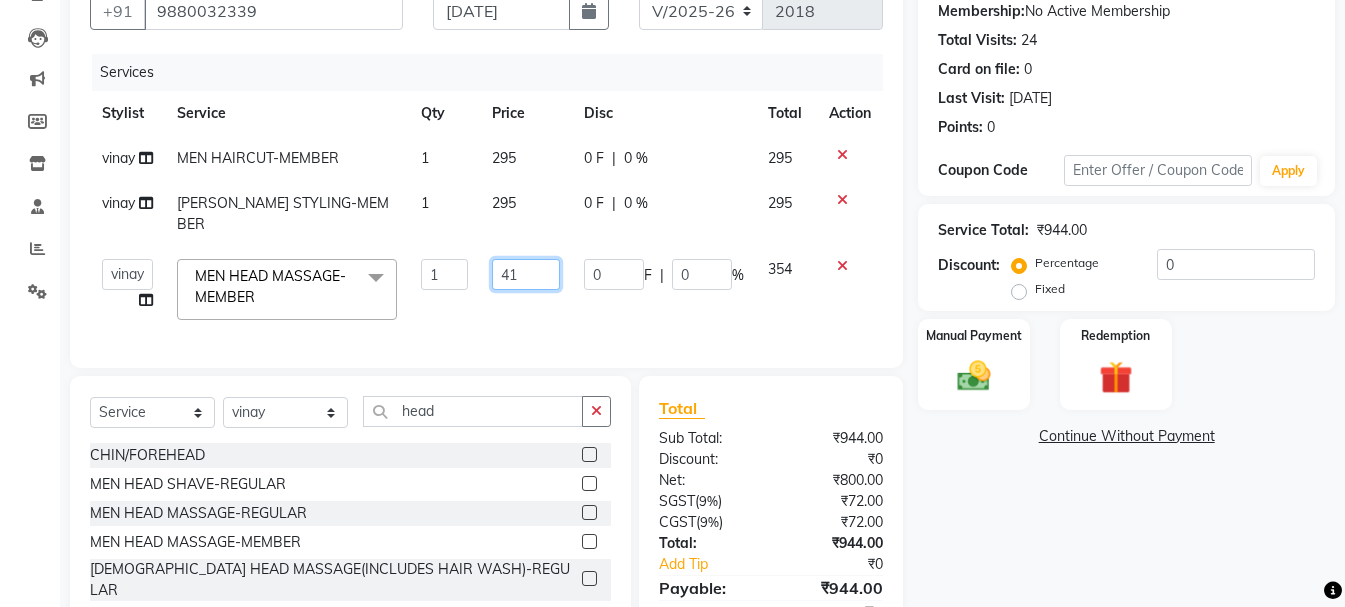 type on "413" 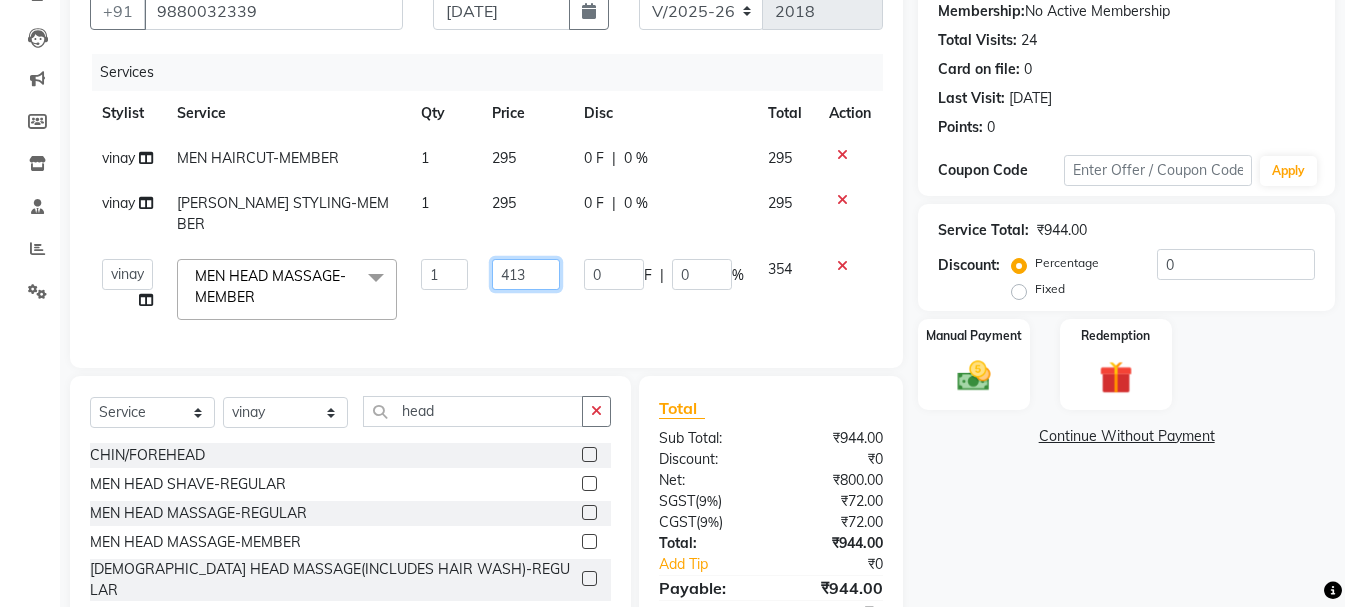 scroll, scrollTop: 0, scrollLeft: 0, axis: both 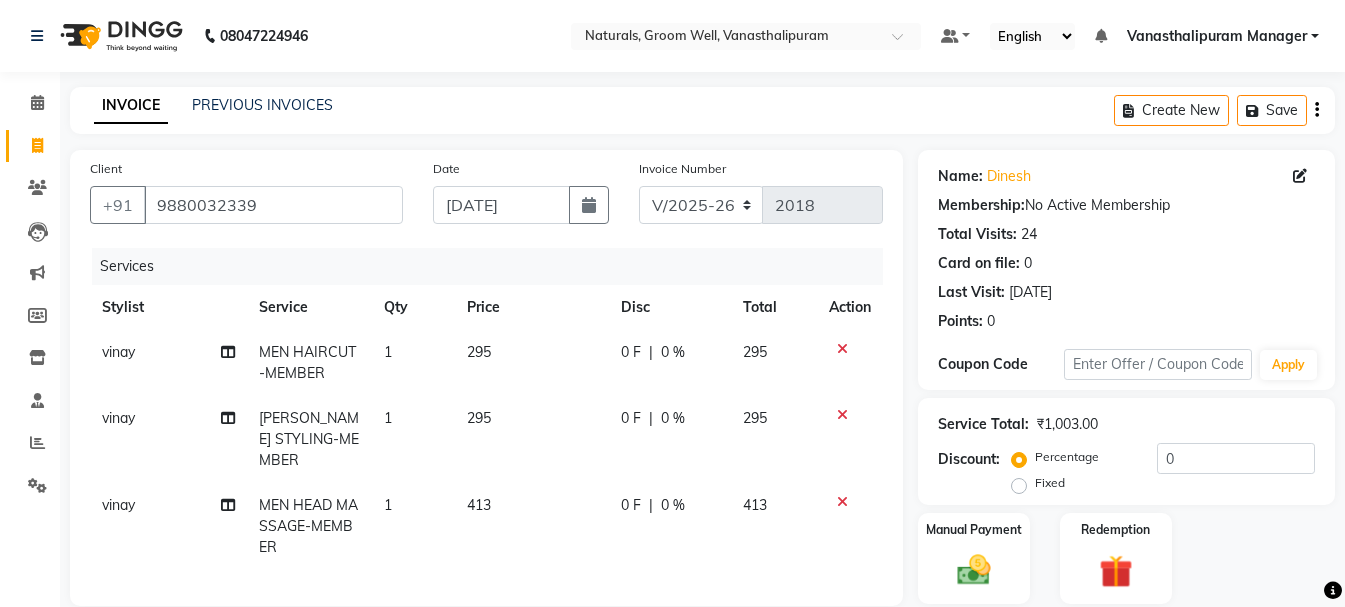 click on "08047224946 Select Location × Naturals, Groom Well, Vanasthalipuram Default Panel My Panel English ENGLISH Español العربية मराठी हिंदी ગુજરાતી தமிழ் 中文 Notifications nothing to show Vanasthalipuram Manager Manage Profile Change Password Sign out  Version:3.15.4  ☀ Naturals, groom well, Vanasthalipuram  Calendar  Invoice  Clients  Leads   Marketing  Members  Inventory  Staff  Reports  Settings Completed InProgress Upcoming Dropped Tentative Check-In Confirm Bookings Generate Report Segments Page Builder INVOICE PREVIOUS INVOICES Create New   Save  Client [PHONE_NUMBER] Date [DATE] Invoice Number V/2025 V/[PHONE_NUMBER] Services Stylist Service Qty Price Disc Total Action vinay MEN HAIRCUT-MEMBER 1 295 0 F | 0 % 295 [PERSON_NAME] STYLING-MEMBER 1 295 0 F | 0 % 295 vinay MEN HEAD MASSAGE-MEMBER 1 413 0 F | 0 % 413 Select  Service  Product  Membership  Package Voucher Prepaid Gift Card  Select Stylist [PERSON_NAME] kiran [PERSON_NAME] [PERSON_NAME] [PERSON_NAME]" at bounding box center [672, 469] 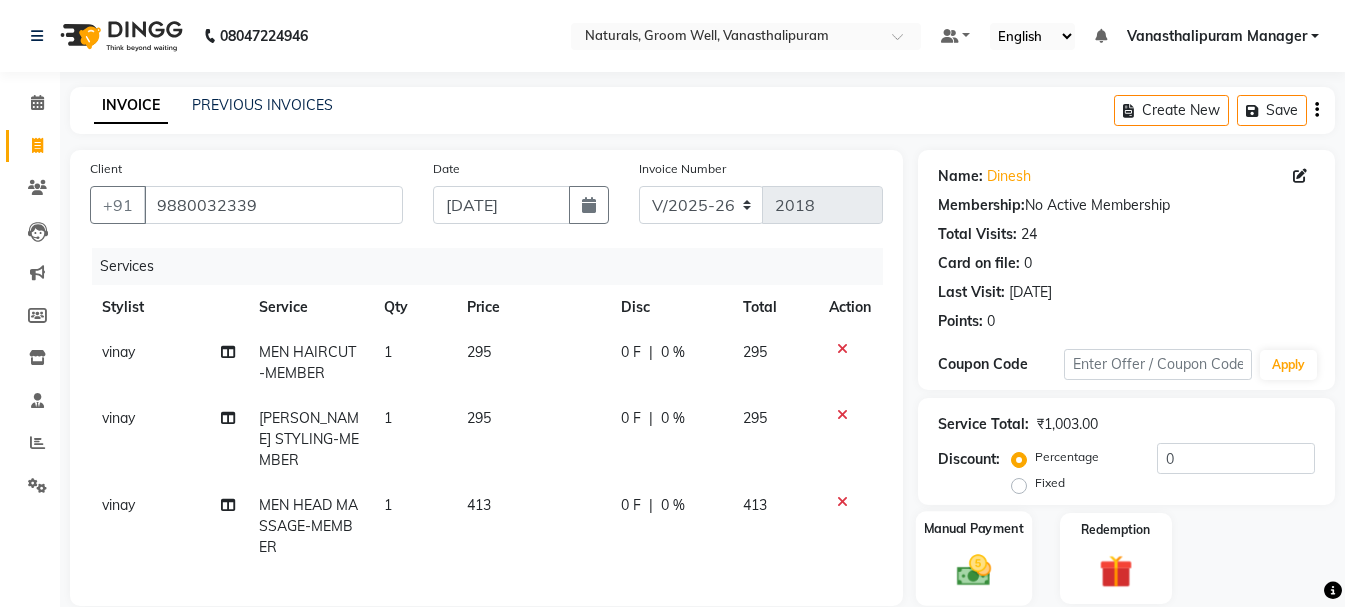 scroll, scrollTop: 325, scrollLeft: 0, axis: vertical 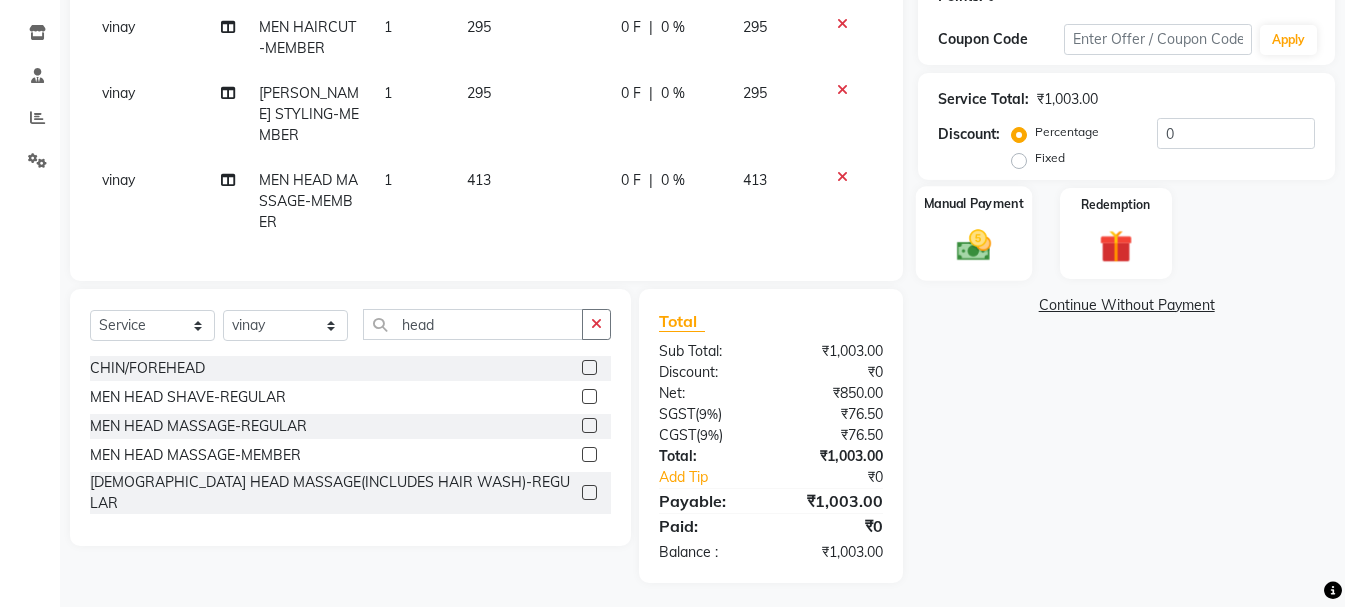 click on "Manual Payment" 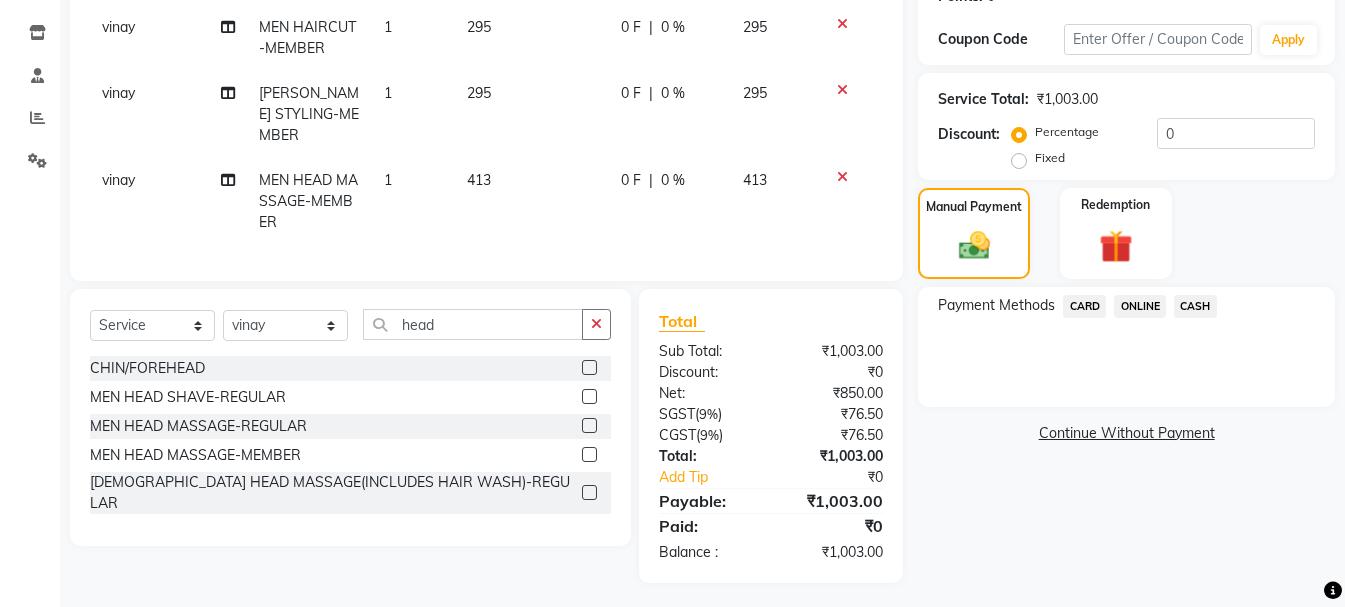 click on "ONLINE" 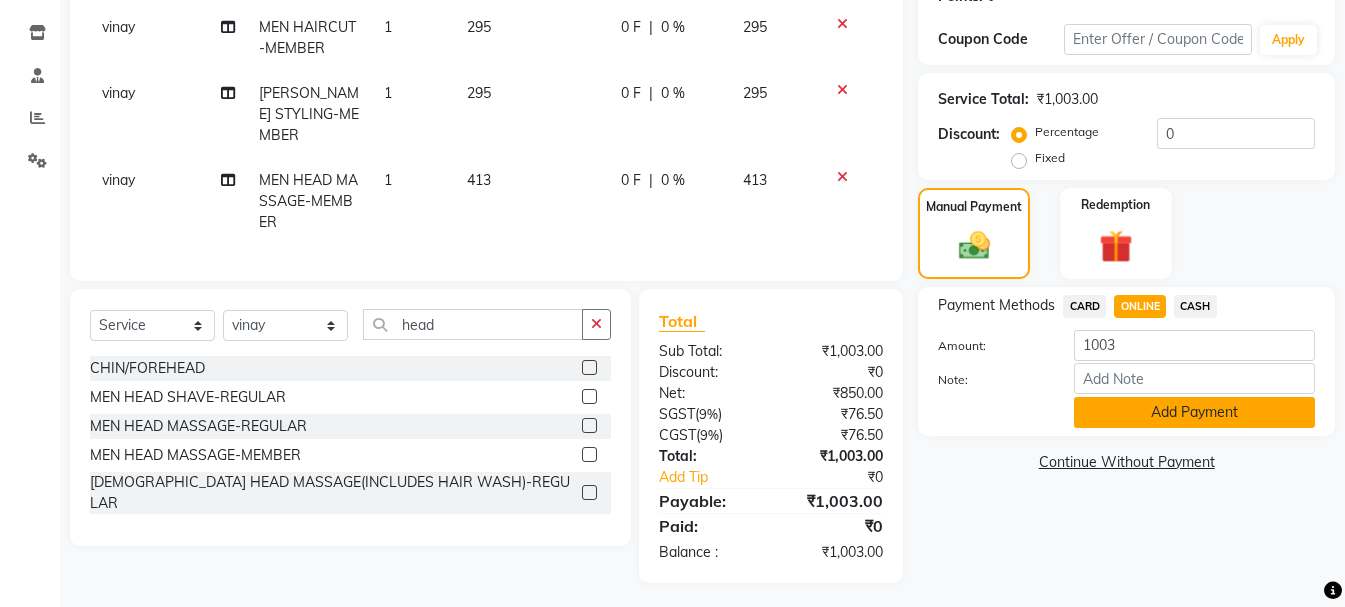 click on "Add Payment" 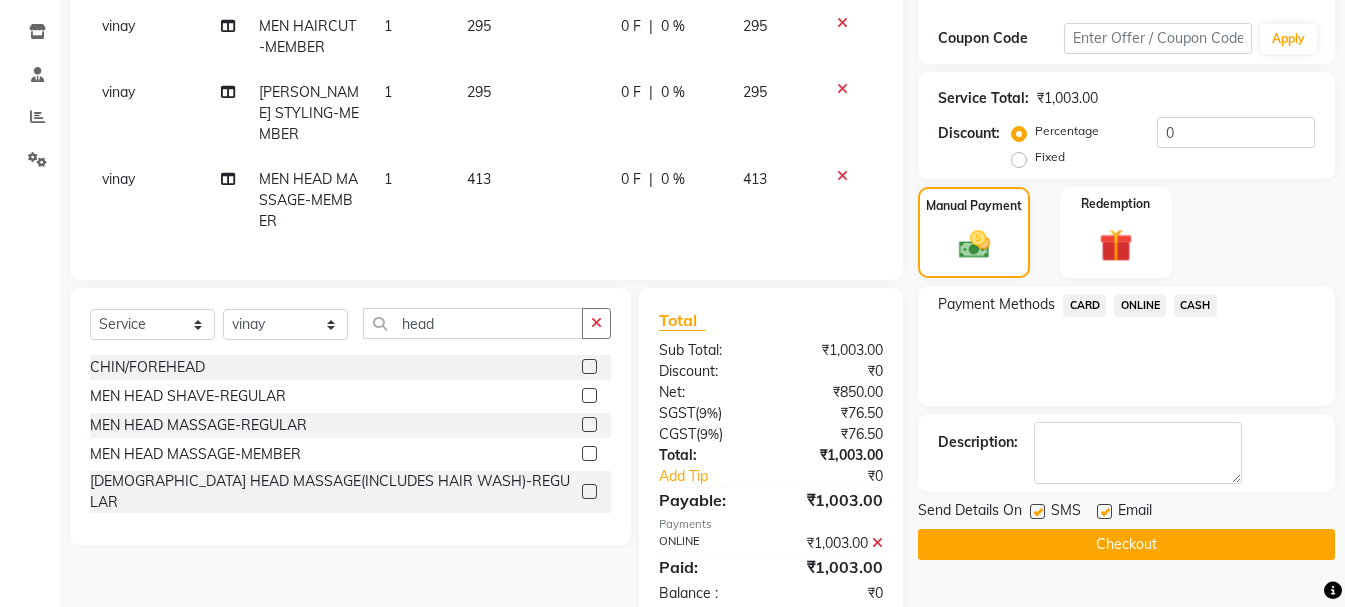 scroll, scrollTop: 367, scrollLeft: 0, axis: vertical 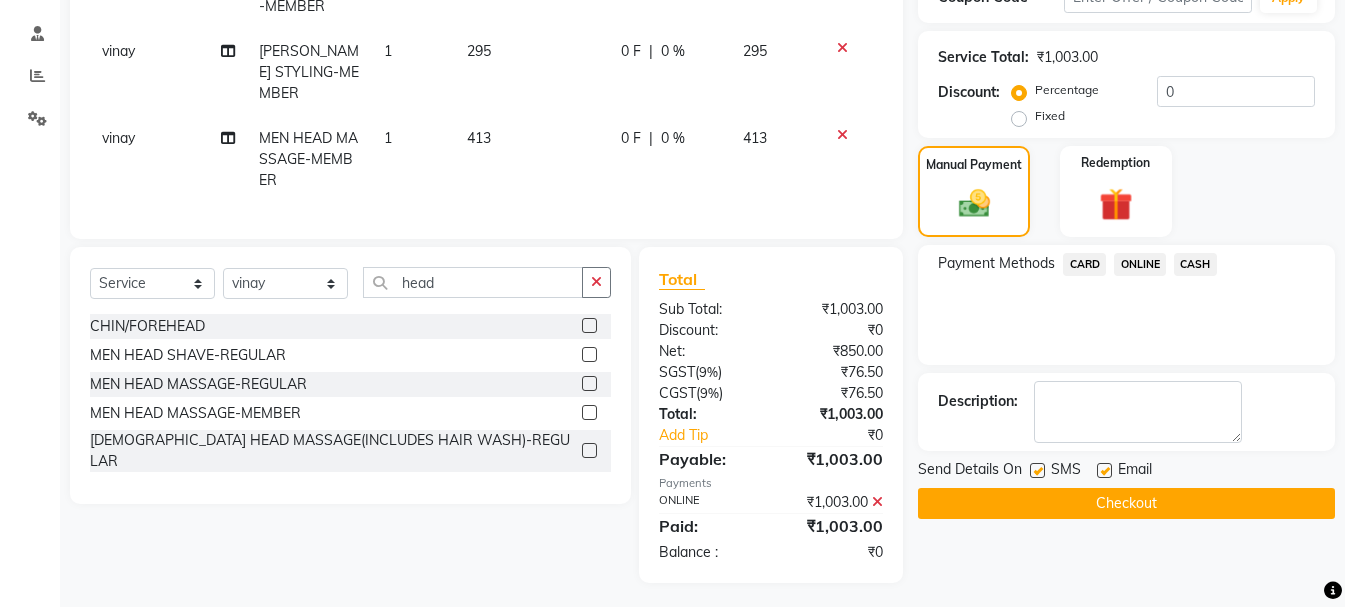 click on "Email" 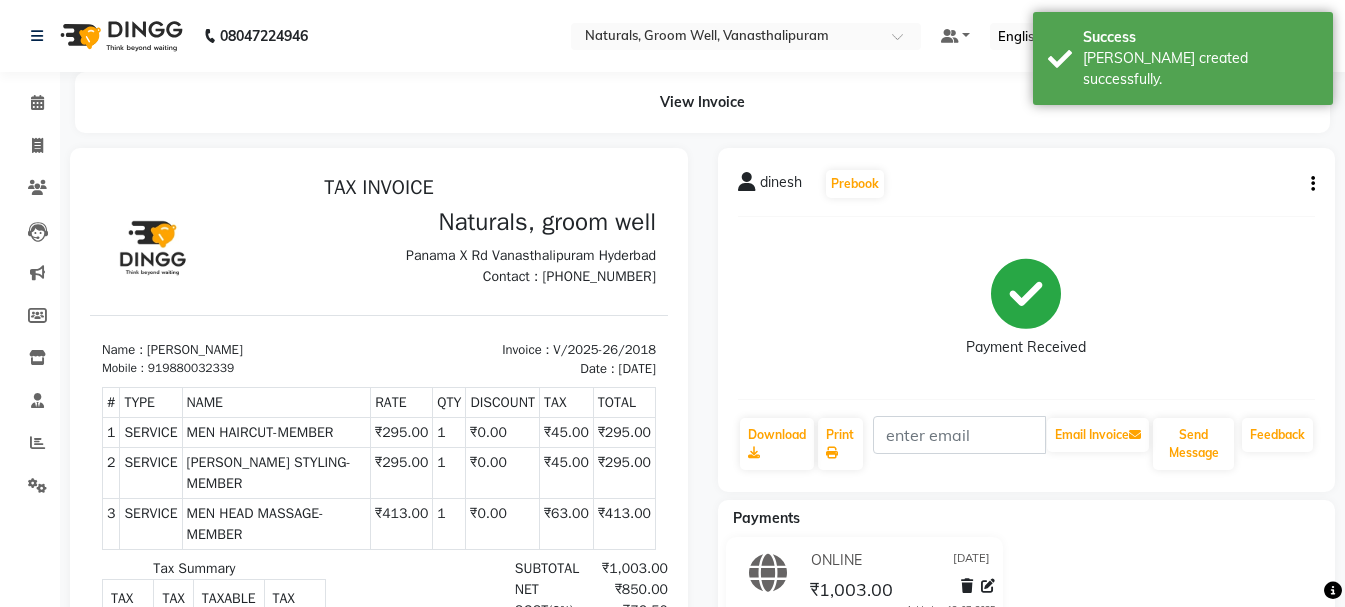 scroll, scrollTop: 0, scrollLeft: 0, axis: both 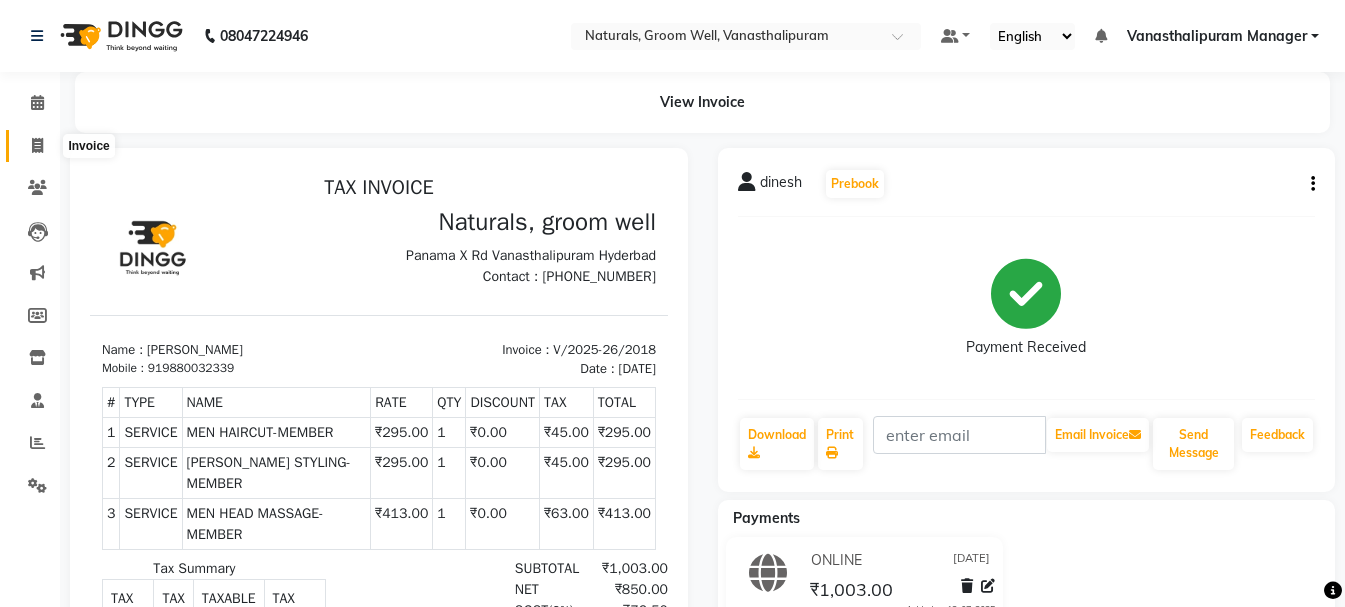 click 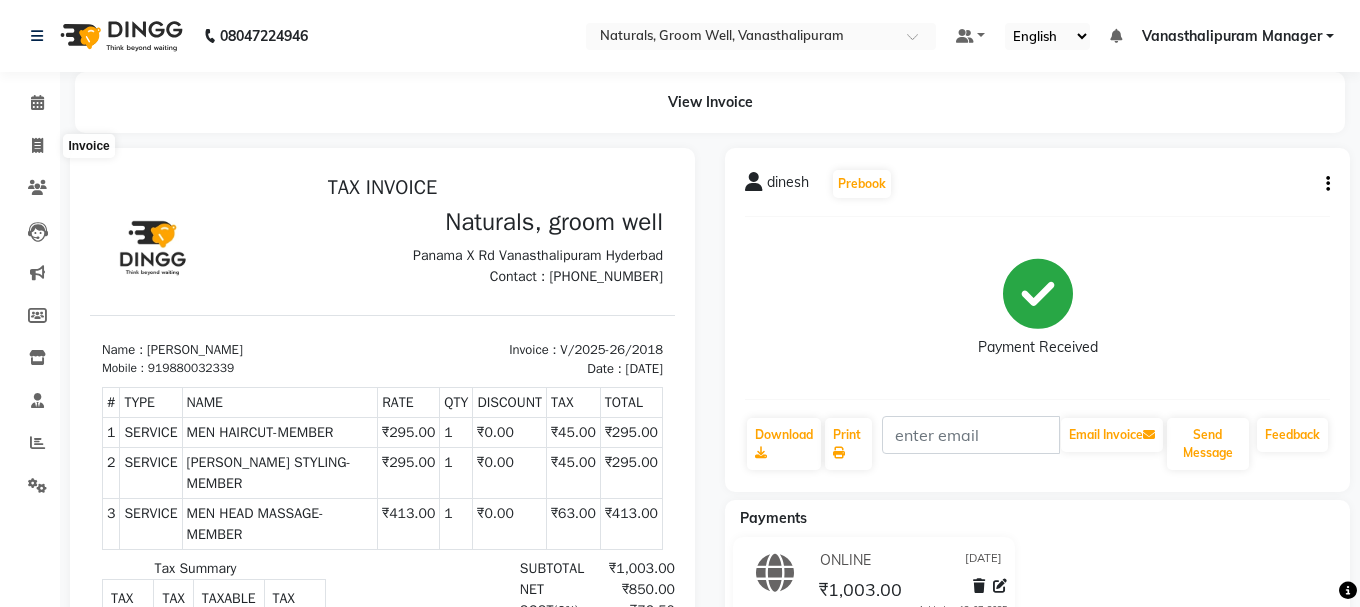 select on "5859" 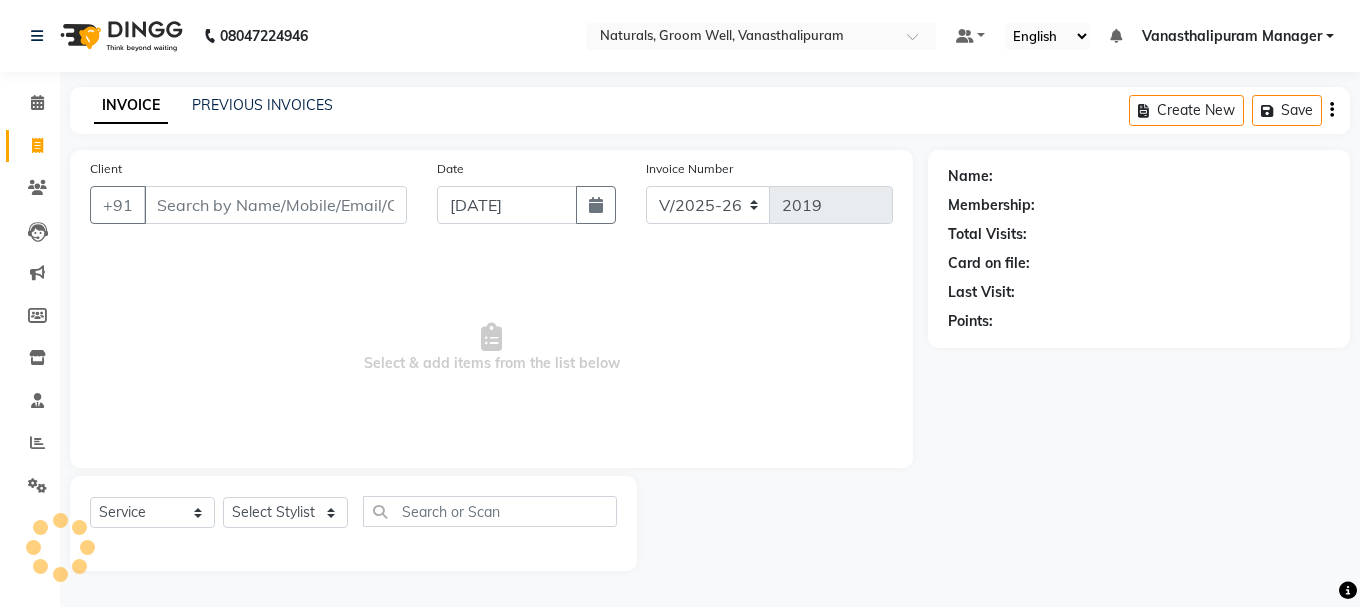 click on "Client" at bounding box center [275, 205] 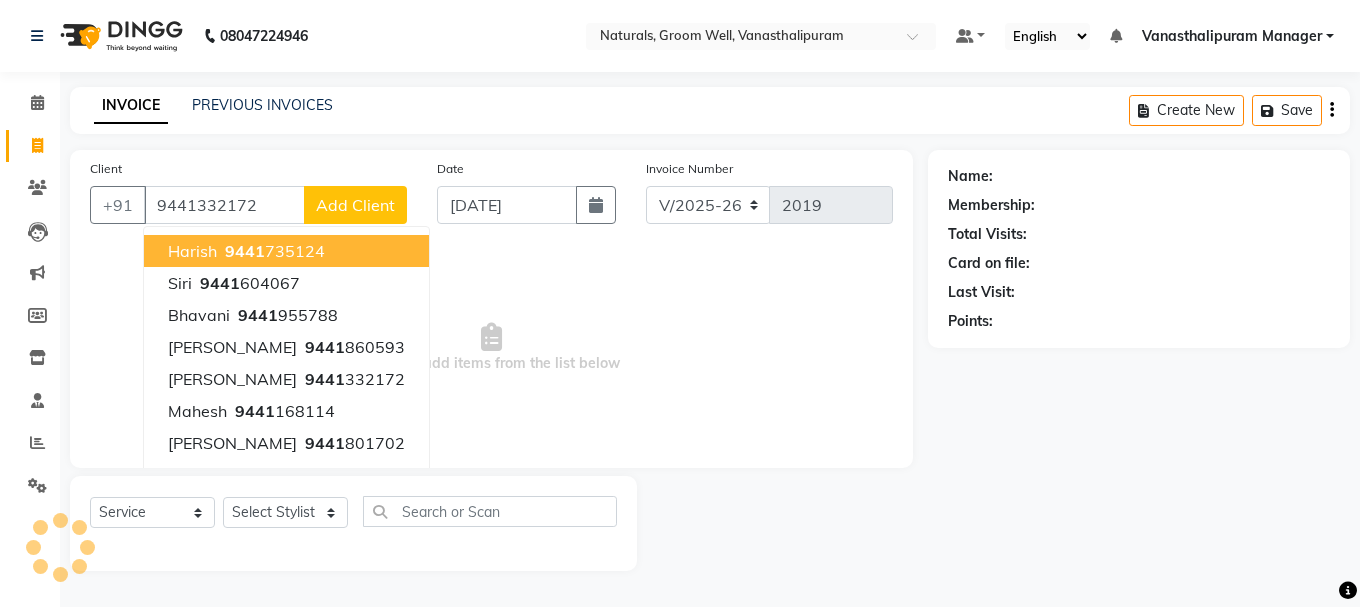 type on "9441332172" 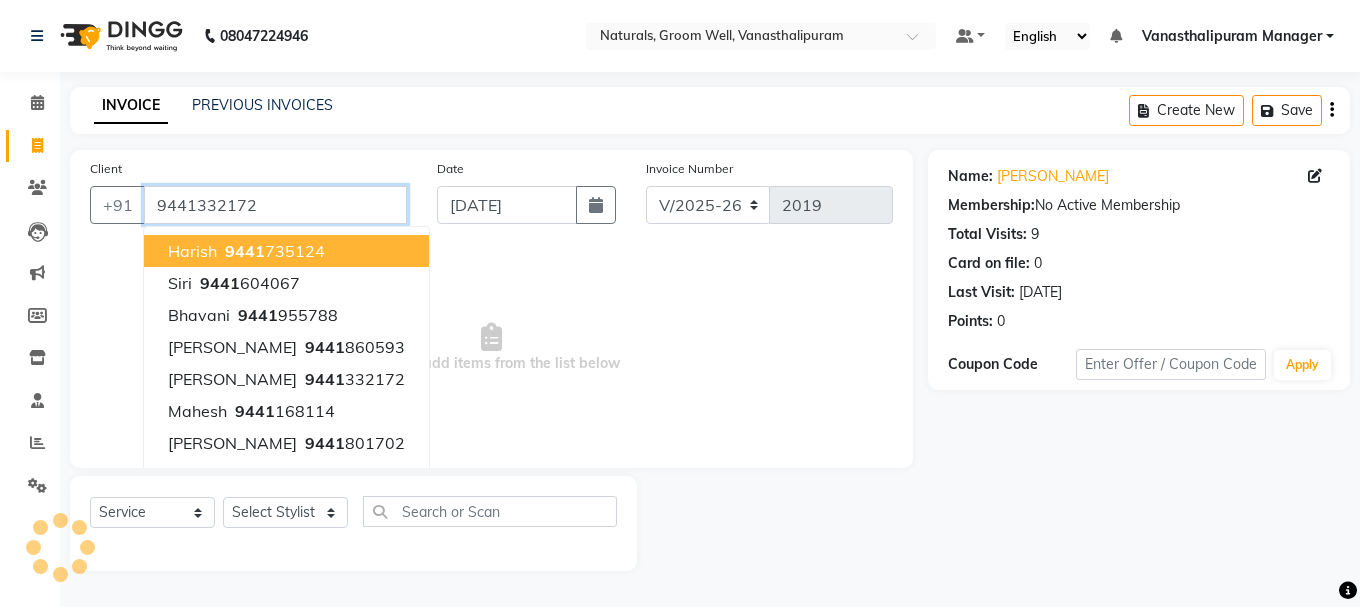 click on "9441332172" at bounding box center [275, 205] 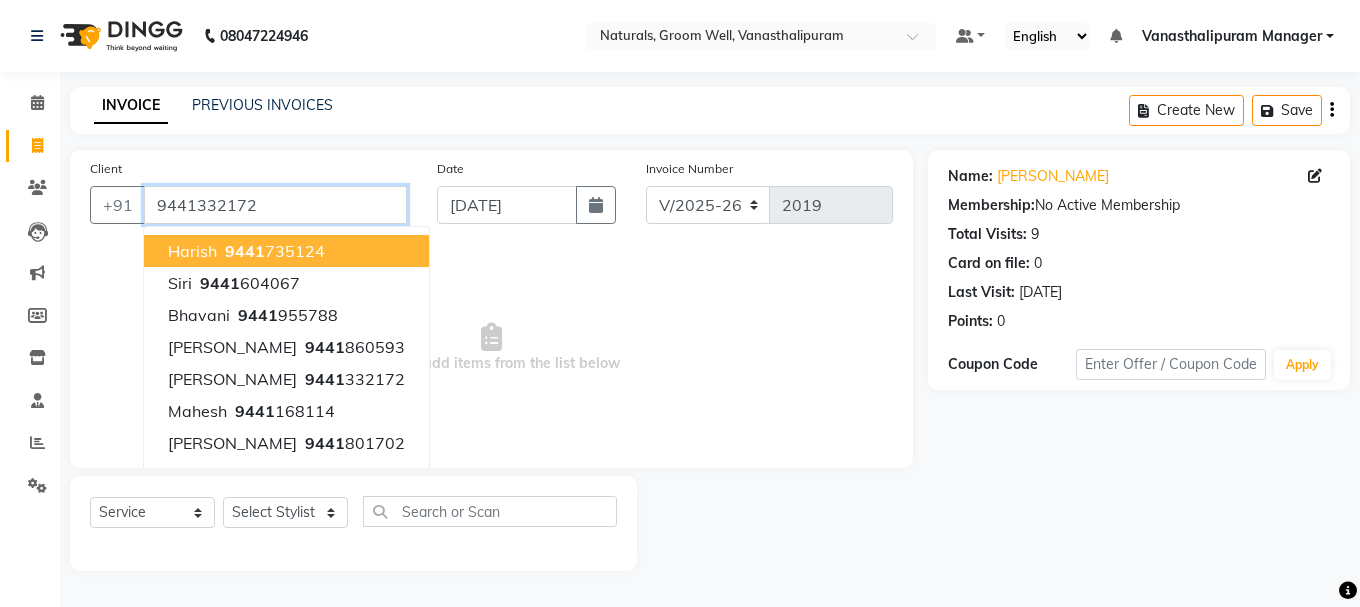 click on "9441332172" at bounding box center [275, 205] 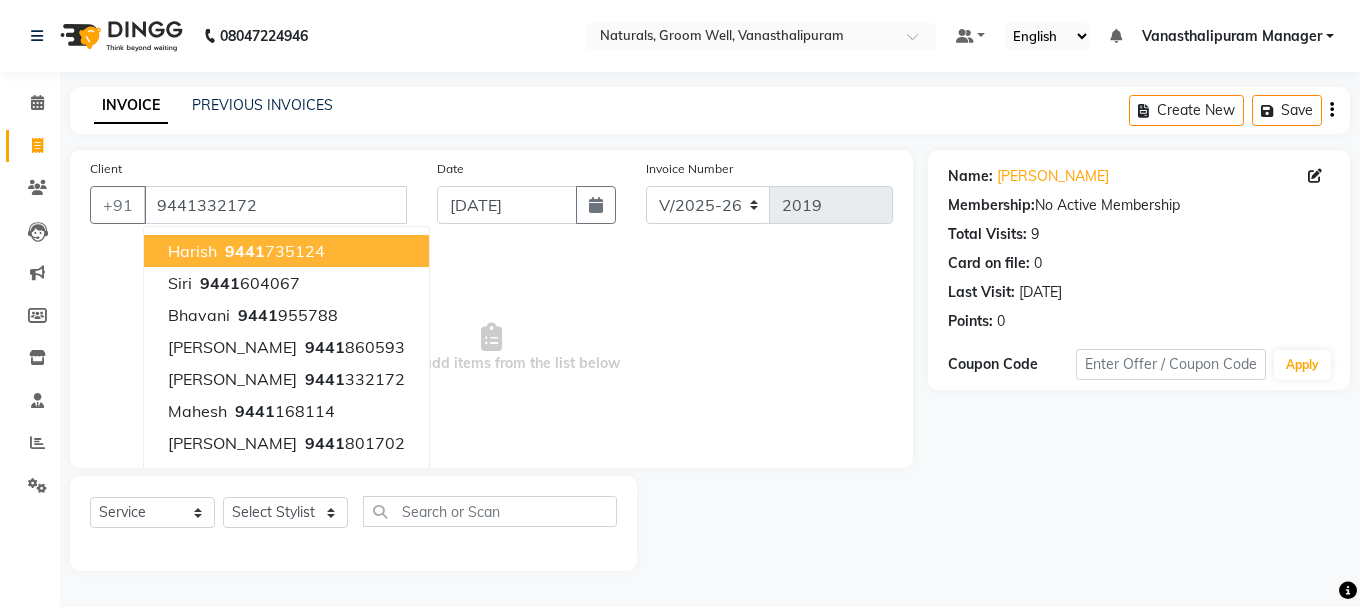 click on "Select & add items from the list below" at bounding box center [491, 348] 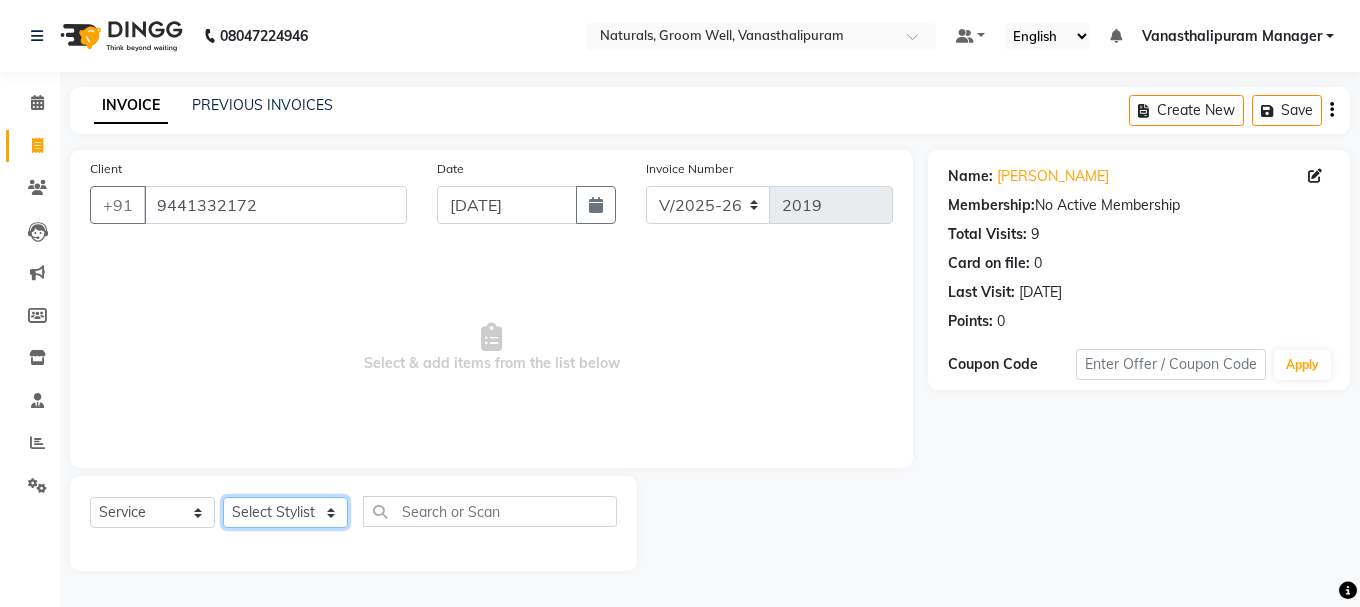 click on "Select Stylist [PERSON_NAME] kiran [PERSON_NAME] [PERSON_NAME] [PERSON_NAME] [PERSON_NAME] sandhya Vanasthalipuram Manager vinay" 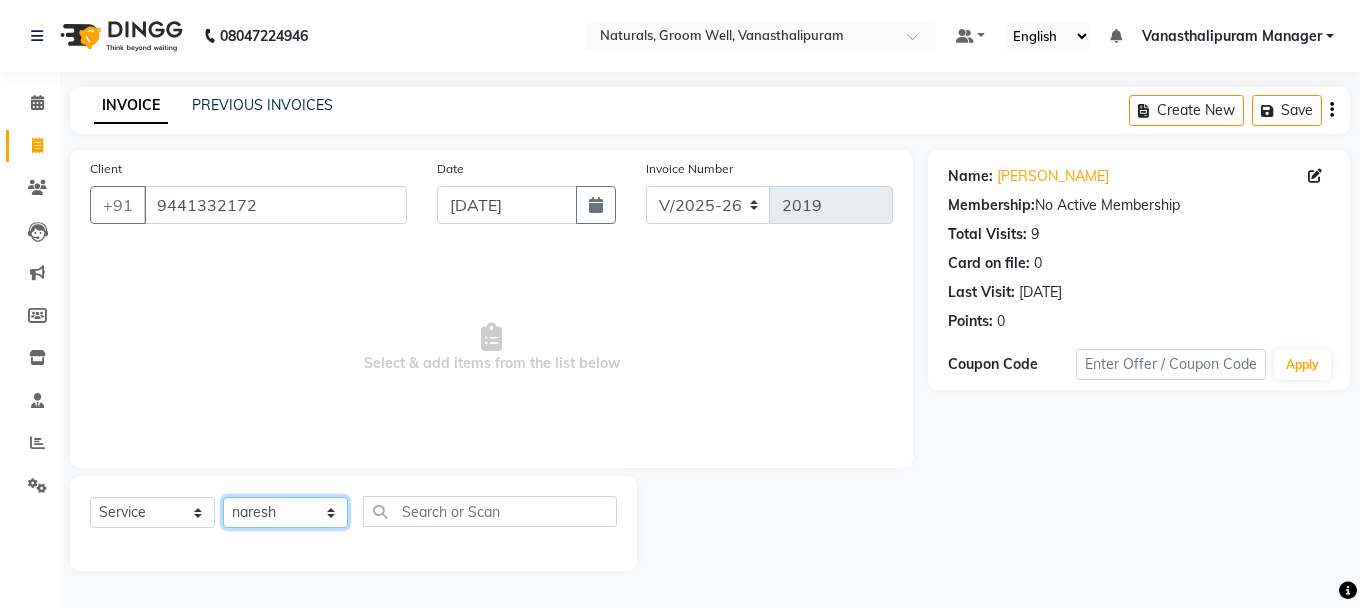 click on "Select Stylist [PERSON_NAME] kiran [PERSON_NAME] [PERSON_NAME] [PERSON_NAME] [PERSON_NAME] sandhya Vanasthalipuram Manager vinay" 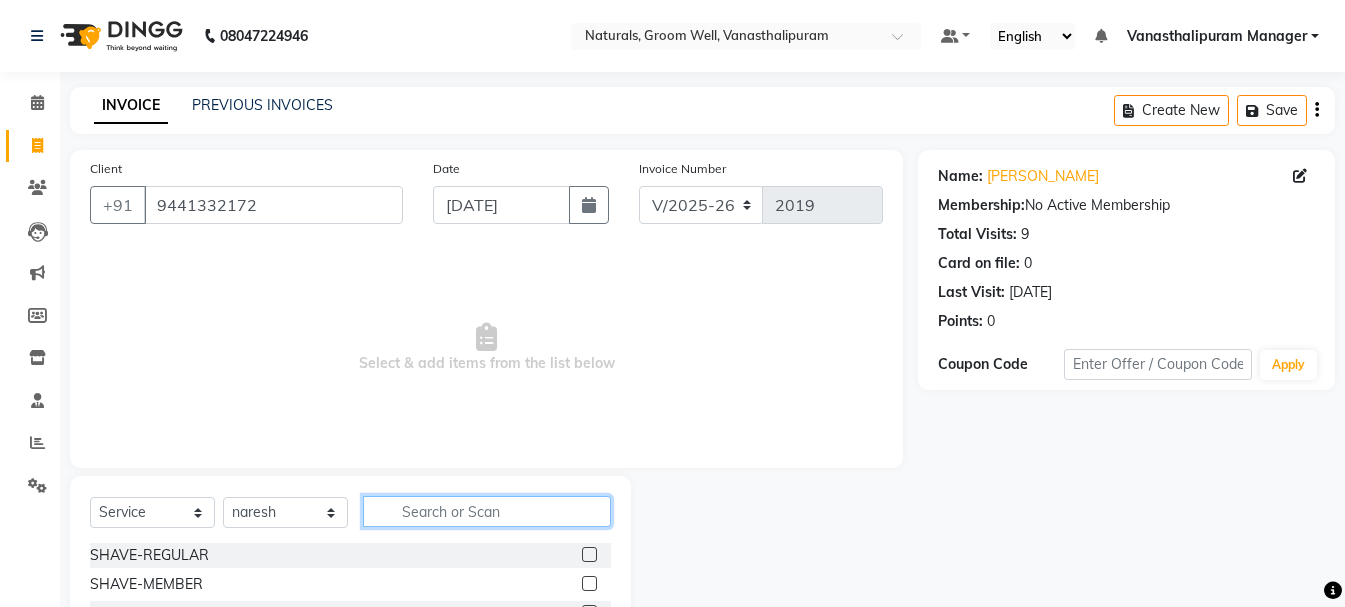 click 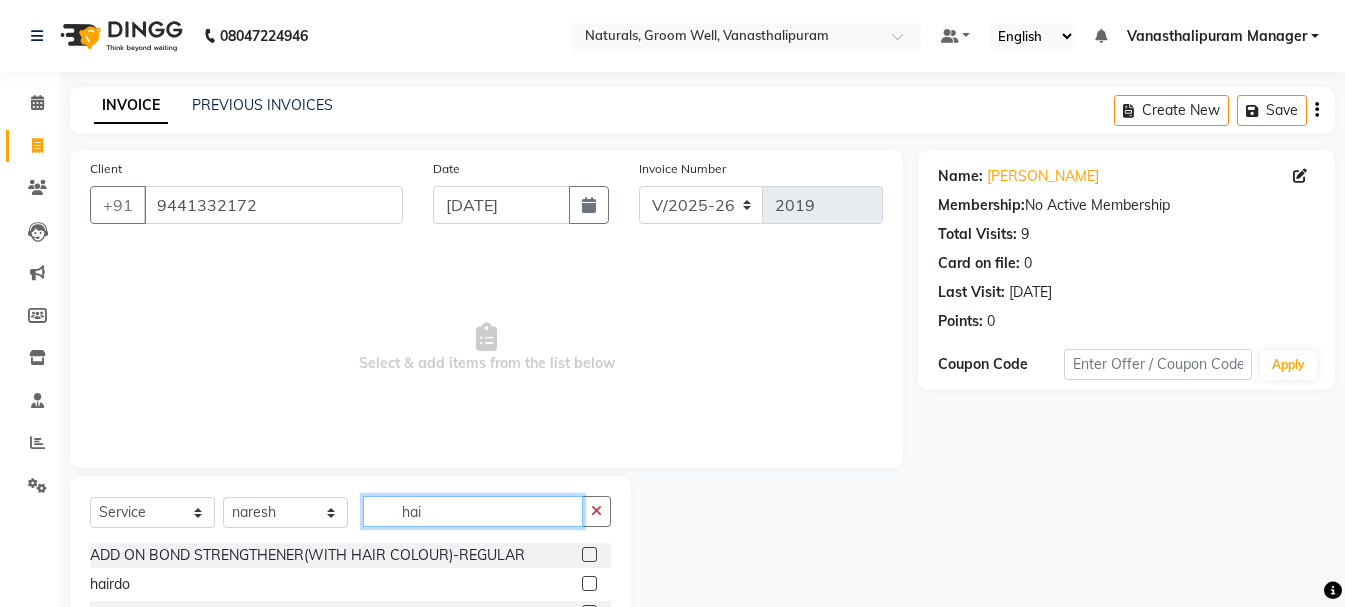 scroll, scrollTop: 194, scrollLeft: 0, axis: vertical 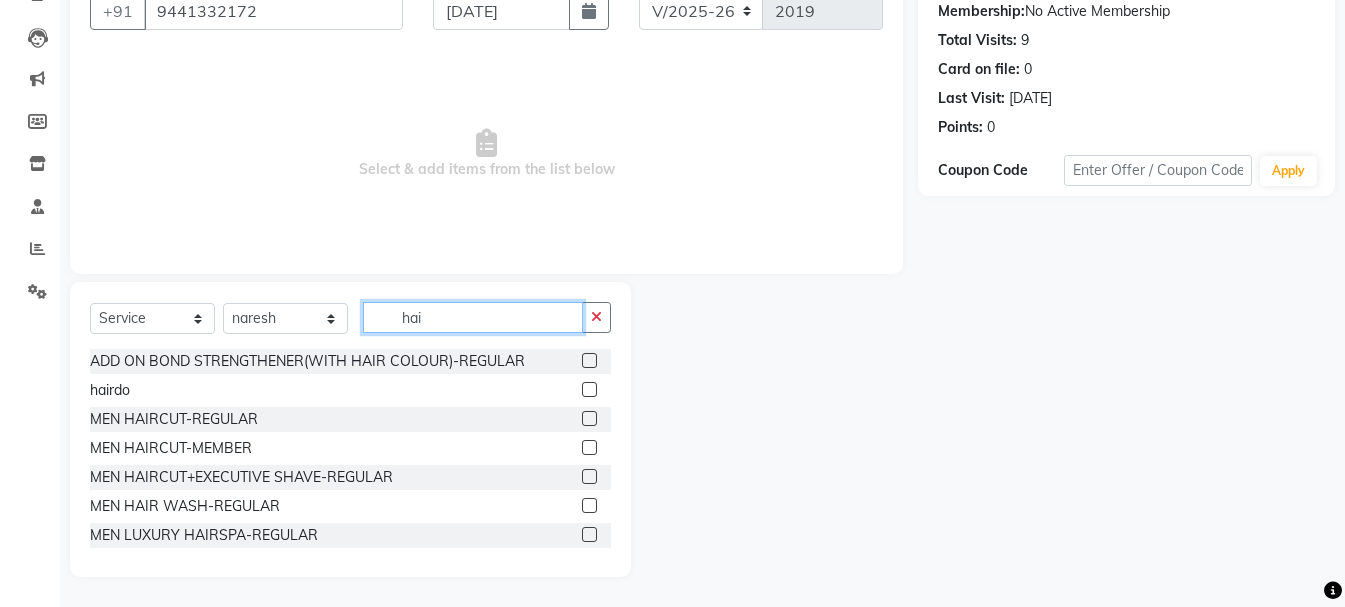 type on "hai" 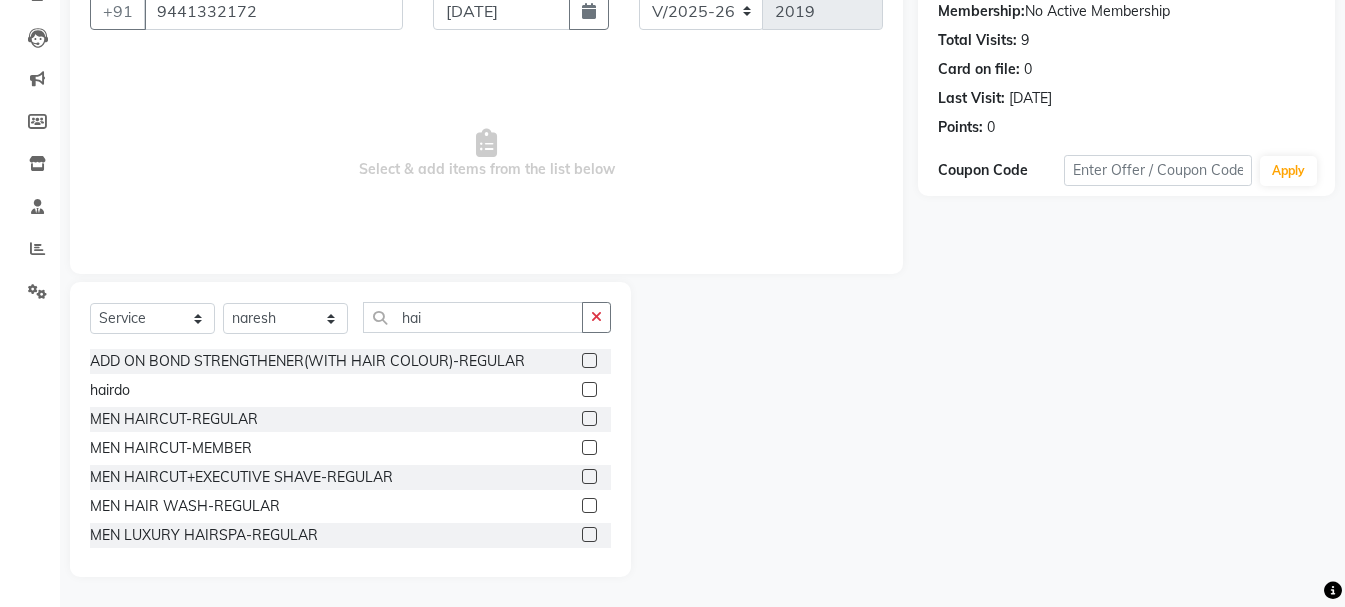 click 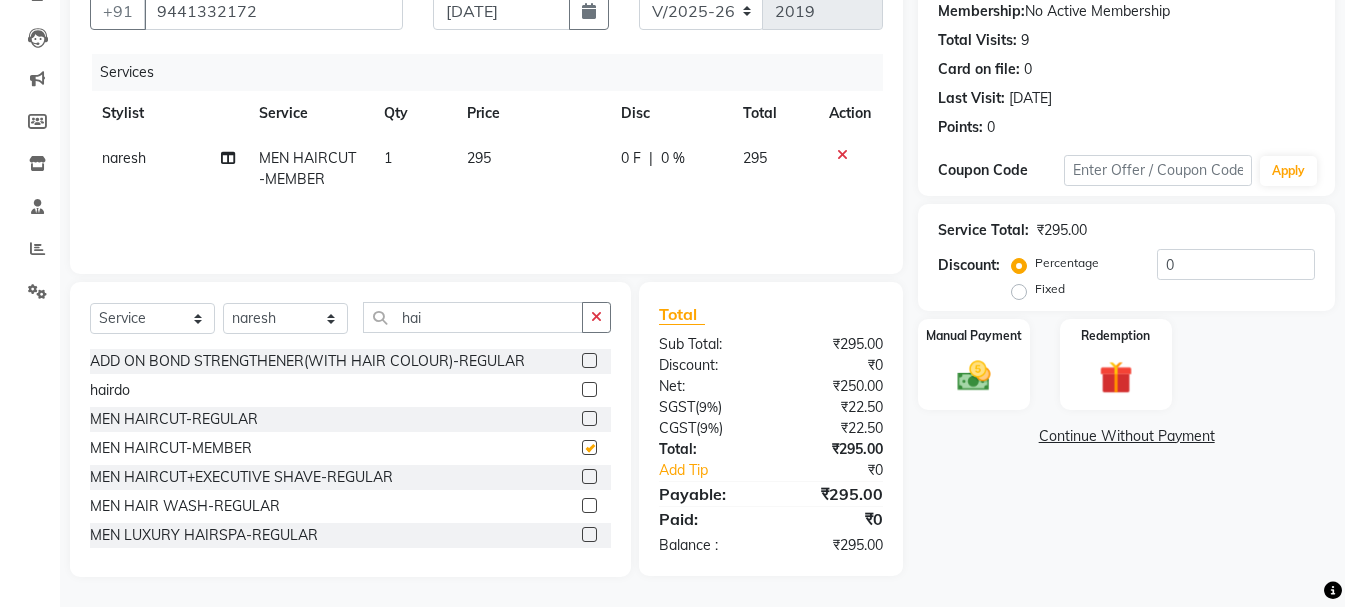 checkbox on "false" 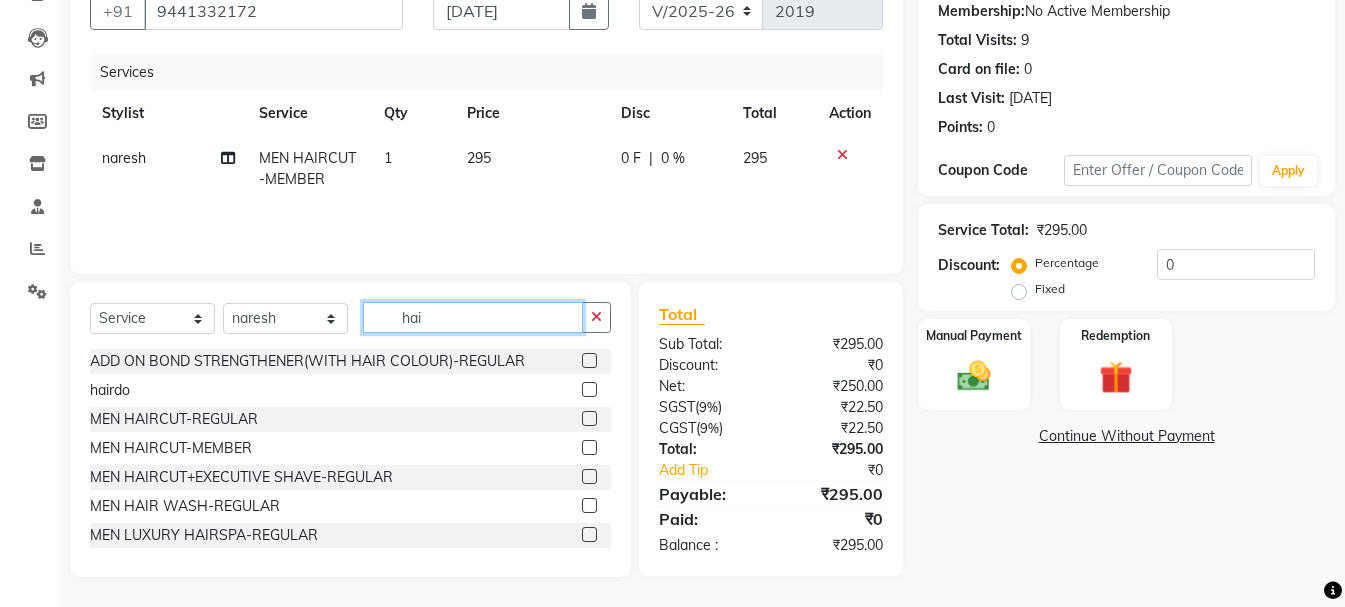 click on "hai" 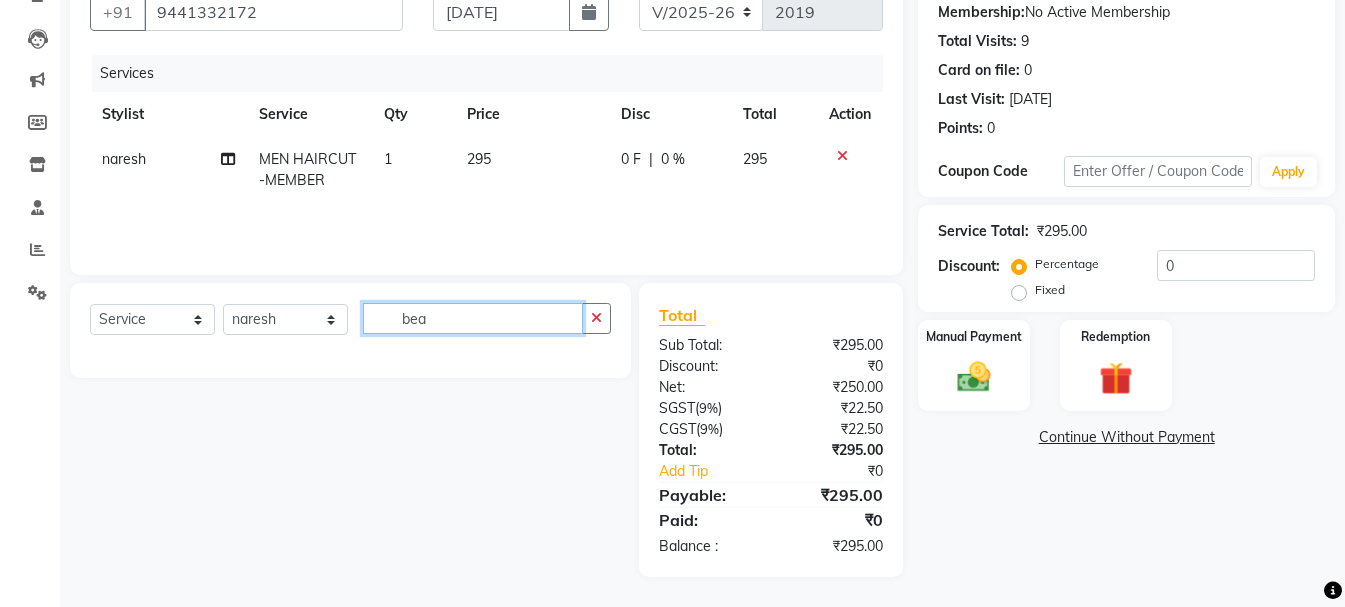 scroll, scrollTop: 194, scrollLeft: 0, axis: vertical 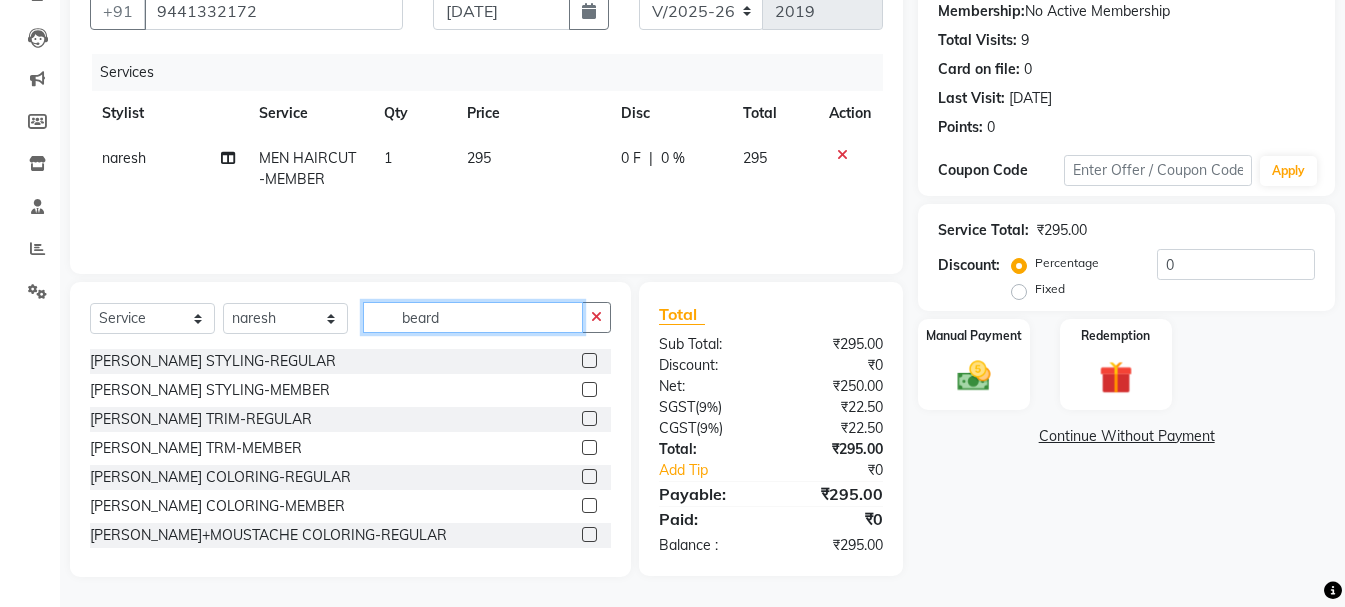 type on "beard" 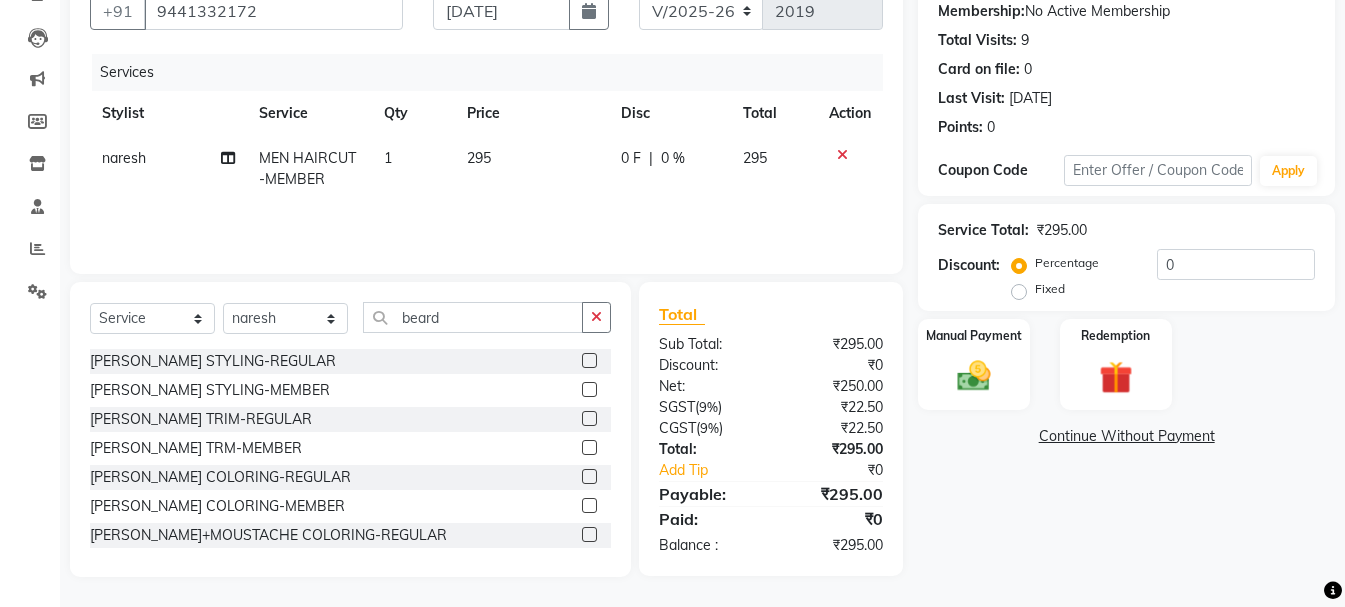click 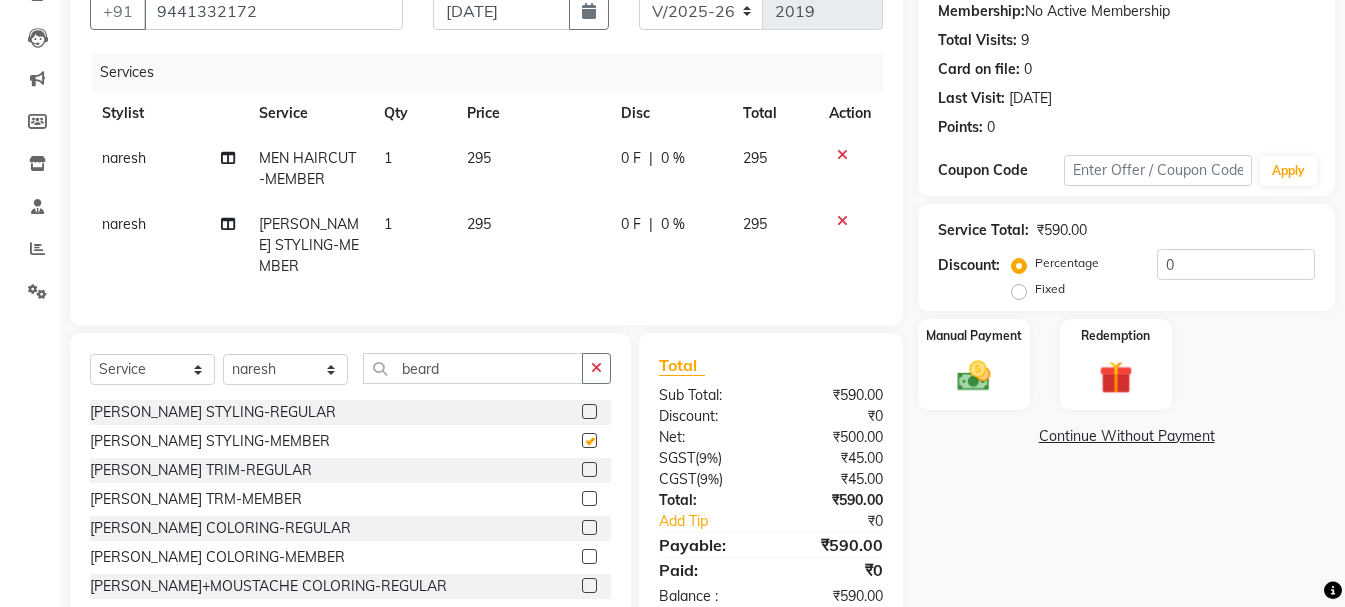 checkbox on "false" 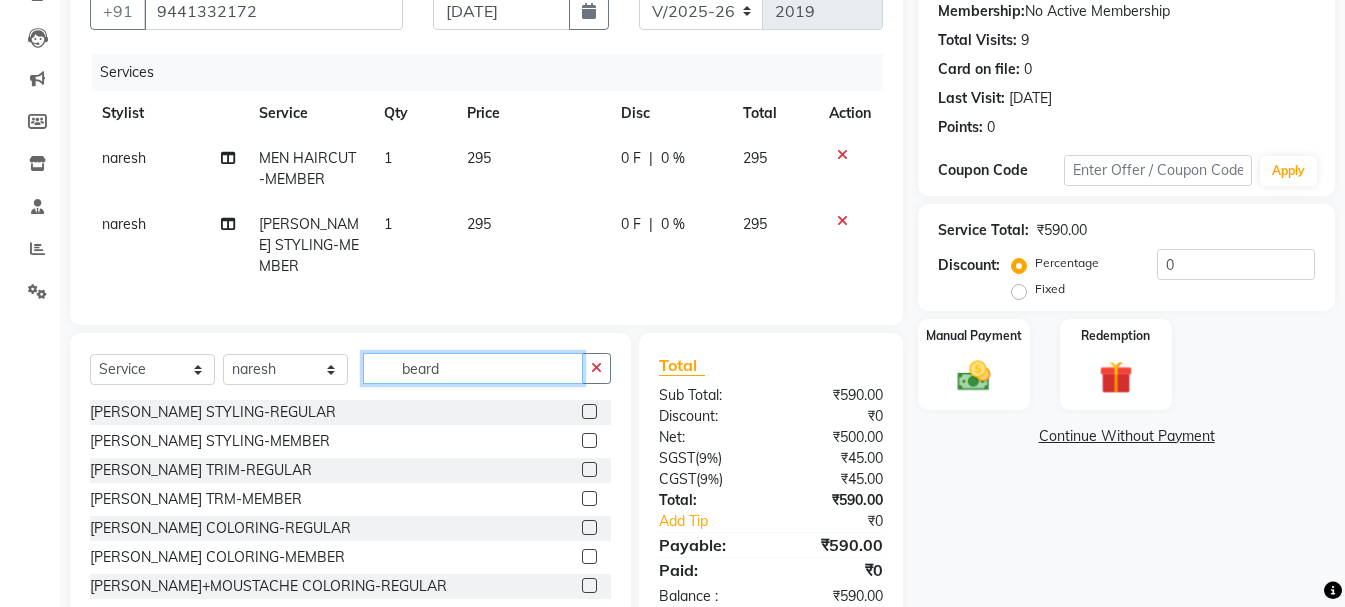 click on "beard" 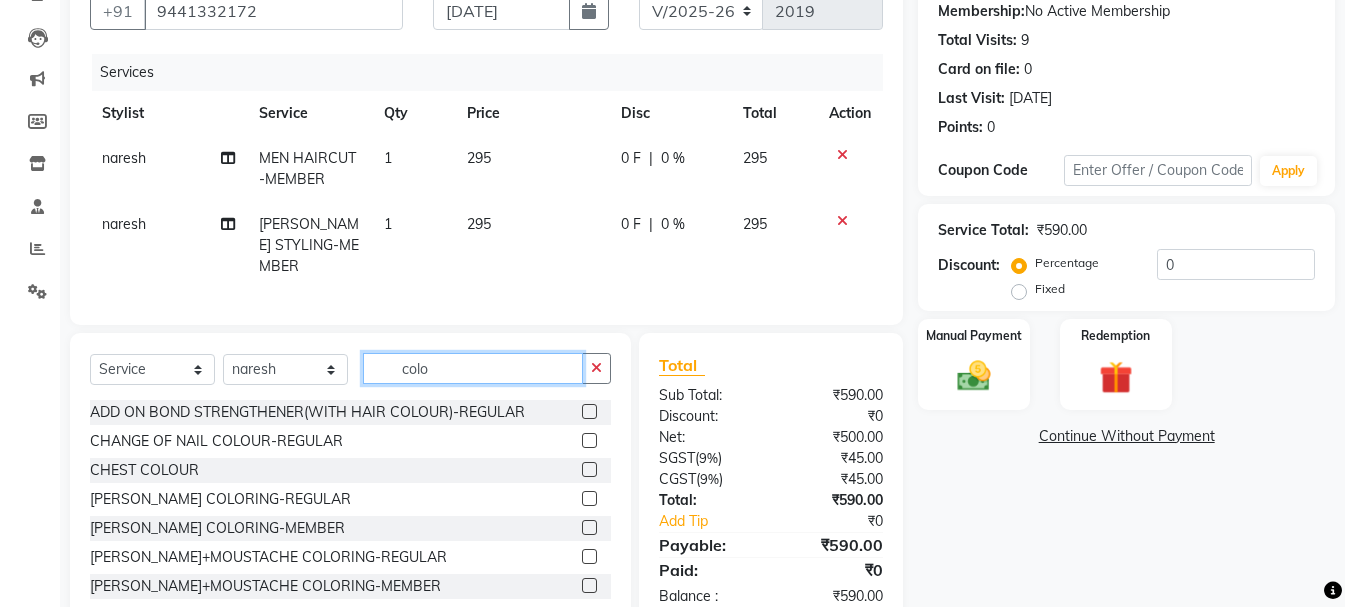 scroll, scrollTop: 239, scrollLeft: 0, axis: vertical 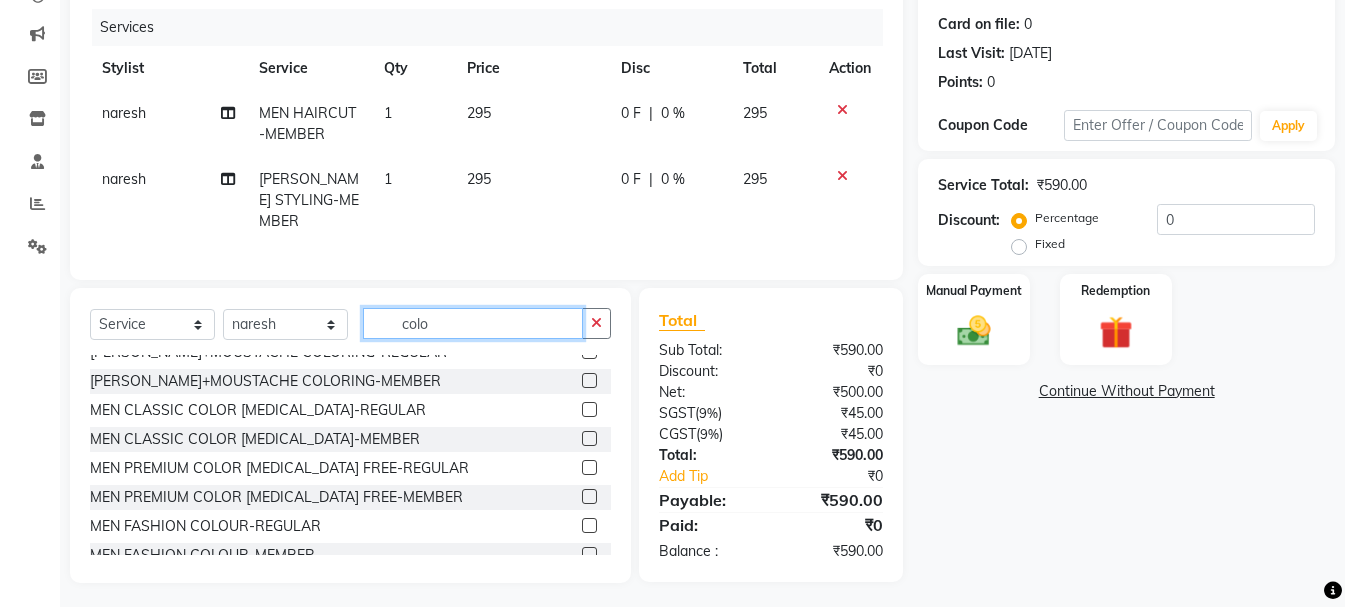 type on "colo" 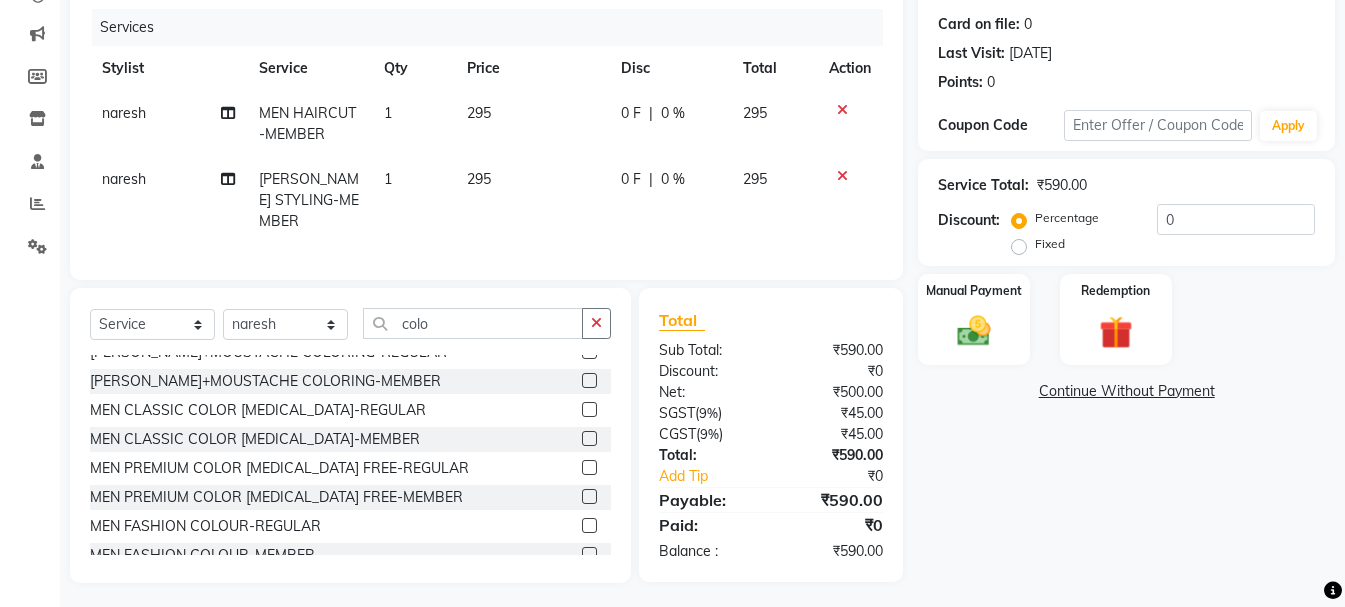 click 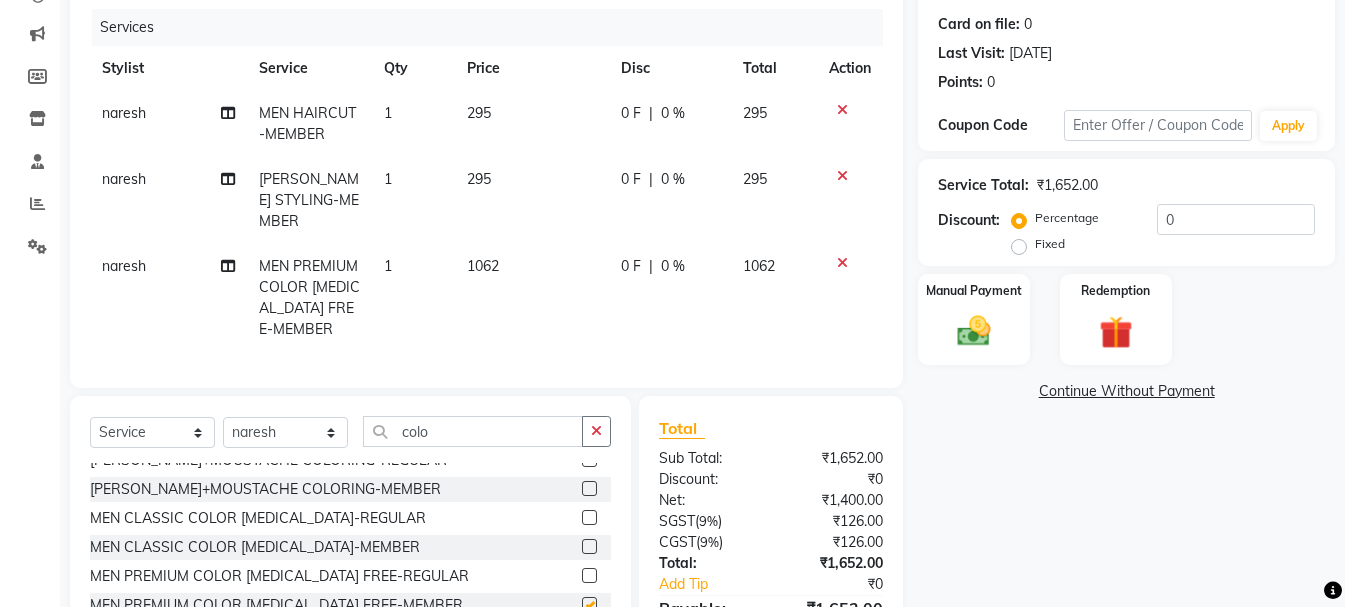 checkbox on "false" 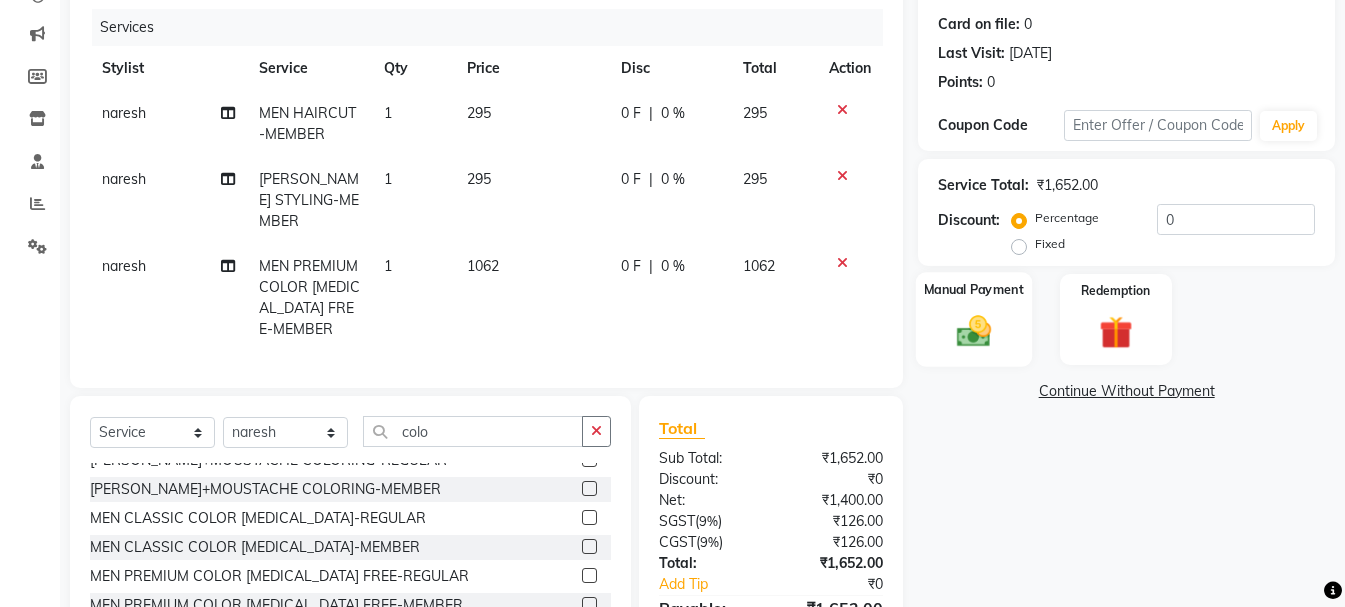 click 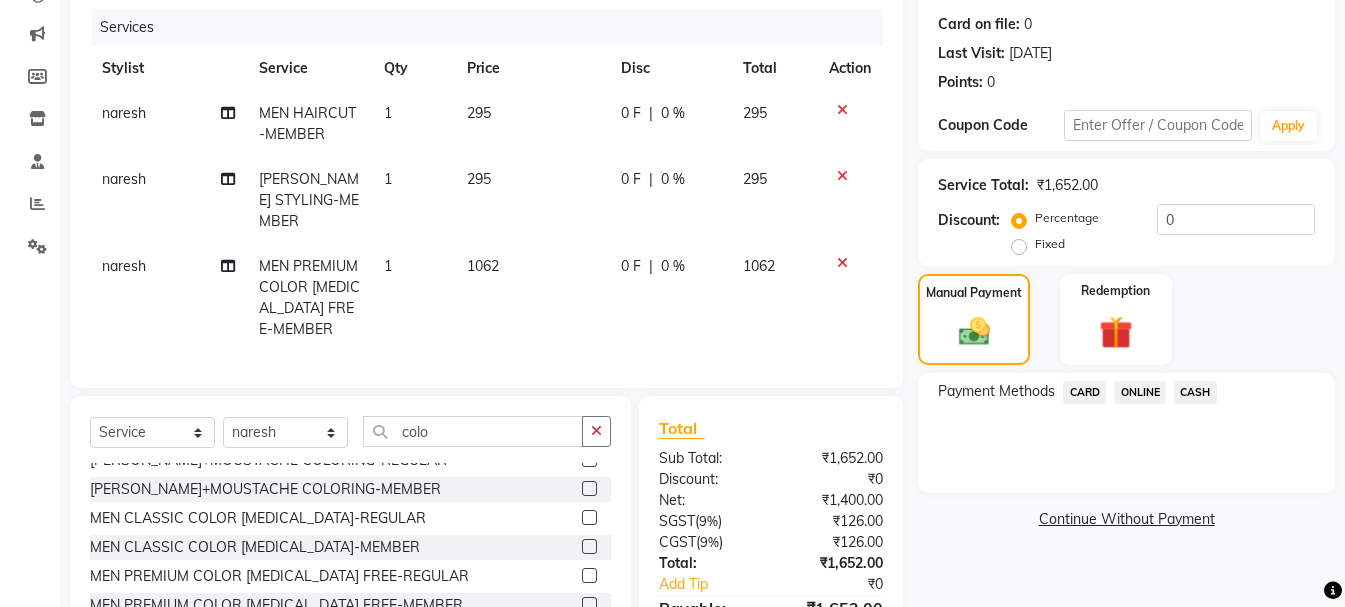 click on "ONLINE" 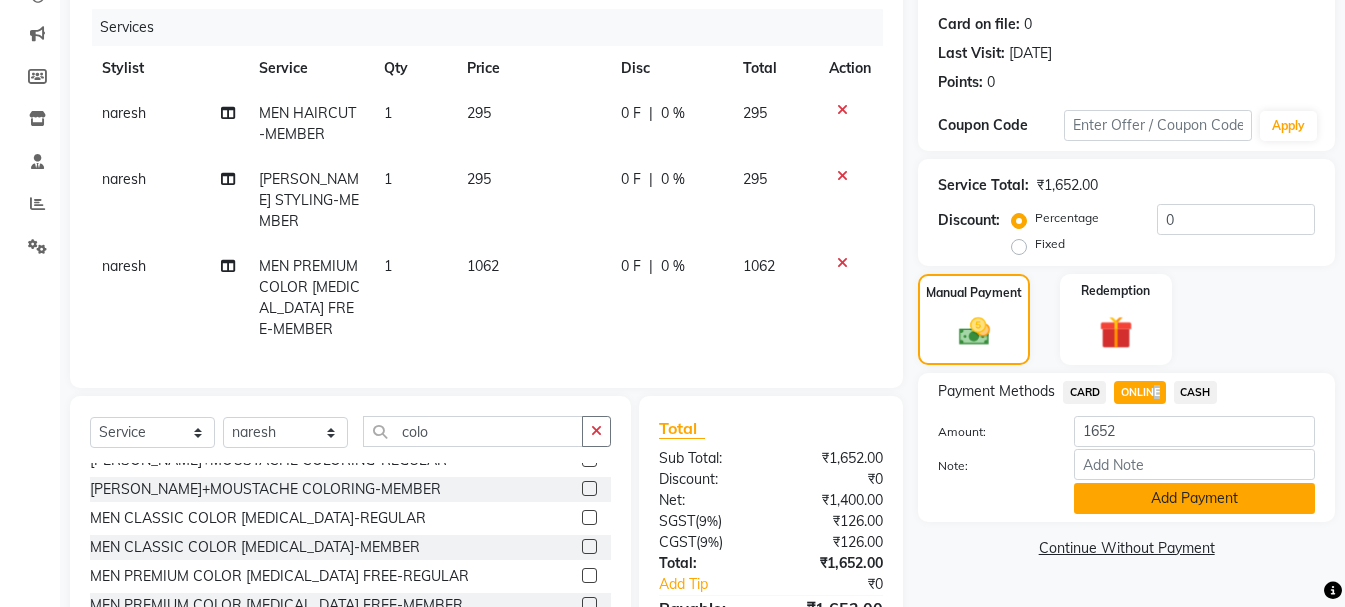 click on "Add Payment" 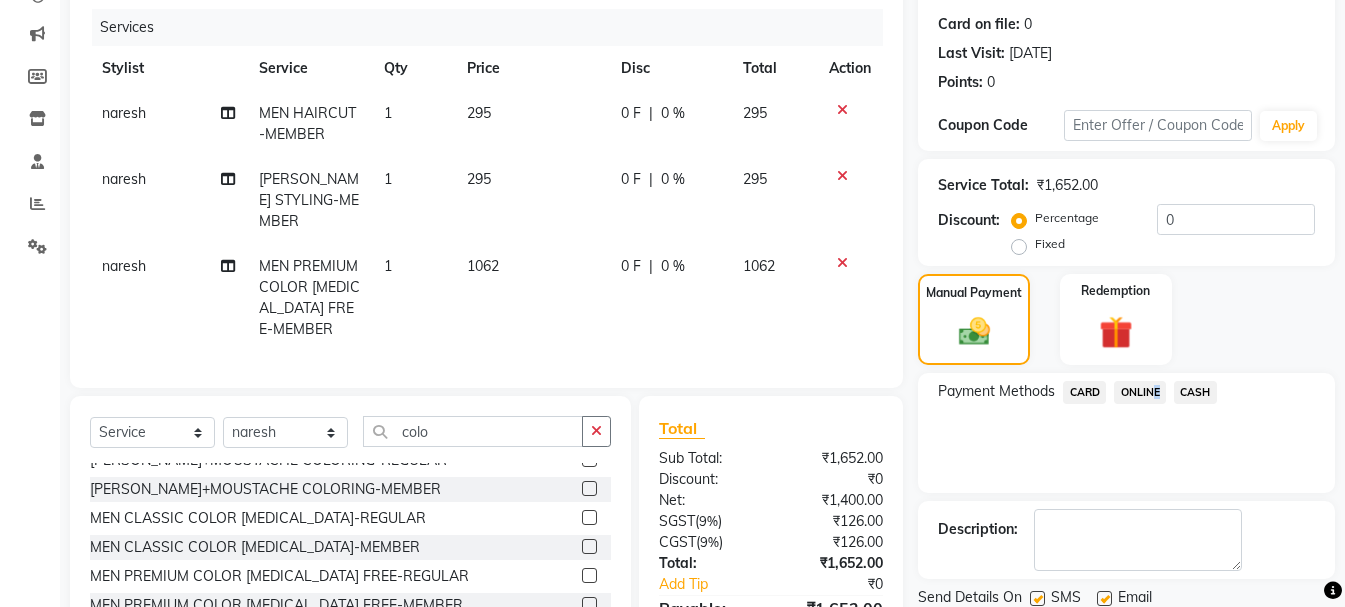 scroll, scrollTop: 388, scrollLeft: 0, axis: vertical 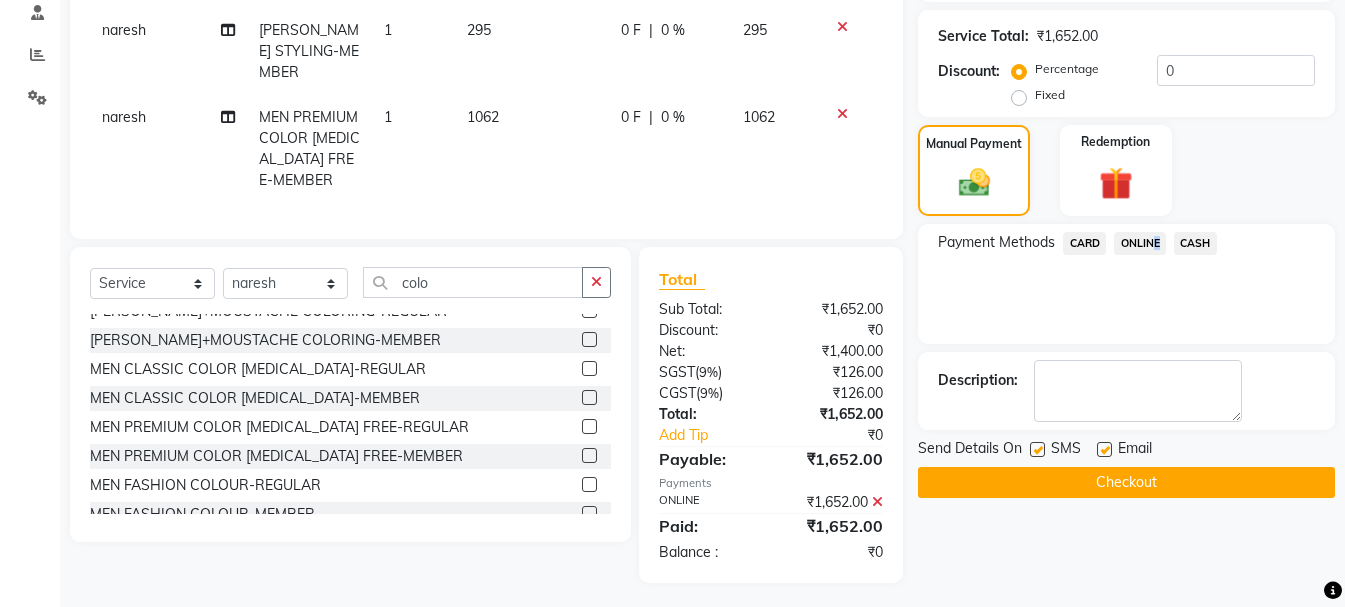 click on "Checkout" 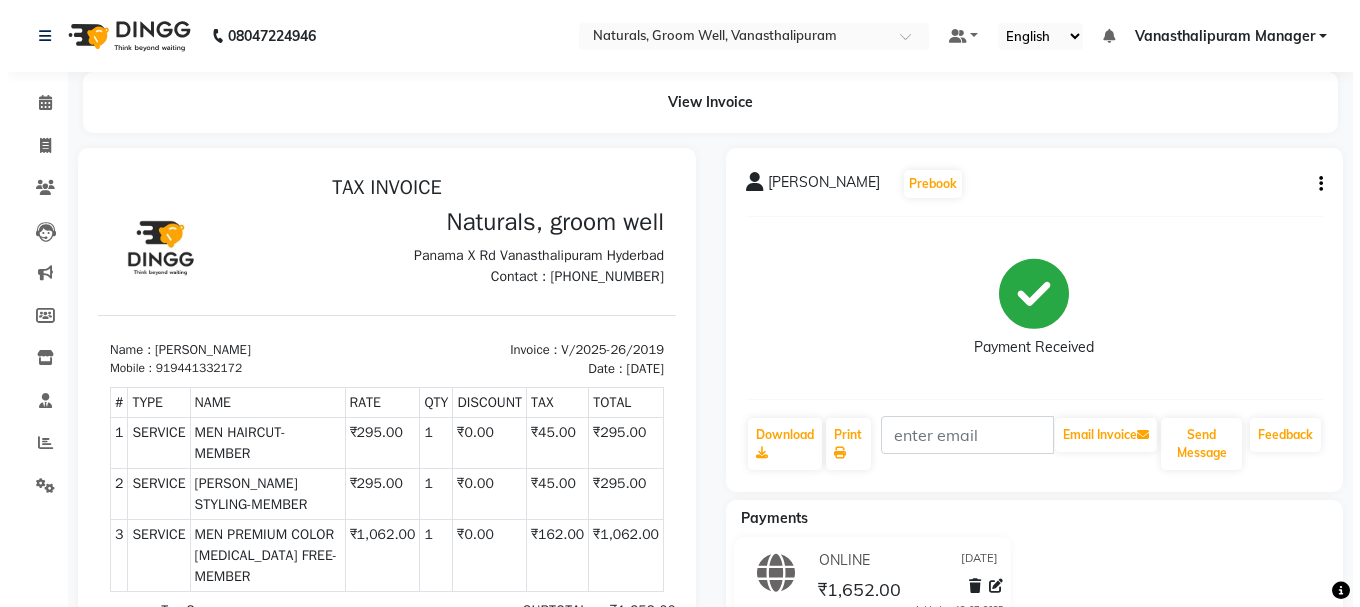 scroll, scrollTop: 0, scrollLeft: 0, axis: both 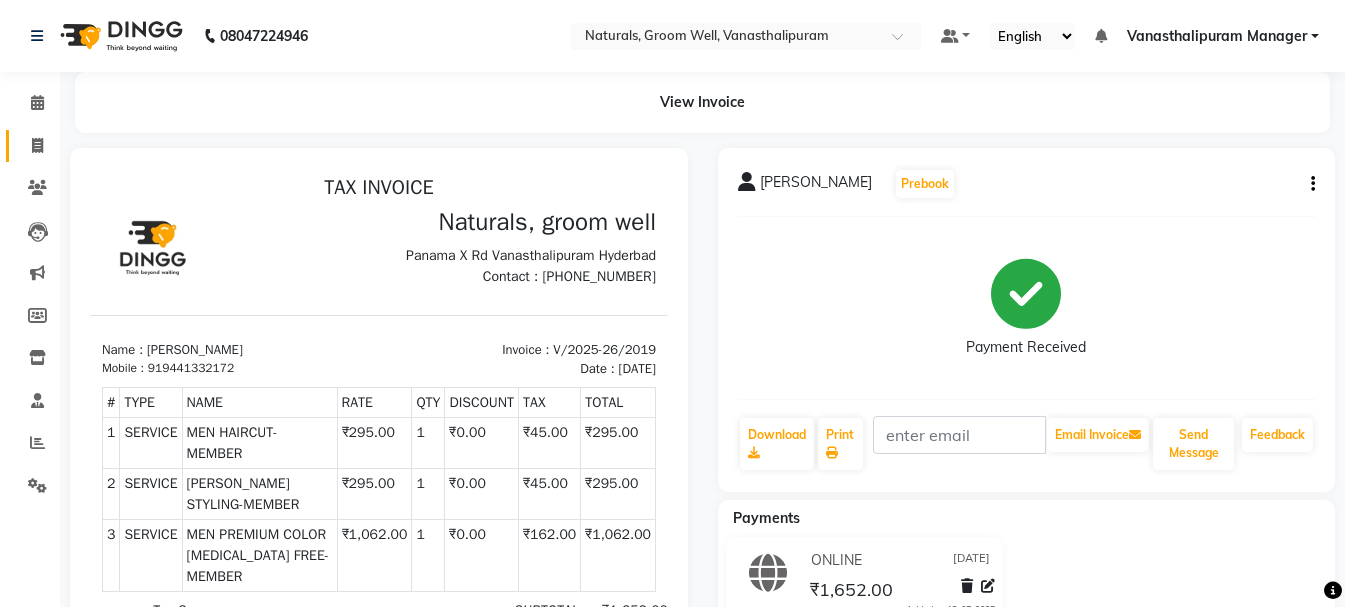 click on "Invoice" 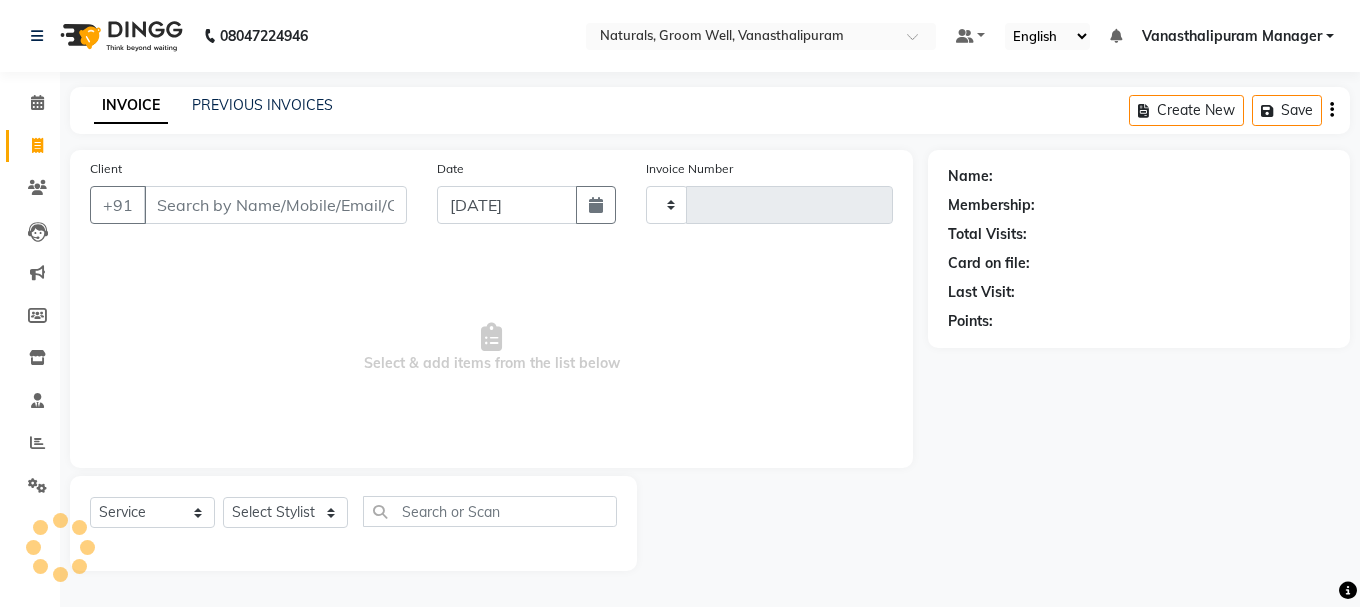 type on "2020" 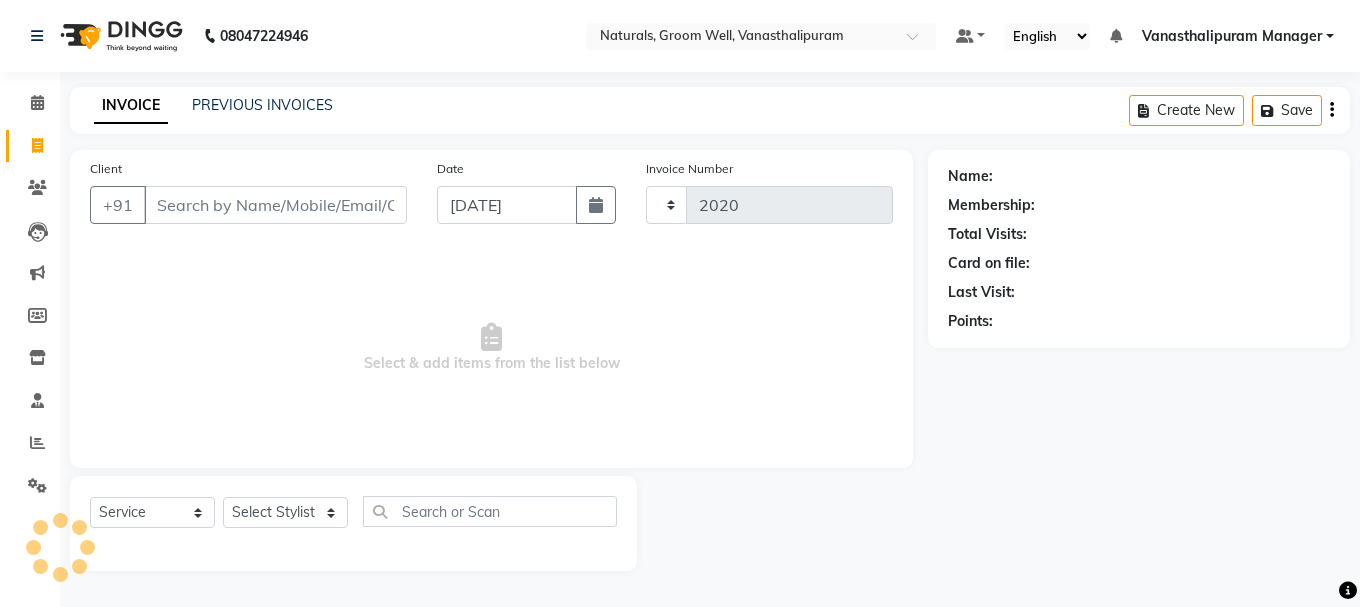 select on "5859" 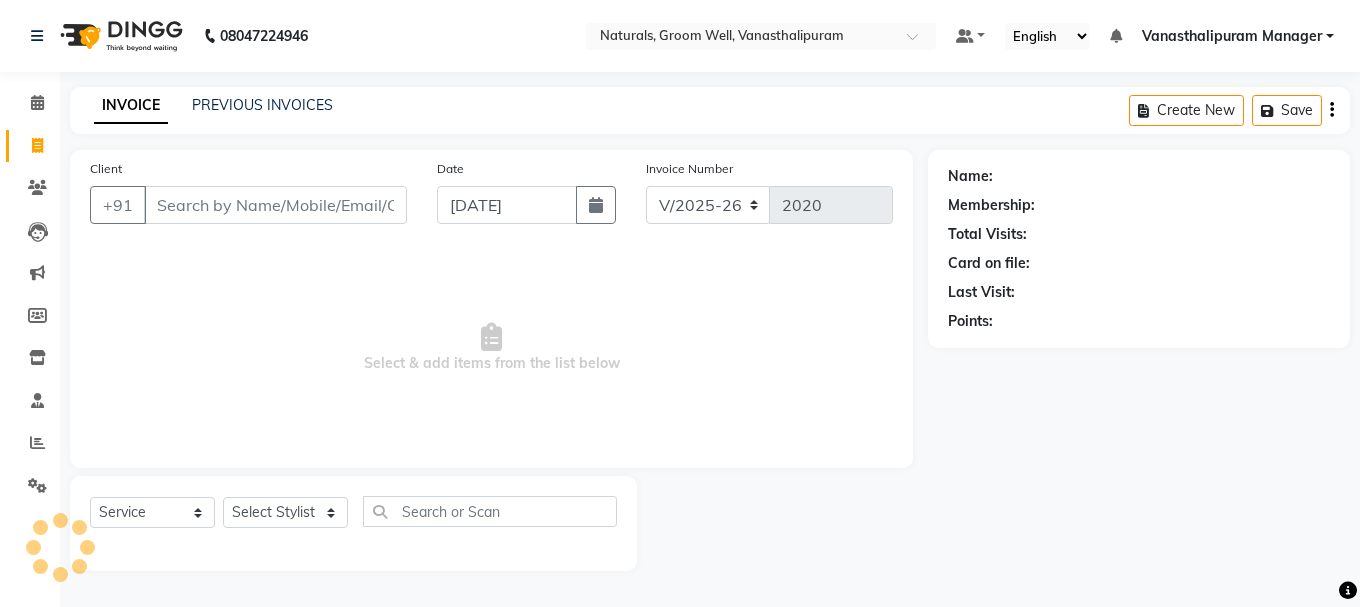click on "Client" at bounding box center (275, 205) 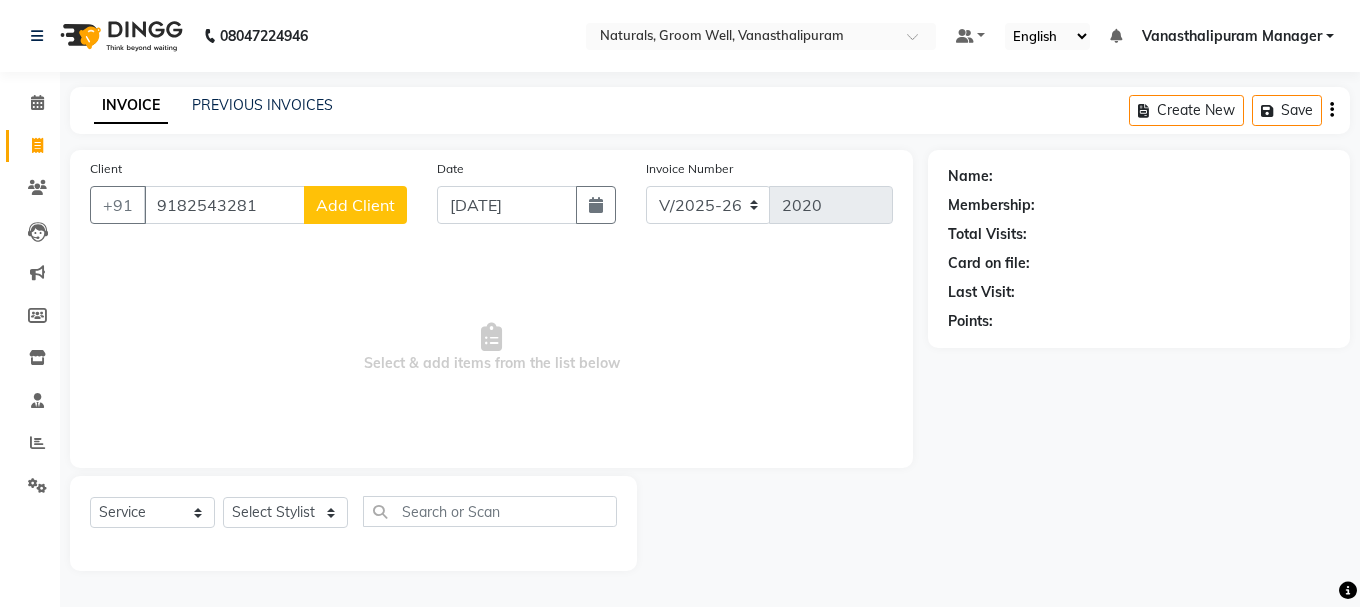 type on "9182543281" 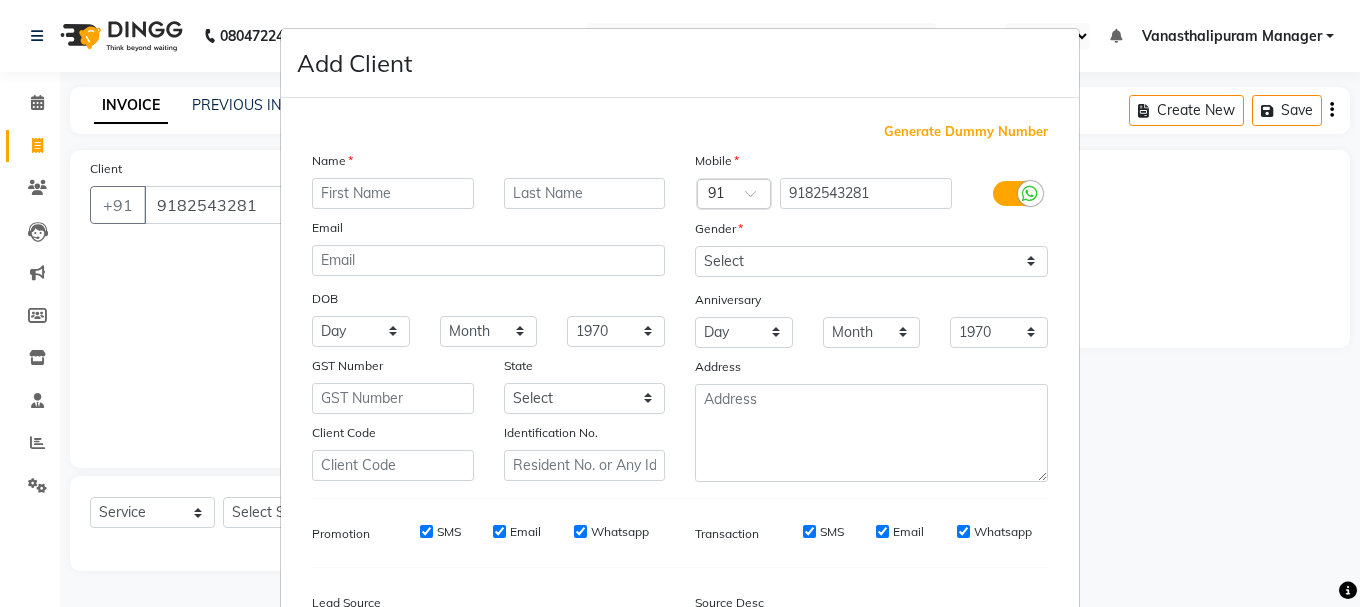 click at bounding box center [393, 193] 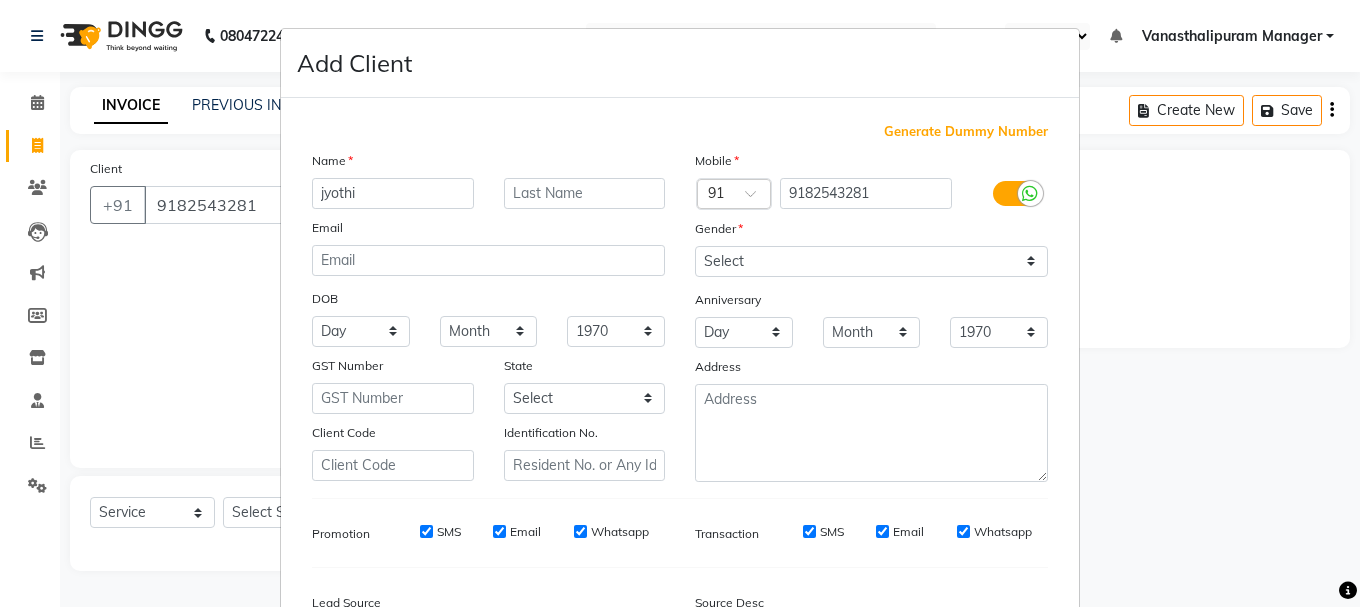 type on "jyothi" 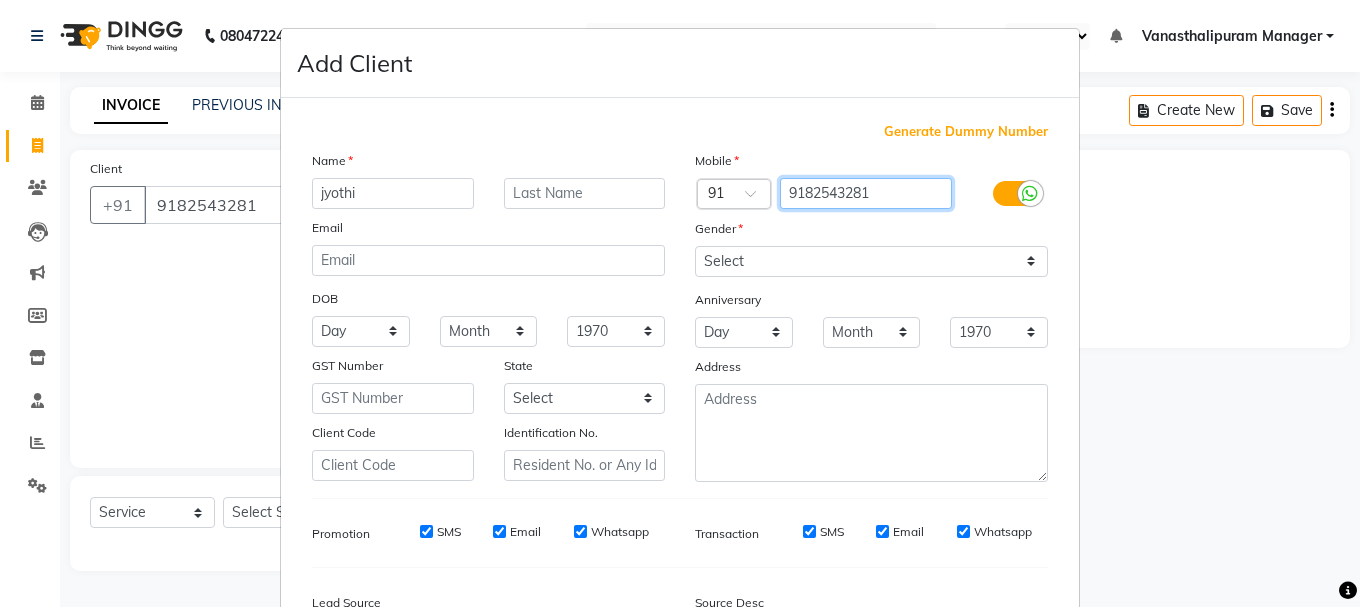 click on "9182543281" at bounding box center [866, 193] 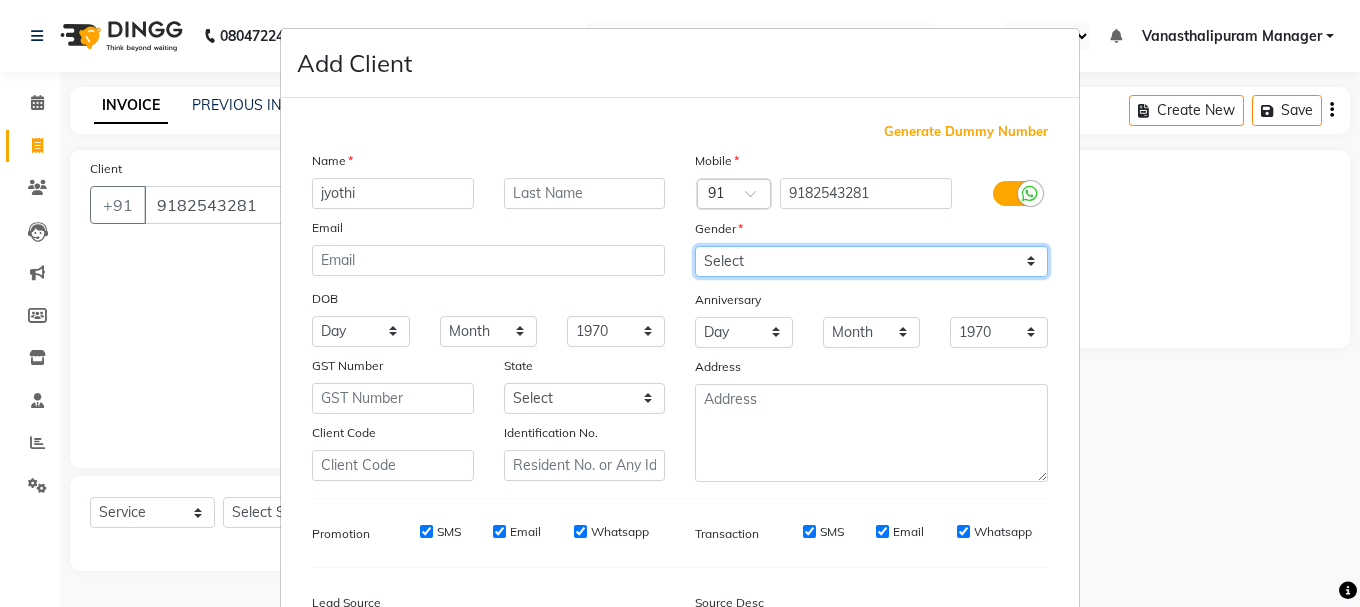 drag, startPoint x: 723, startPoint y: 247, endPoint x: 722, endPoint y: 267, distance: 20.024984 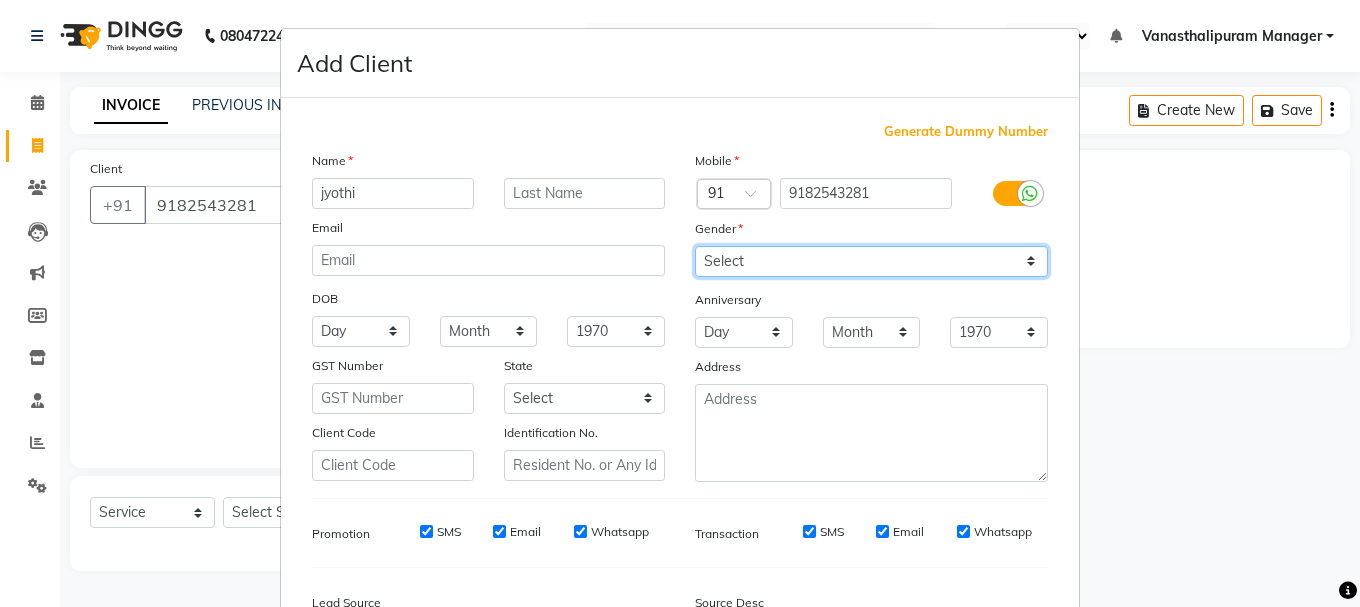 click on "Select [DEMOGRAPHIC_DATA] [DEMOGRAPHIC_DATA] Other Prefer Not To Say" at bounding box center (871, 261) 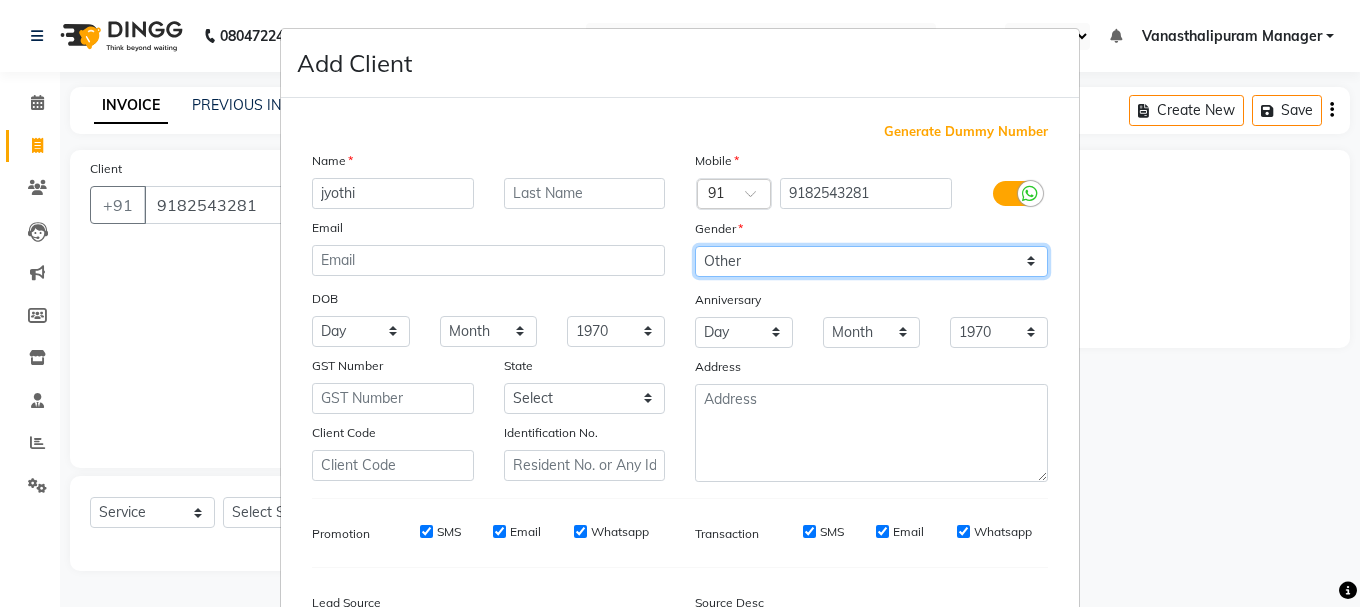 click on "Select [DEMOGRAPHIC_DATA] [DEMOGRAPHIC_DATA] Other Prefer Not To Say" at bounding box center (871, 261) 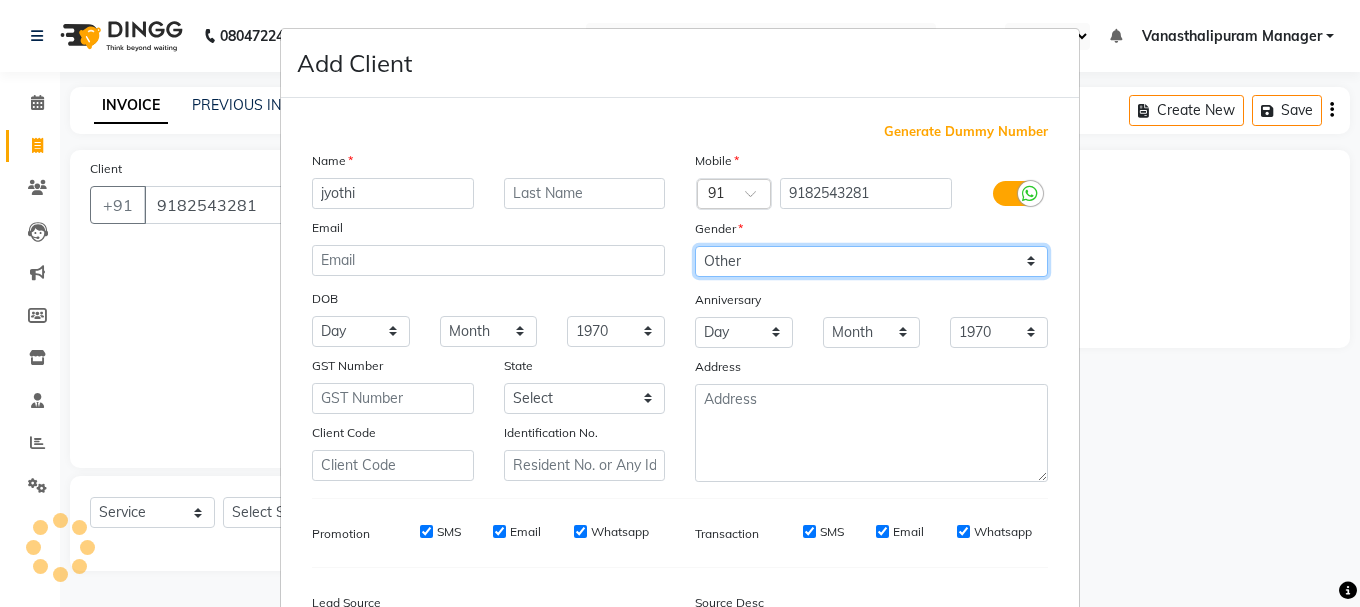 select on "[DEMOGRAPHIC_DATA]" 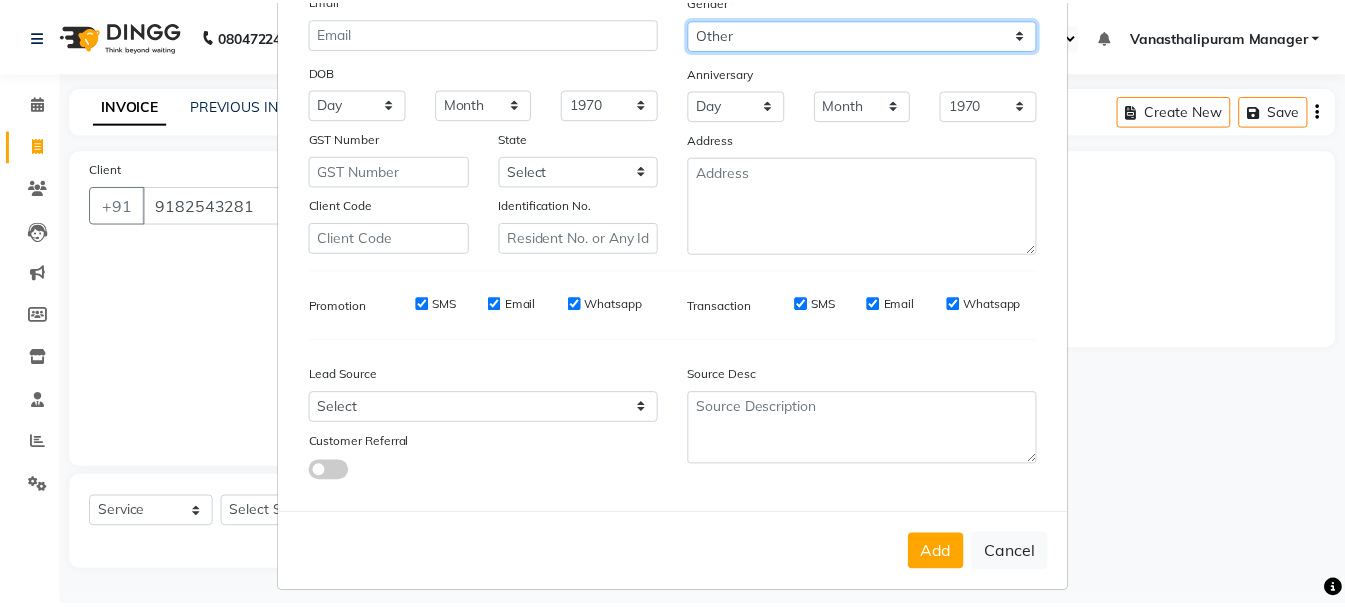 scroll, scrollTop: 242, scrollLeft: 0, axis: vertical 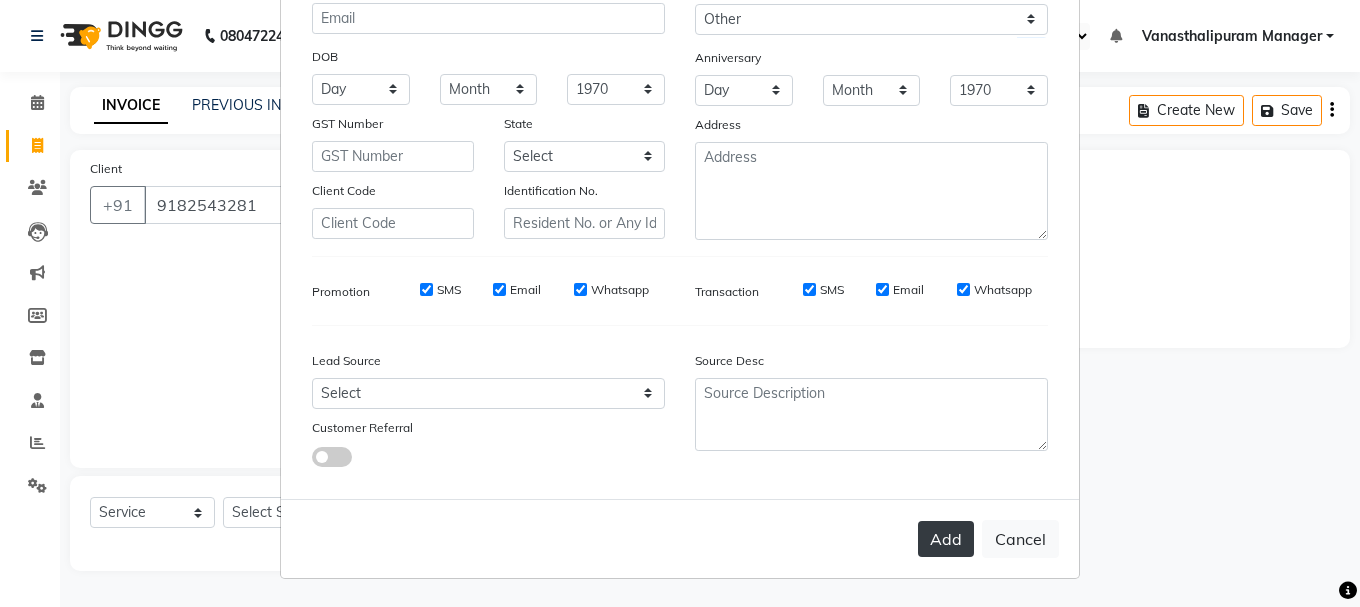 click on "Add" at bounding box center [946, 539] 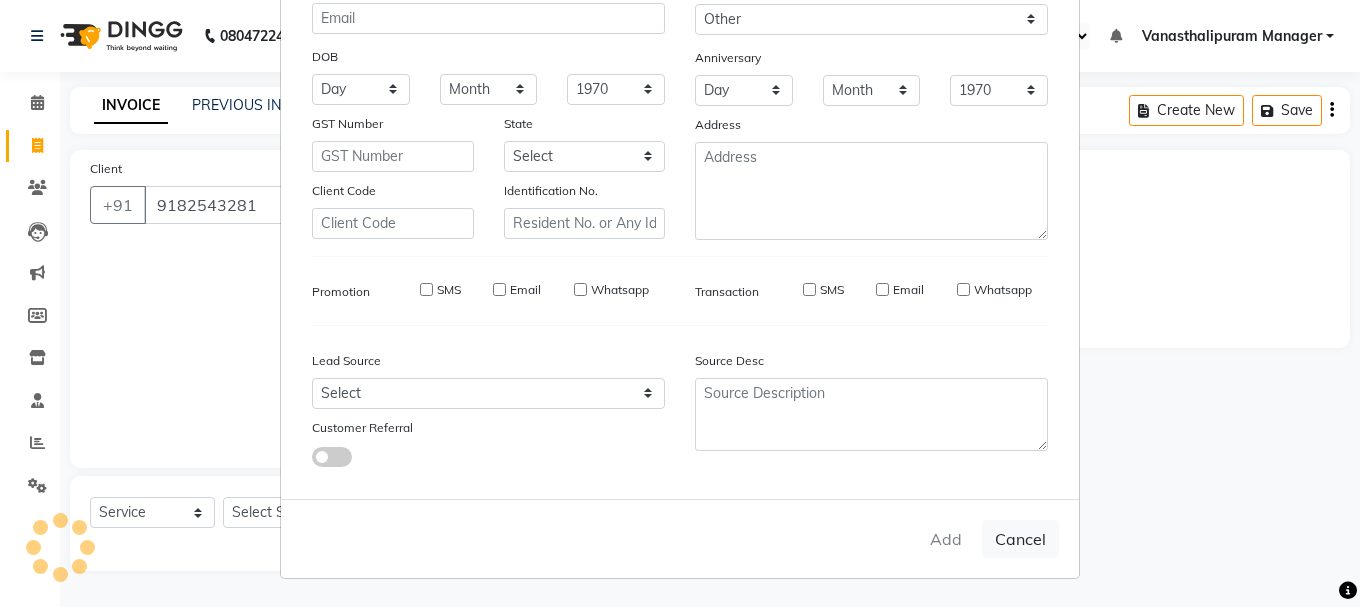 type 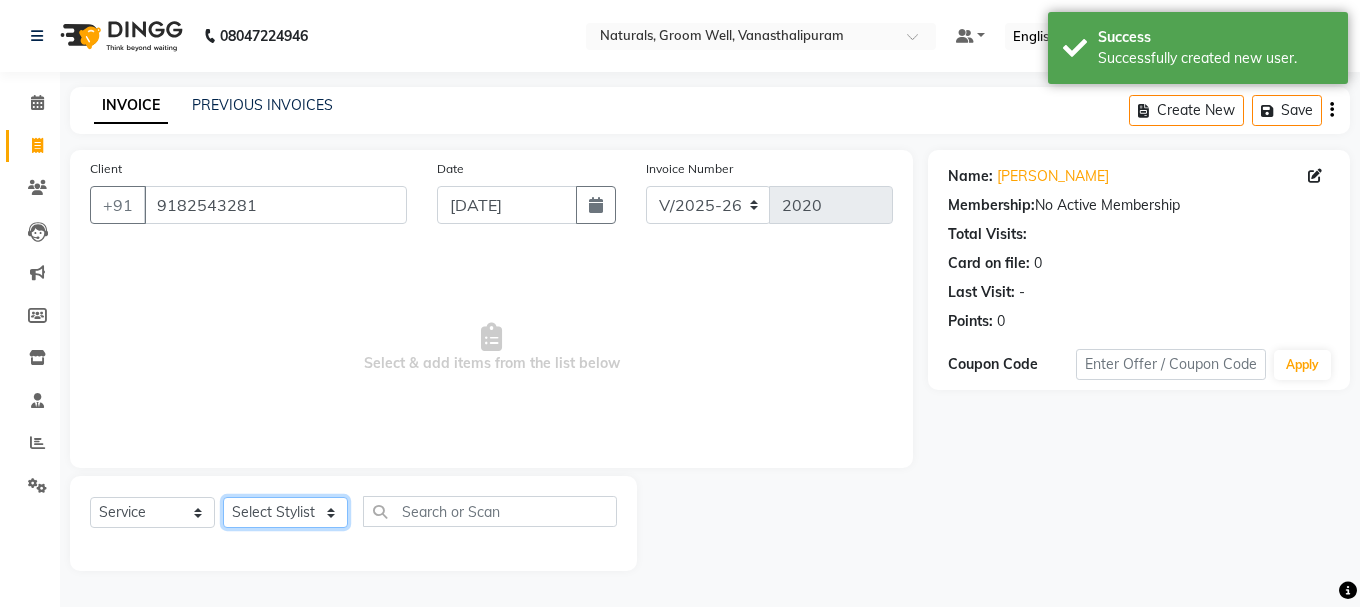 click on "Select Stylist [PERSON_NAME] kiran [PERSON_NAME] [PERSON_NAME] [PERSON_NAME] [PERSON_NAME] sandhya Vanasthalipuram Manager vinay" 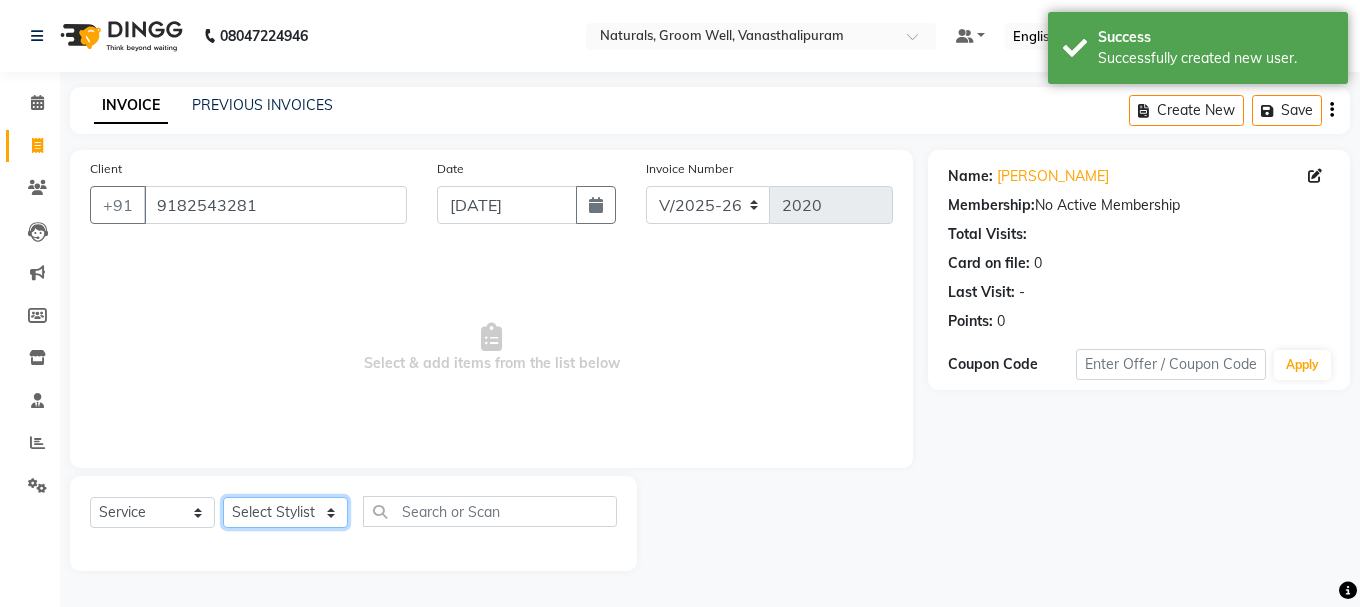 select on "52563" 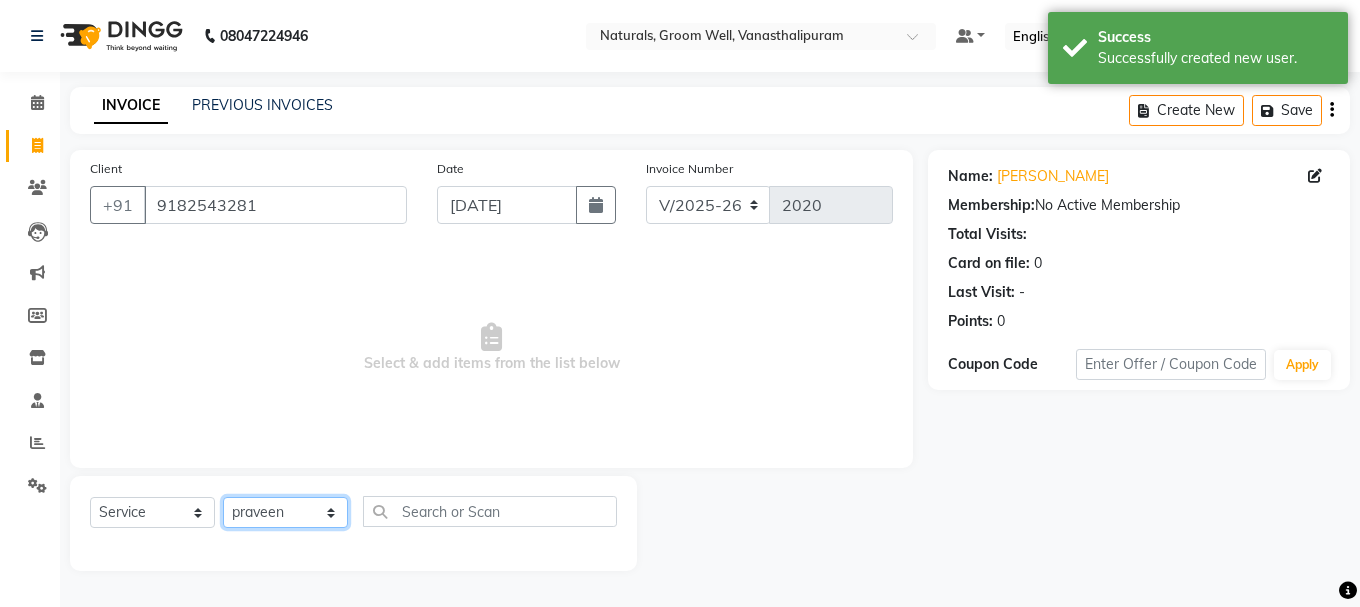 click on "Select Stylist [PERSON_NAME] kiran [PERSON_NAME] [PERSON_NAME] [PERSON_NAME] [PERSON_NAME] sandhya Vanasthalipuram Manager vinay" 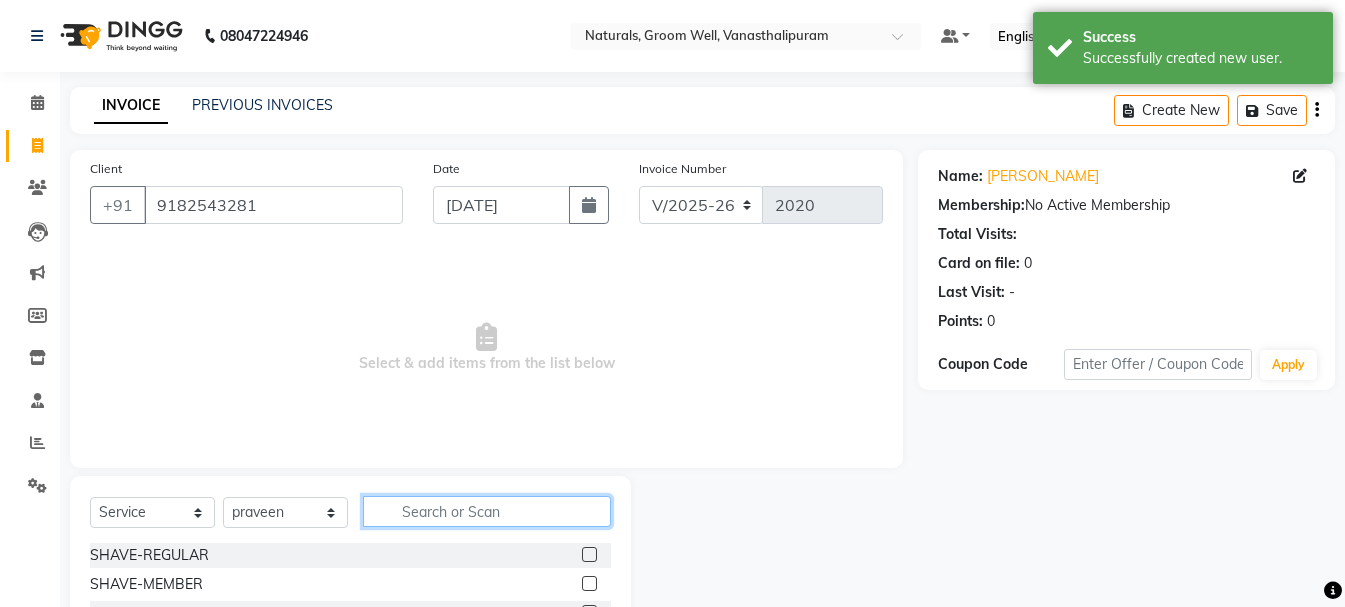 click 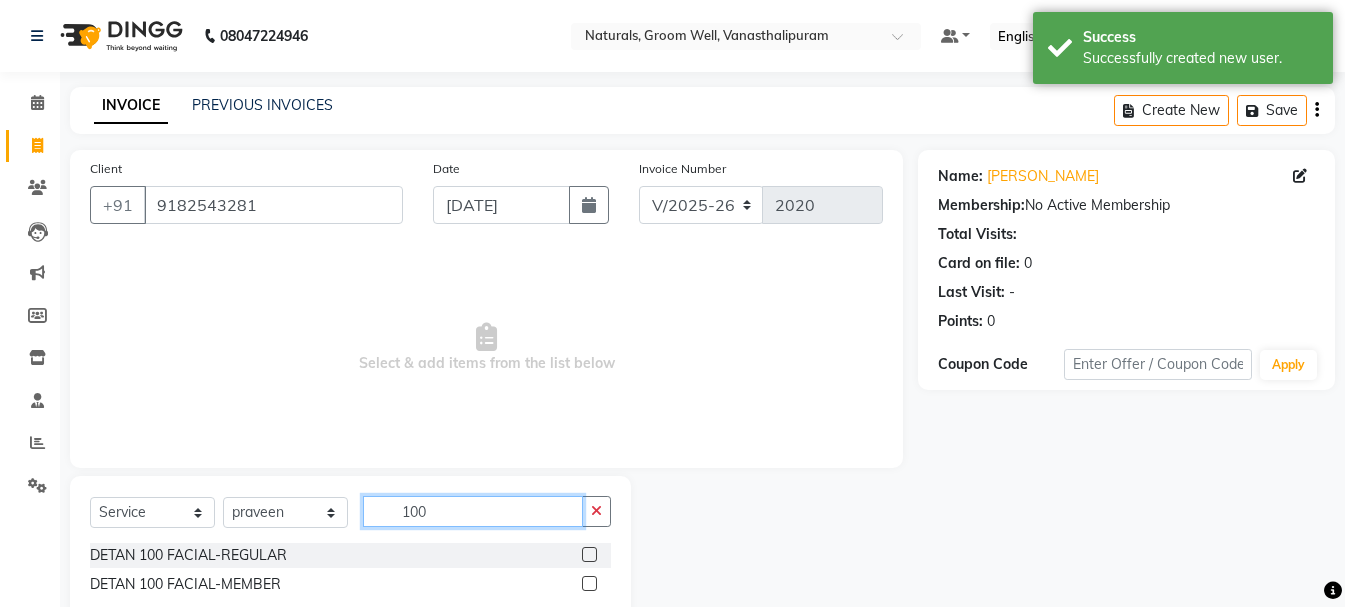 type on "100" 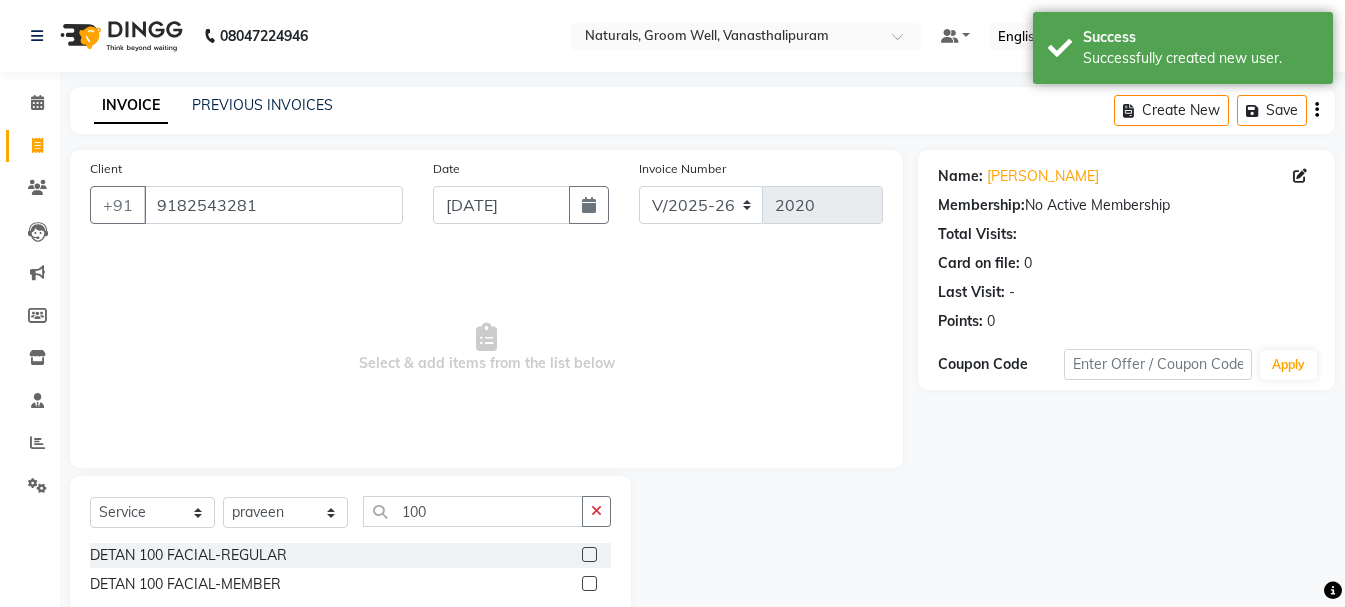 click 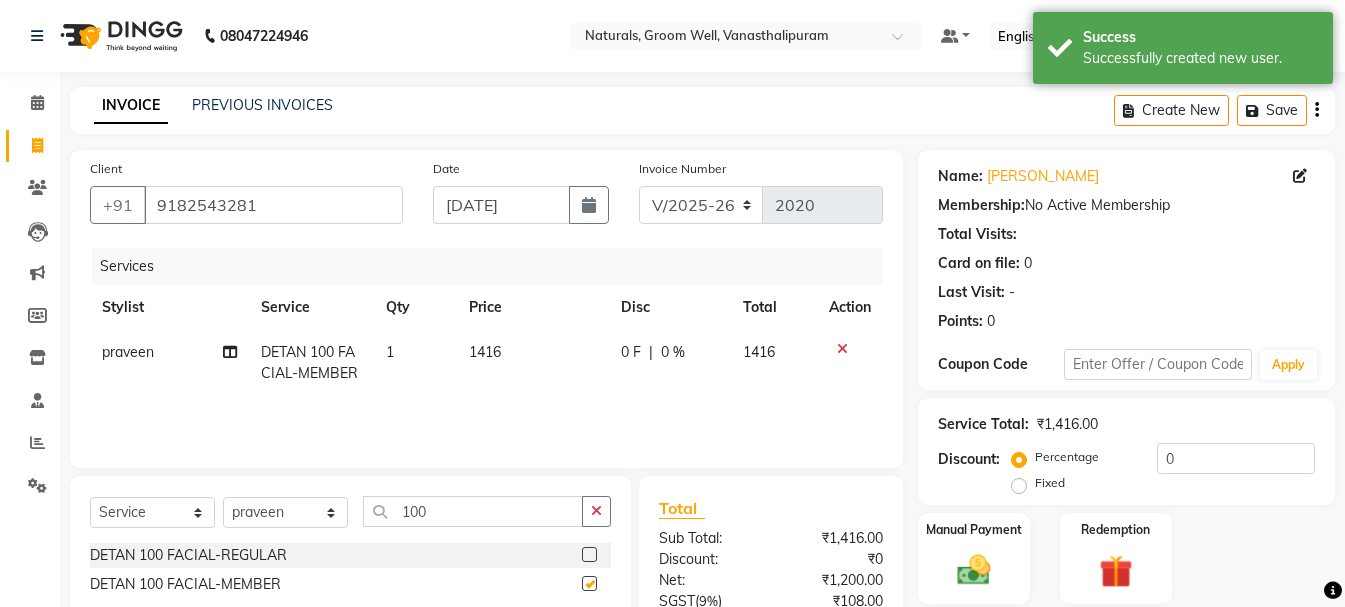 checkbox on "false" 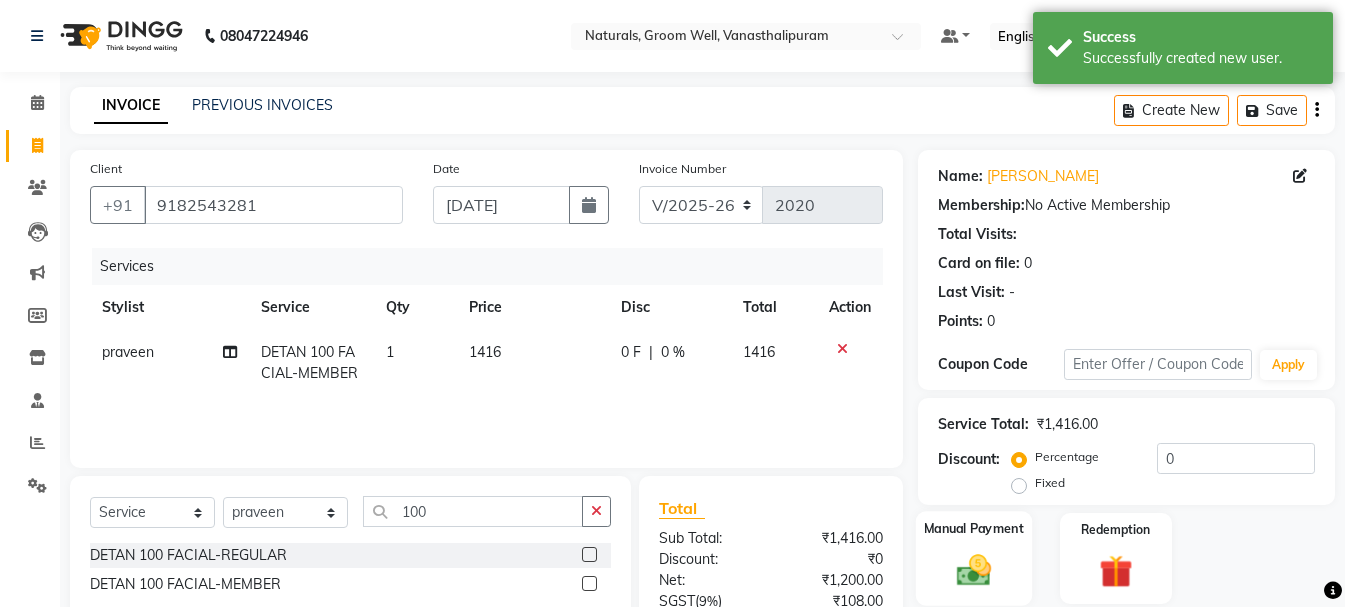 drag, startPoint x: 962, startPoint y: 562, endPoint x: 1006, endPoint y: 549, distance: 45.88028 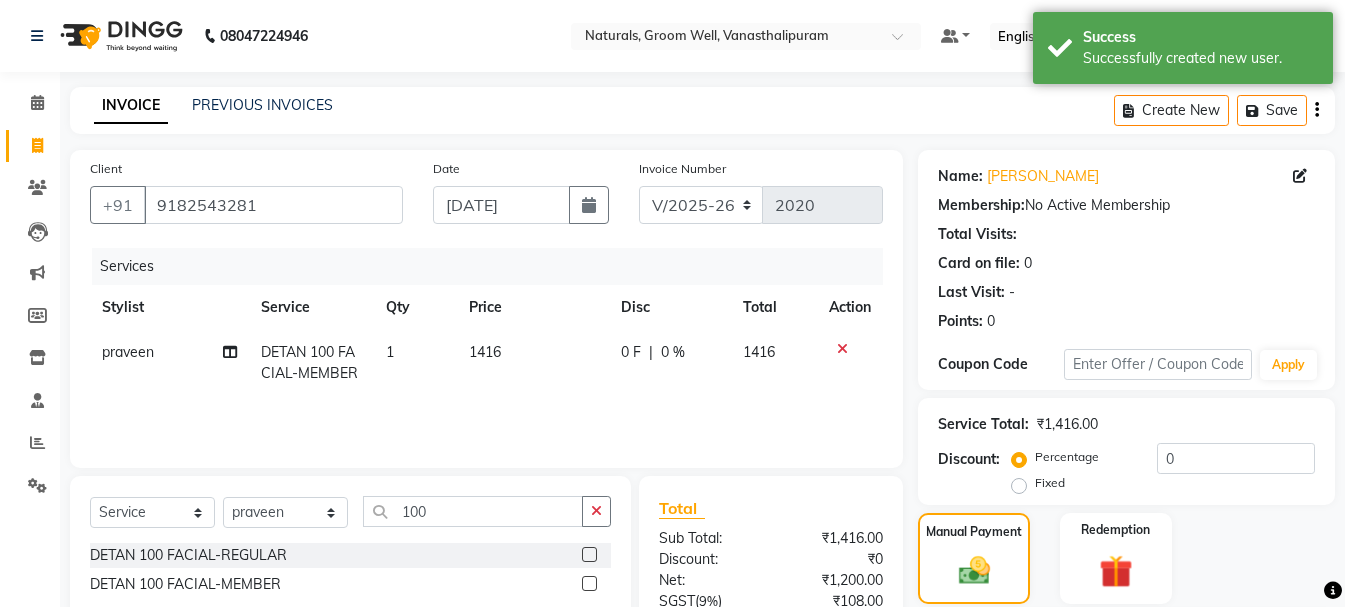 scroll, scrollTop: 196, scrollLeft: 0, axis: vertical 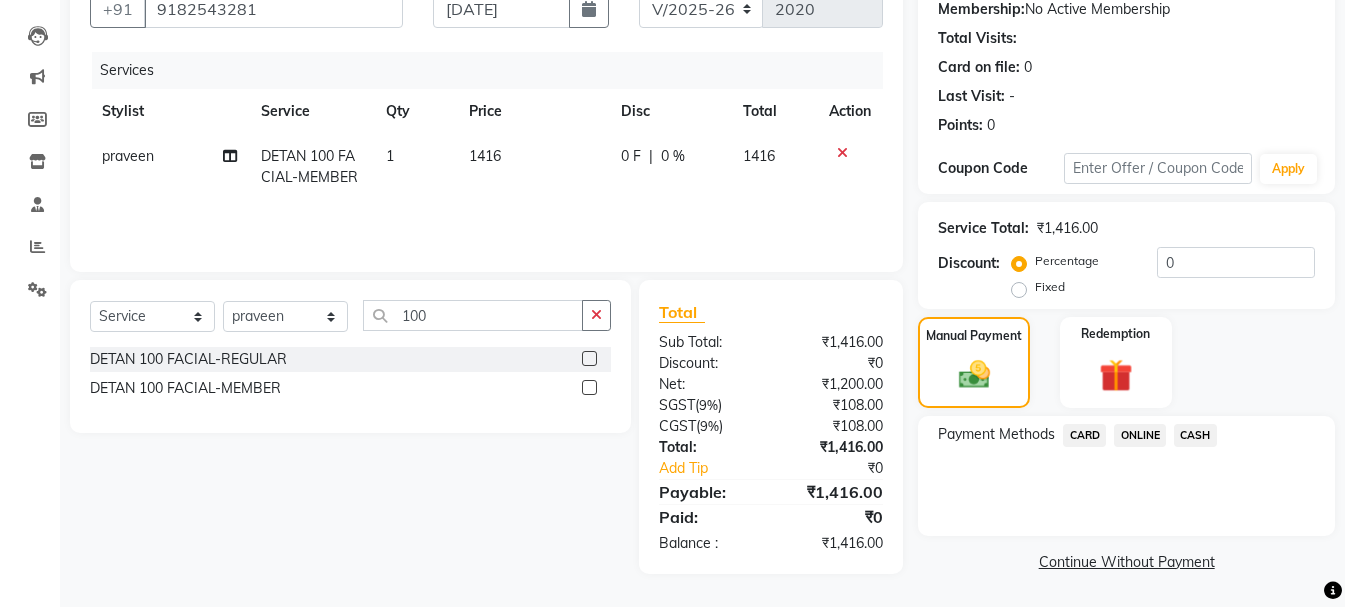 click on "ONLINE" 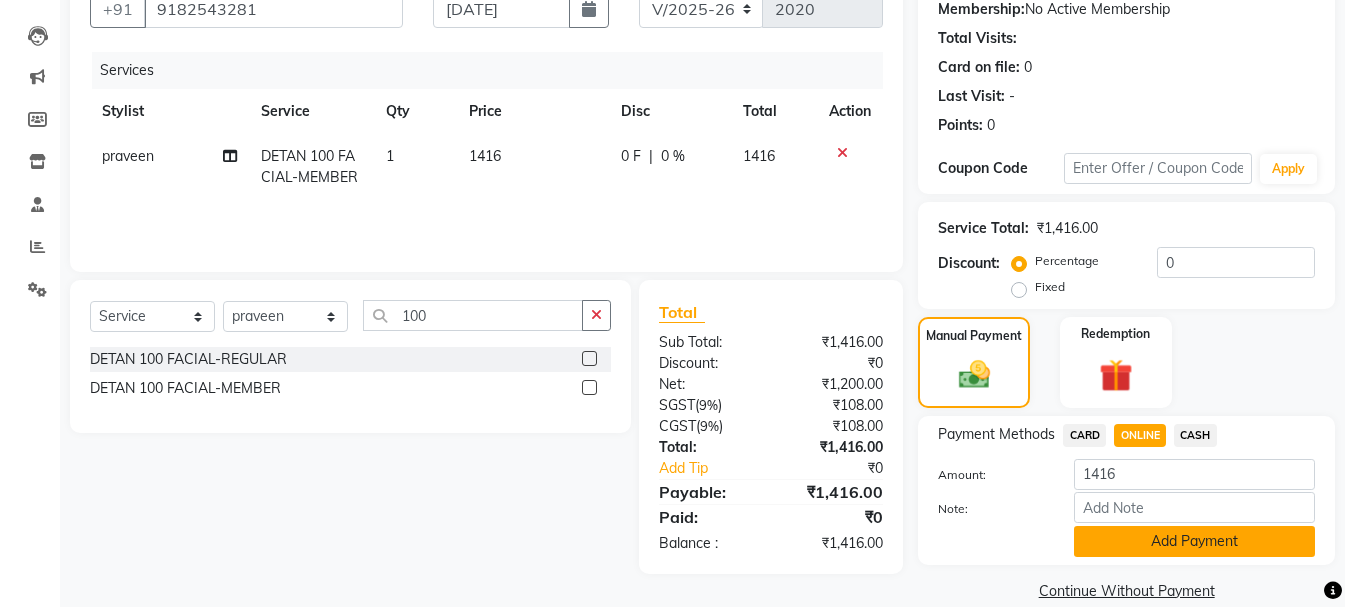 click on "Add Payment" 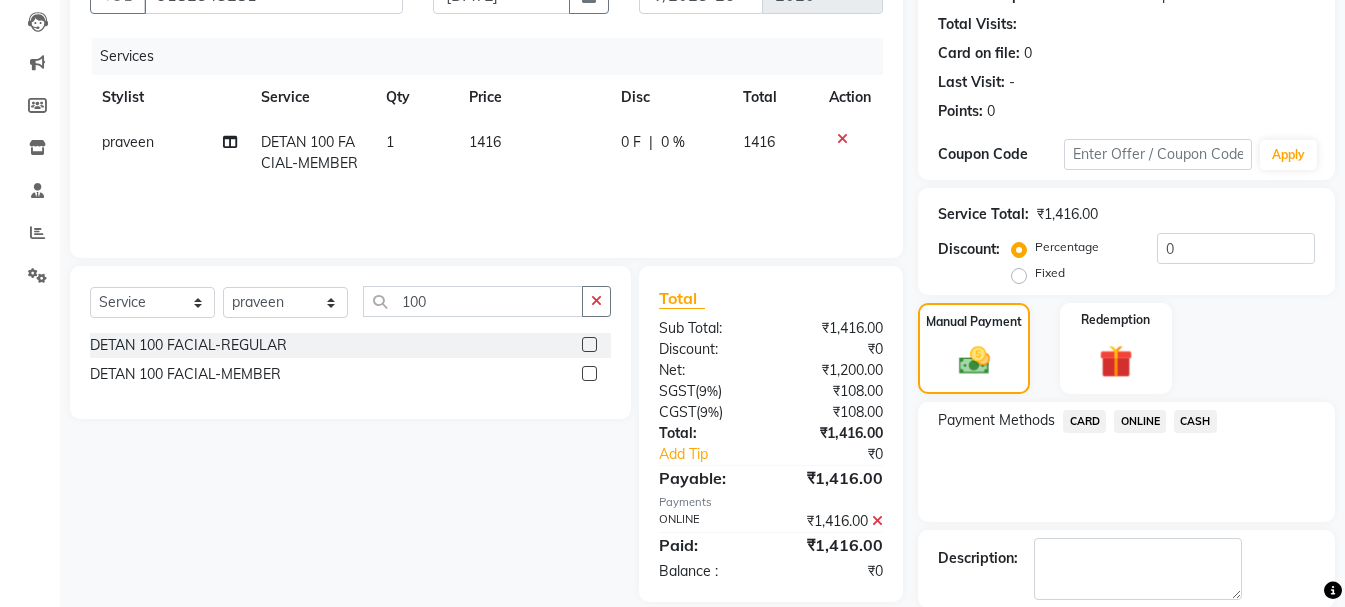 scroll, scrollTop: 309, scrollLeft: 0, axis: vertical 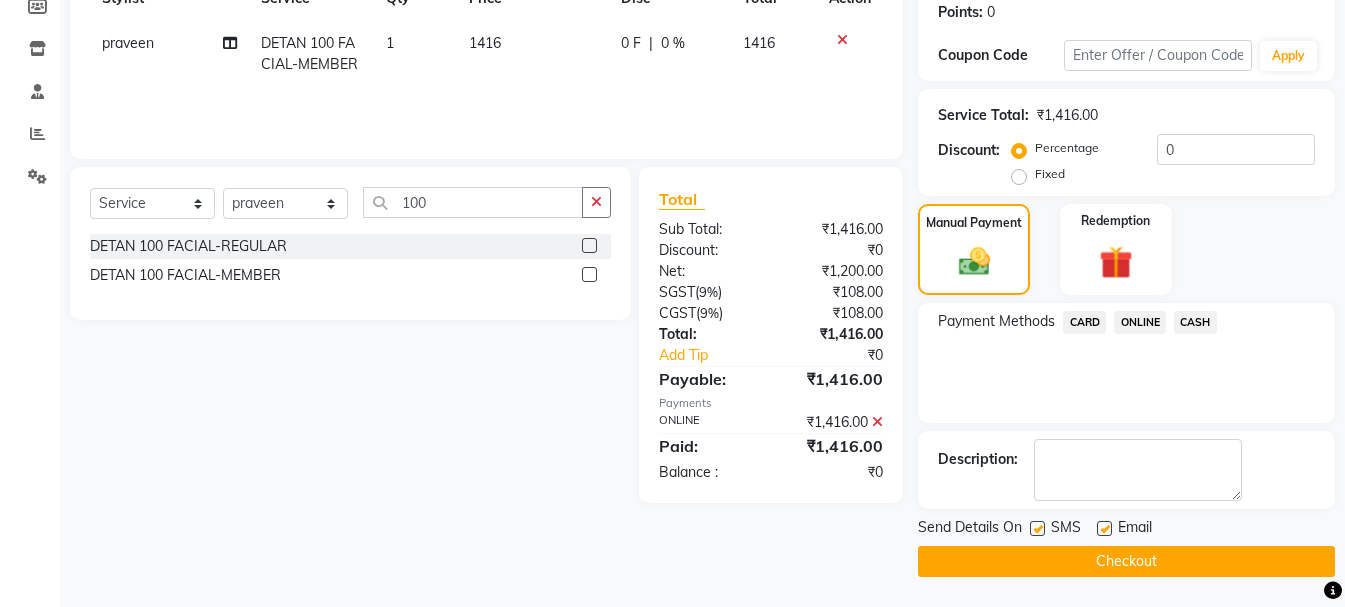 click on "Checkout" 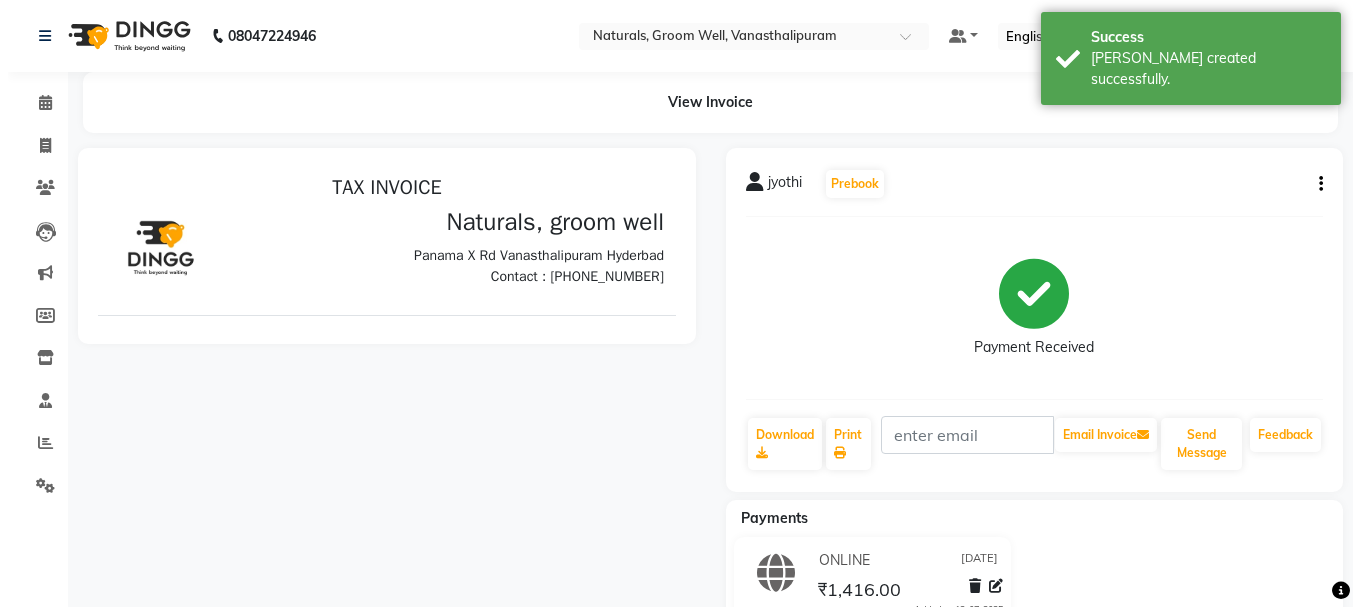 scroll, scrollTop: 0, scrollLeft: 0, axis: both 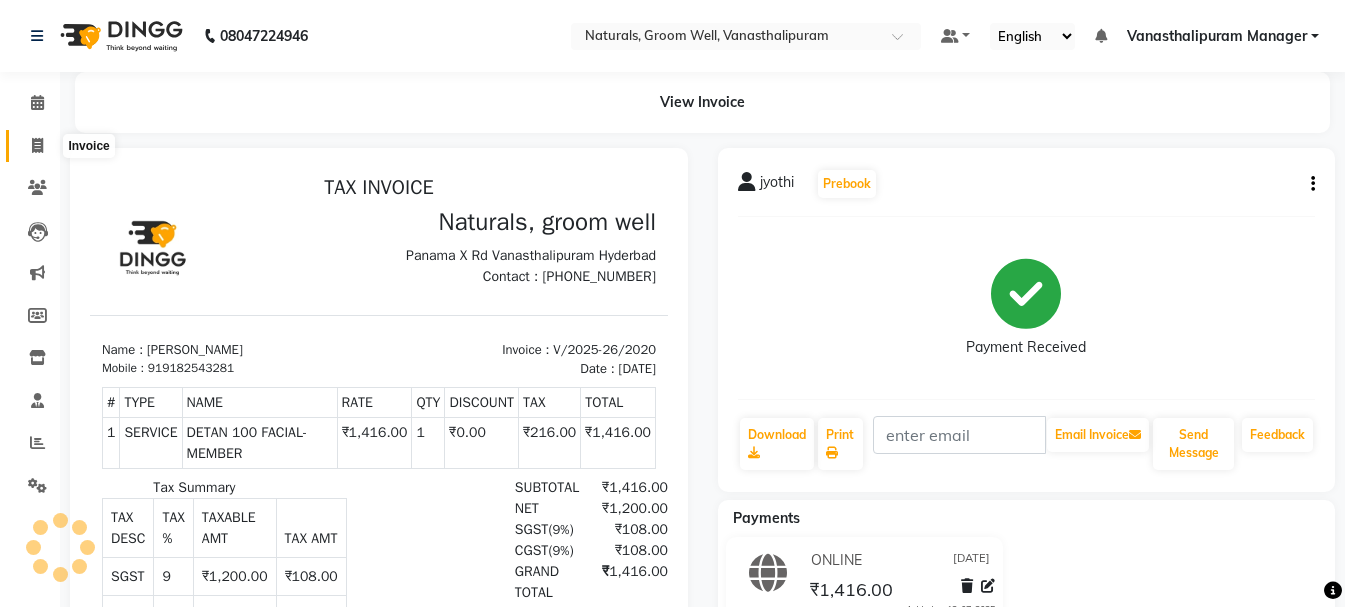 click 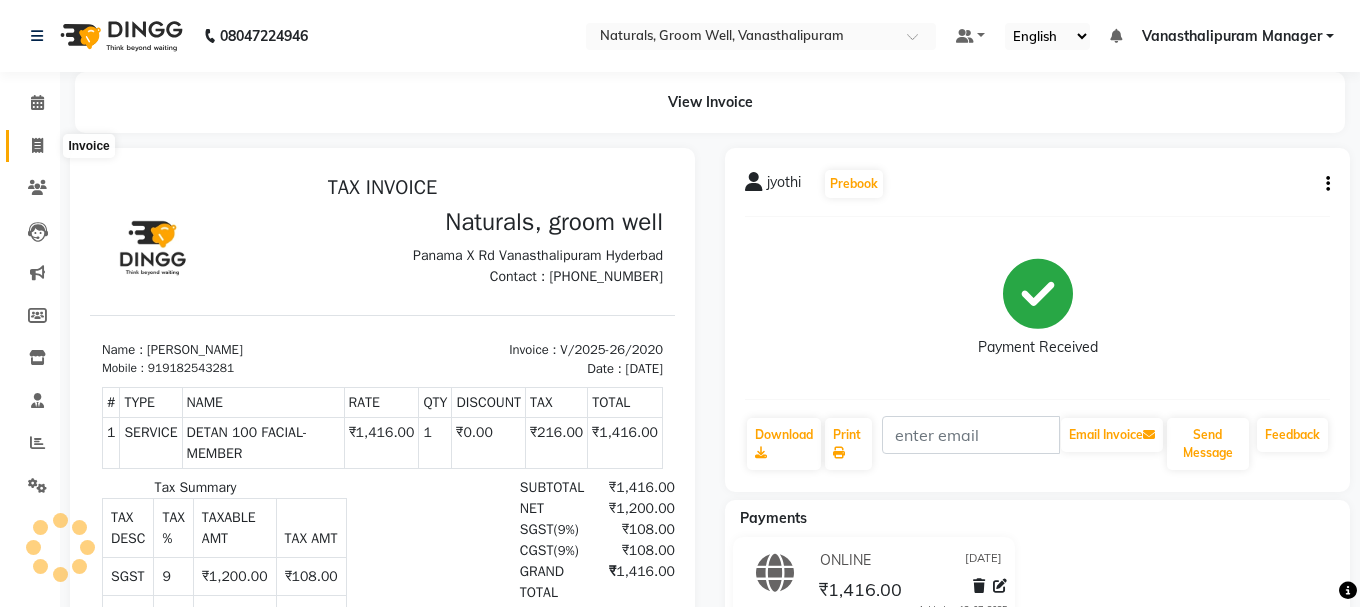 select on "service" 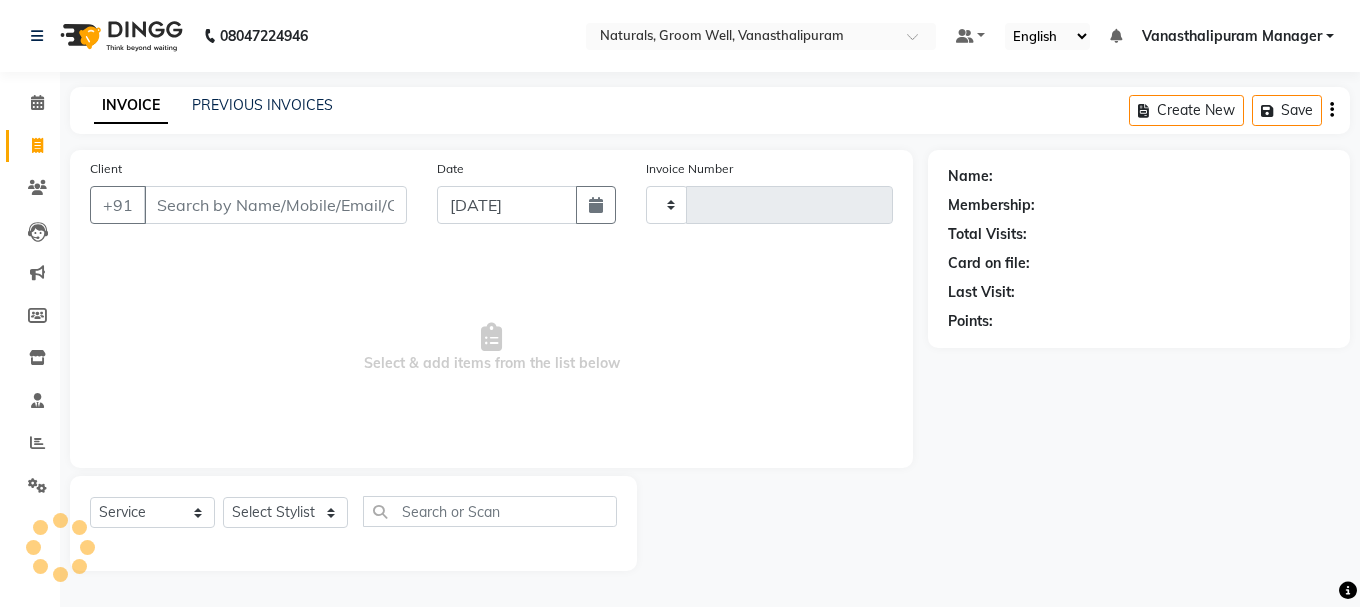 drag, startPoint x: 199, startPoint y: 219, endPoint x: 198, endPoint y: 240, distance: 21.023796 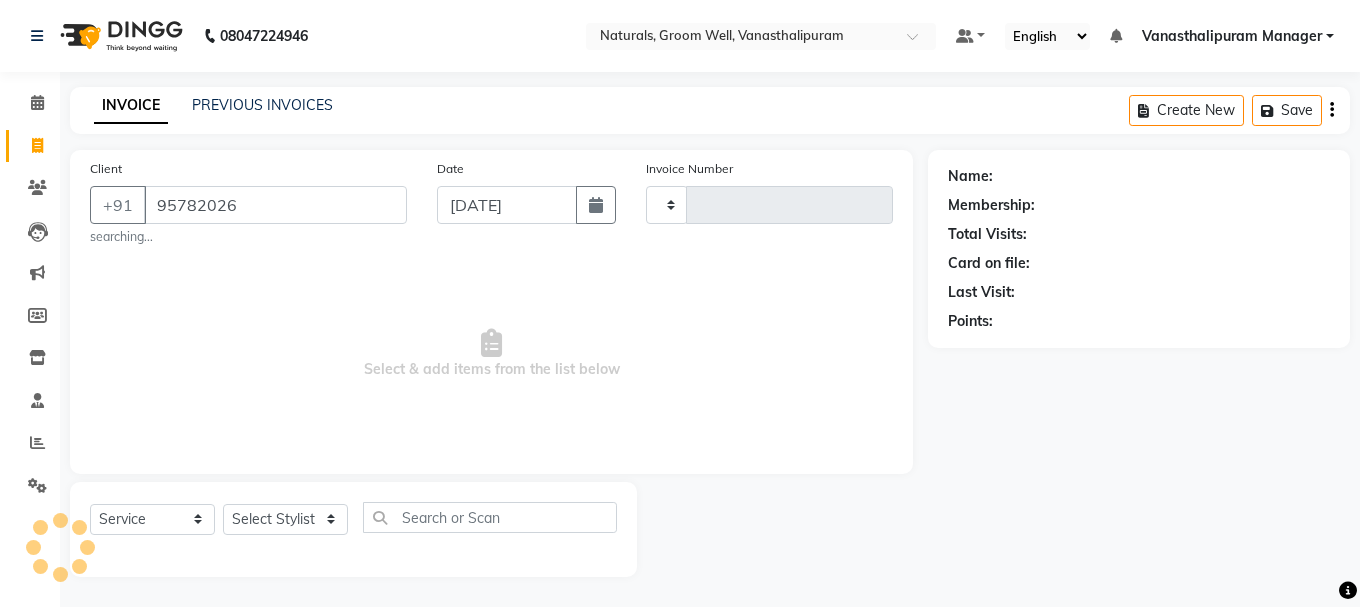 type on "957820261" 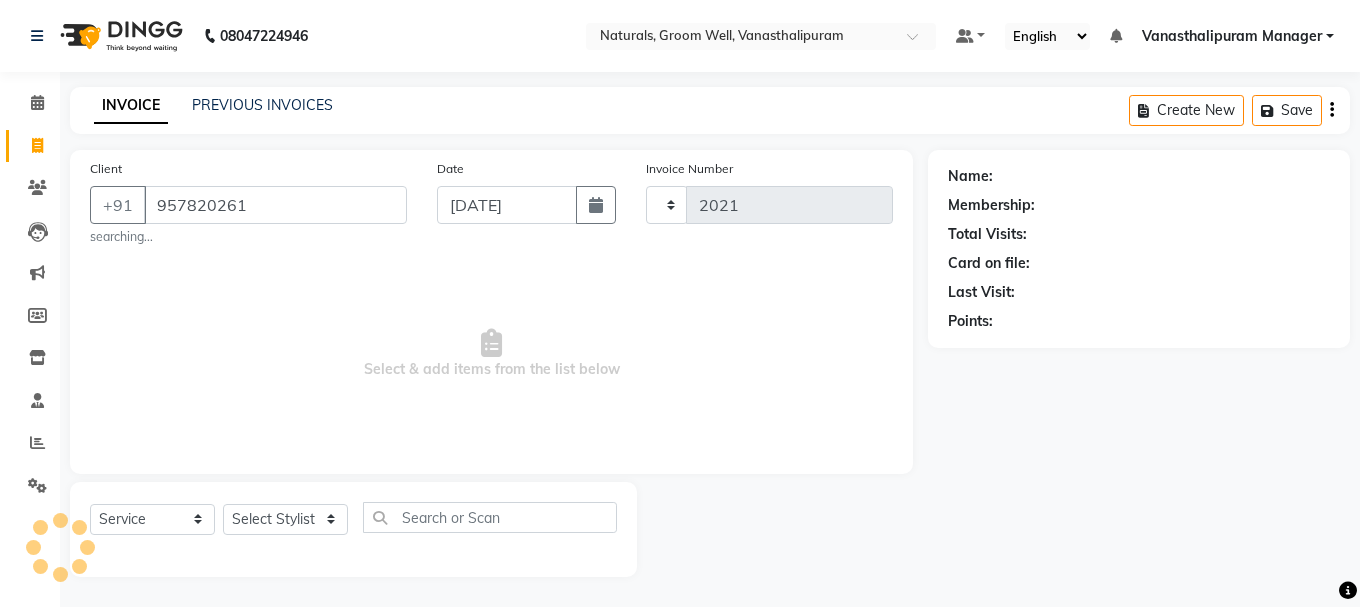 select on "5859" 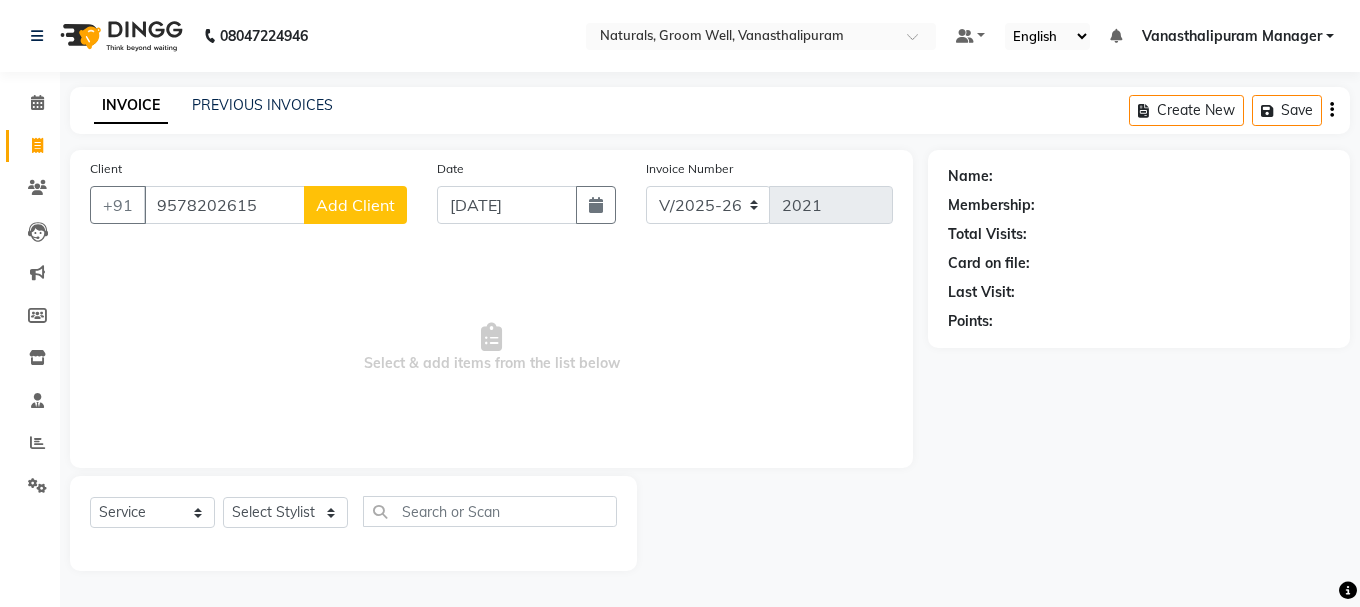 type on "9578202615" 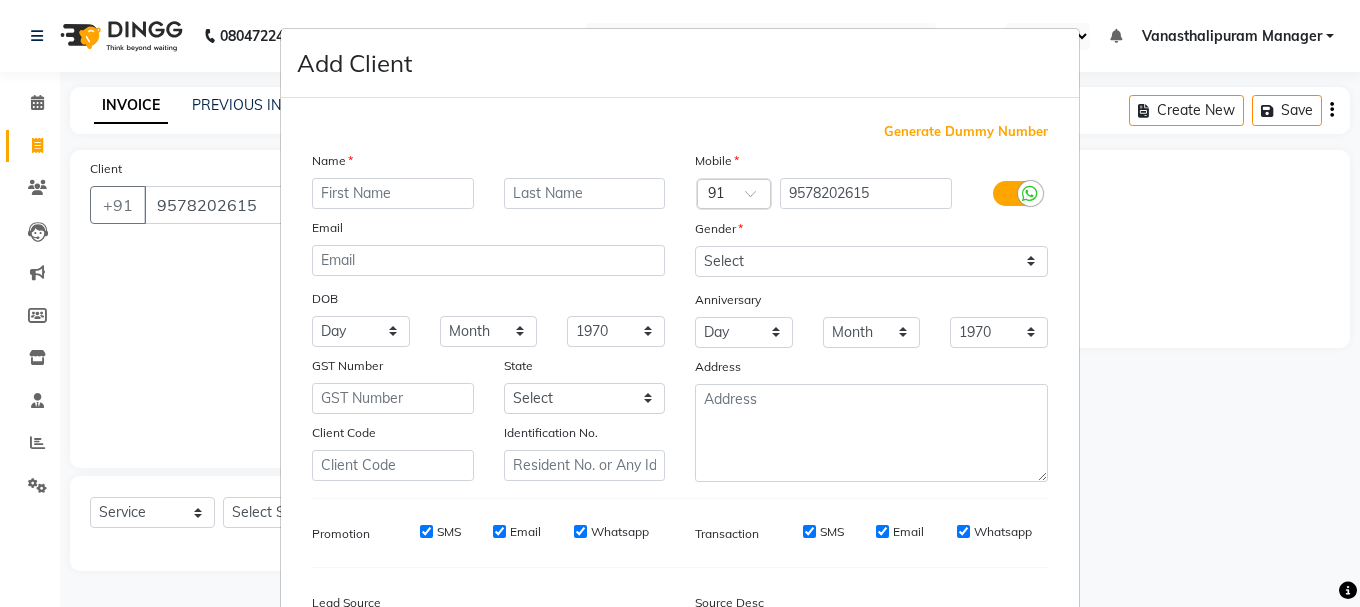 click at bounding box center [393, 193] 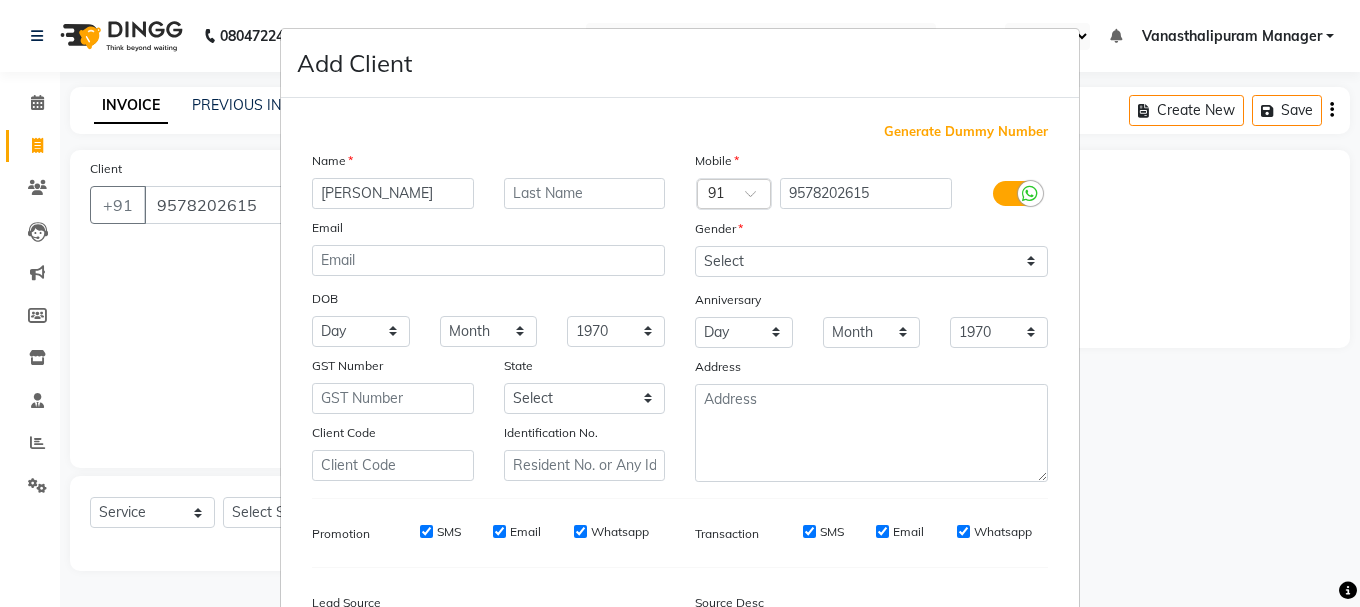 type on "[PERSON_NAME]" 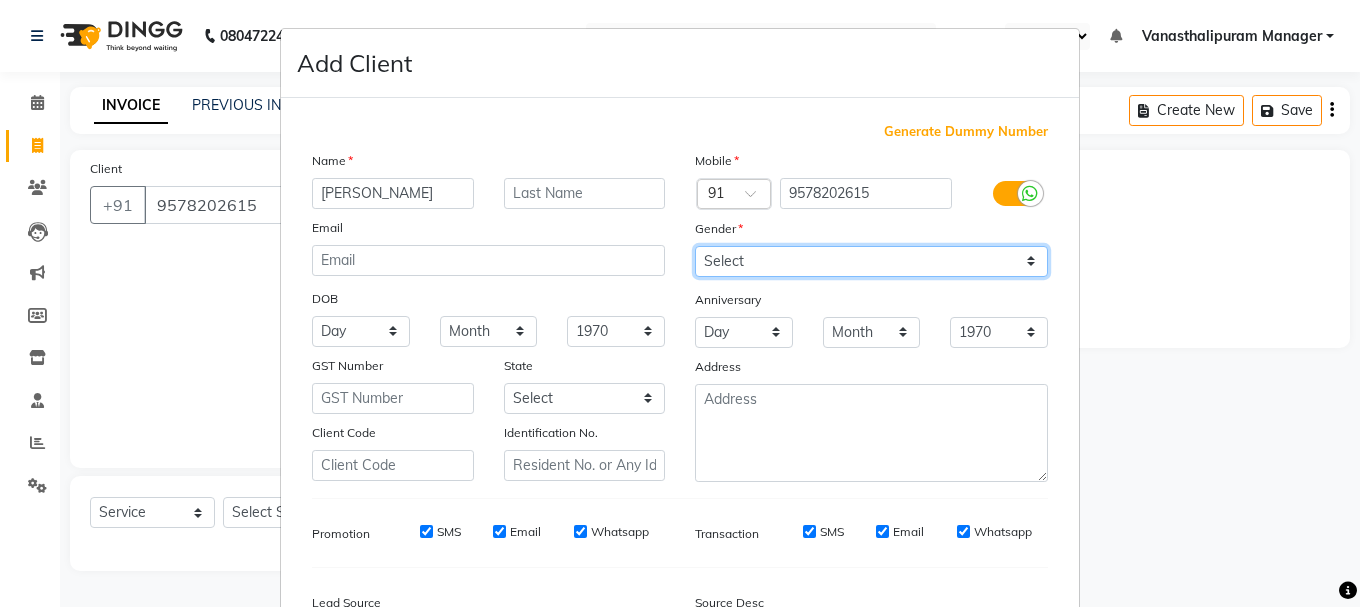 click on "Select [DEMOGRAPHIC_DATA] [DEMOGRAPHIC_DATA] Other Prefer Not To Say" at bounding box center [871, 261] 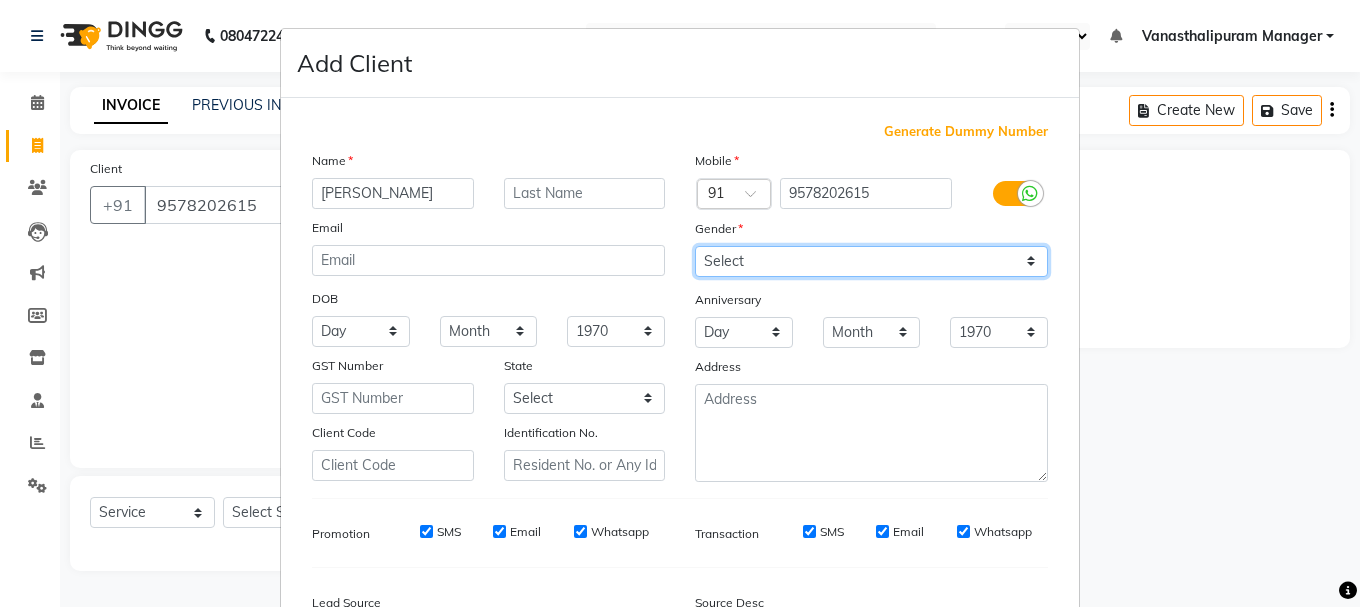 click on "Select [DEMOGRAPHIC_DATA] [DEMOGRAPHIC_DATA] Other Prefer Not To Say" at bounding box center (871, 261) 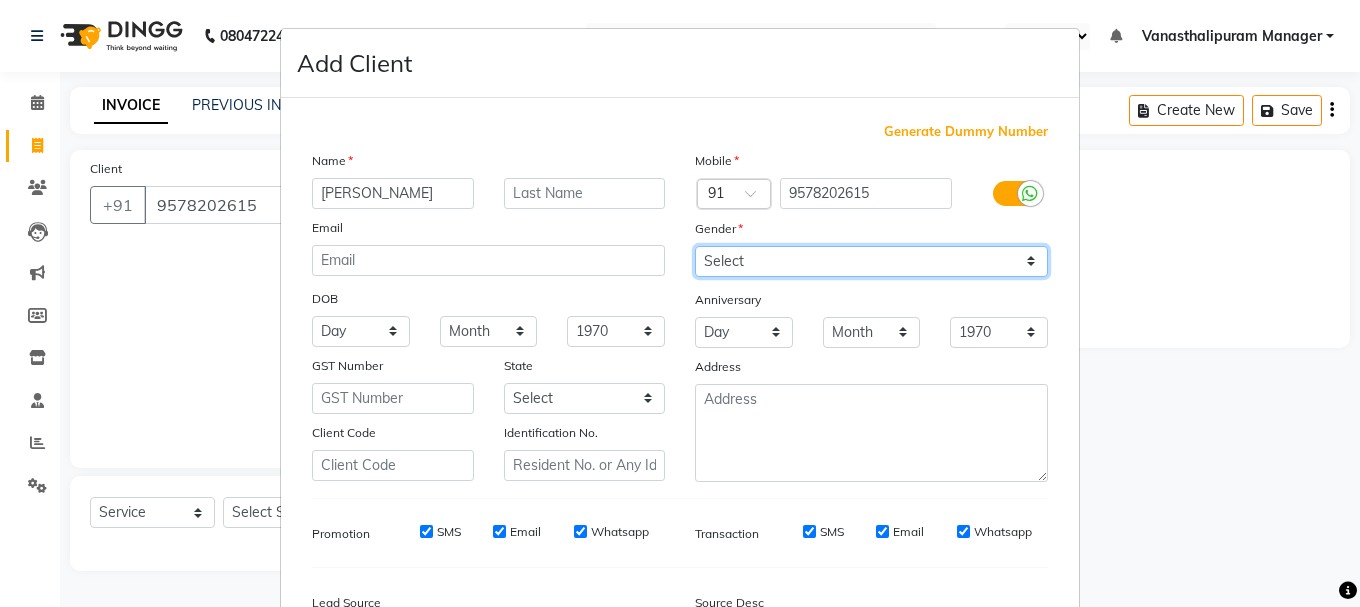 drag, startPoint x: 778, startPoint y: 256, endPoint x: 777, endPoint y: 273, distance: 17.029387 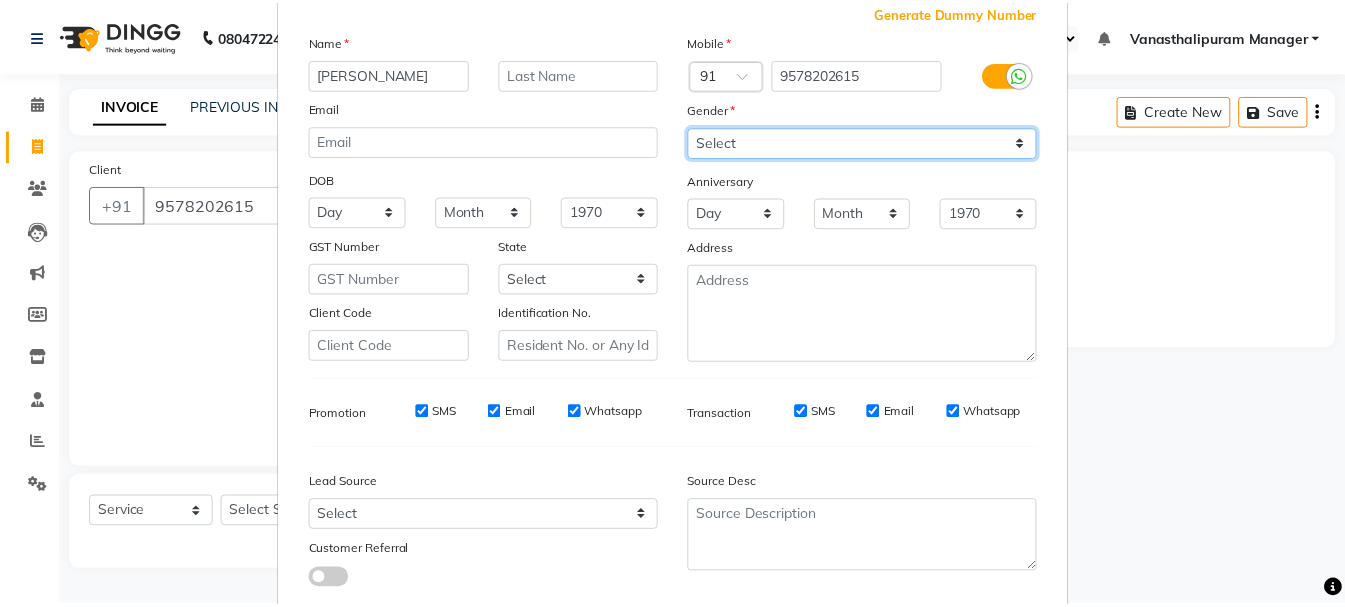 scroll, scrollTop: 242, scrollLeft: 0, axis: vertical 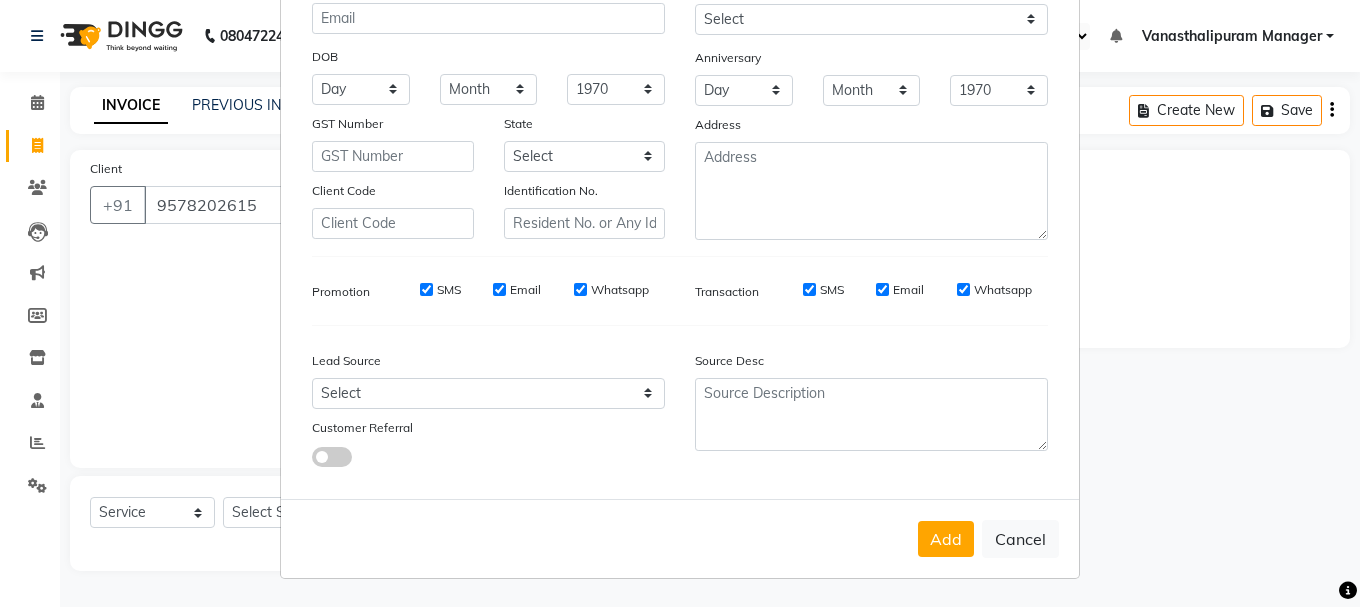 click on "Add" at bounding box center (946, 539) 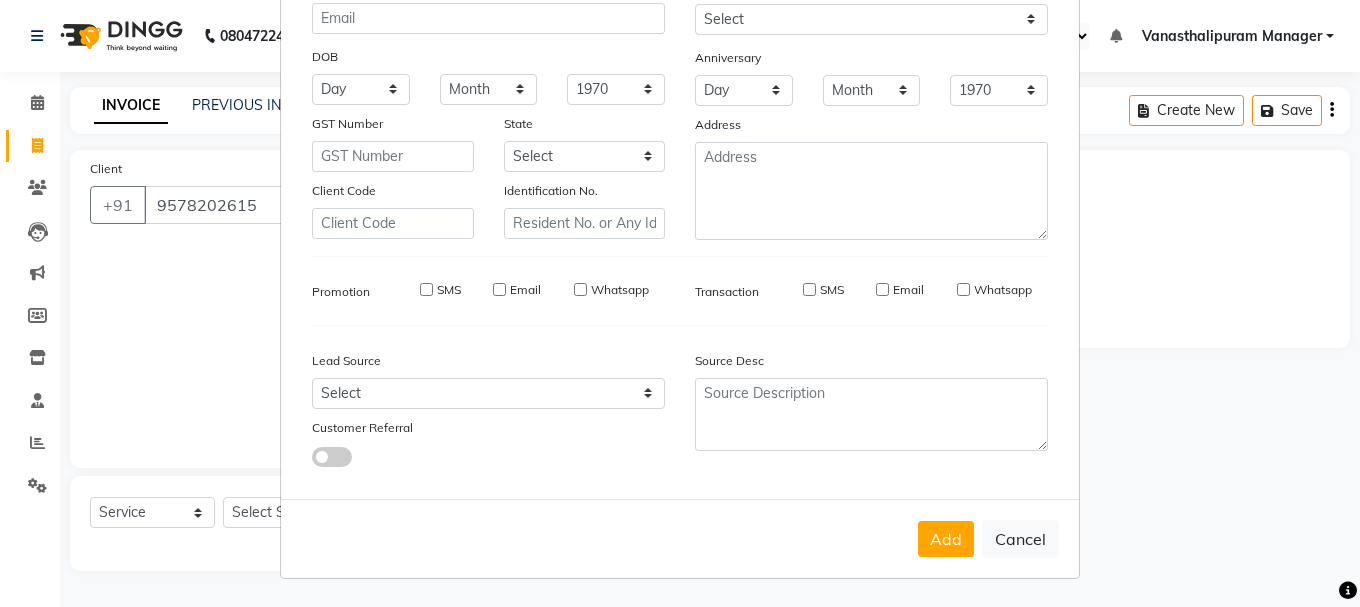 type 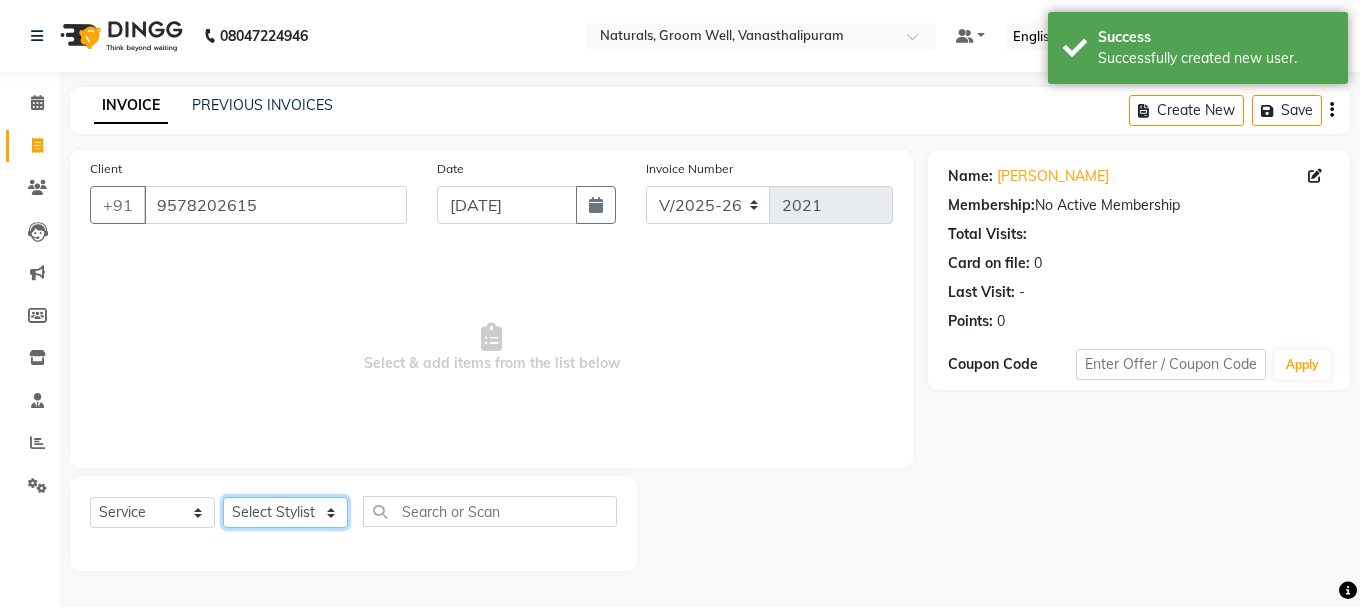 click on "Select Stylist [PERSON_NAME] kiran [PERSON_NAME] [PERSON_NAME] [PERSON_NAME] [PERSON_NAME] sandhya Vanasthalipuram Manager vinay" 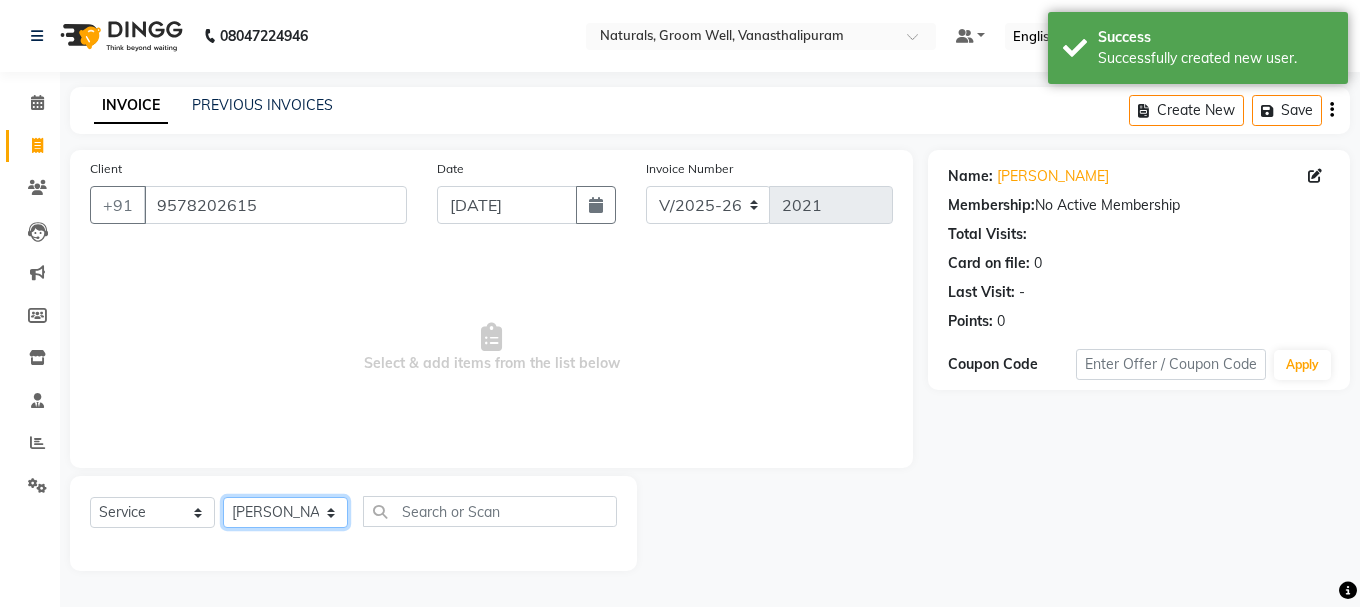 click on "Select Stylist [PERSON_NAME] kiran [PERSON_NAME] [PERSON_NAME] [PERSON_NAME] [PERSON_NAME] sandhya Vanasthalipuram Manager vinay" 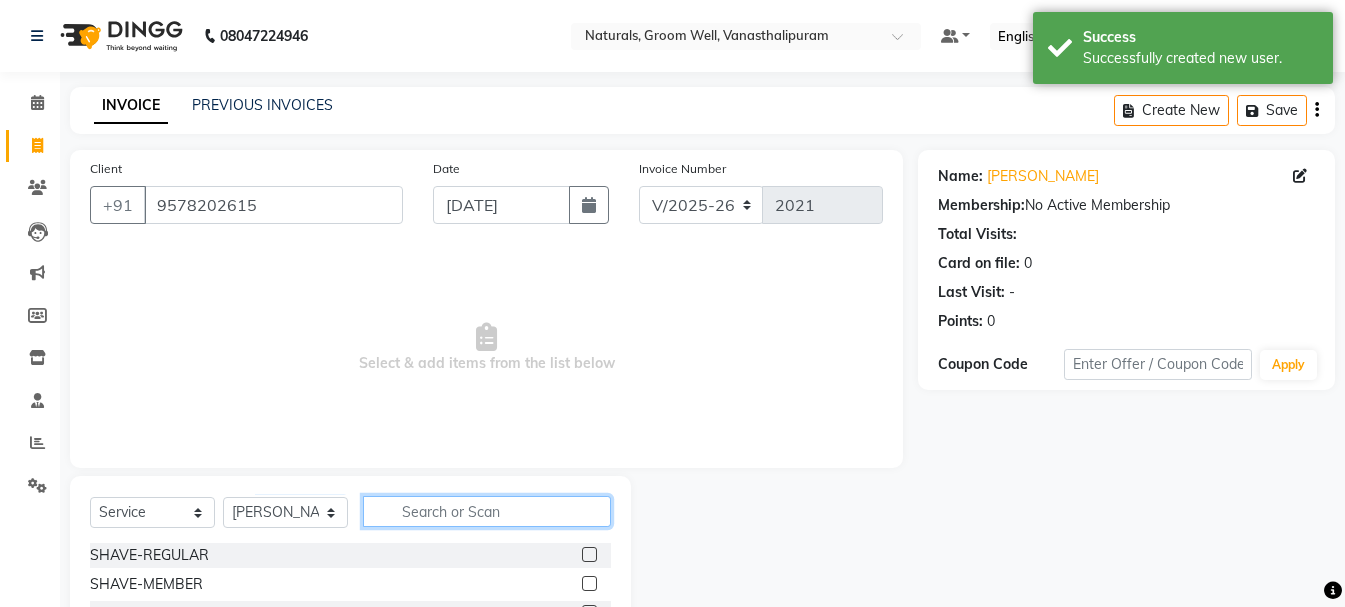 click 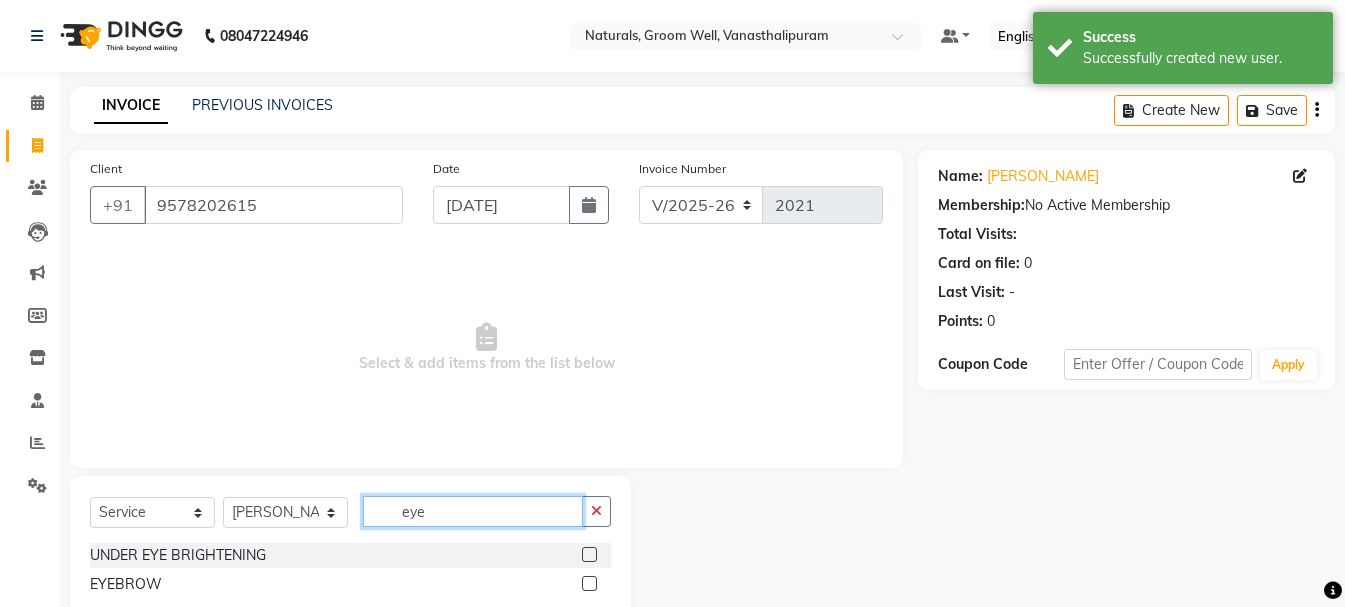 type on "eye" 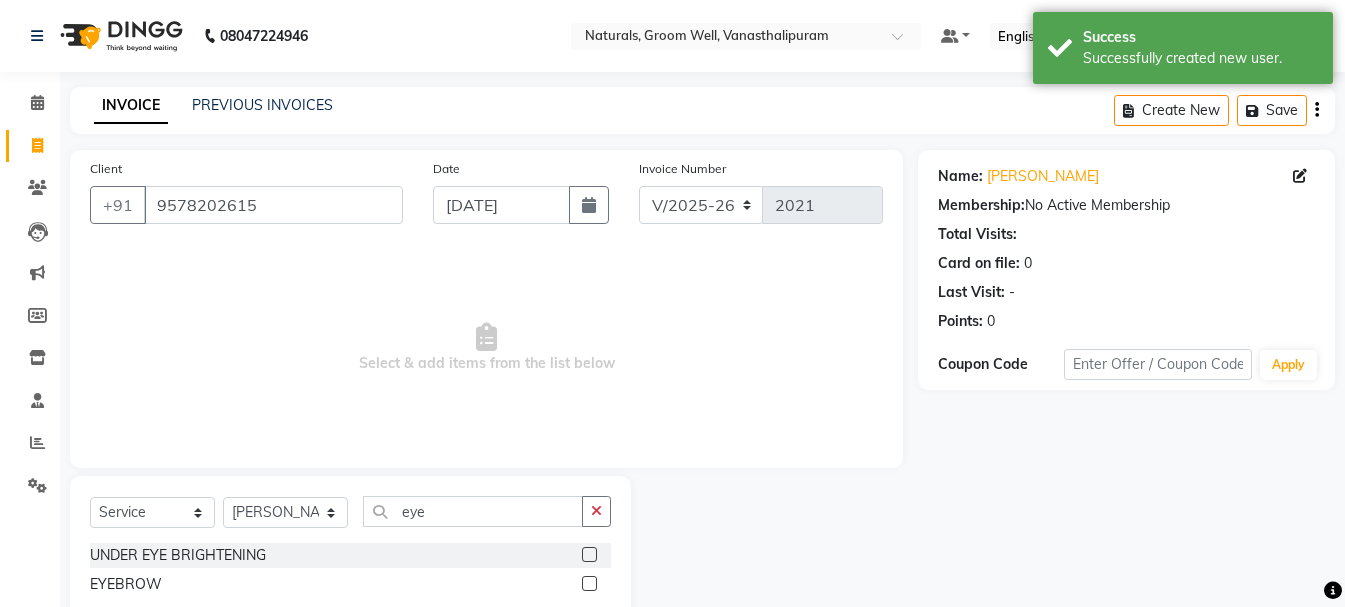 click 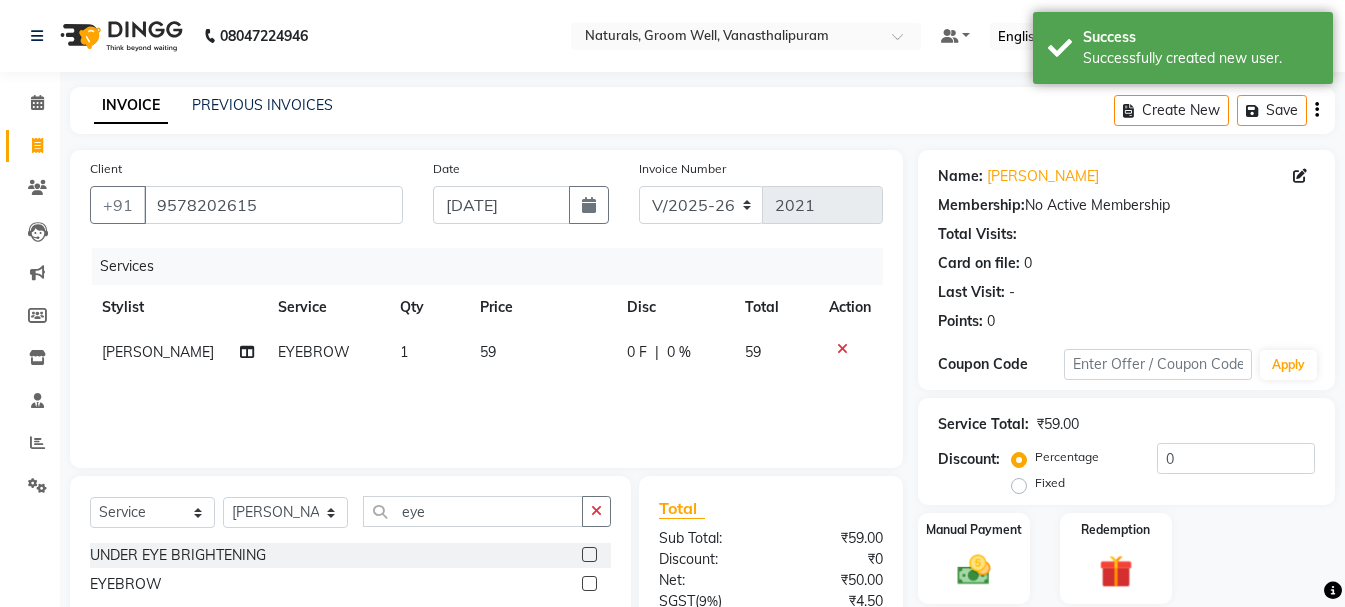 checkbox on "false" 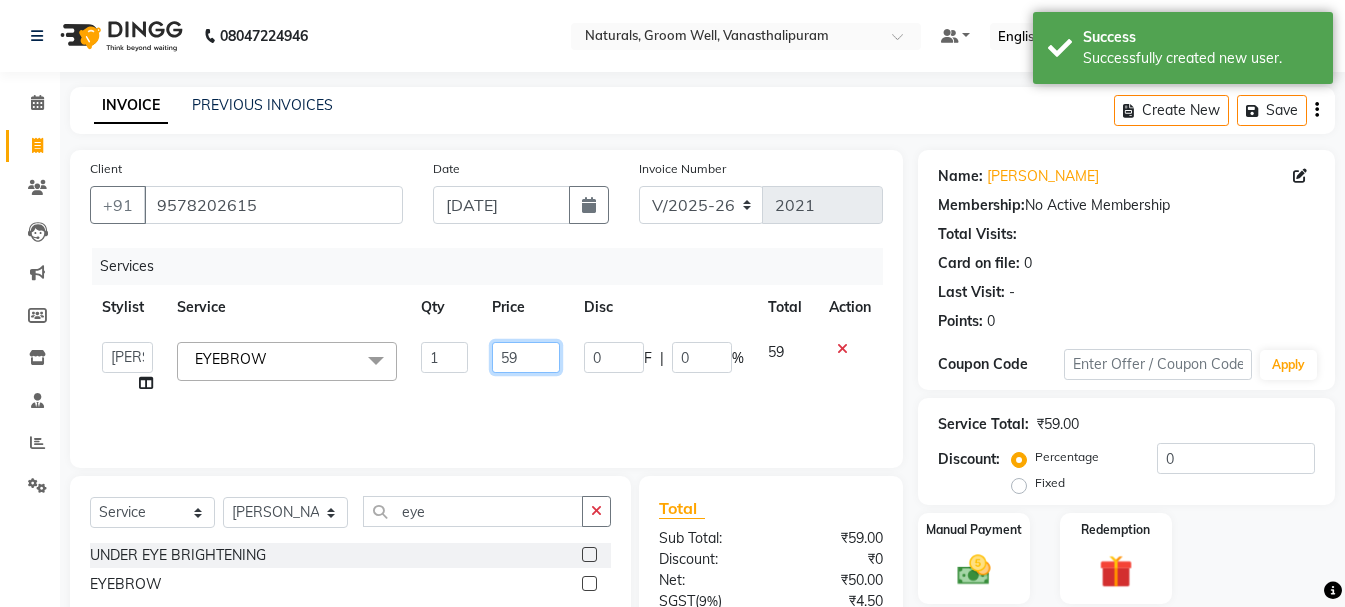 click on "59" 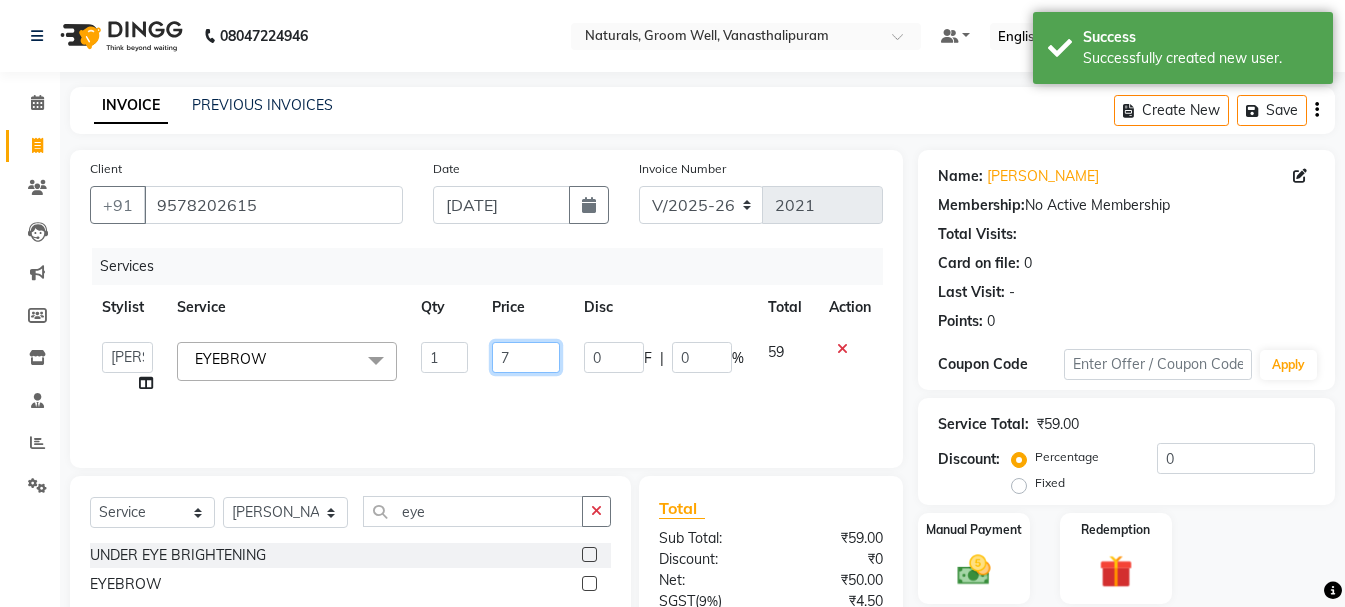 type on "70" 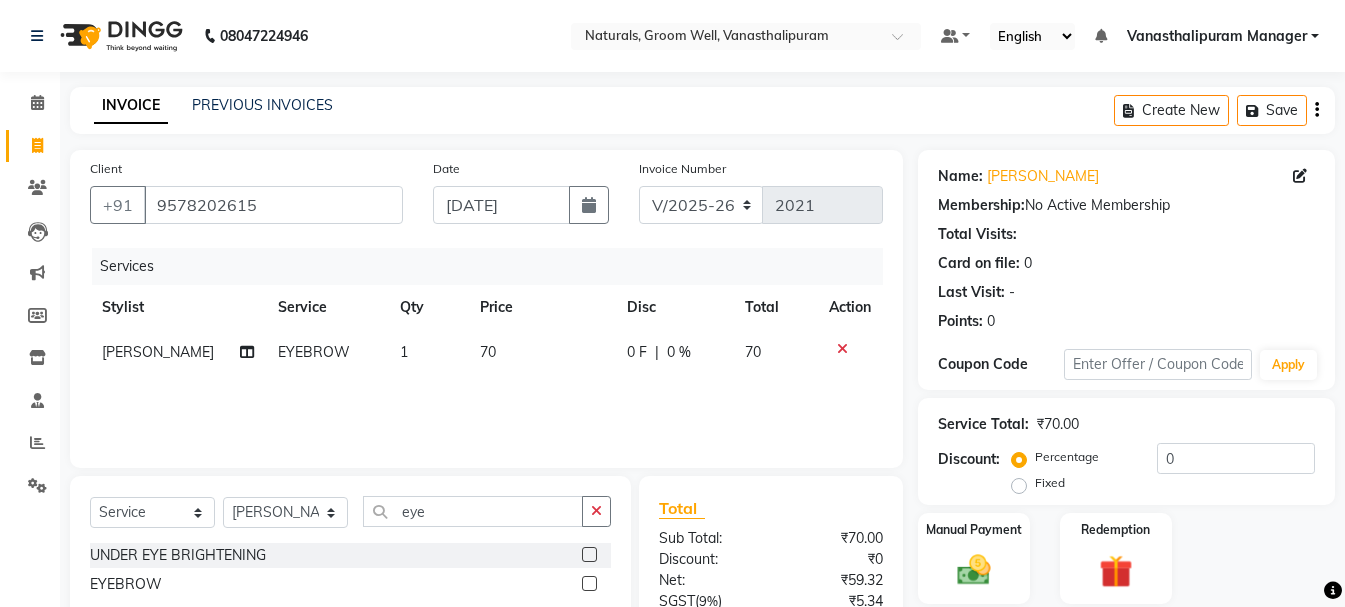 click on "Services" 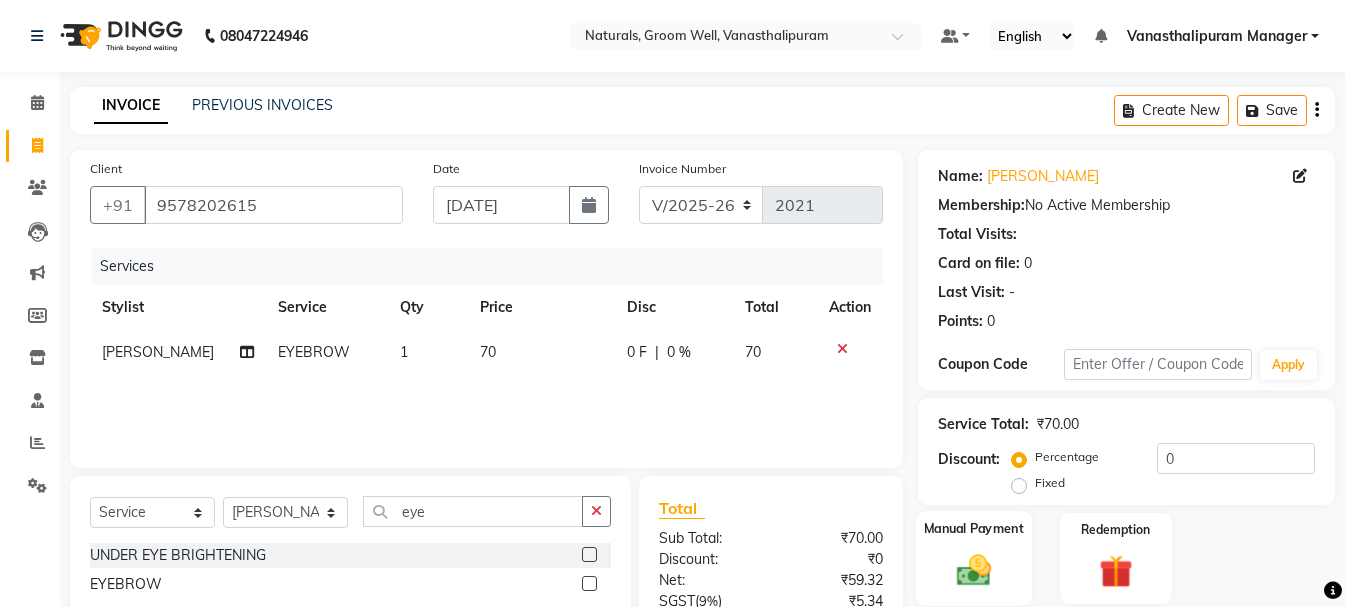 click on "Manual Payment" 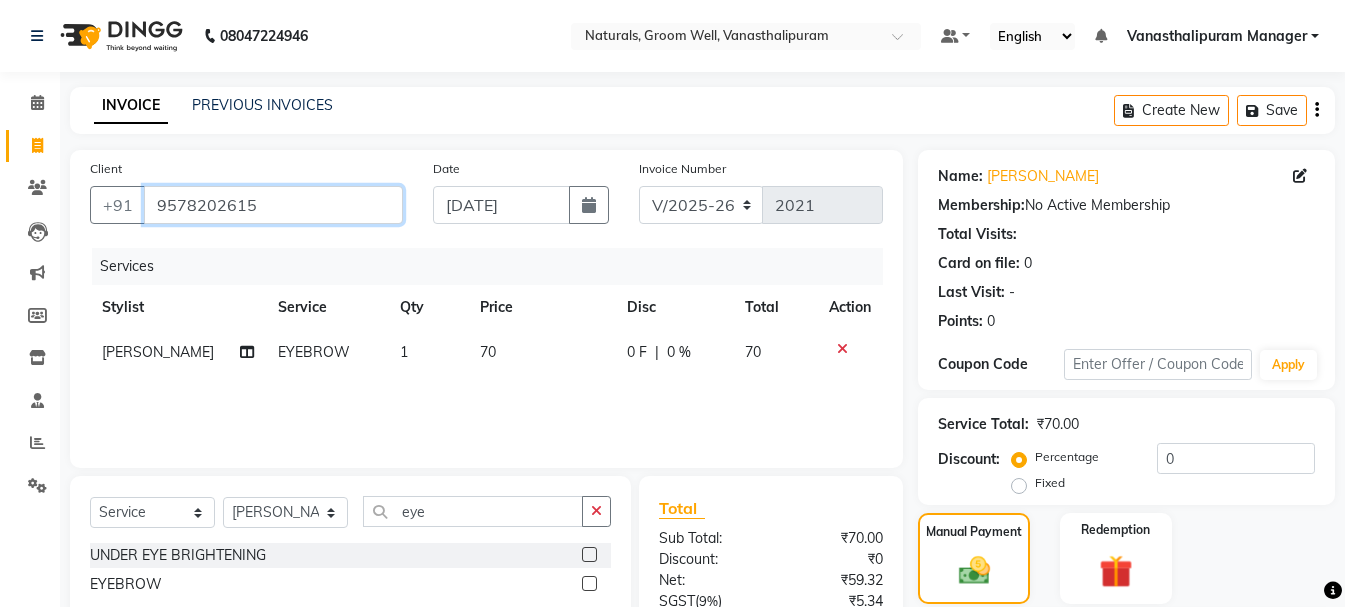 click on "9578202615" at bounding box center [273, 205] 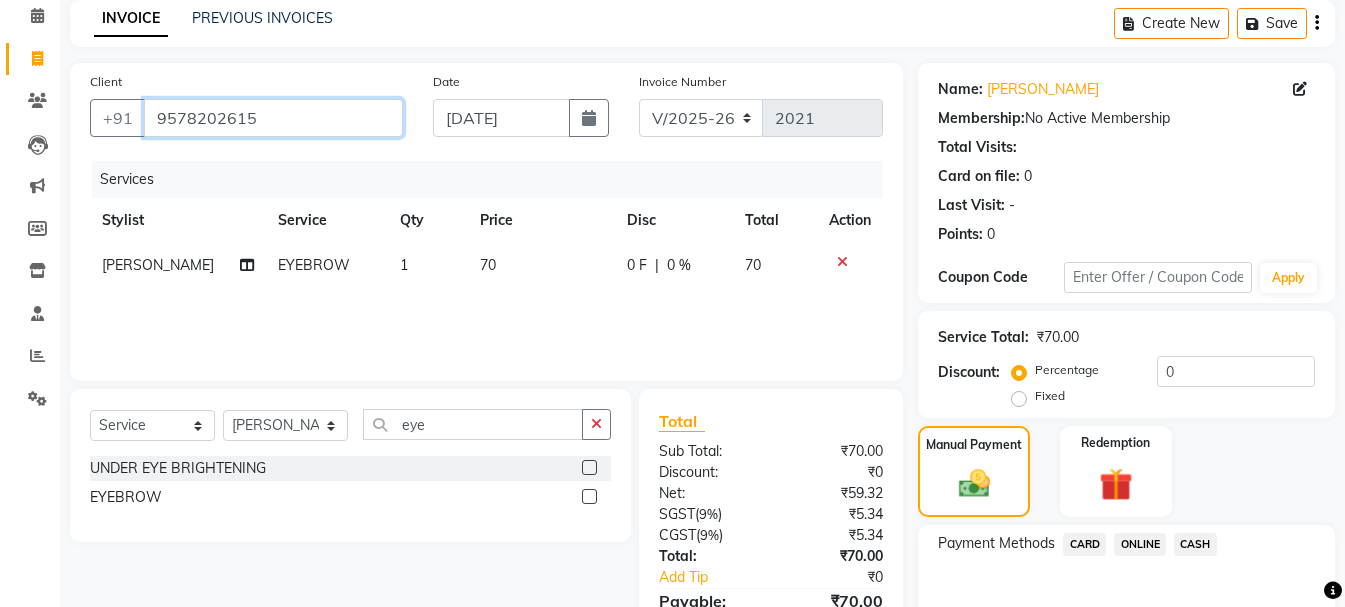 scroll, scrollTop: 196, scrollLeft: 0, axis: vertical 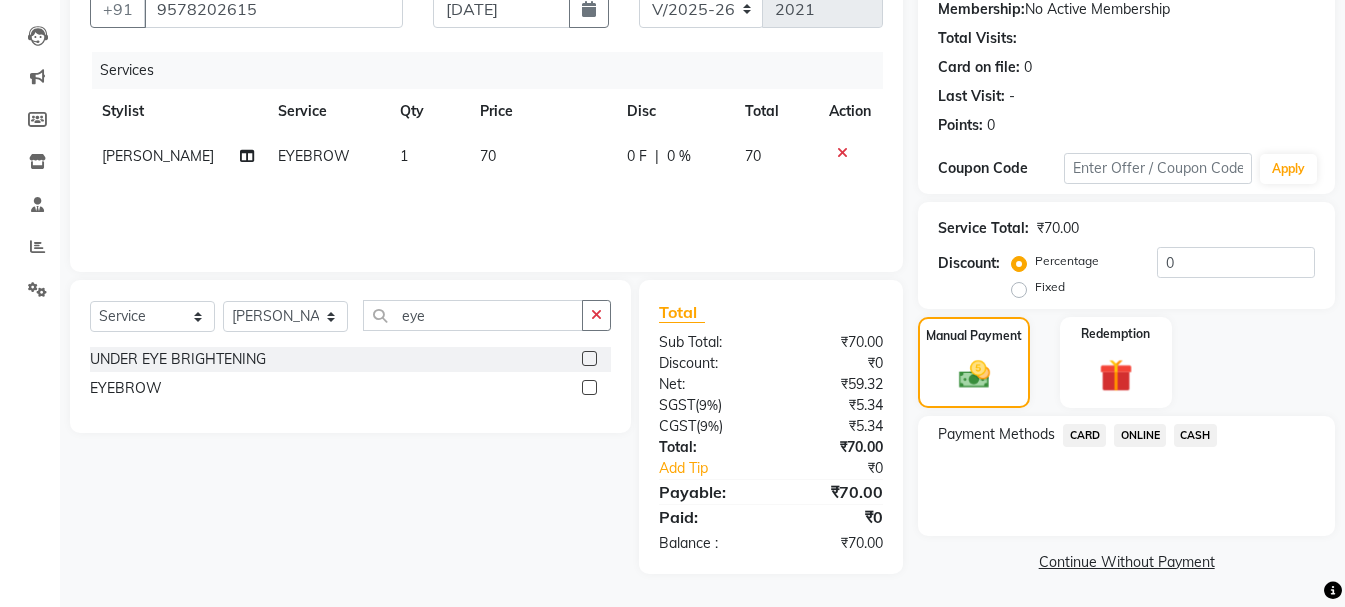 click on "ONLINE" 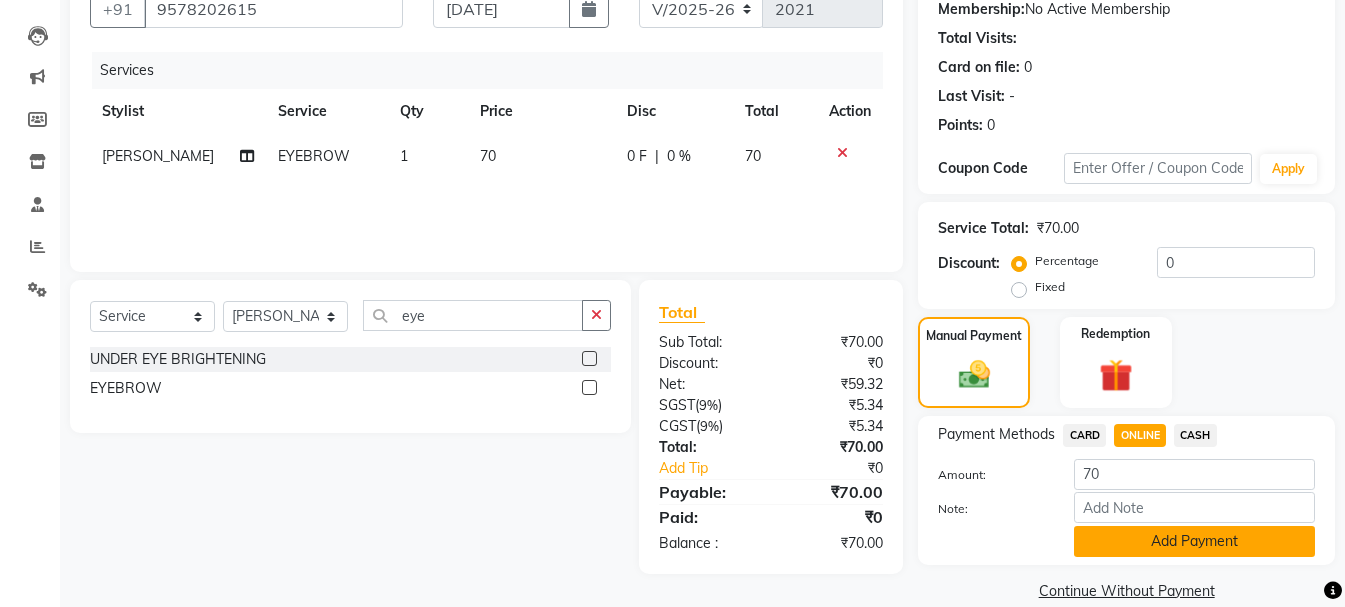 click on "Add Payment" 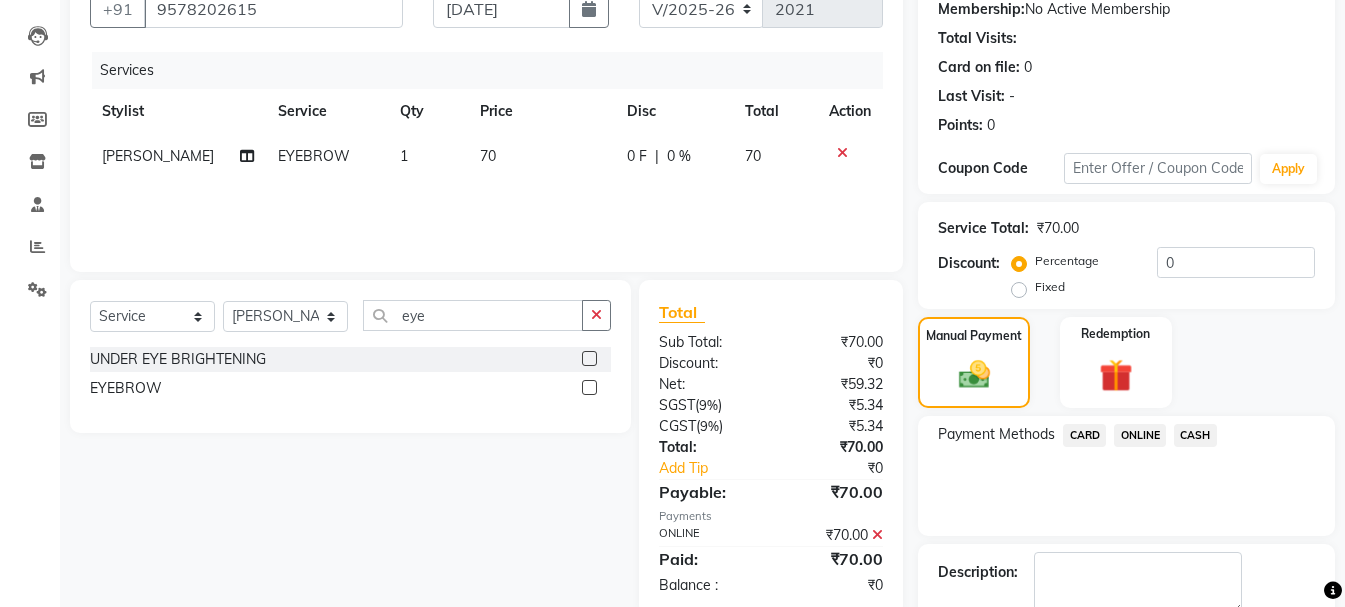 click on "CASH" 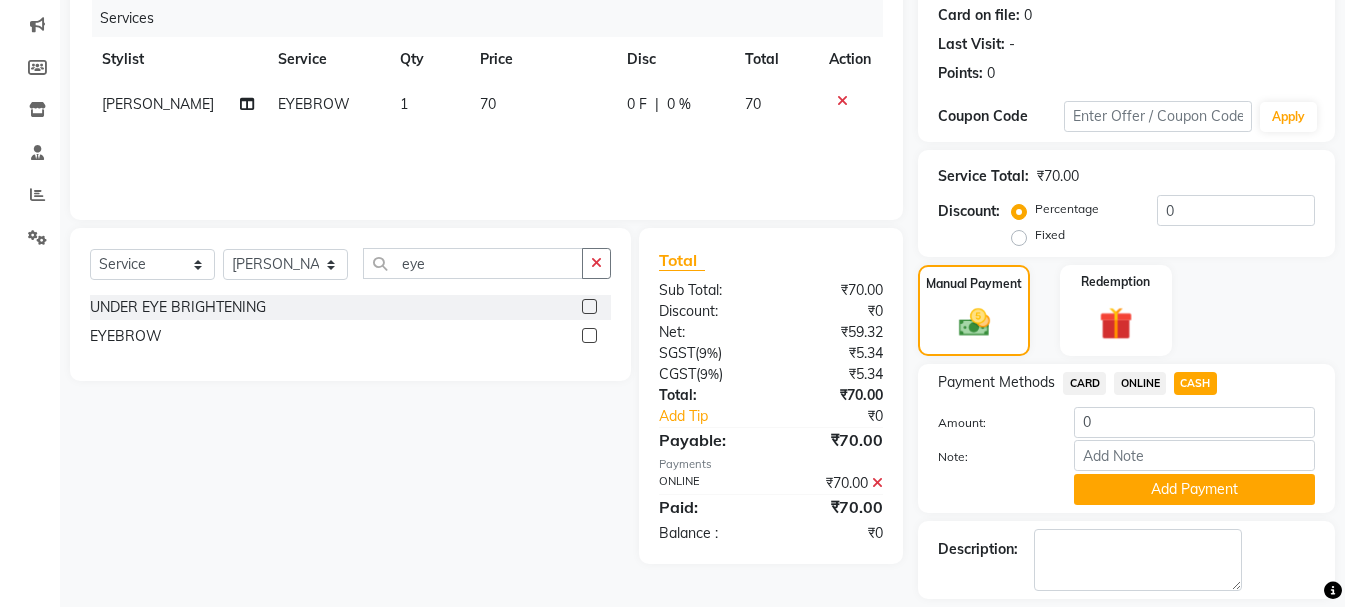 scroll, scrollTop: 338, scrollLeft: 0, axis: vertical 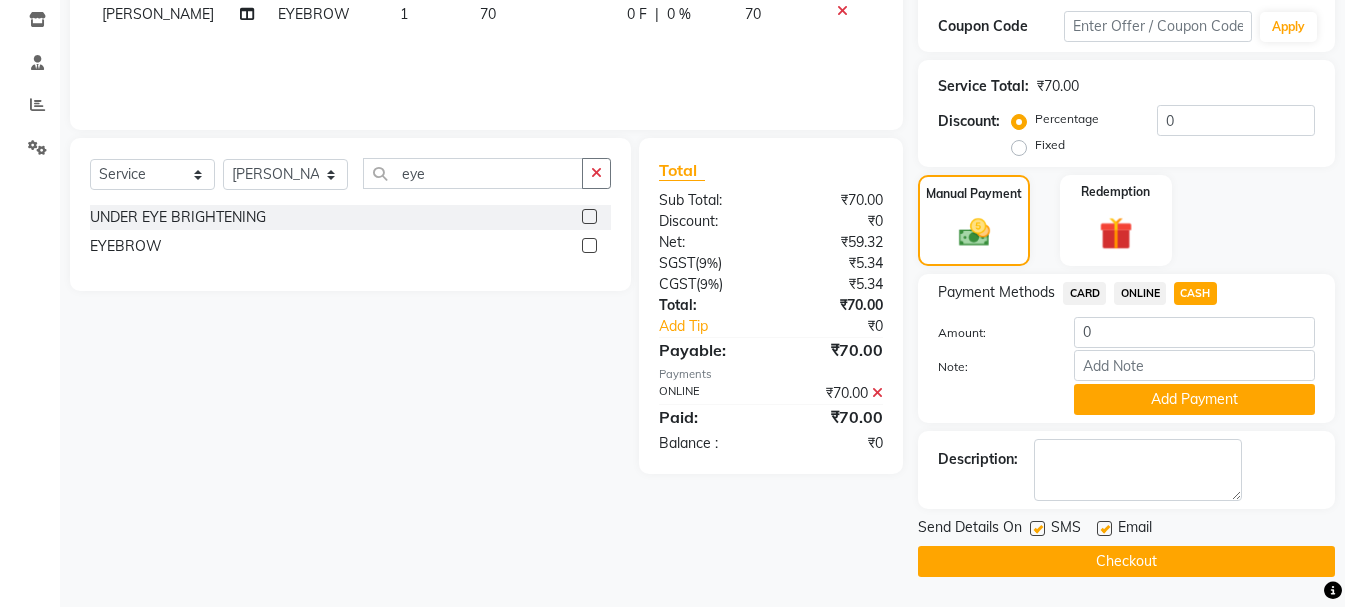 click on "Checkout" 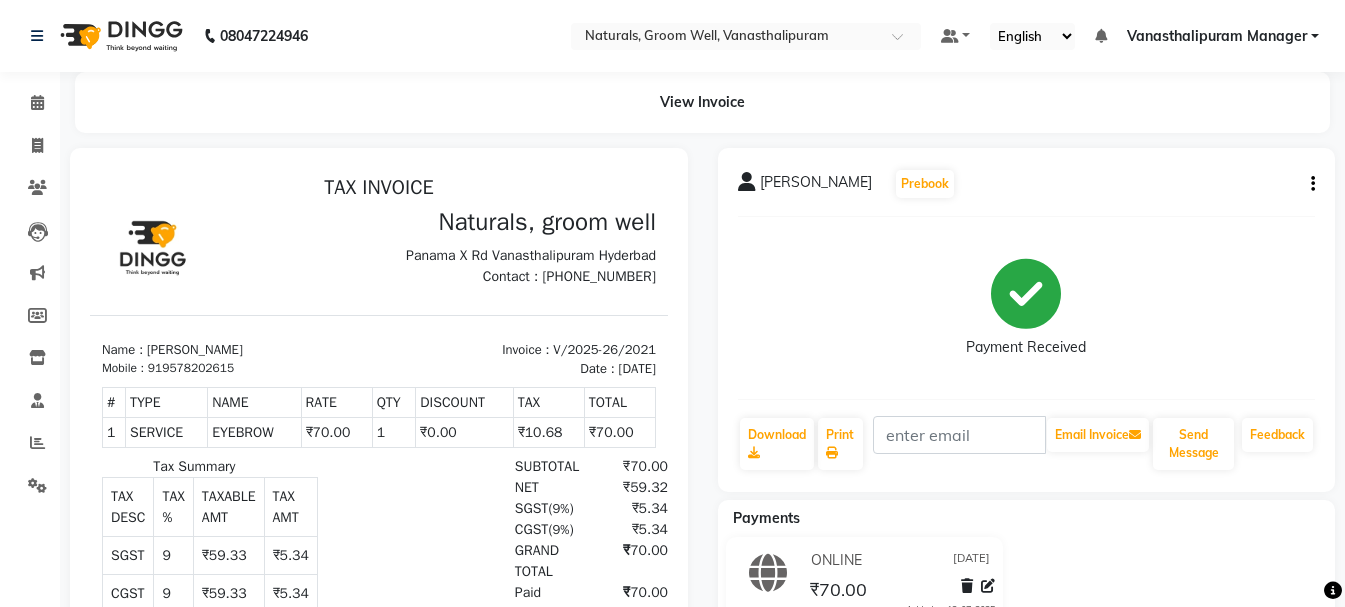 scroll, scrollTop: 0, scrollLeft: 0, axis: both 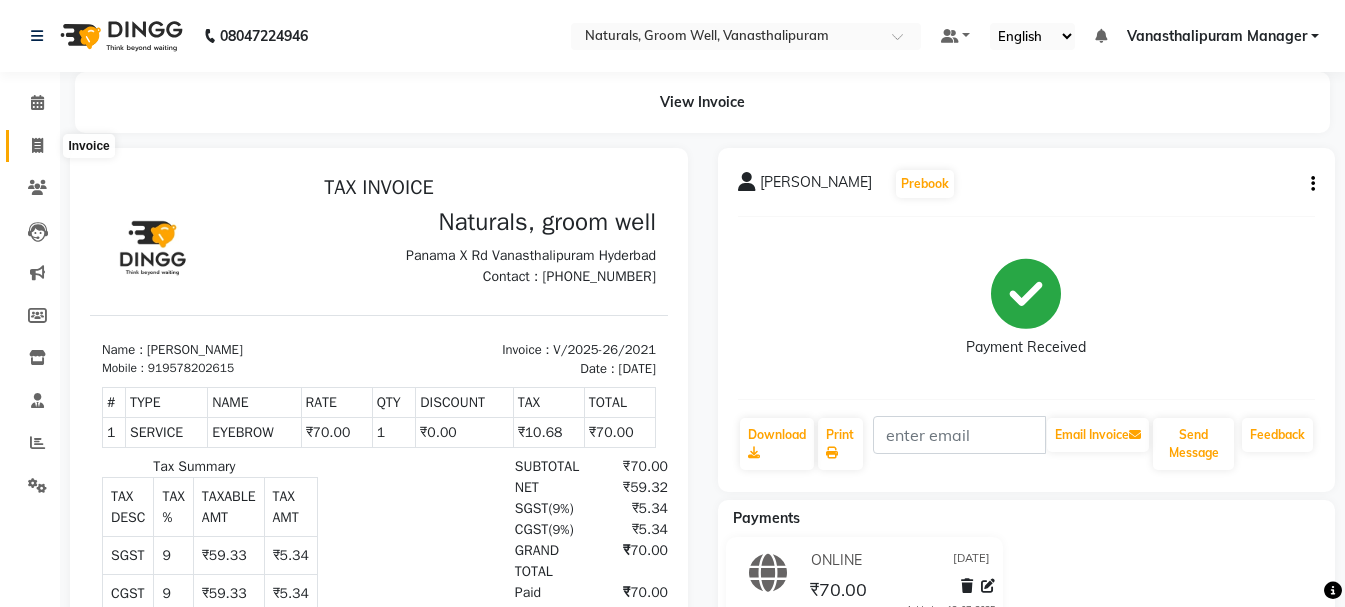 drag, startPoint x: 20, startPoint y: 134, endPoint x: 111, endPoint y: 159, distance: 94.371605 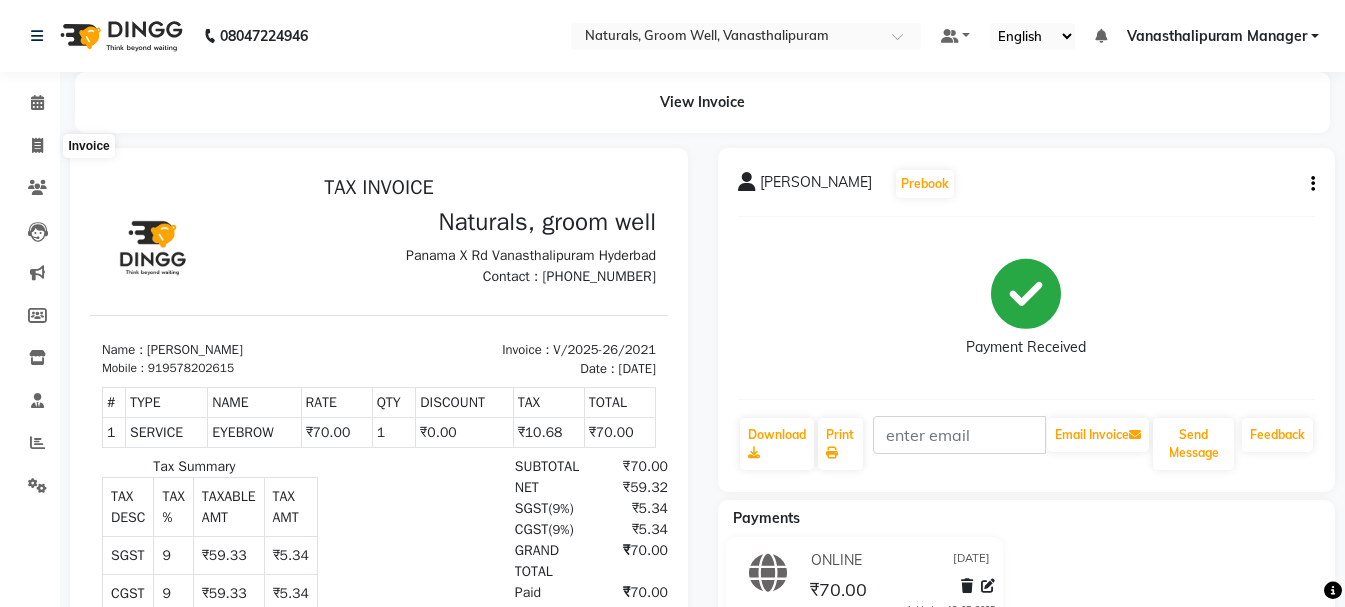 select on "service" 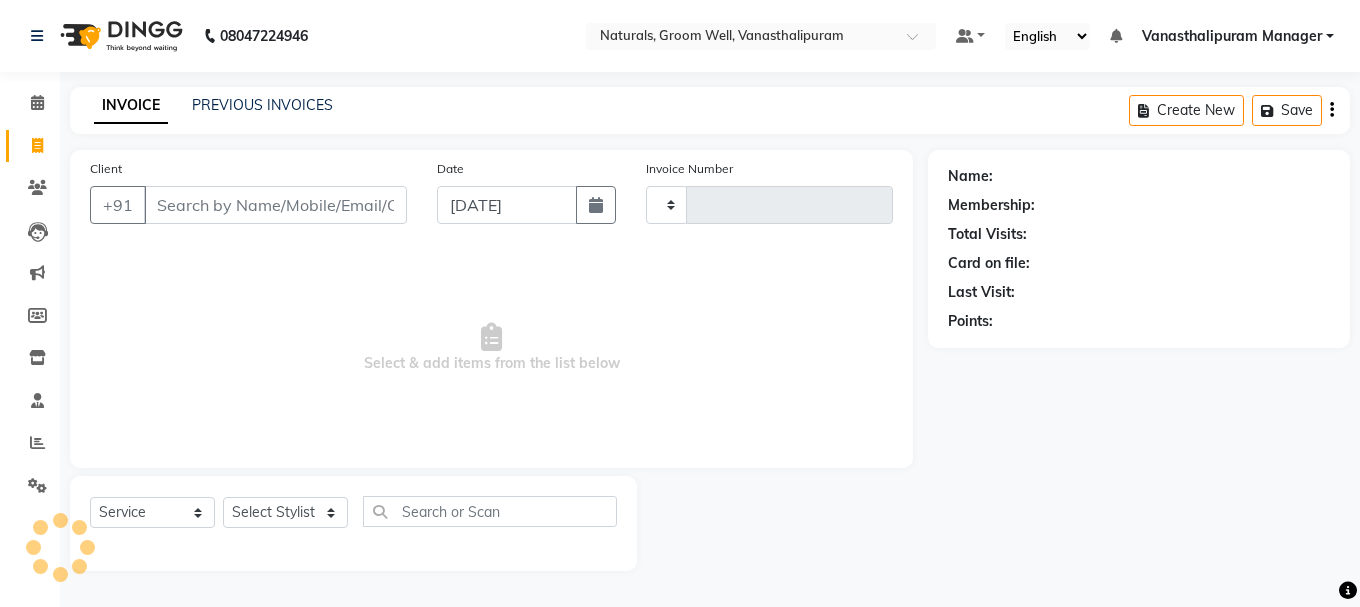 type on "2022" 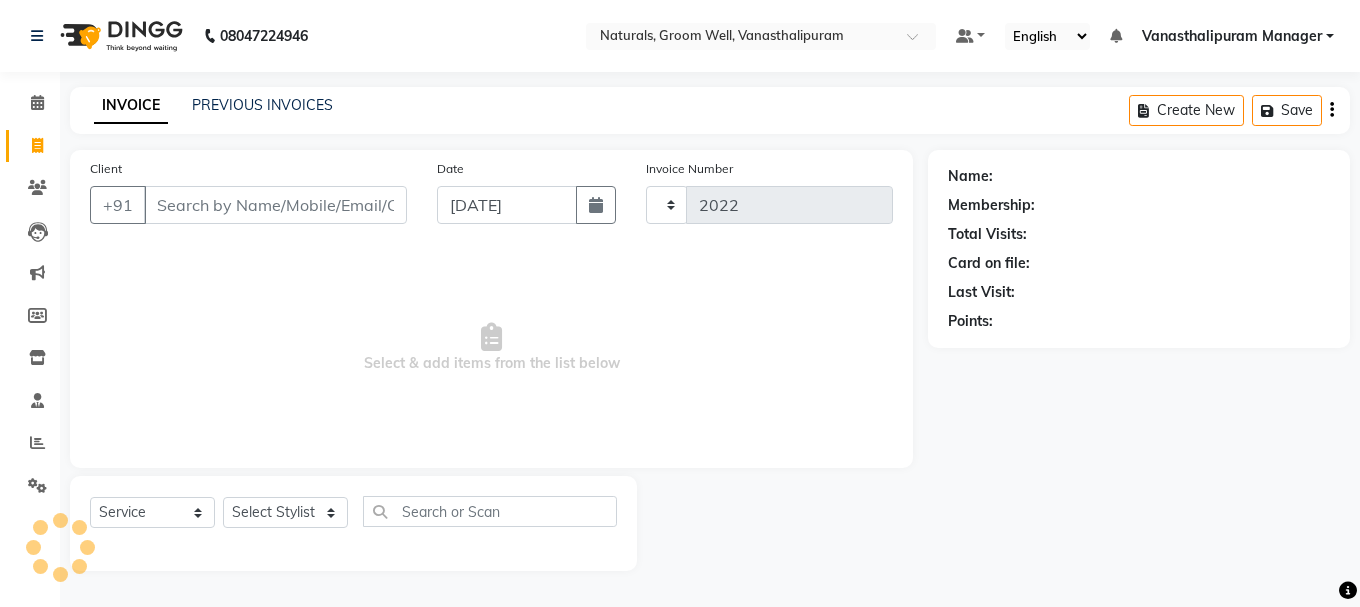 select on "5859" 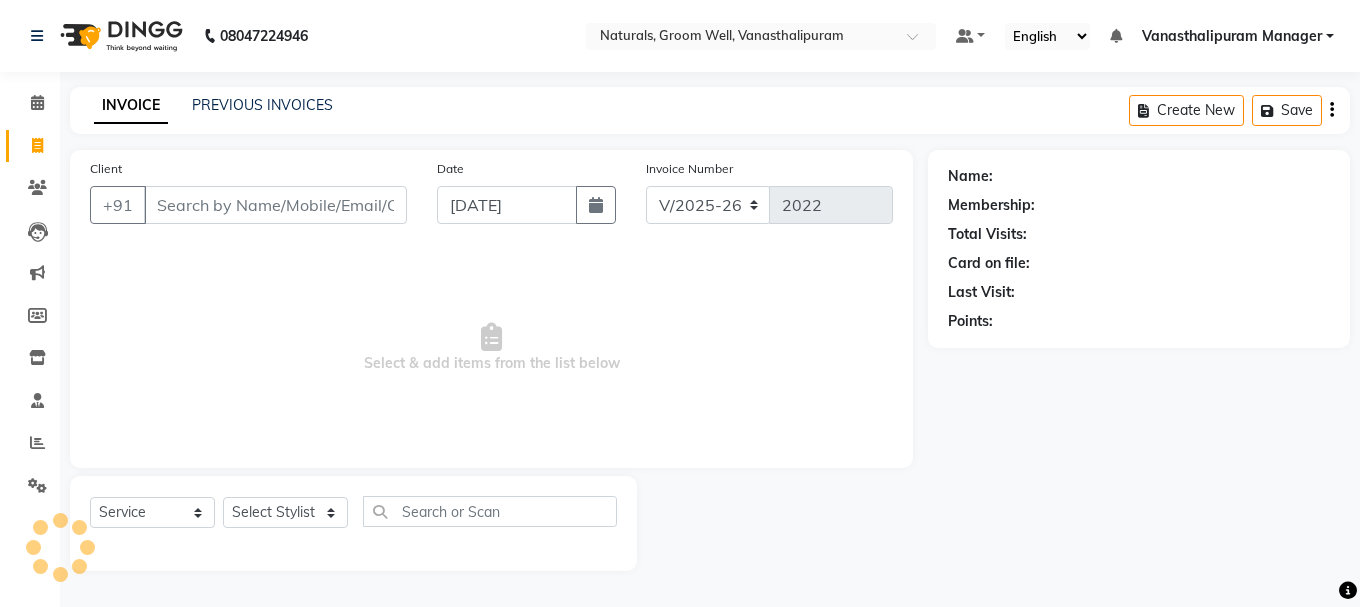 click on "Client" at bounding box center (275, 205) 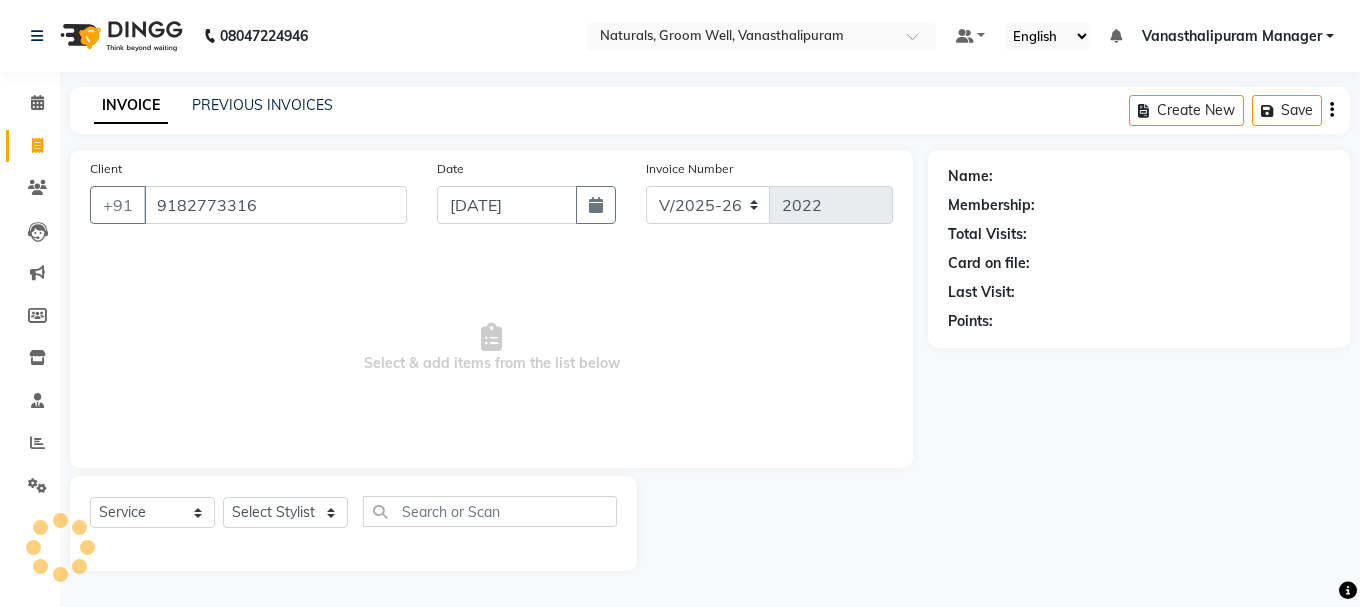 type on "9182773316" 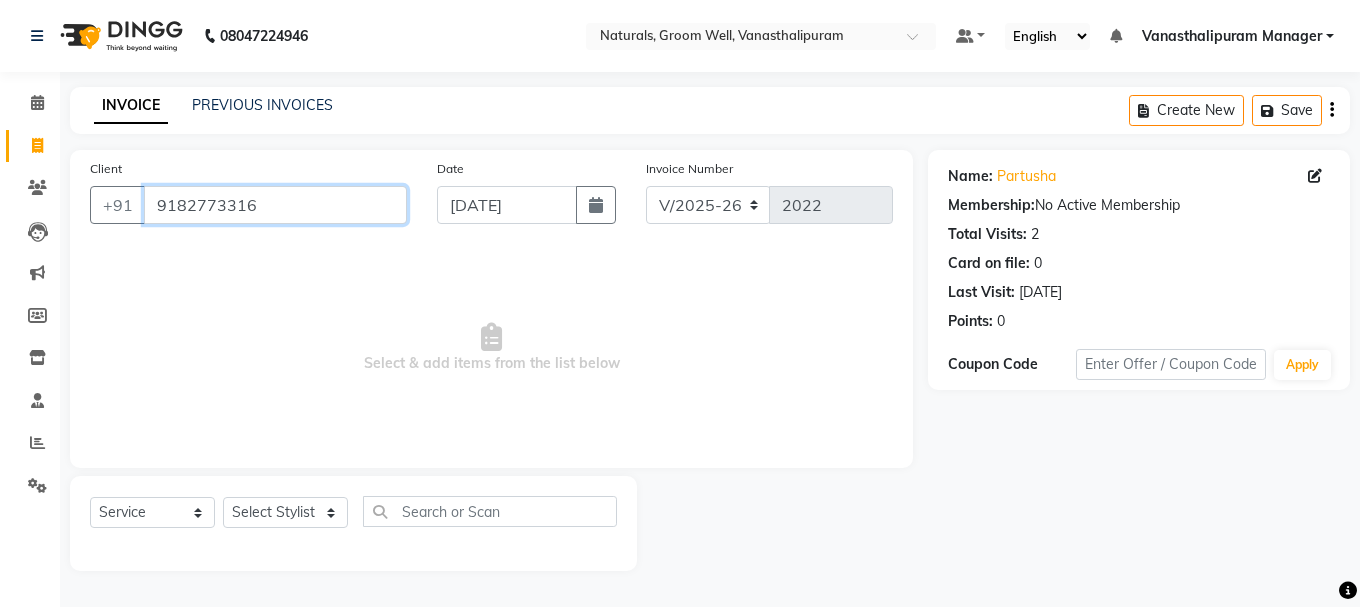 click on "9182773316" at bounding box center (275, 205) 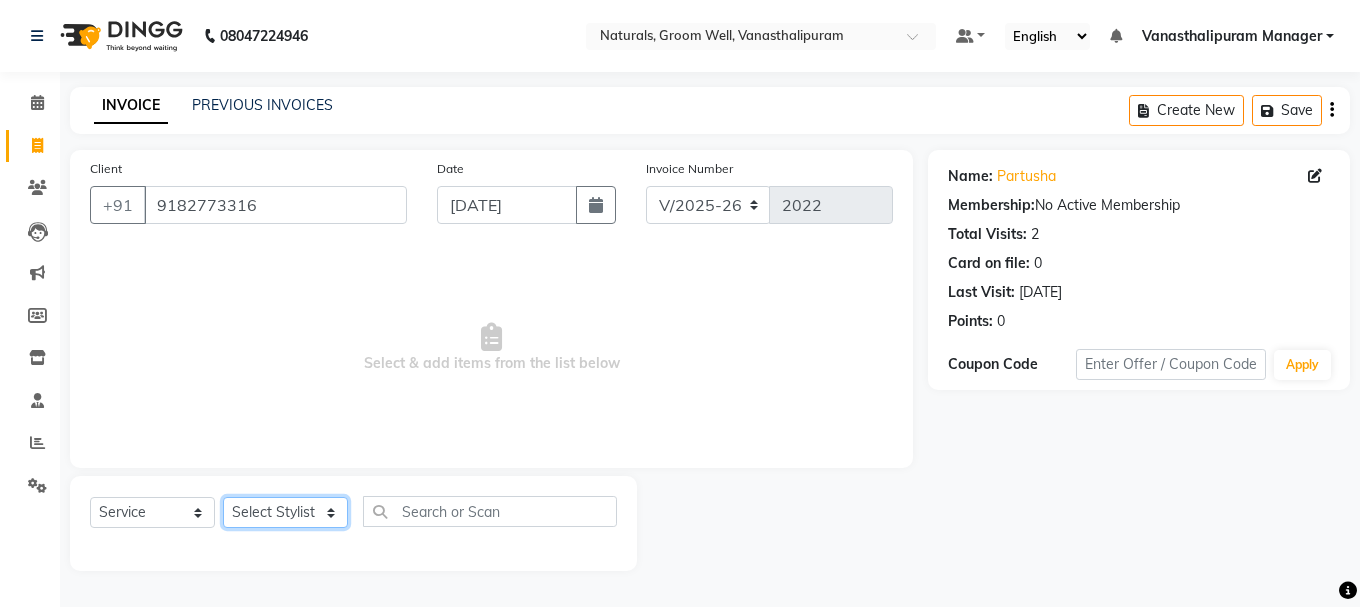 drag, startPoint x: 278, startPoint y: 511, endPoint x: 254, endPoint y: 502, distance: 25.632011 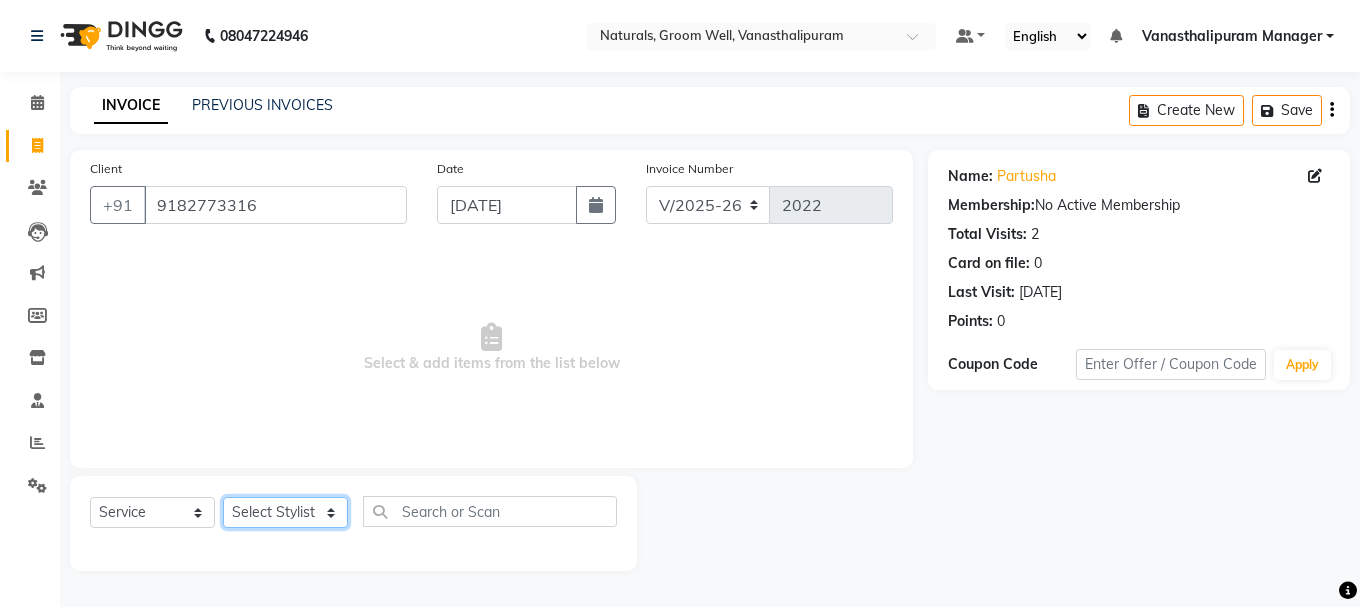 select on "68488" 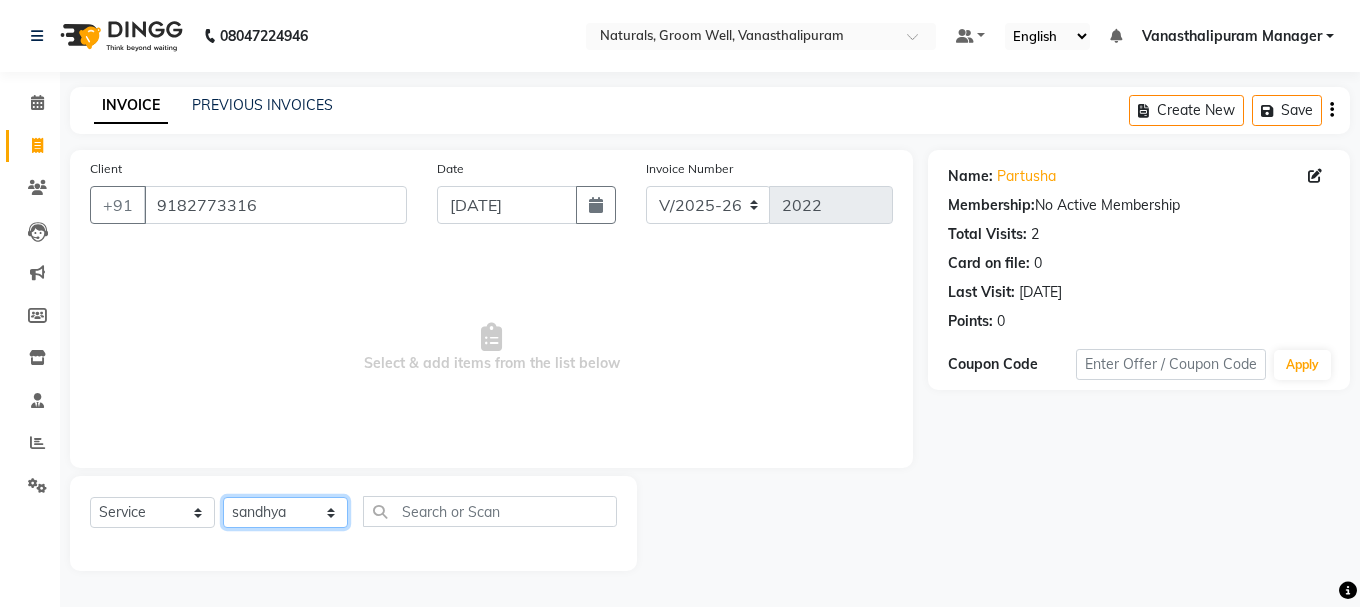 click on "Select Stylist [PERSON_NAME] kiran [PERSON_NAME] [PERSON_NAME] [PERSON_NAME] [PERSON_NAME] sandhya Vanasthalipuram Manager vinay" 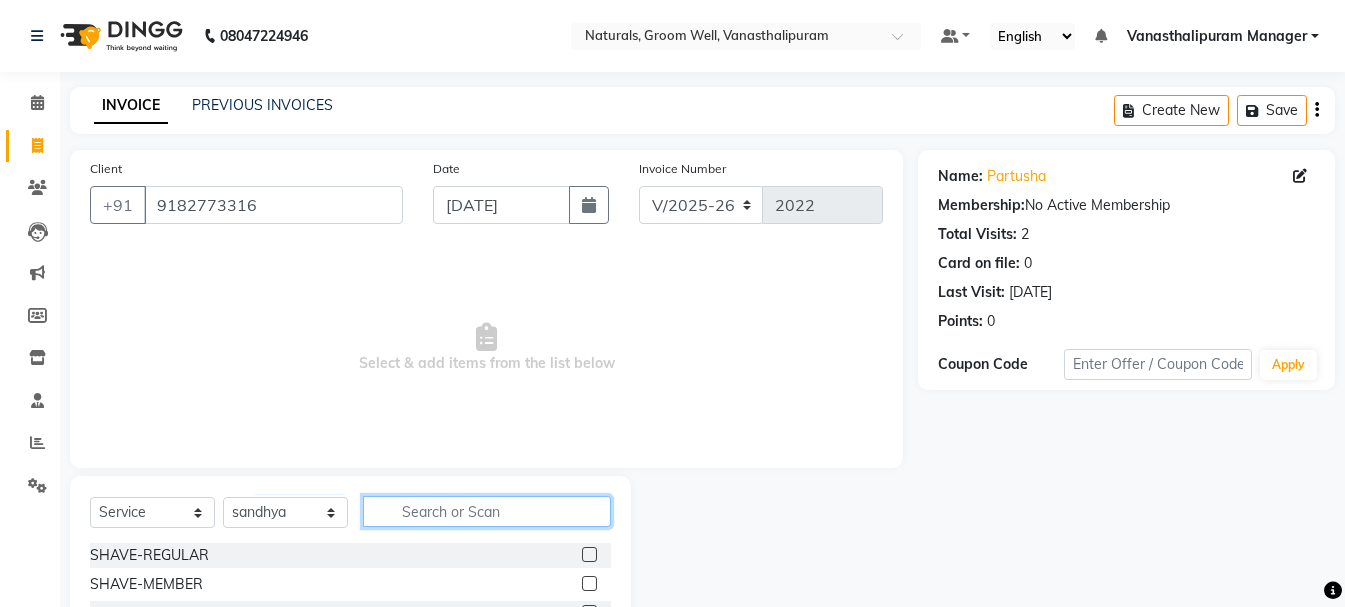 drag, startPoint x: 445, startPoint y: 516, endPoint x: 444, endPoint y: 530, distance: 14.035668 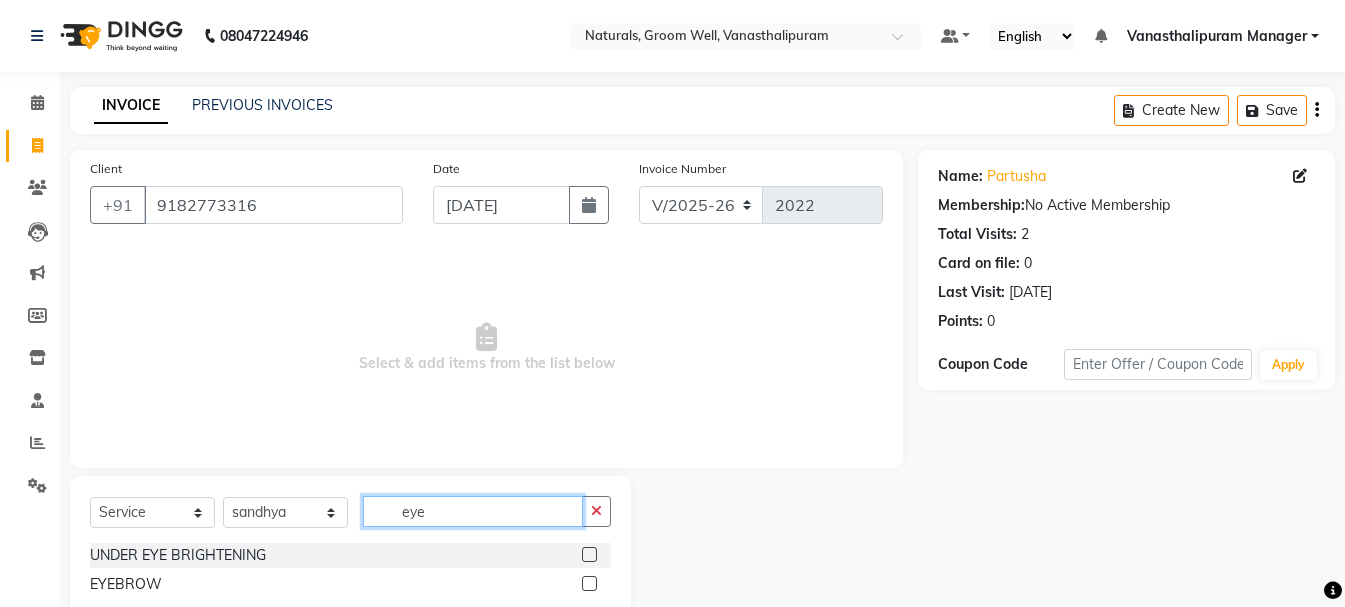 type on "eye" 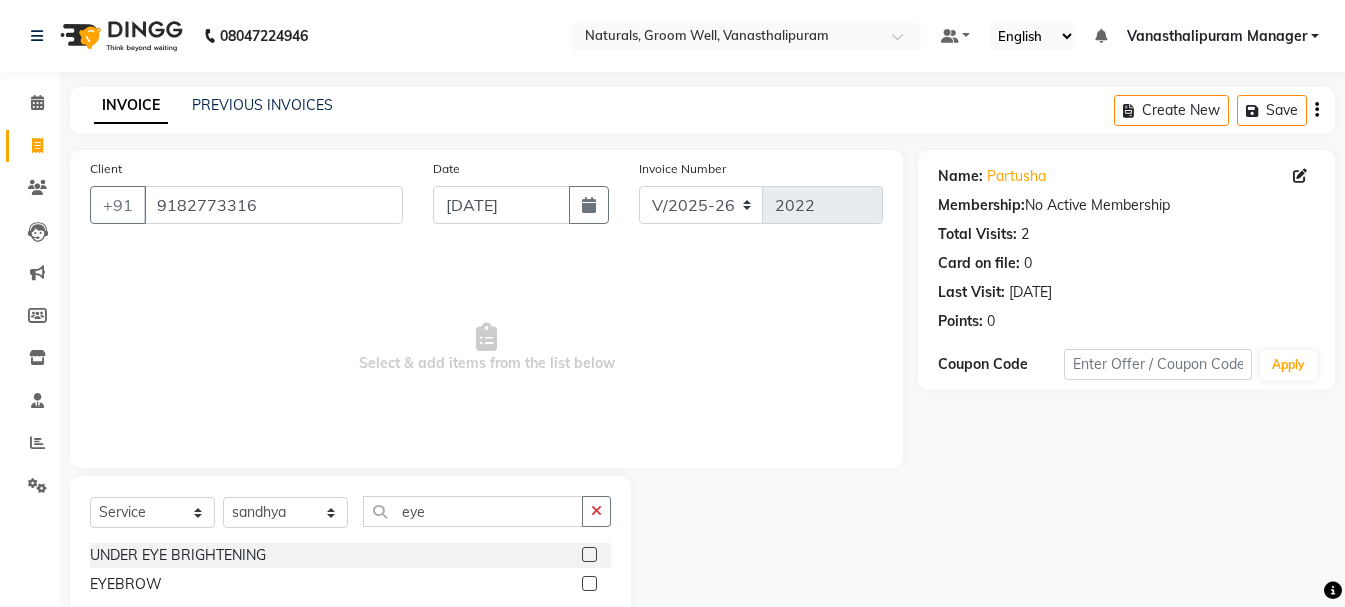 click 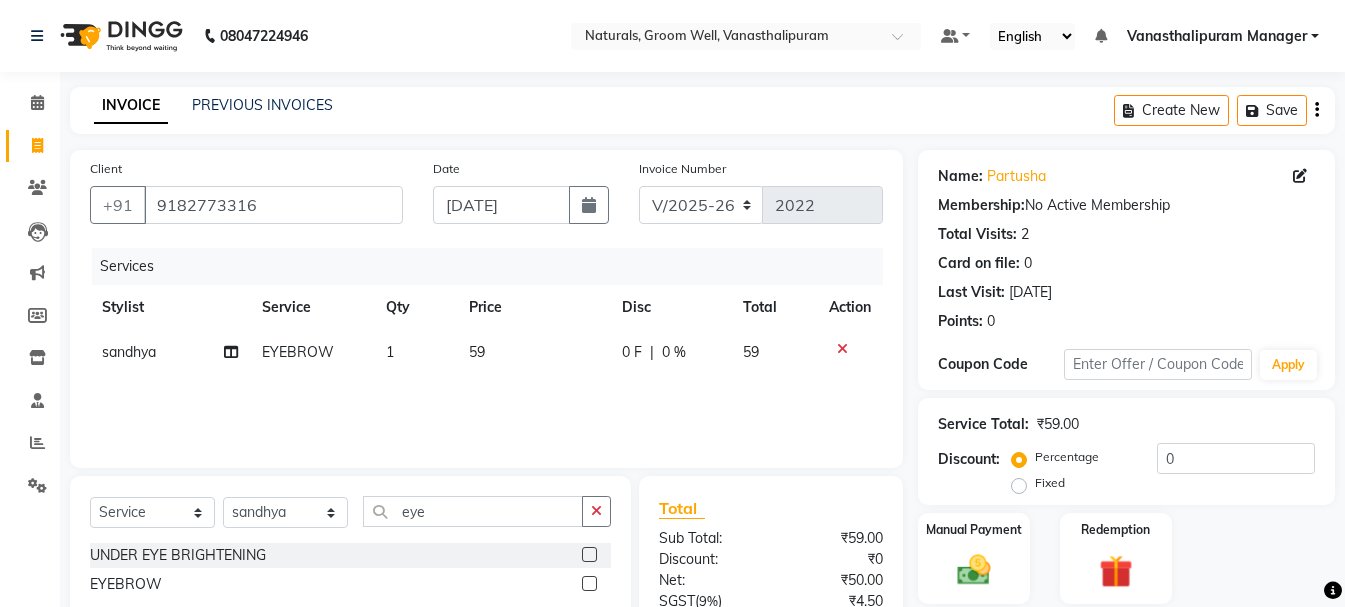 checkbox on "false" 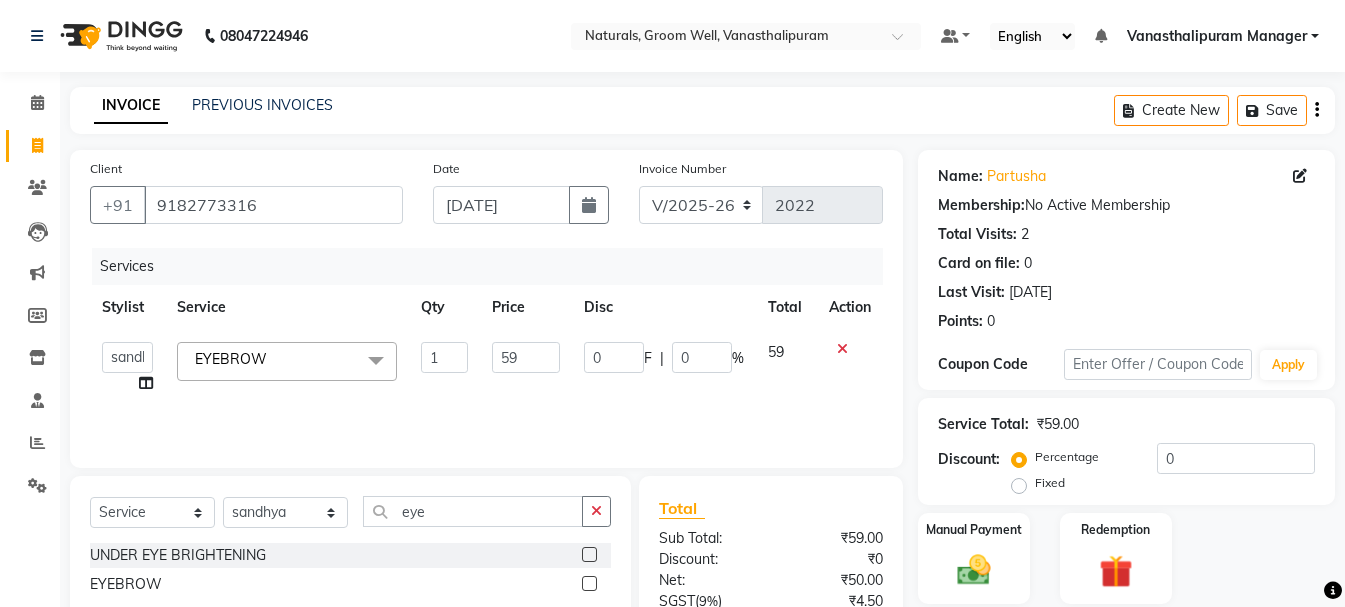 click on "59" 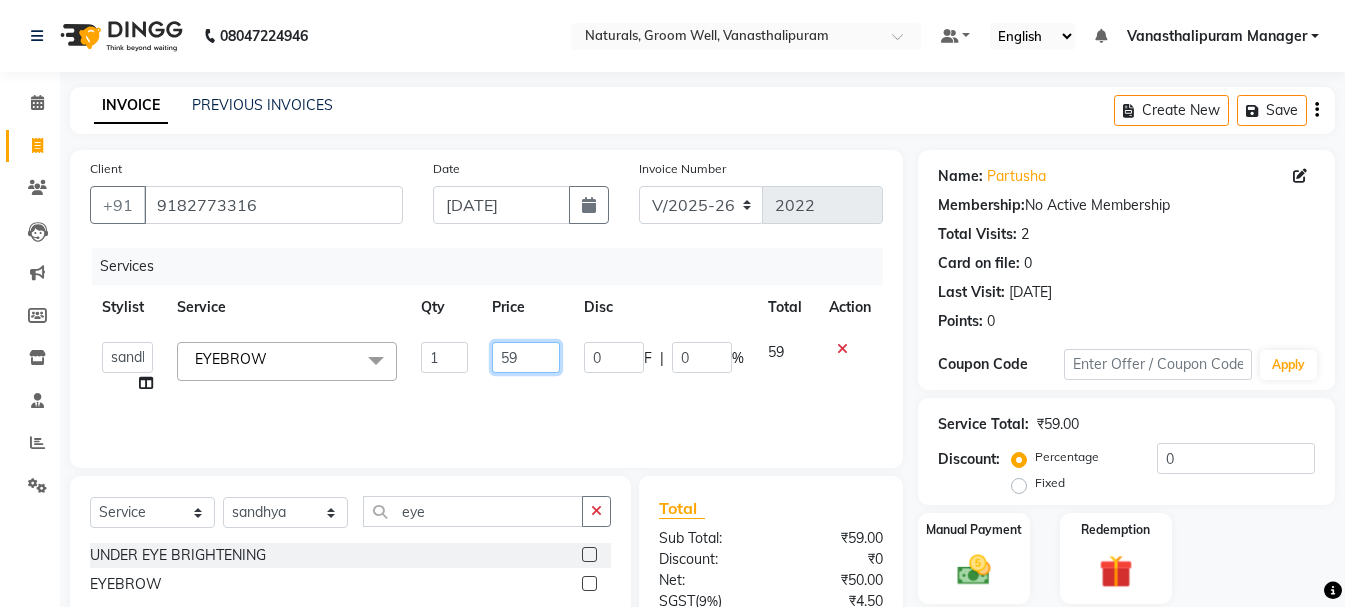 click on "59" 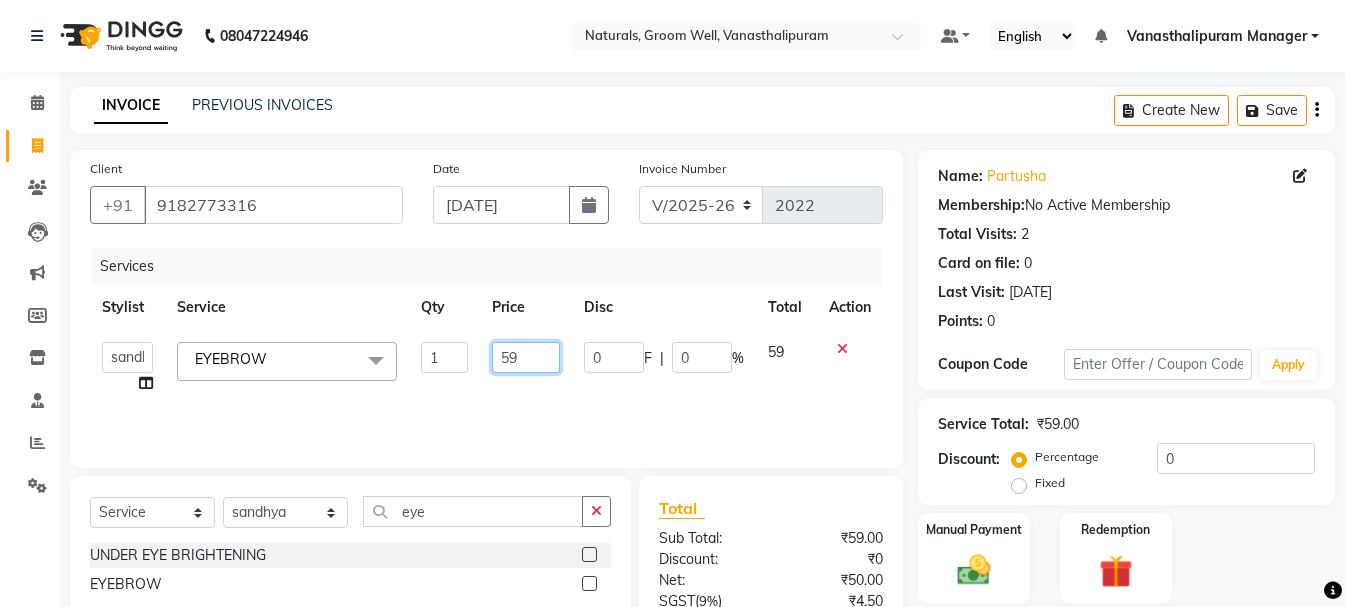 type on "5" 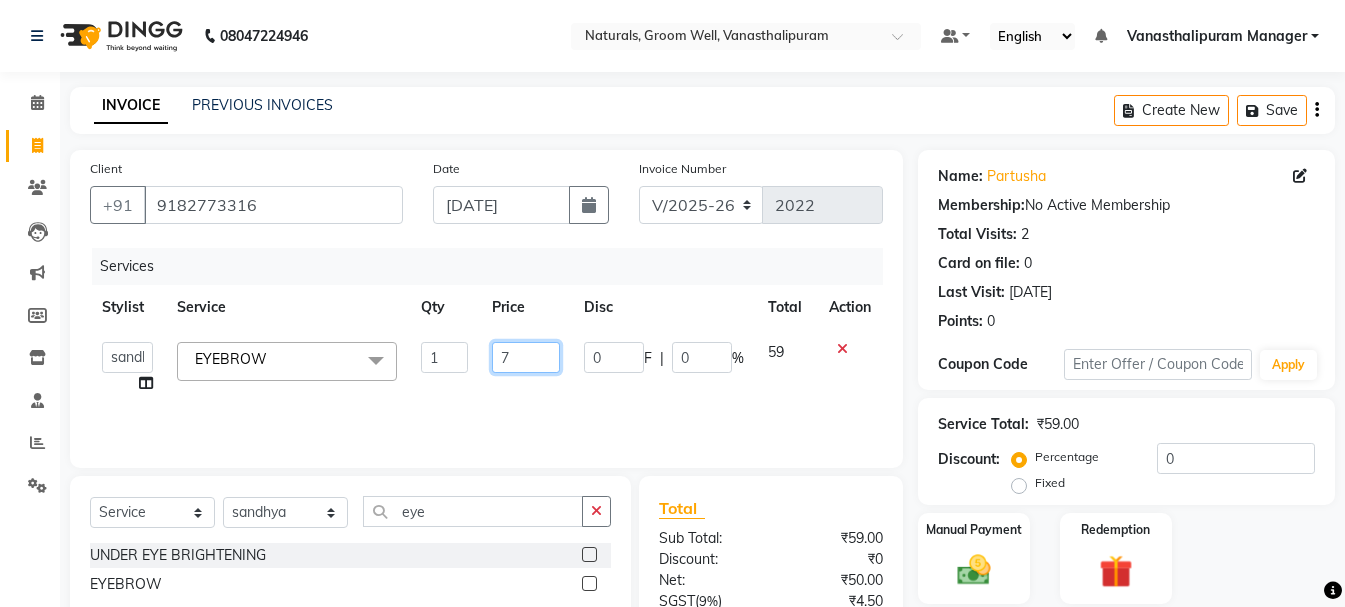 type on "70" 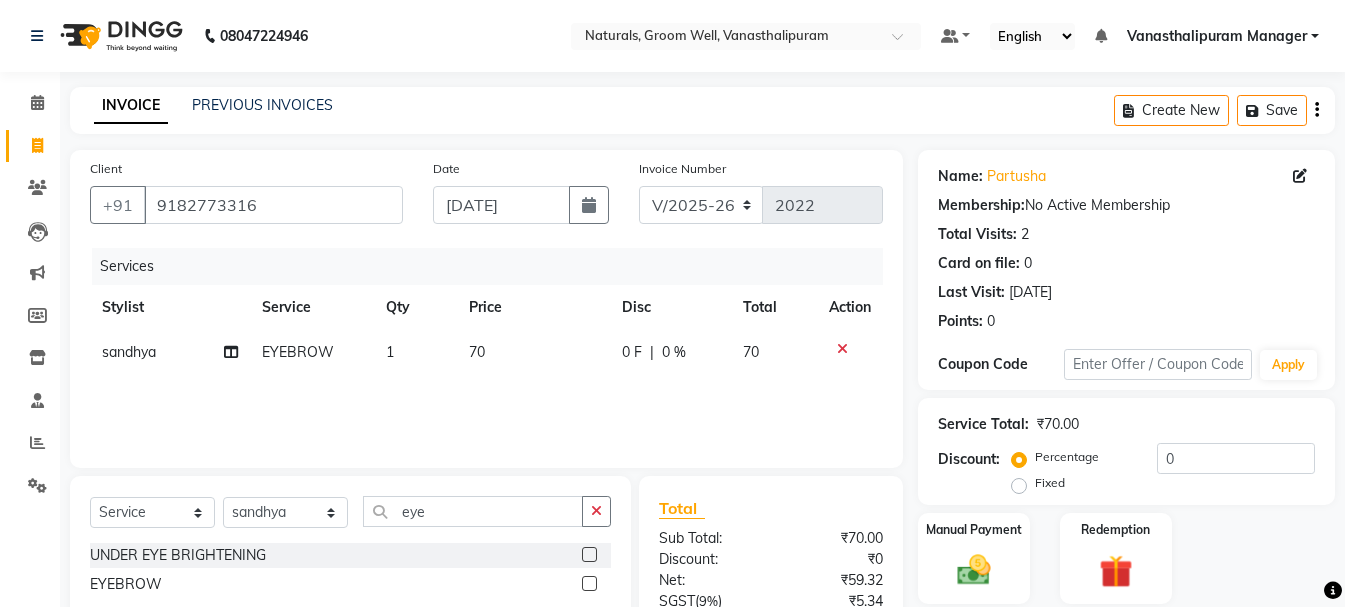 click on "Services" 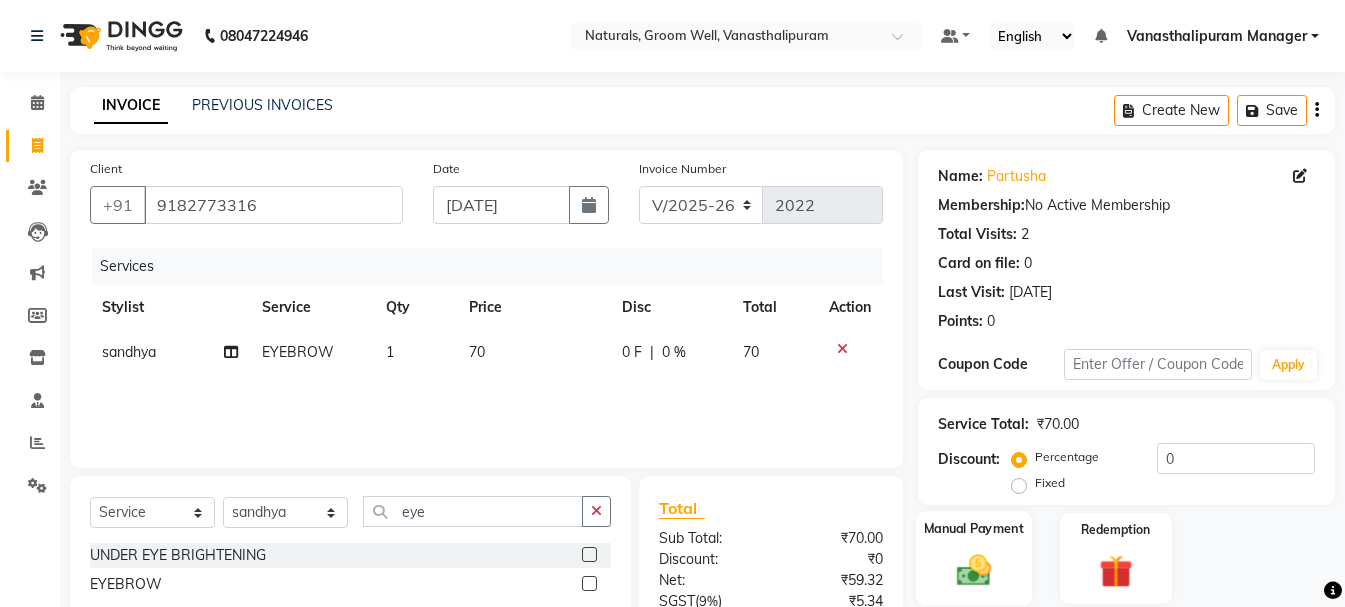 scroll, scrollTop: 100, scrollLeft: 0, axis: vertical 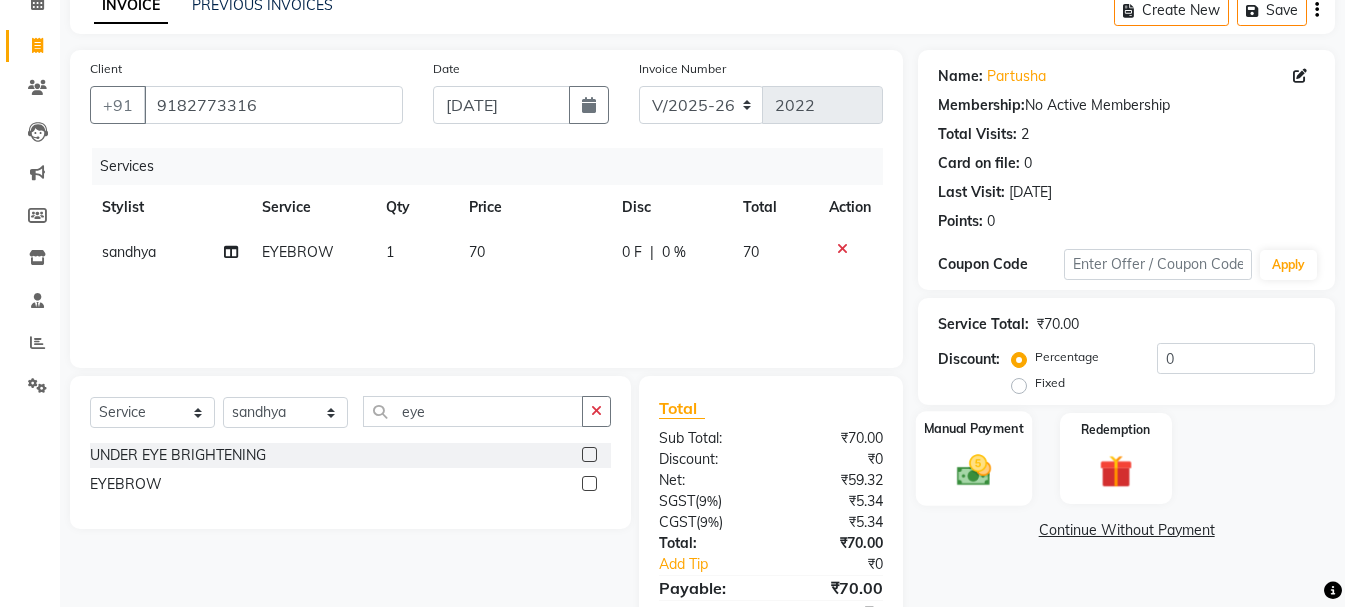 click 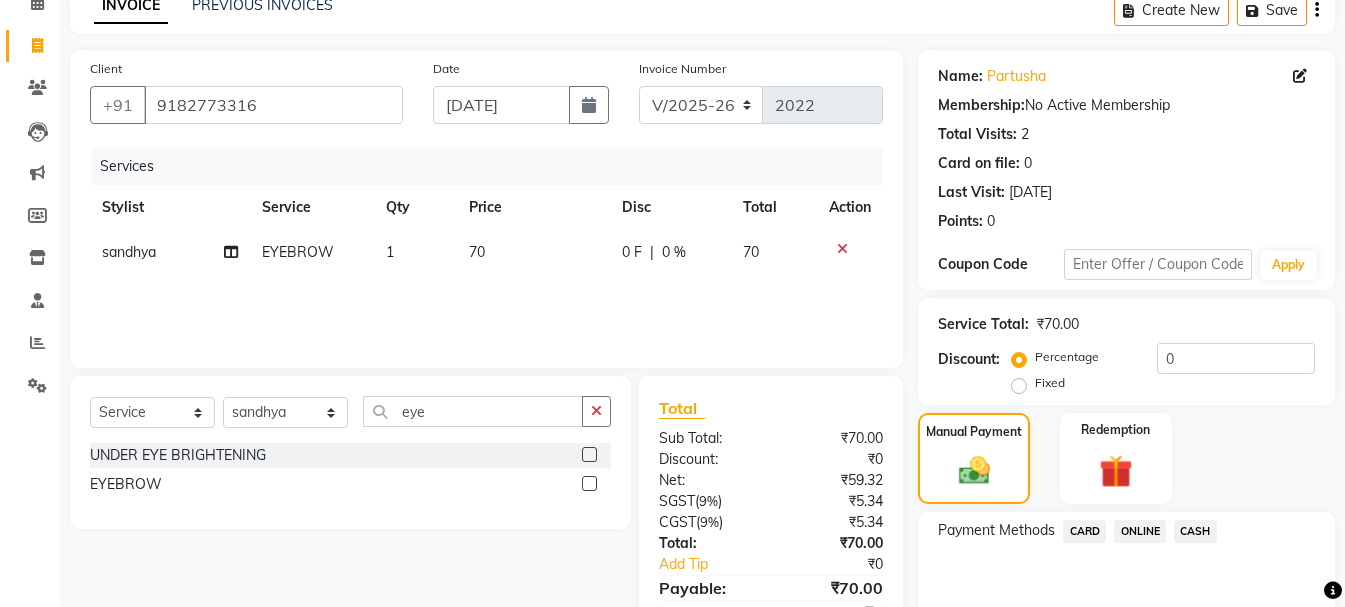 click on "ONLINE" 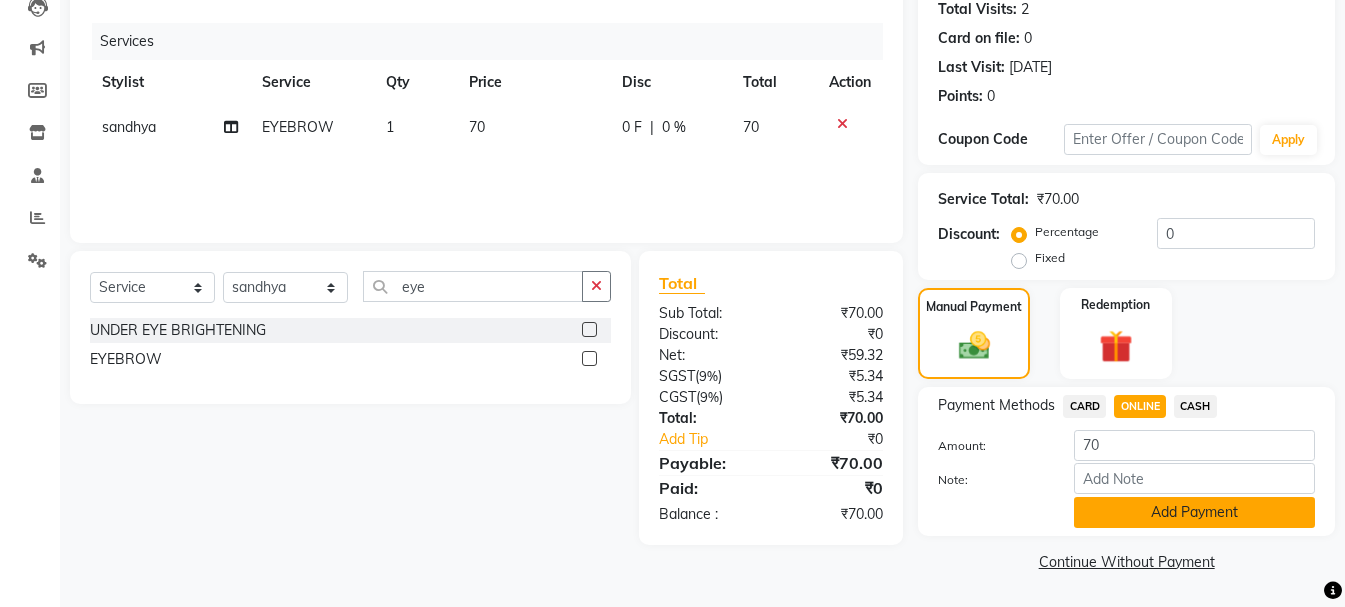 click on "Add Payment" 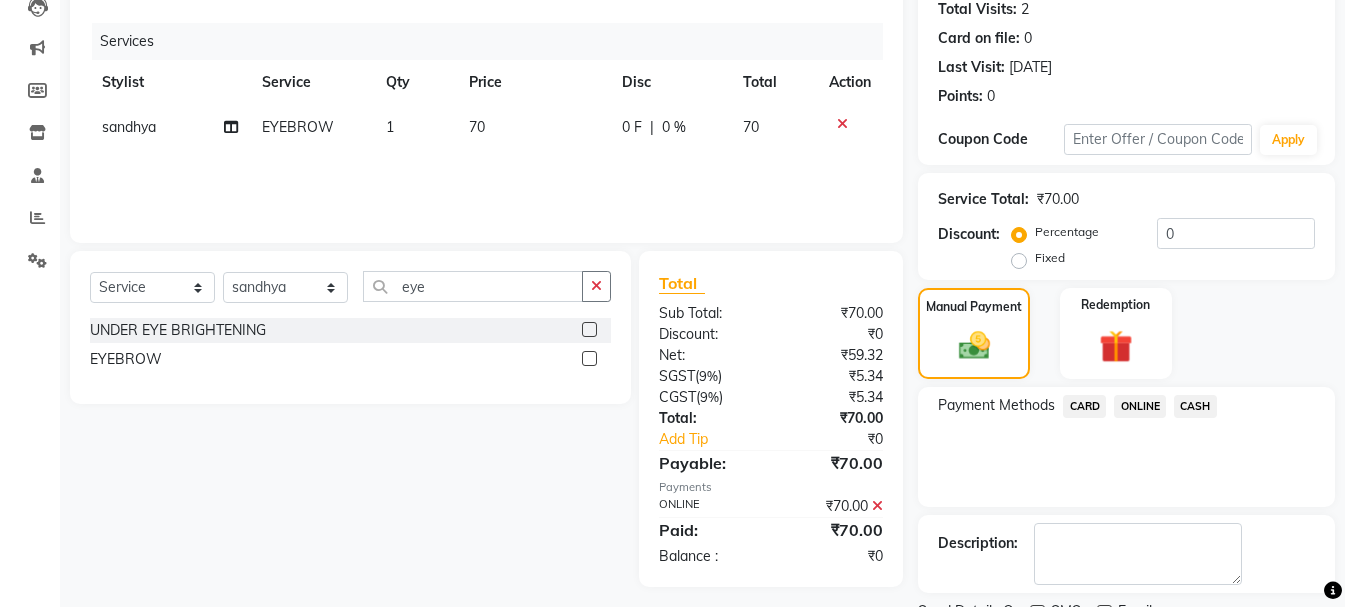 scroll, scrollTop: 309, scrollLeft: 0, axis: vertical 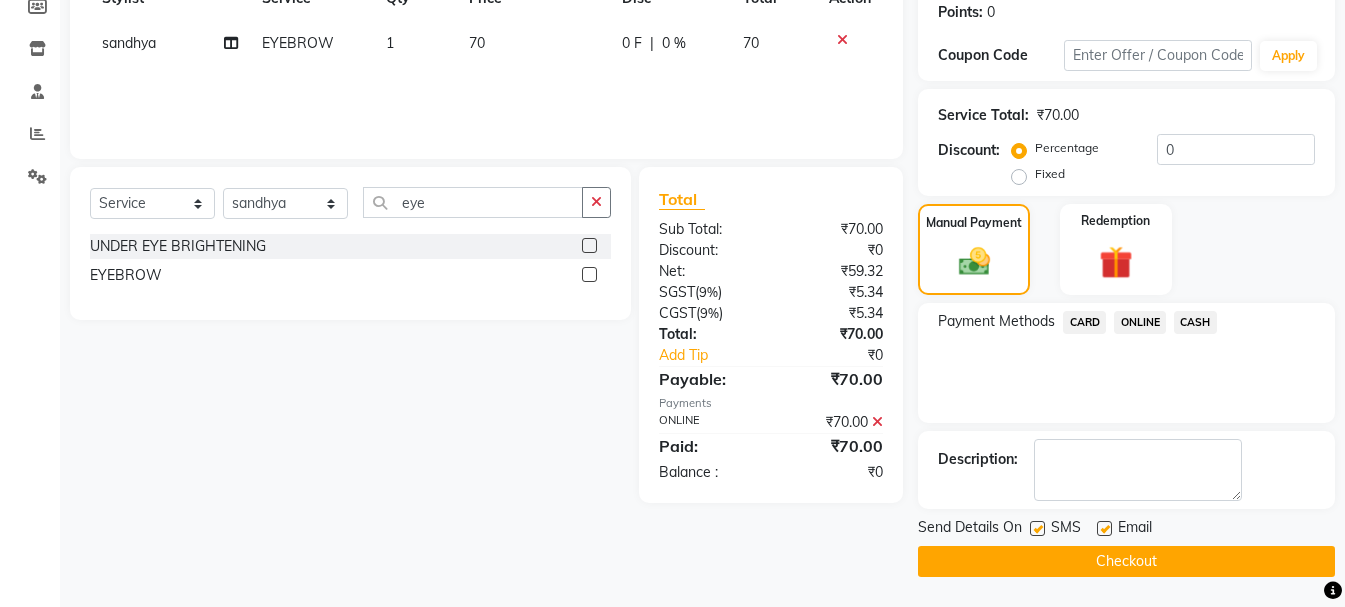 click on "Checkout" 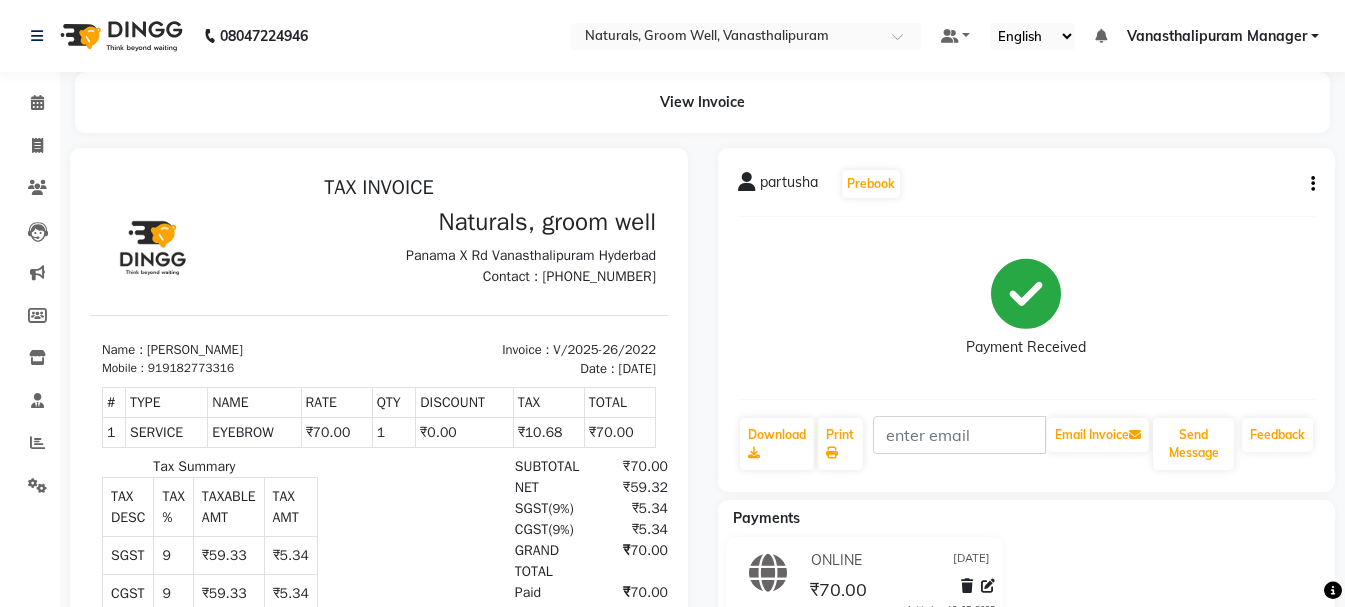 scroll, scrollTop: 0, scrollLeft: 0, axis: both 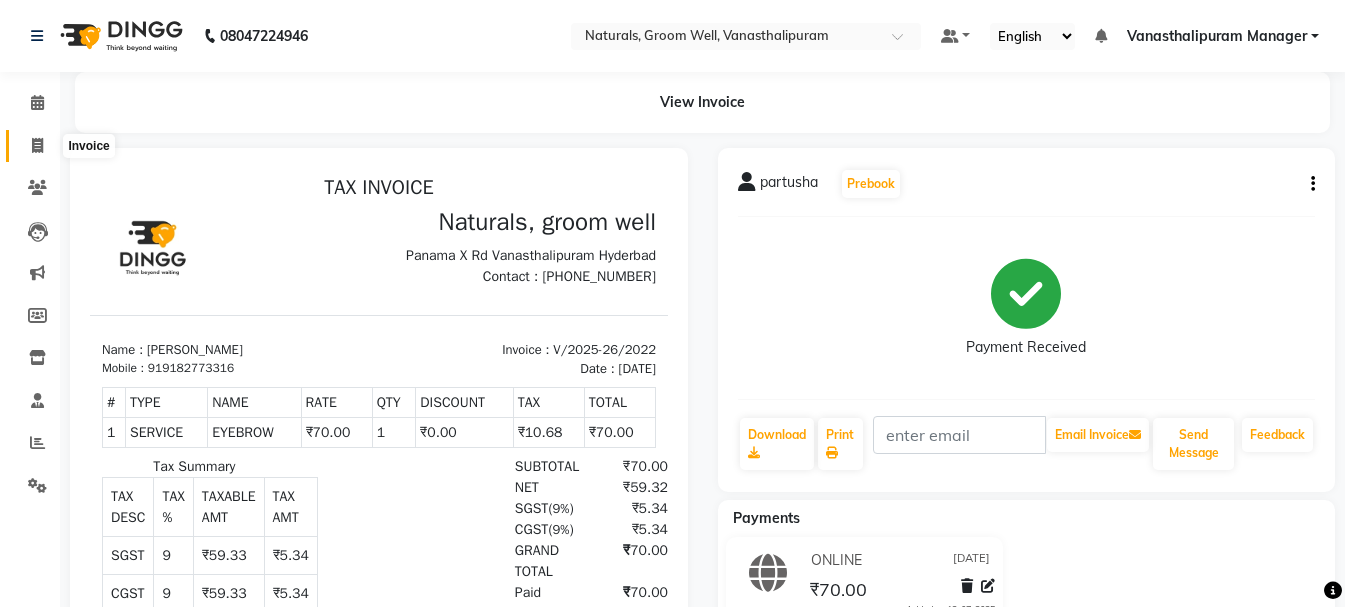 click 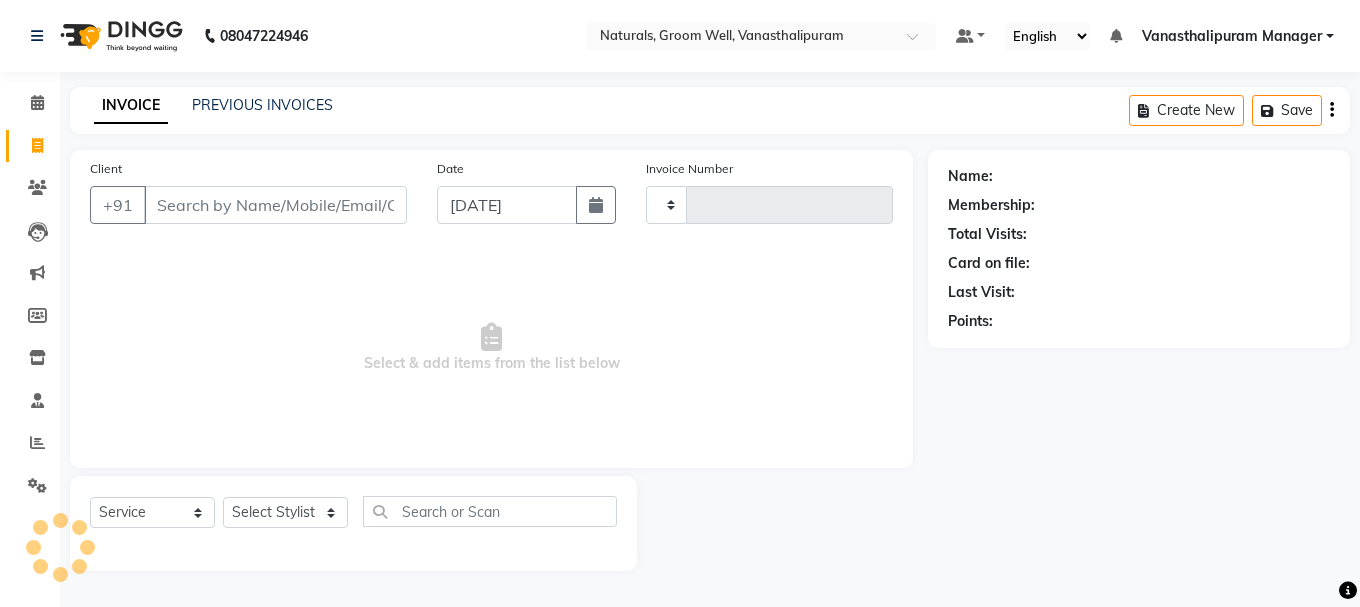 type on "2023" 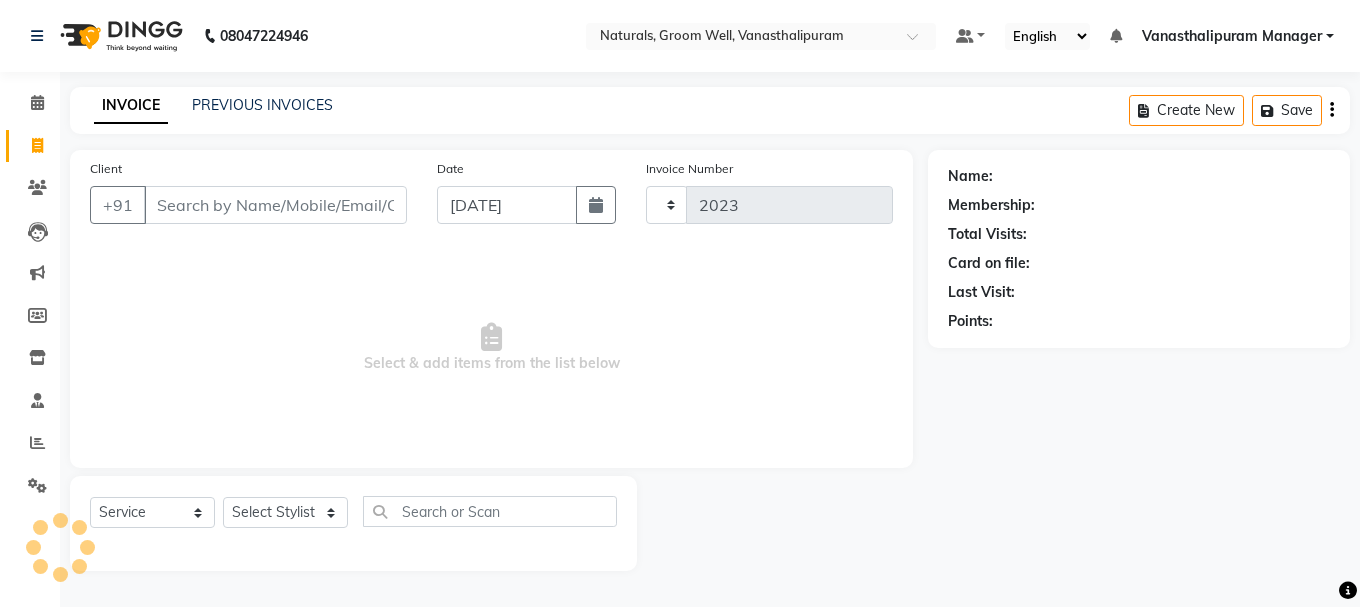 select on "5859" 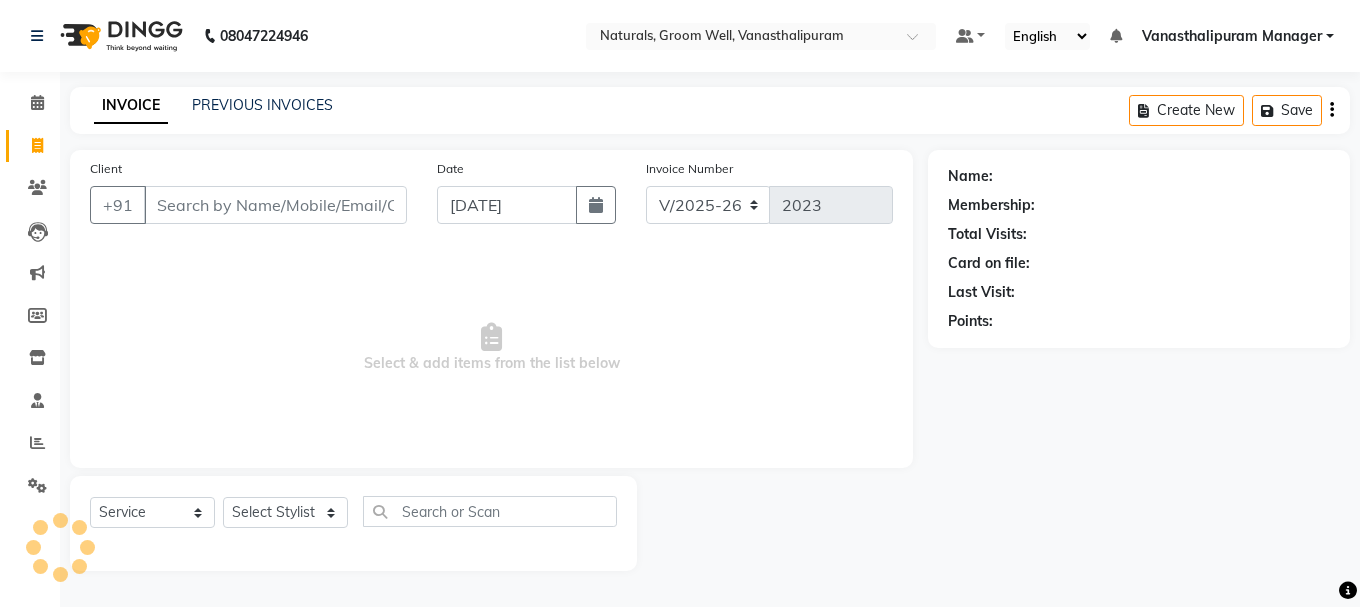 click on "Client +91 Date [DATE] Invoice Number V/2025 V/[PHONE_NUMBER]  Select & add items from the list below" 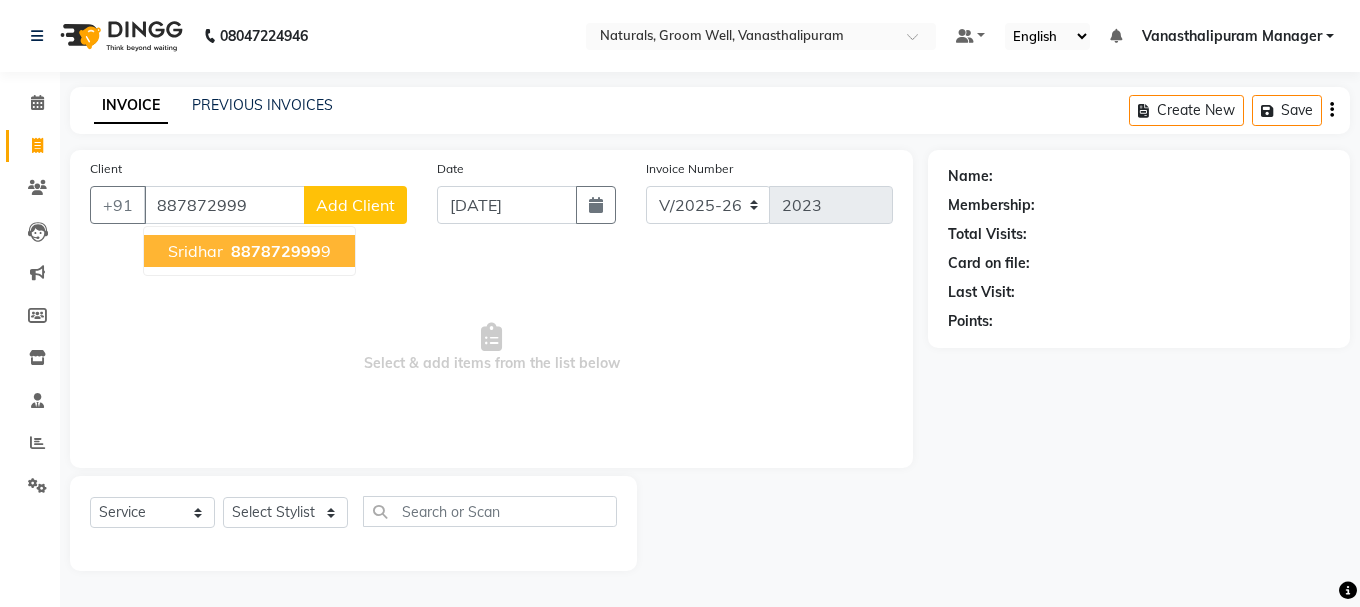 click on "sridhar" at bounding box center [195, 251] 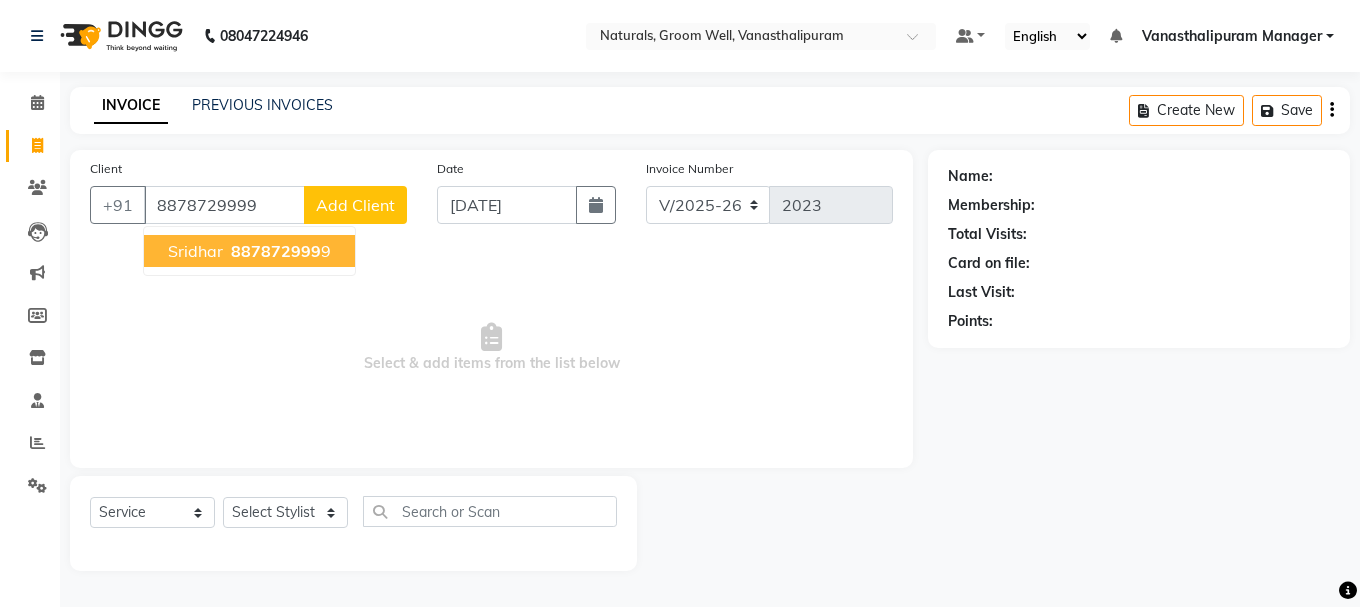 type on "8878729999" 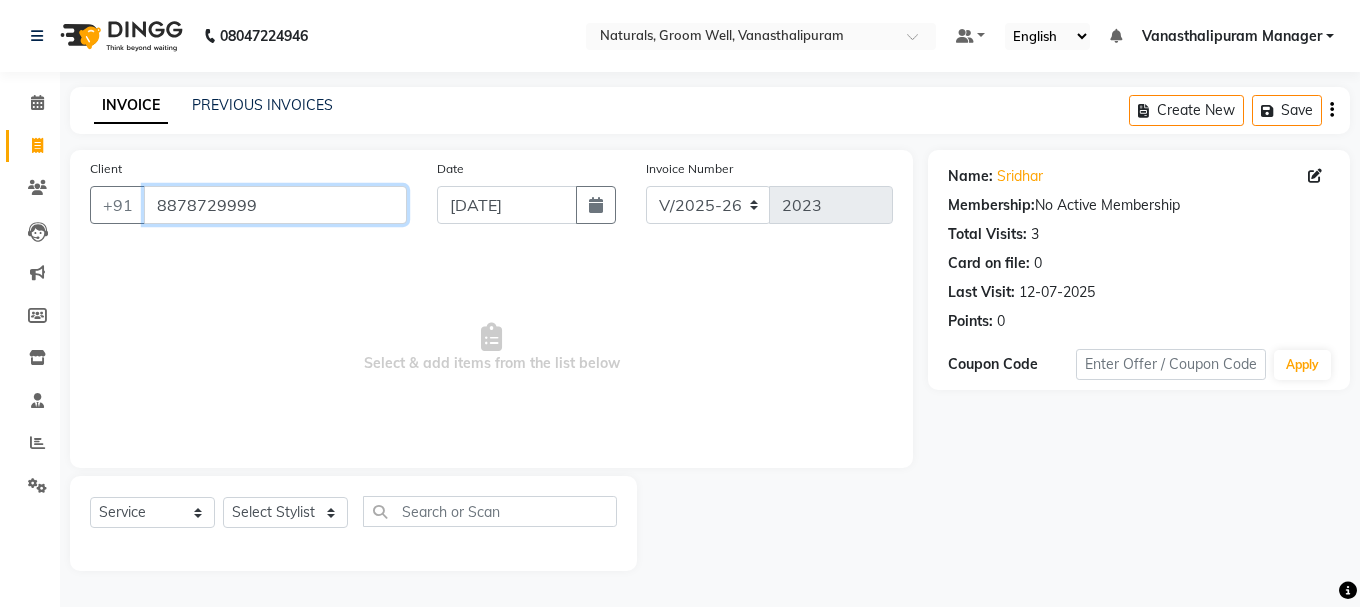 click on "8878729999" at bounding box center [275, 205] 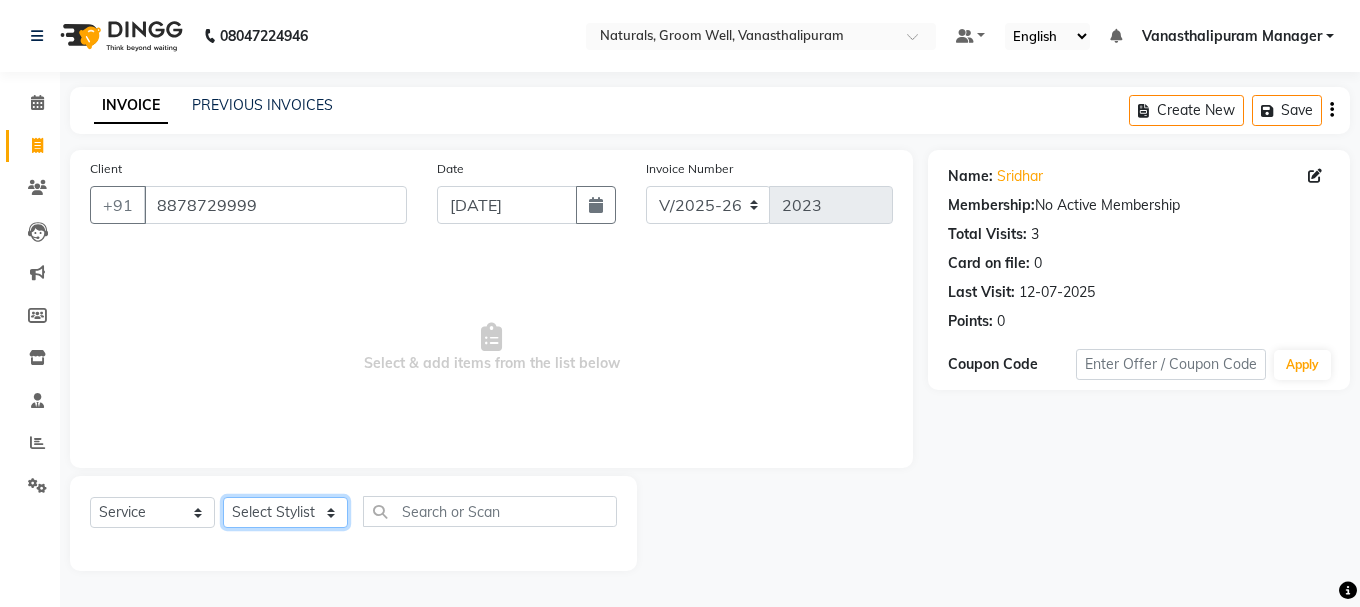 click on "Select Stylist [PERSON_NAME] kiran [PERSON_NAME] [PERSON_NAME] [PERSON_NAME] [PERSON_NAME] sandhya Vanasthalipuram Manager vinay" 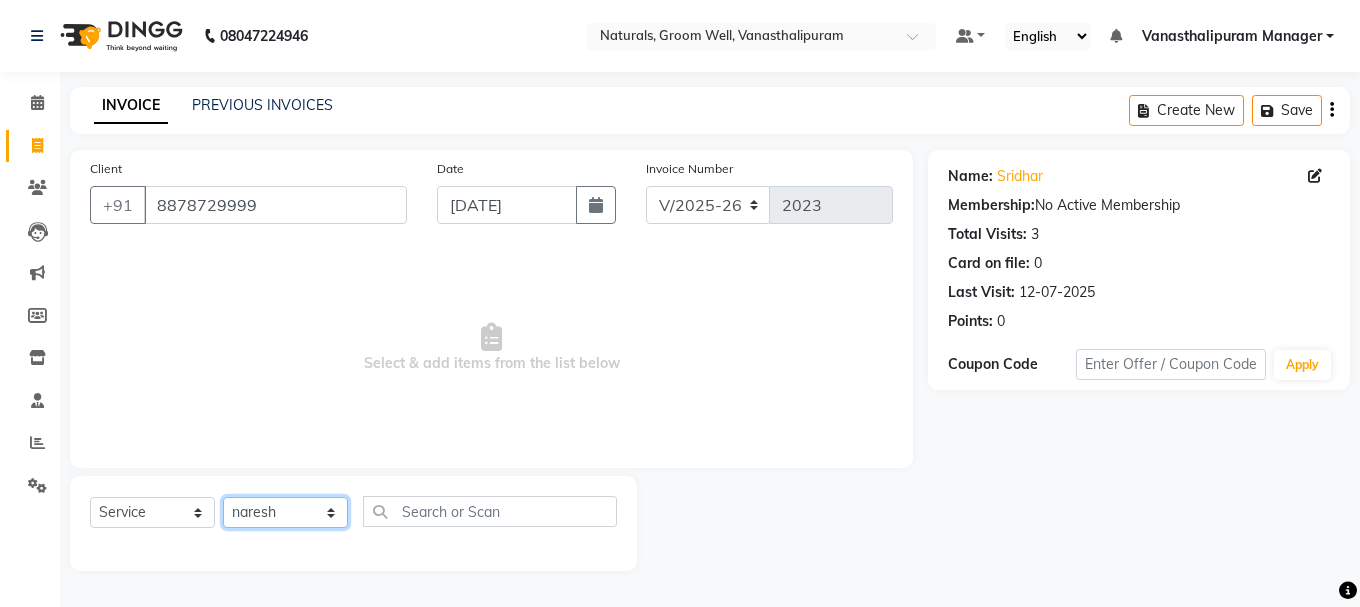 click on "Select Stylist [PERSON_NAME] kiran [PERSON_NAME] [PERSON_NAME] [PERSON_NAME] [PERSON_NAME] sandhya Vanasthalipuram Manager vinay" 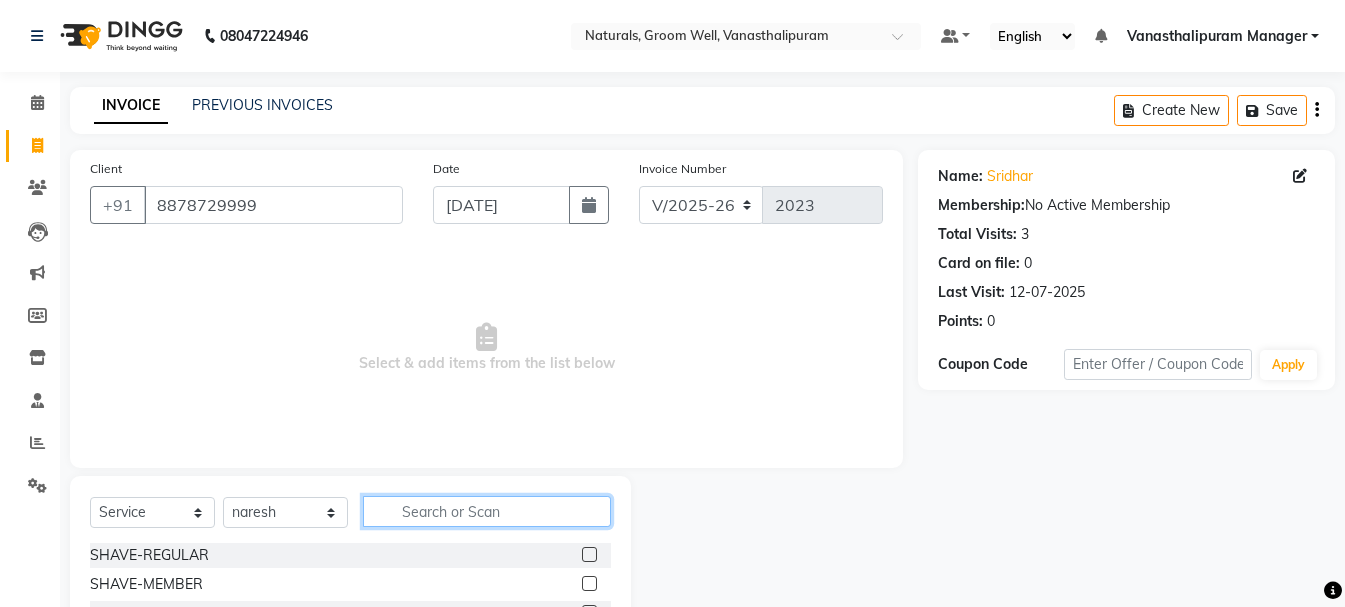 click 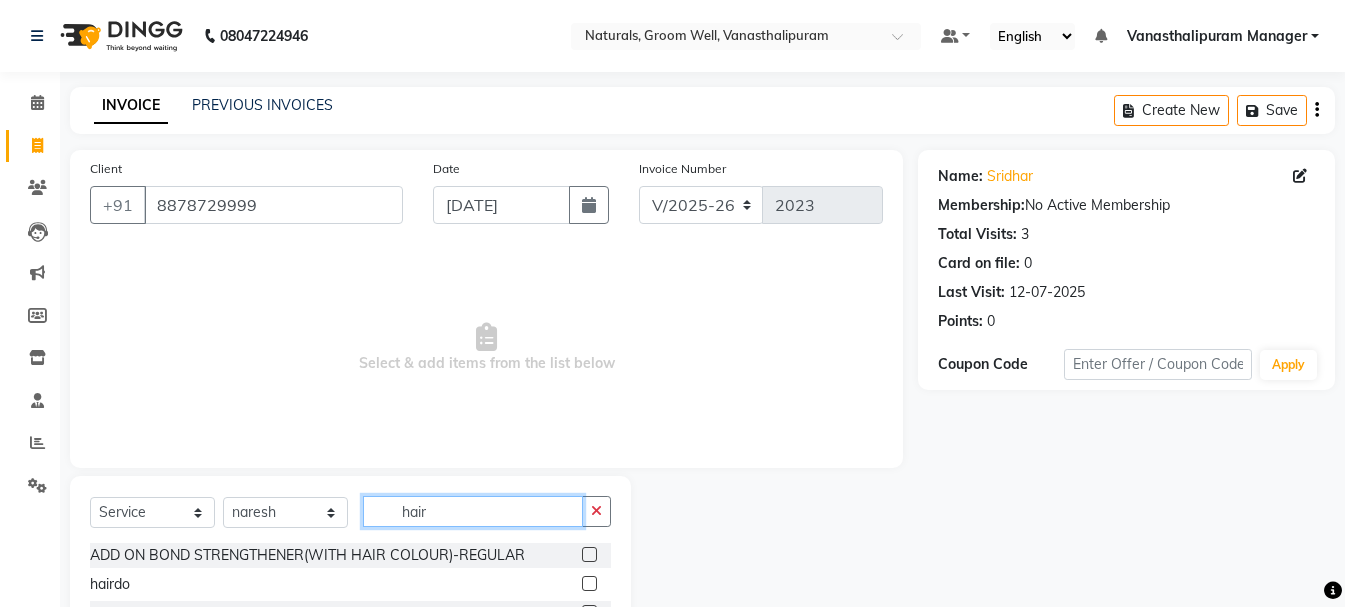 scroll, scrollTop: 194, scrollLeft: 0, axis: vertical 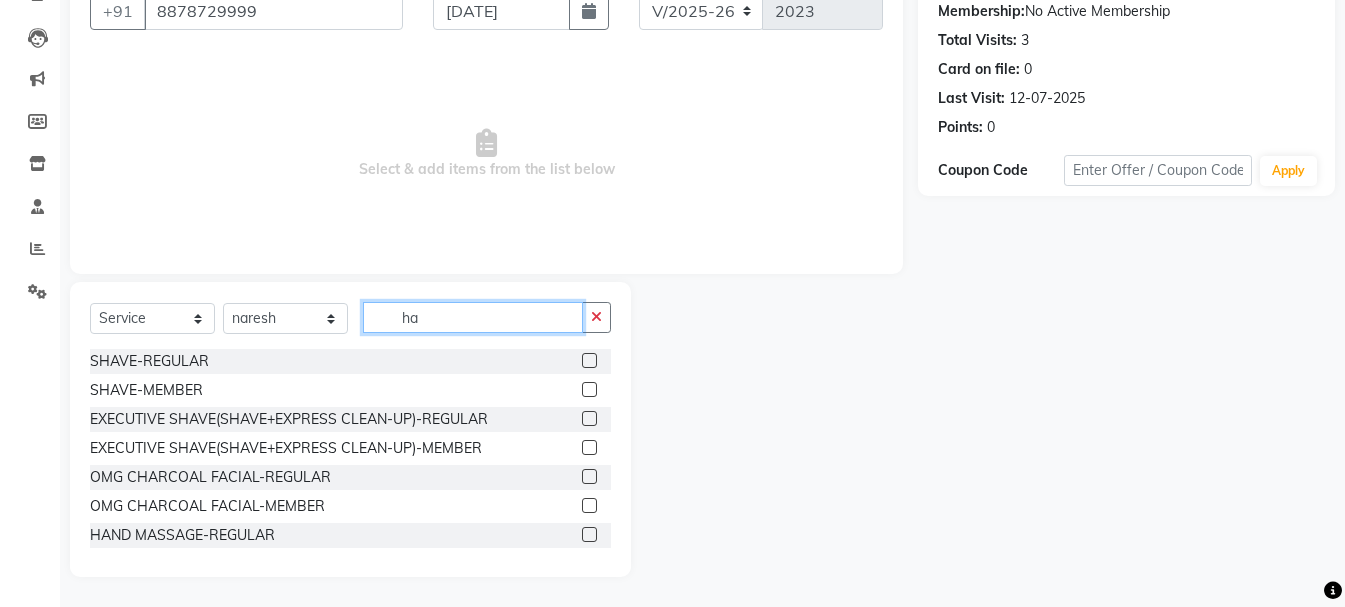 type on "h" 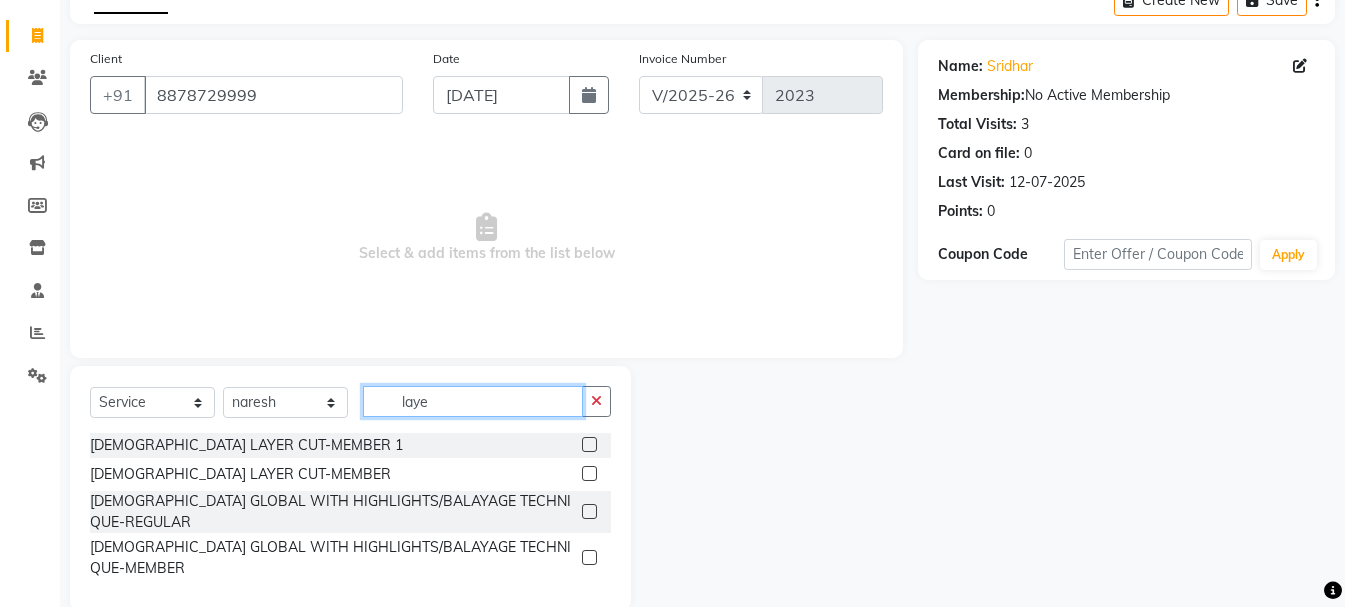 scroll, scrollTop: 52, scrollLeft: 0, axis: vertical 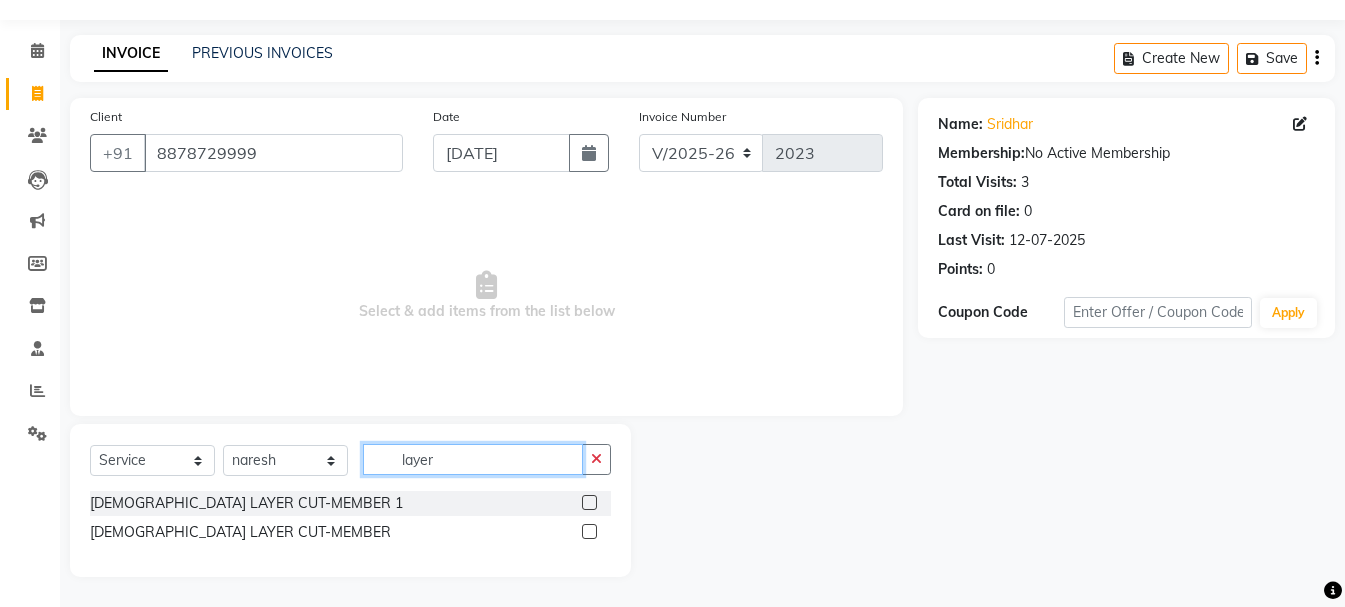 type on "layer" 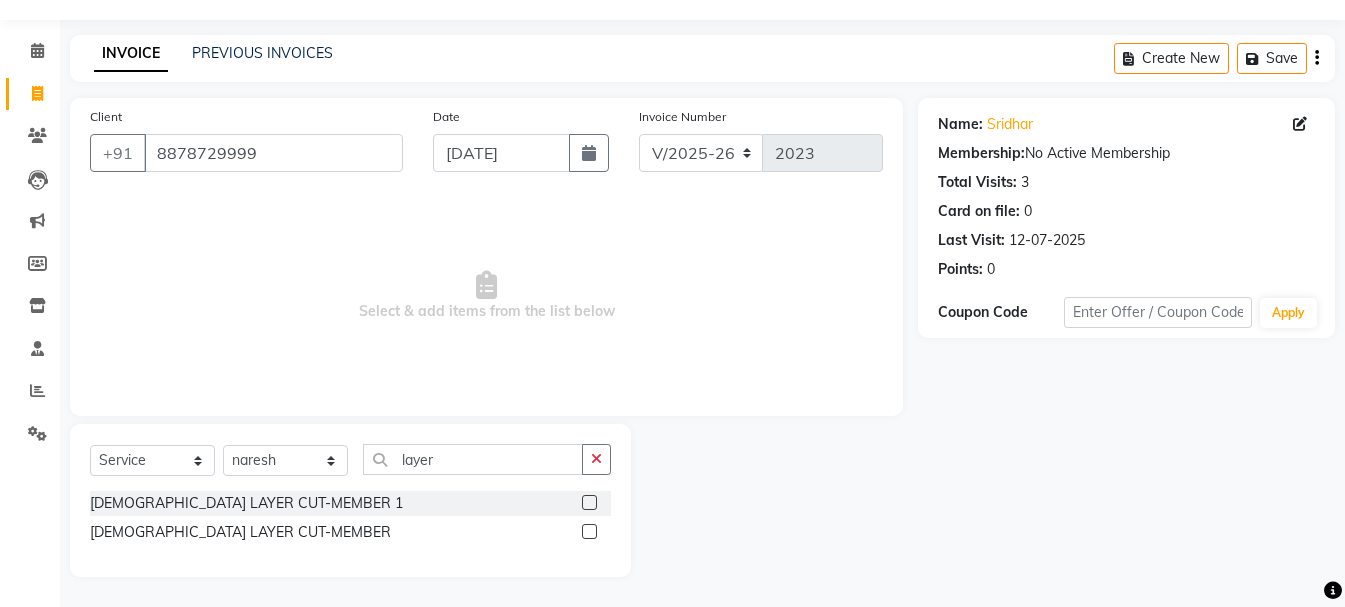 click 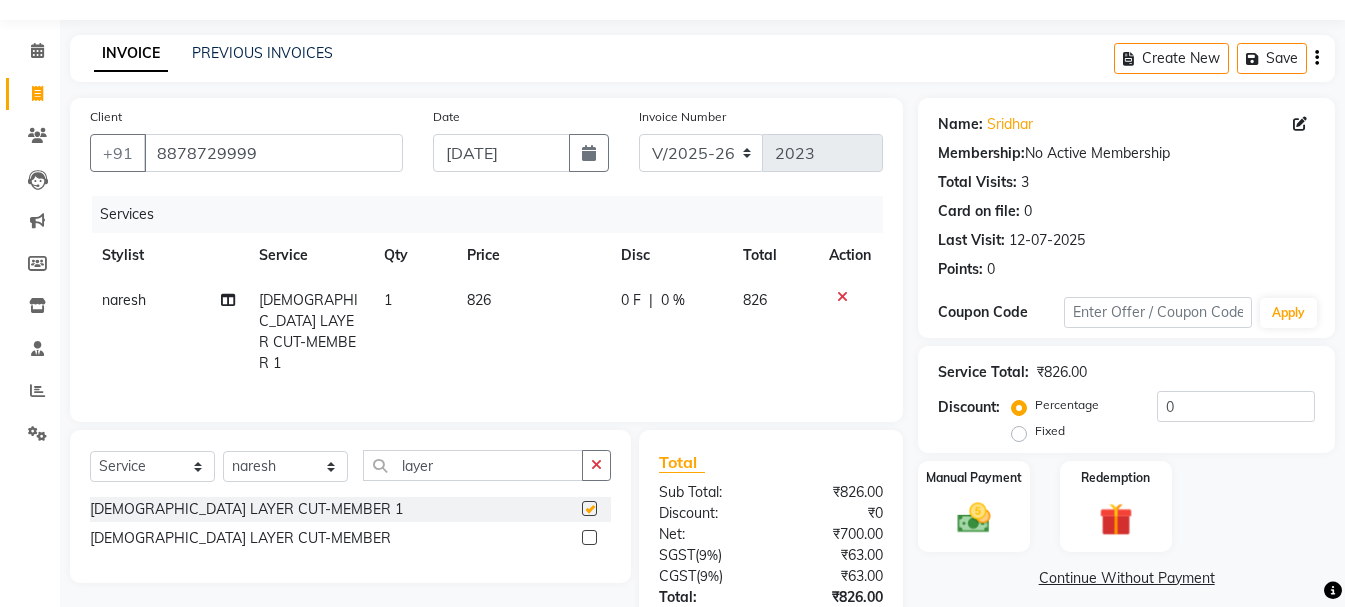checkbox on "false" 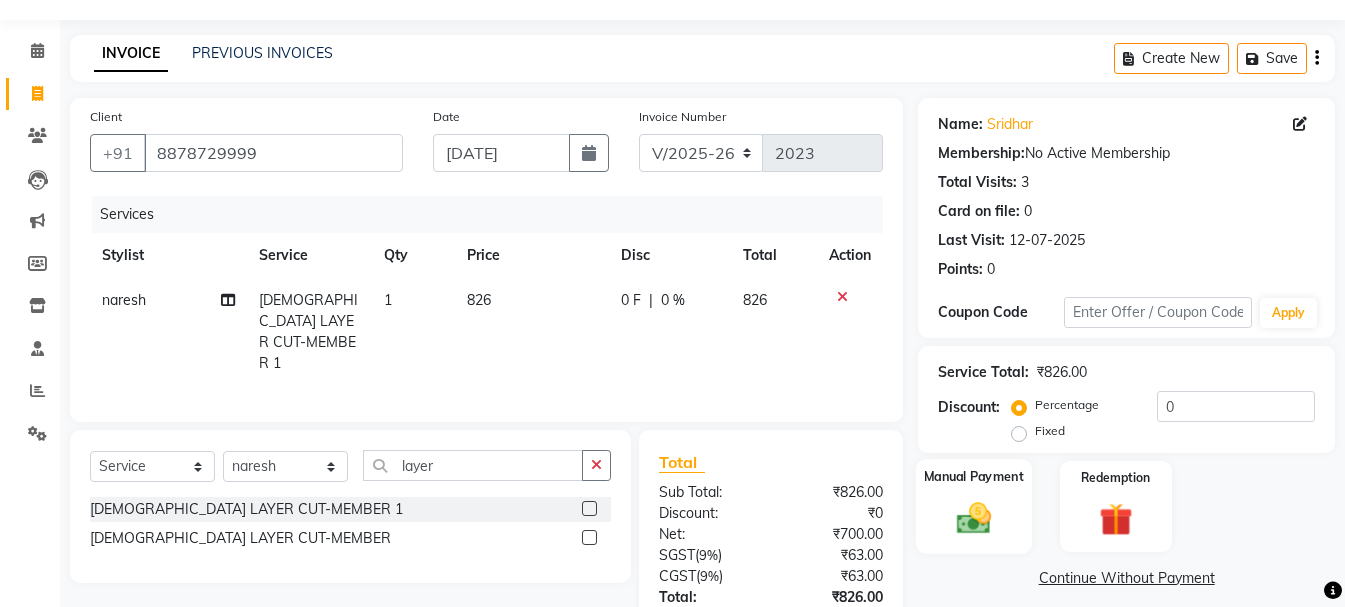 click on "Manual Payment" 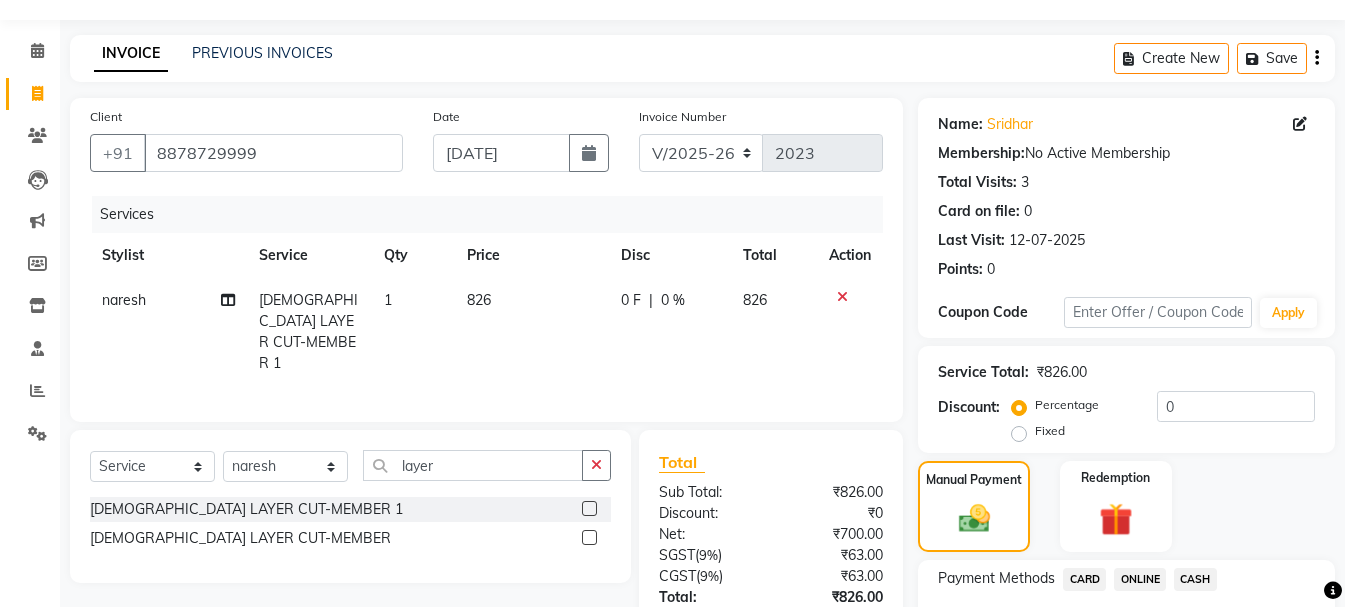 click on "ONLINE" 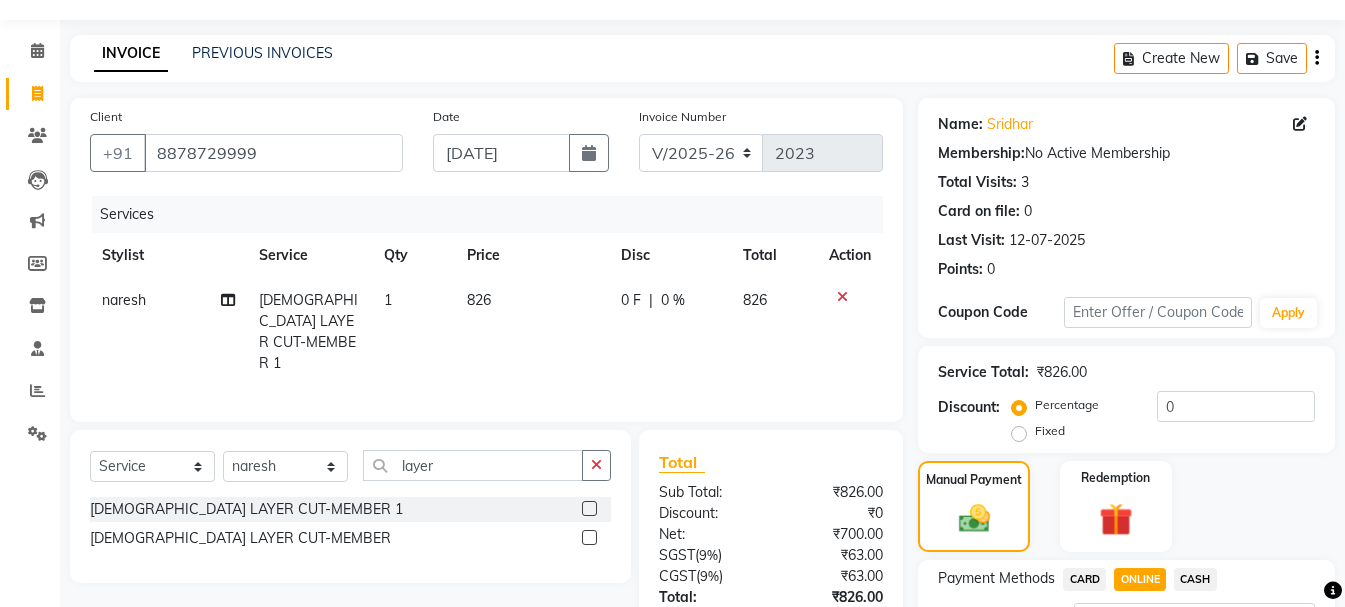 scroll, scrollTop: 152, scrollLeft: 0, axis: vertical 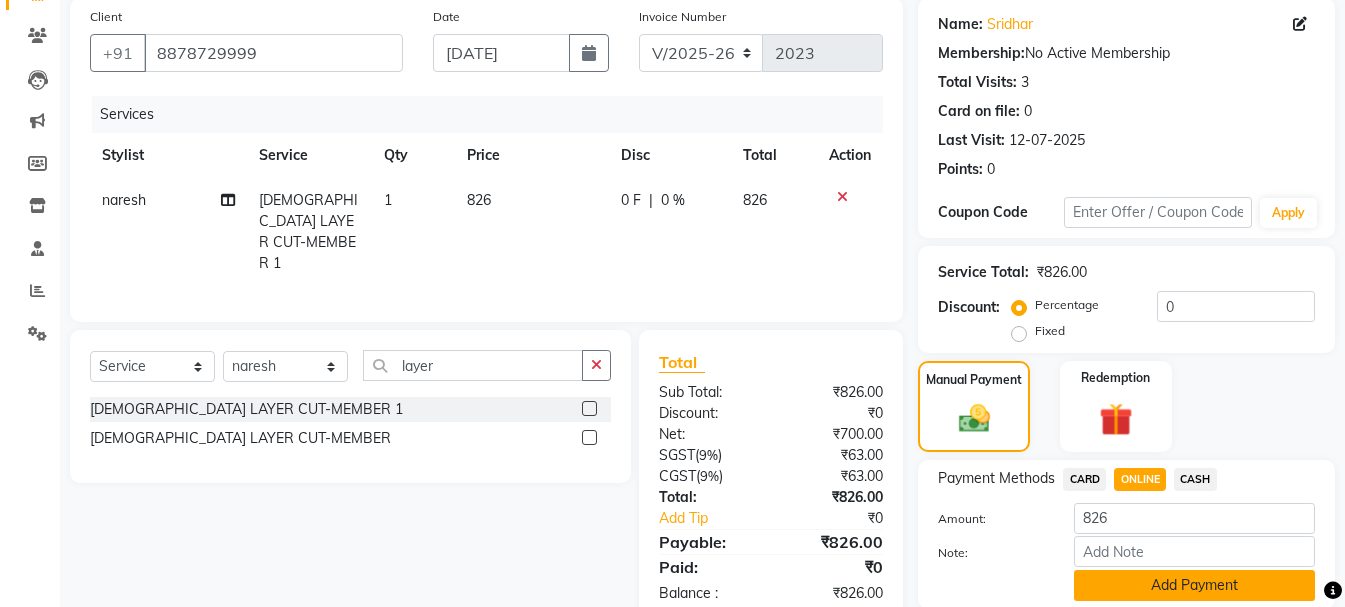 click on "Add Payment" 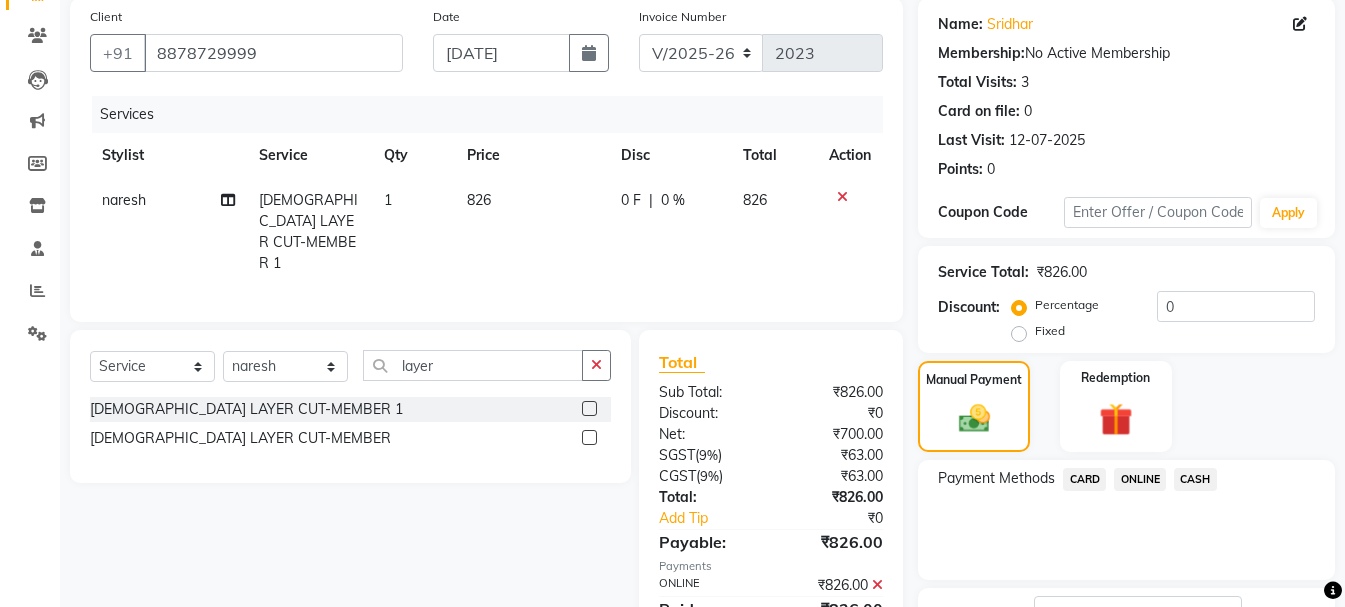 scroll, scrollTop: 309, scrollLeft: 0, axis: vertical 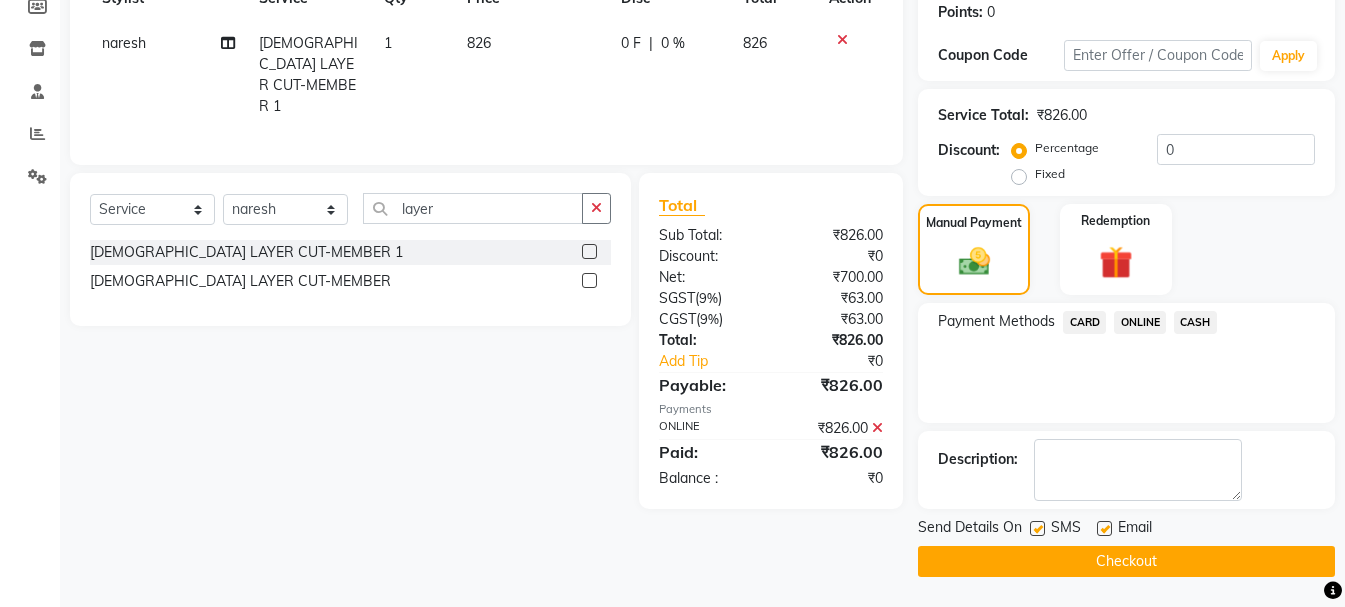 click on "Send Details On SMS Email" 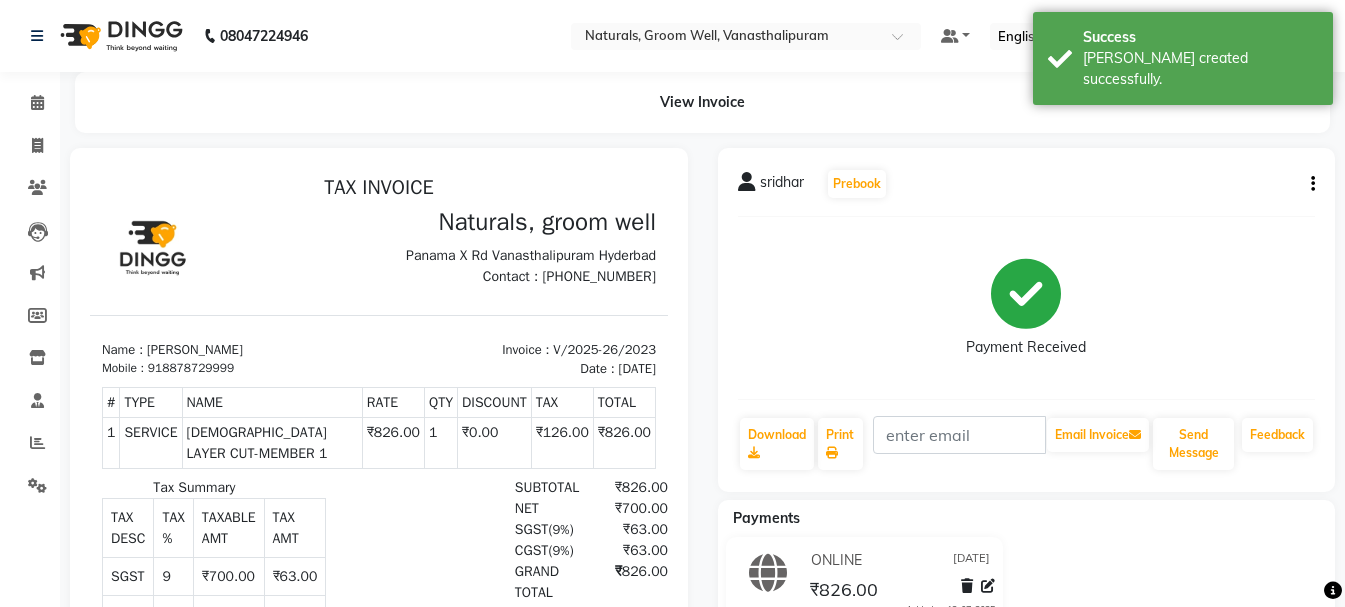 scroll, scrollTop: 0, scrollLeft: 0, axis: both 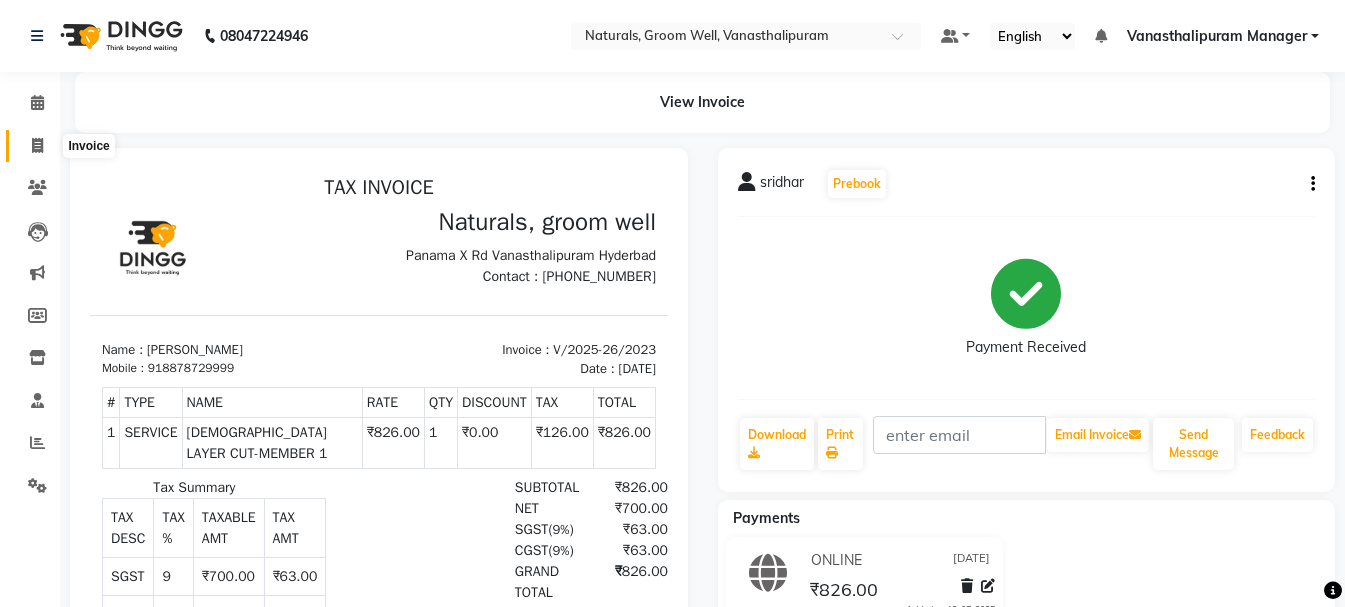 click 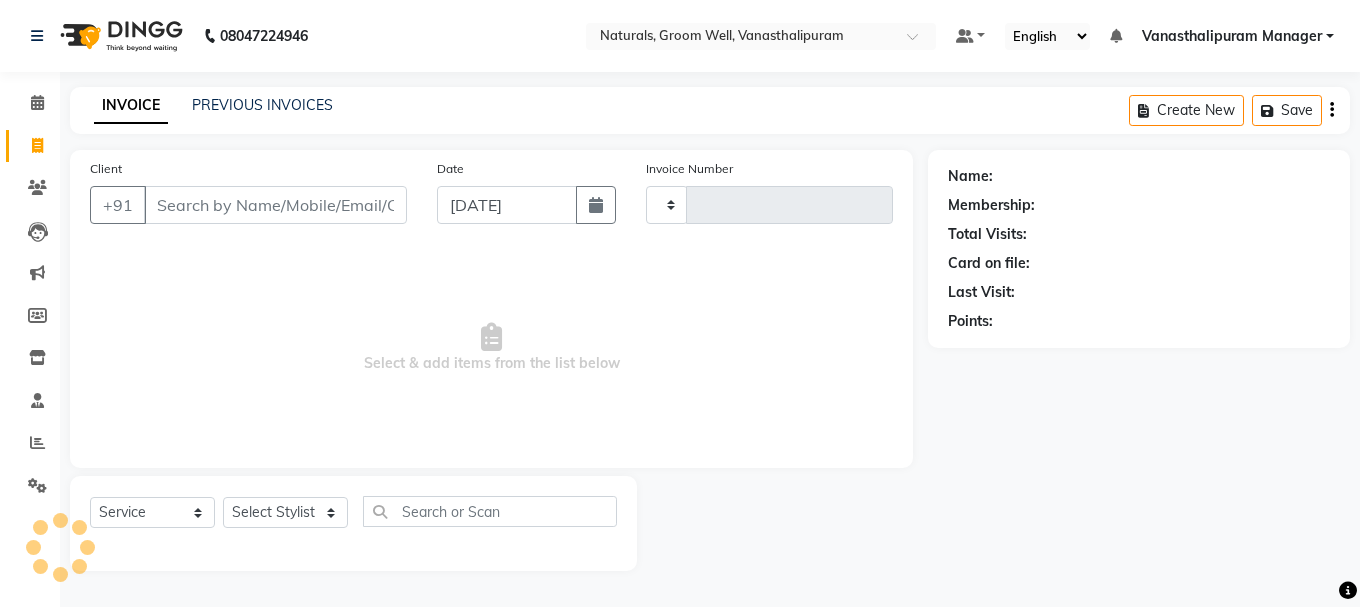 type on "2024" 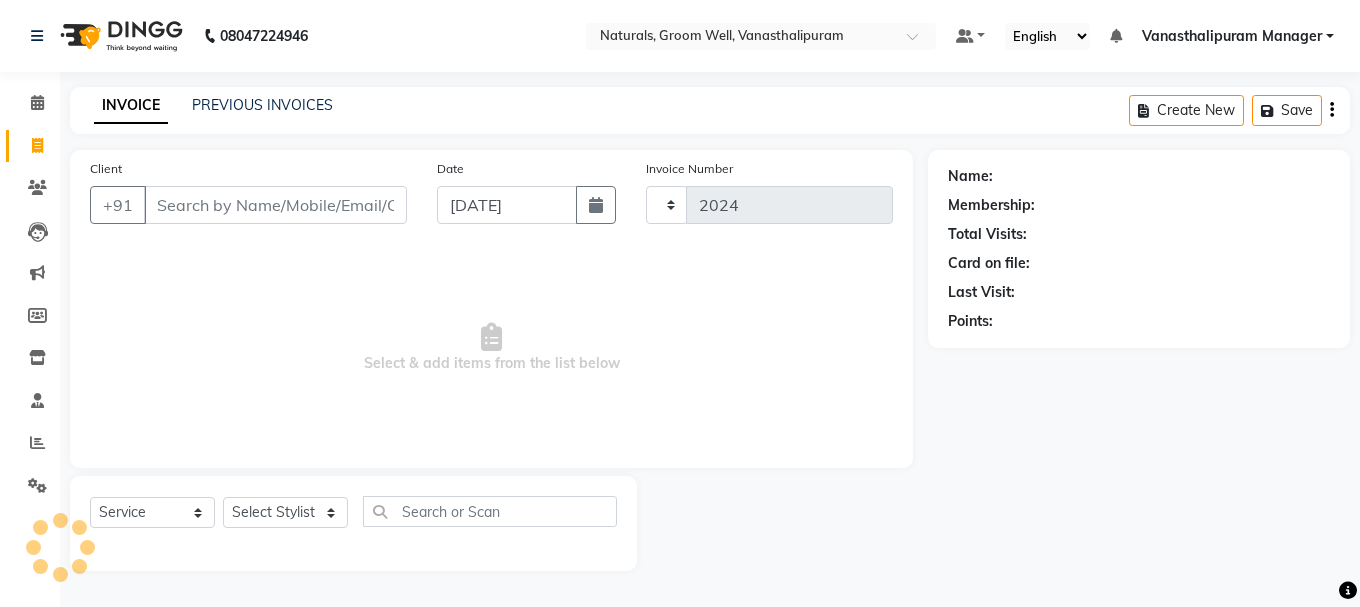 select on "5859" 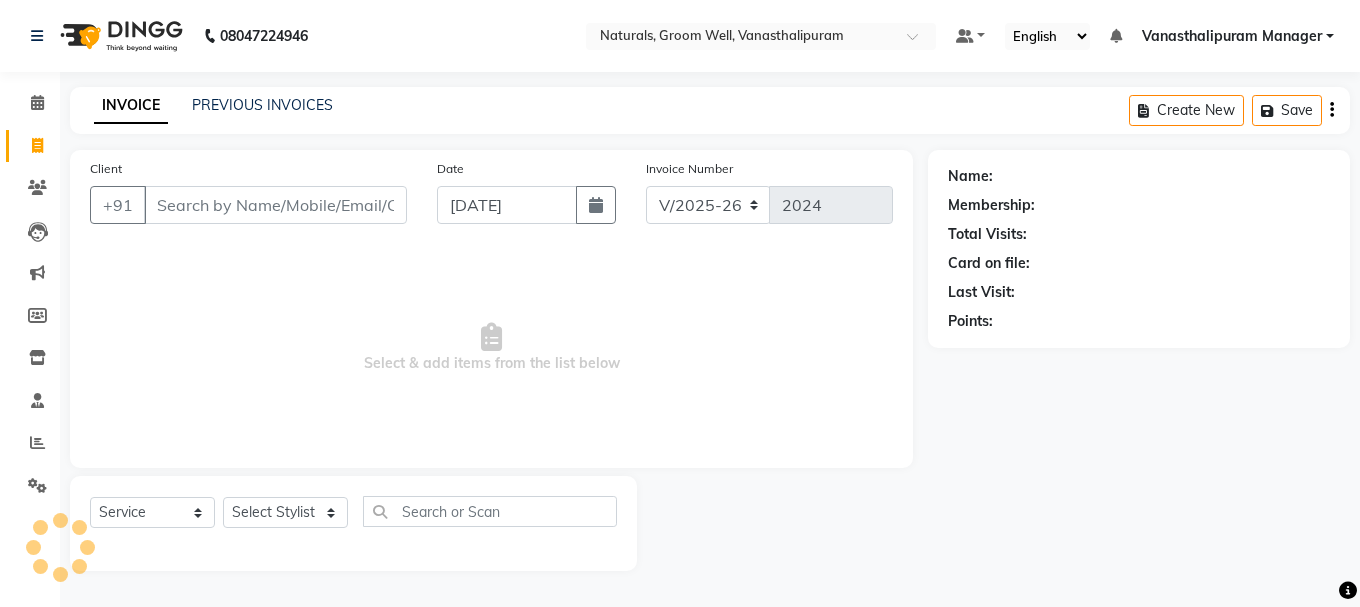 click on "Client" at bounding box center (275, 205) 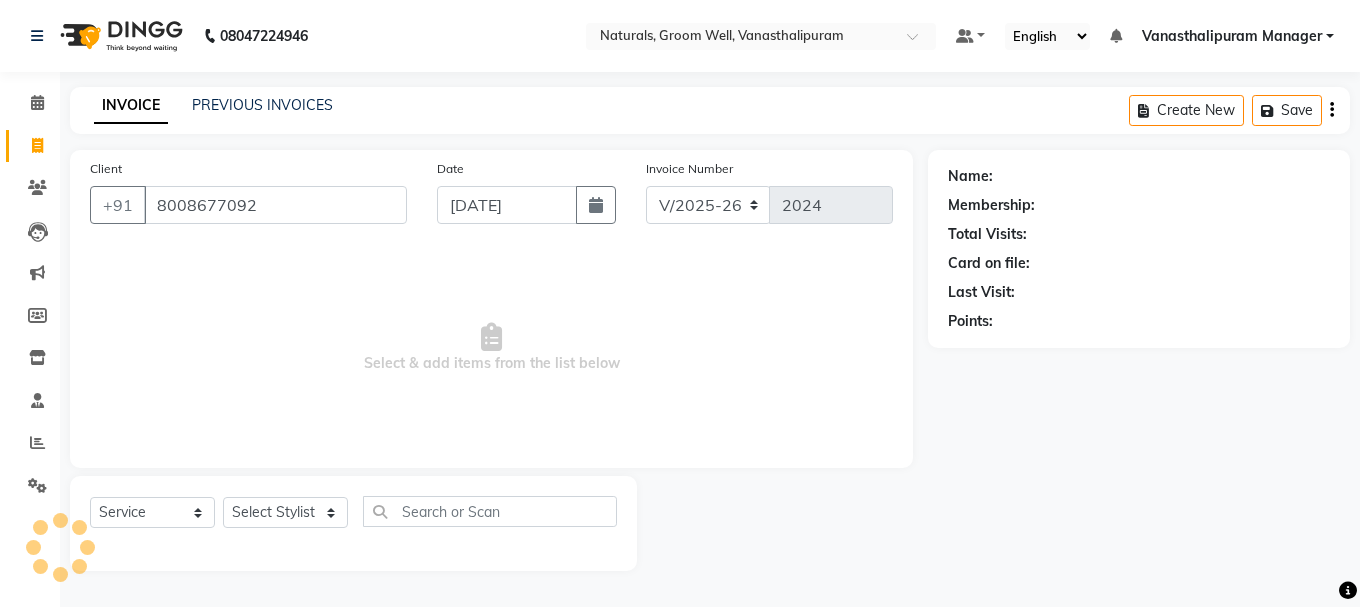 type on "8008677092" 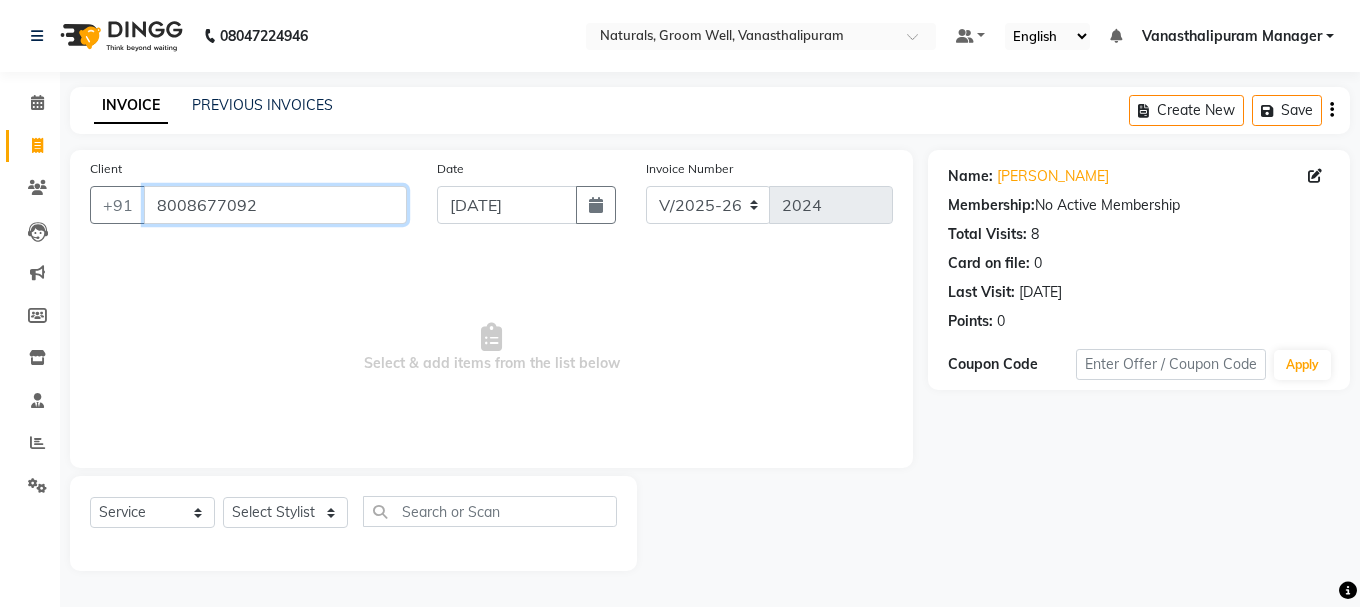 click on "8008677092" at bounding box center [275, 205] 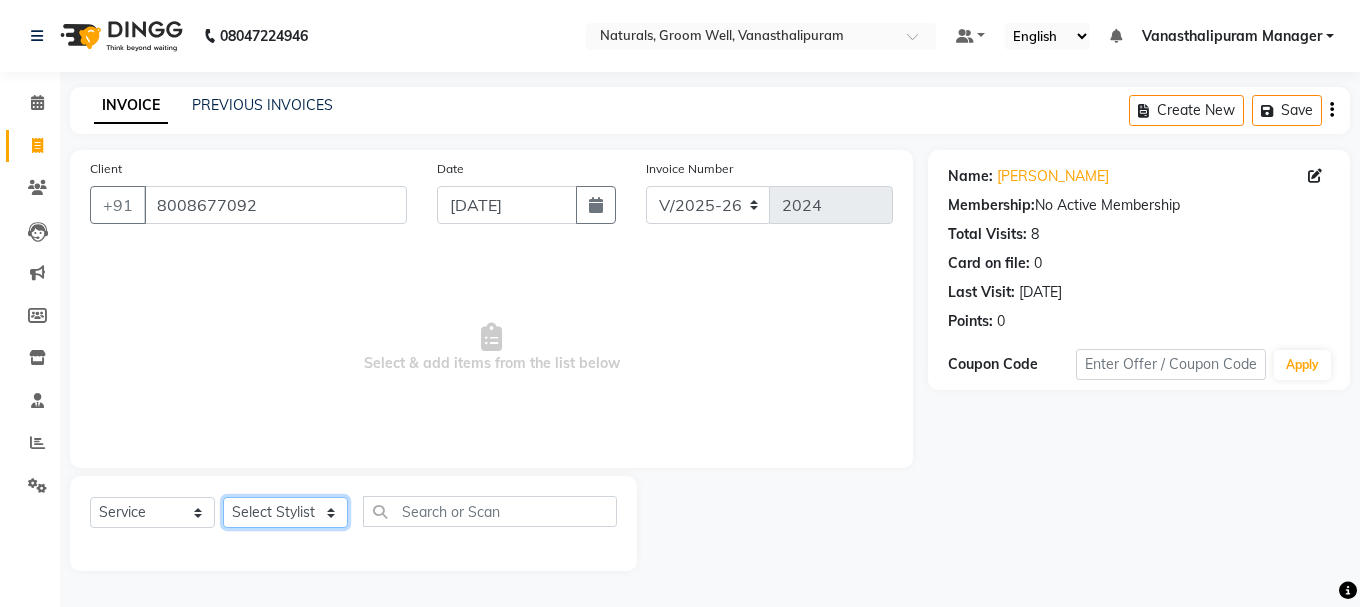 click on "Select Stylist [PERSON_NAME] kiran [PERSON_NAME] [PERSON_NAME] [PERSON_NAME] [PERSON_NAME] sandhya Vanasthalipuram Manager vinay" 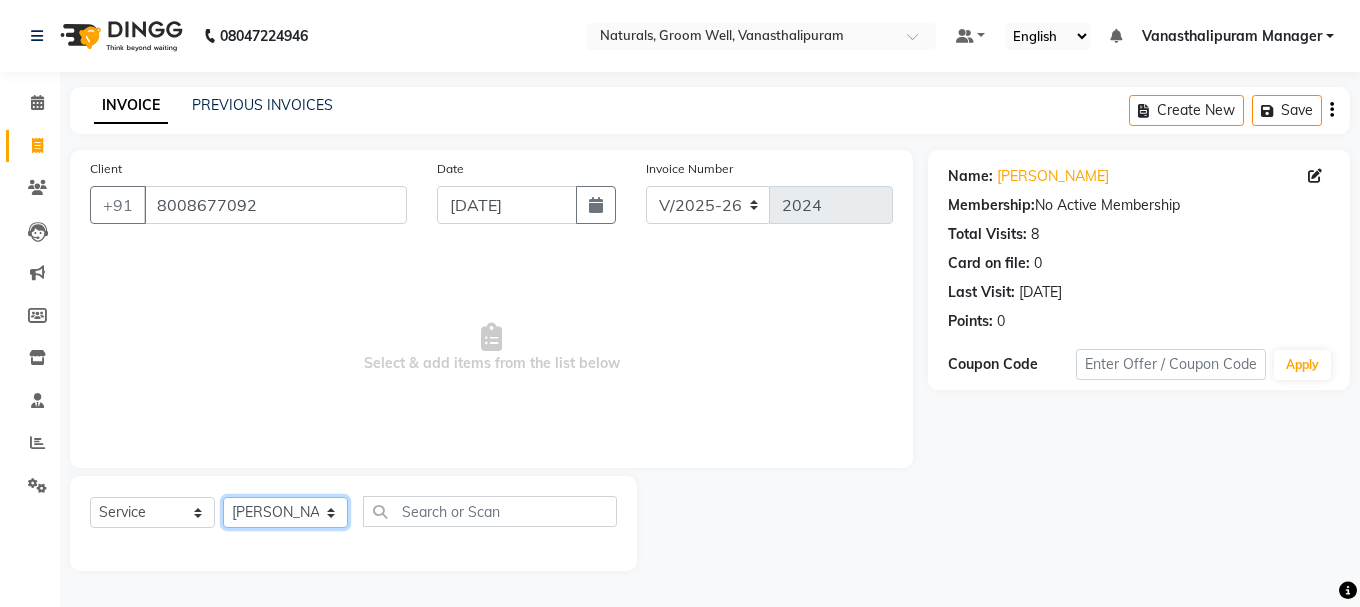 click on "Select Stylist [PERSON_NAME] kiran [PERSON_NAME] [PERSON_NAME] [PERSON_NAME] [PERSON_NAME] sandhya Vanasthalipuram Manager vinay" 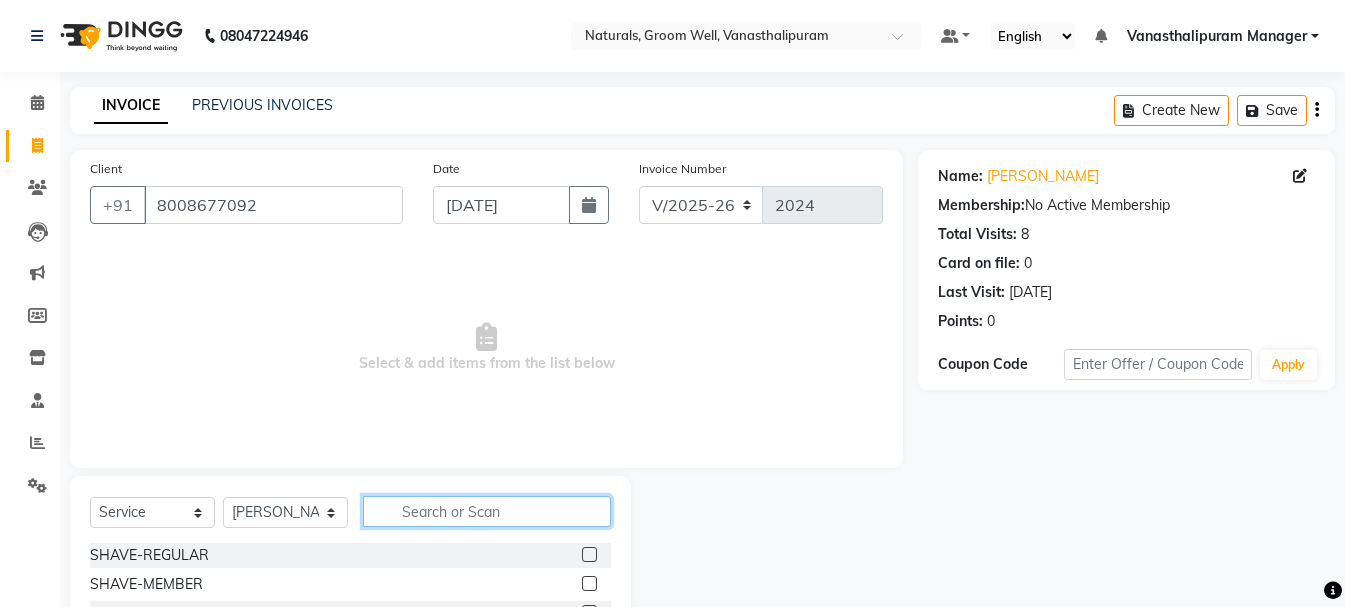 click 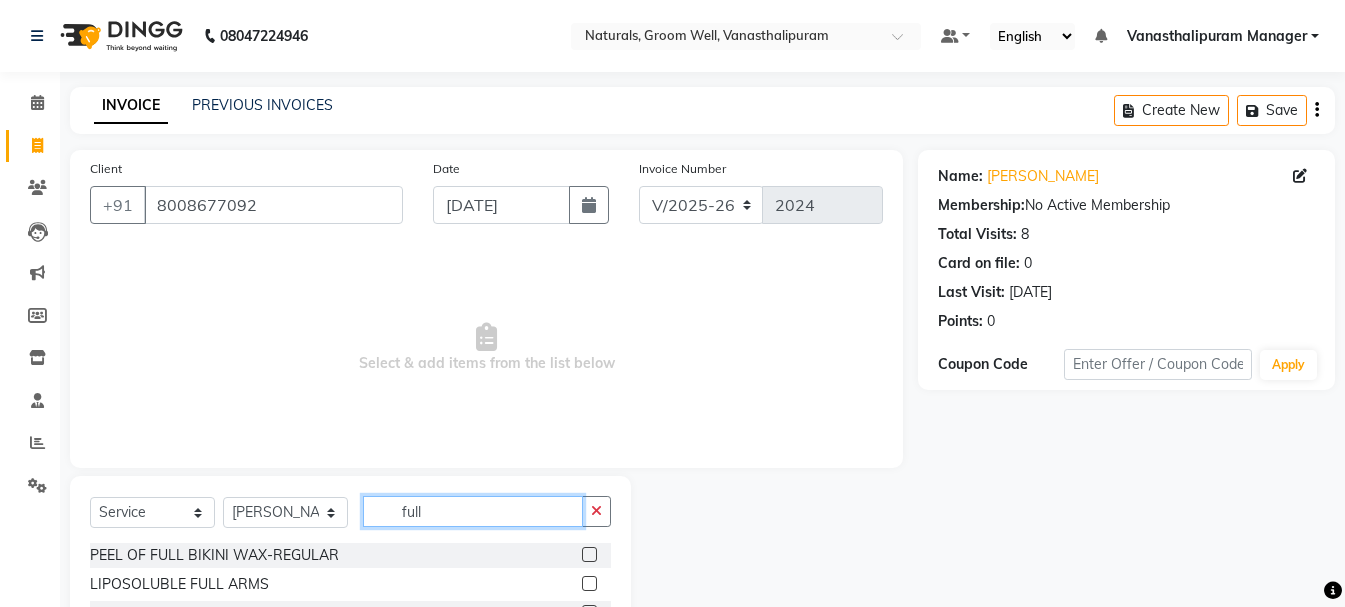 type on "full" 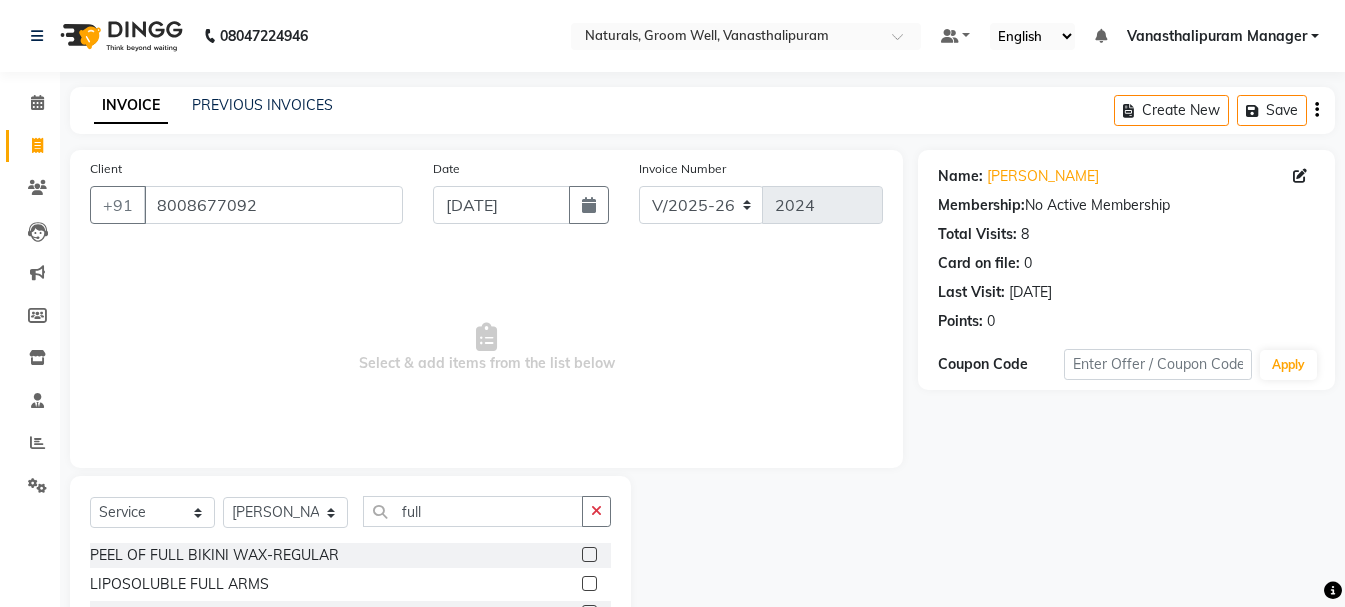 click 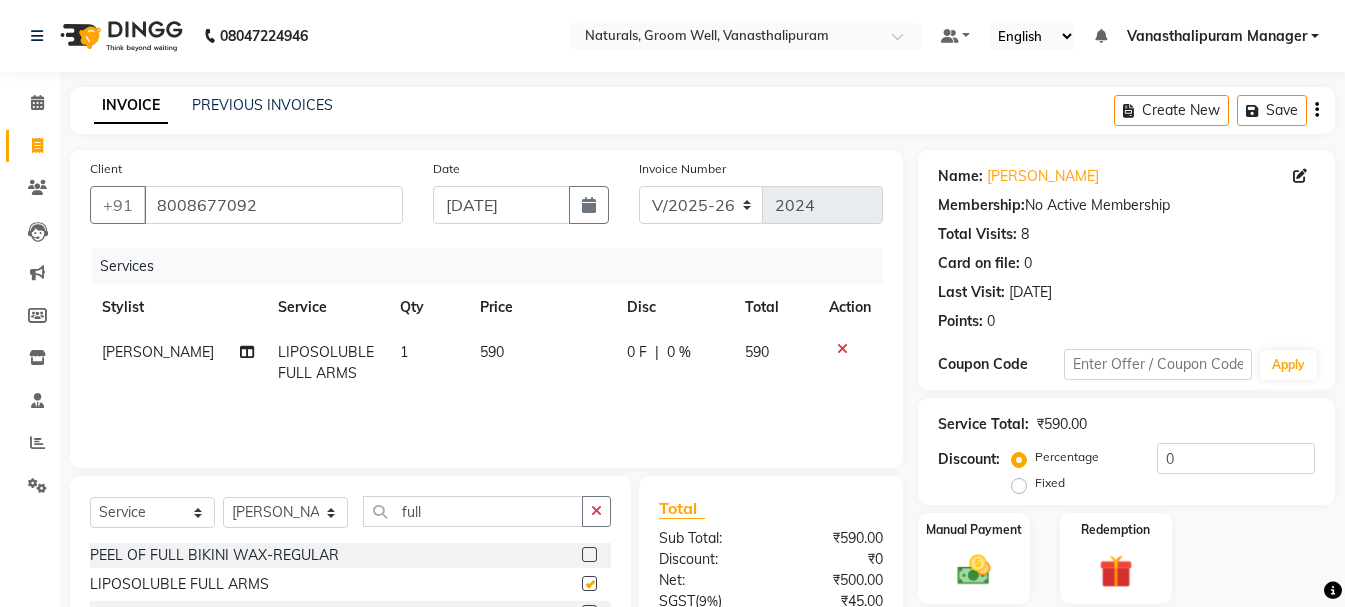 checkbox on "false" 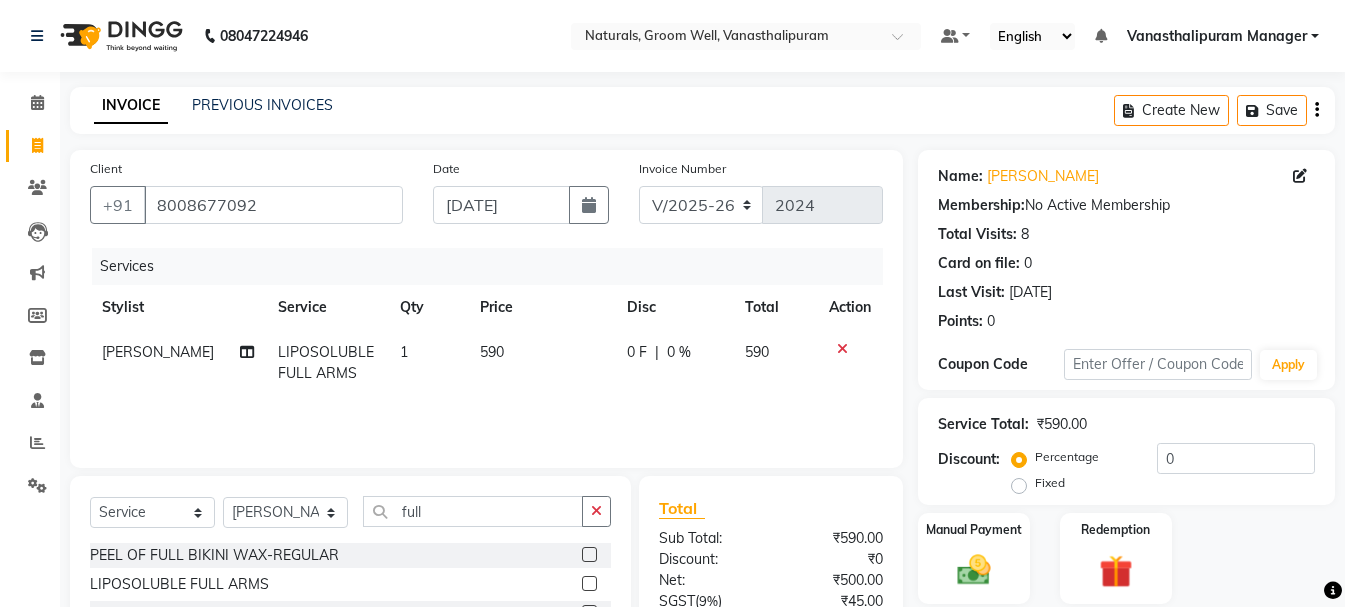 click on "590" 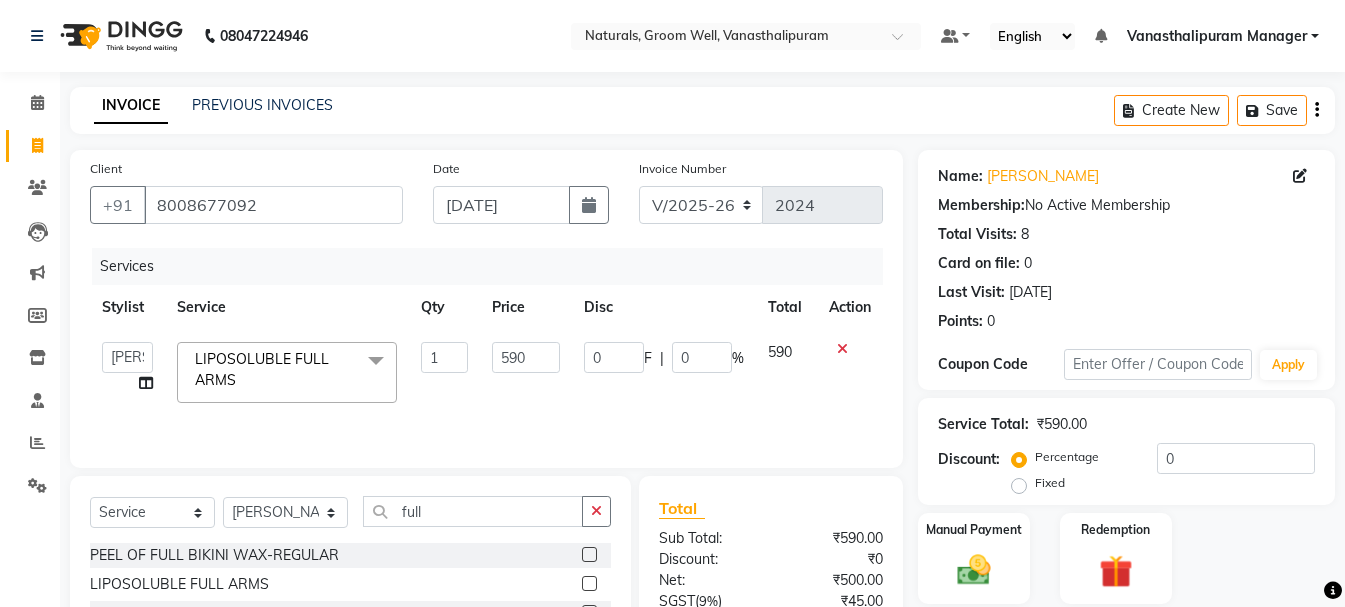 click on "590" 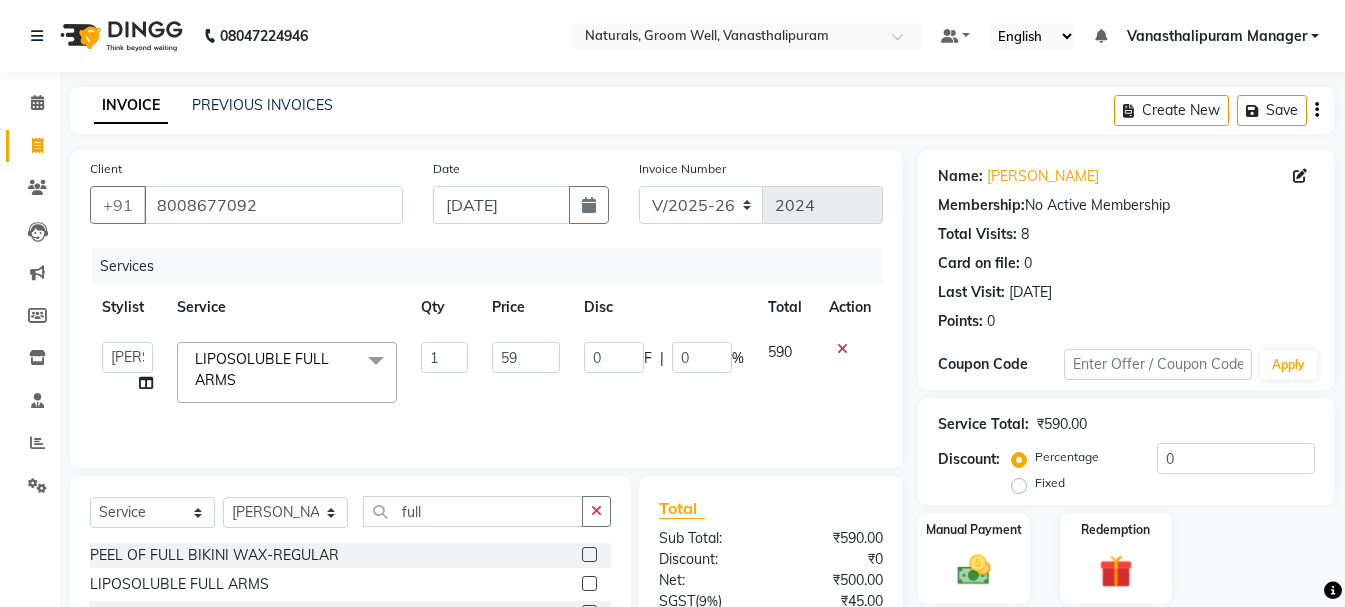 type on "5" 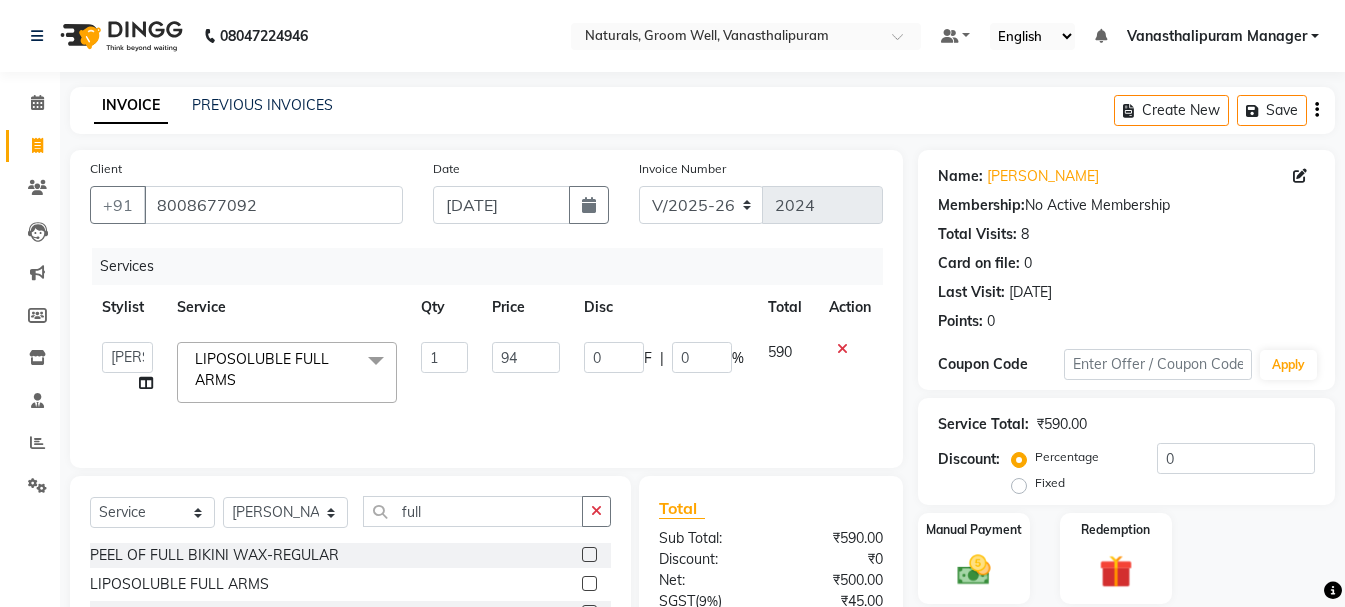 type on "944" 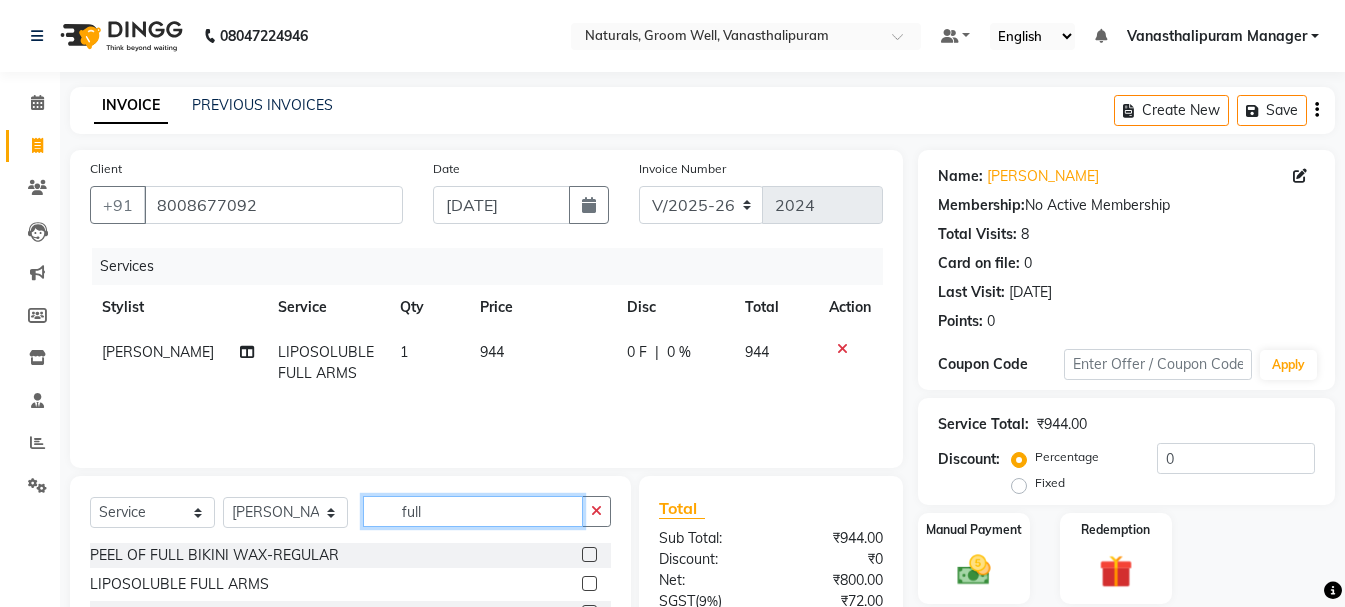 click on "full" 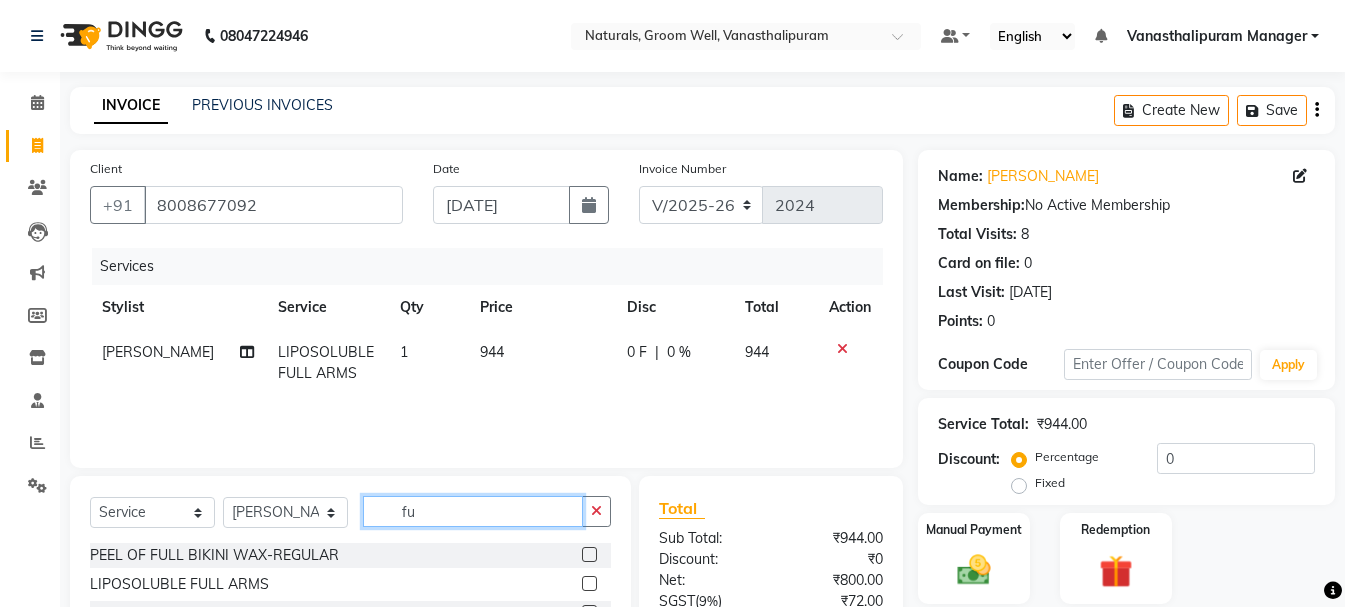 type on "f" 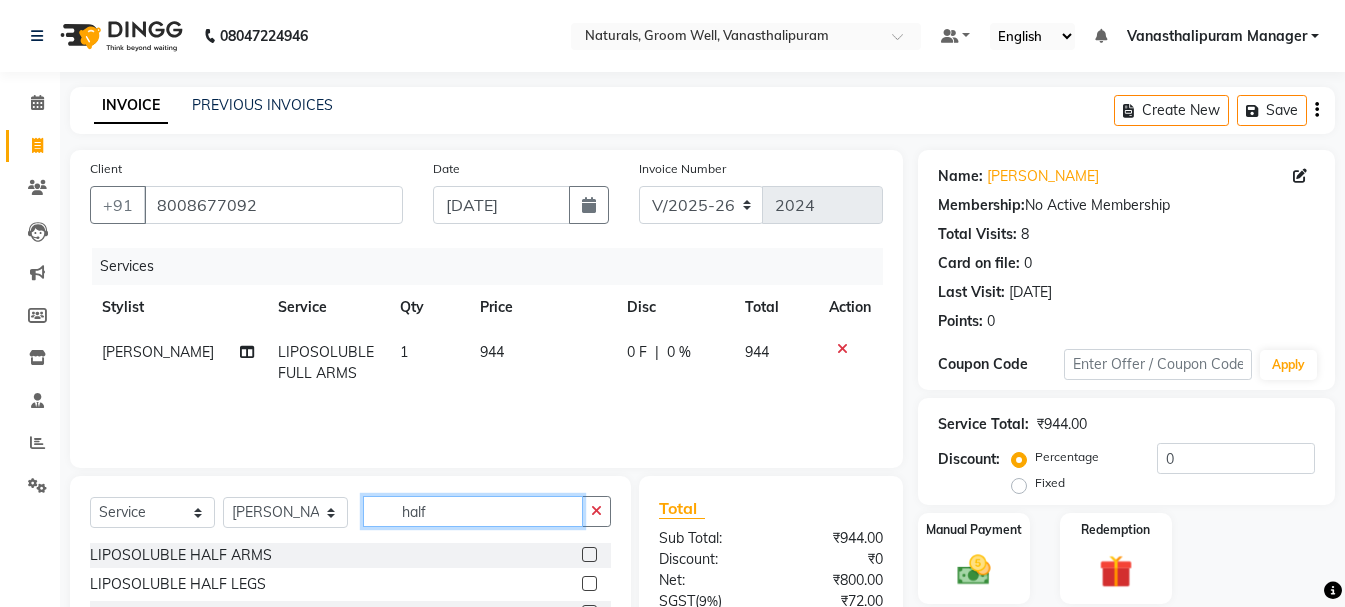 type on "half" 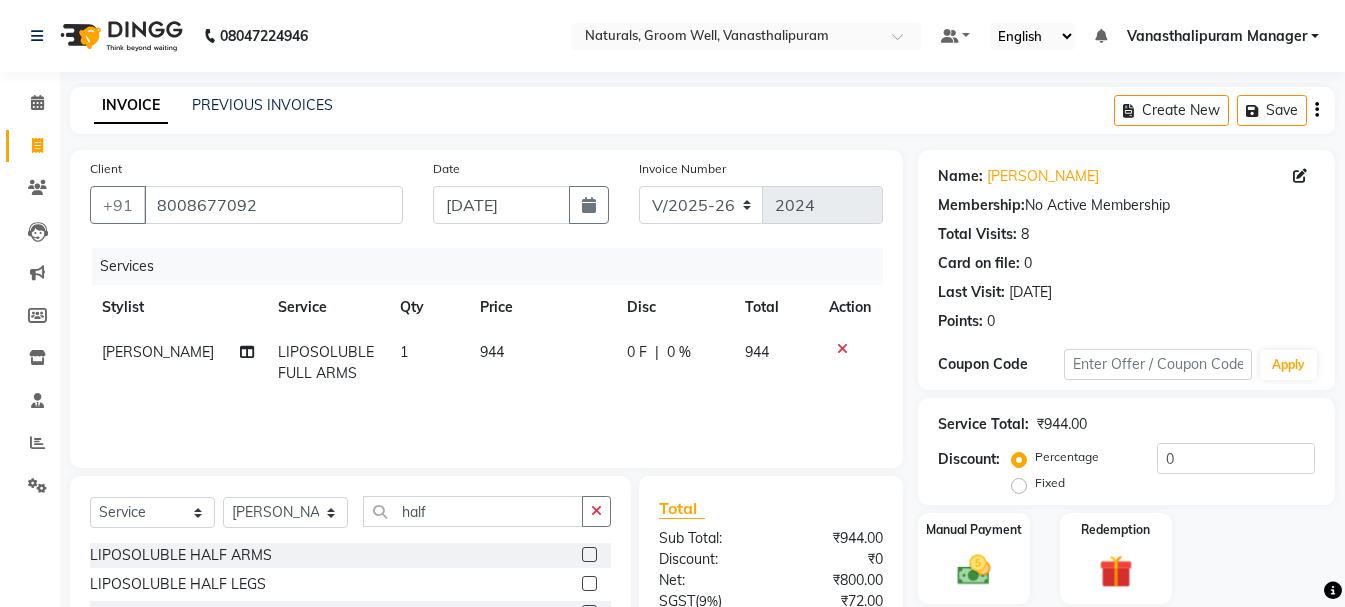 click 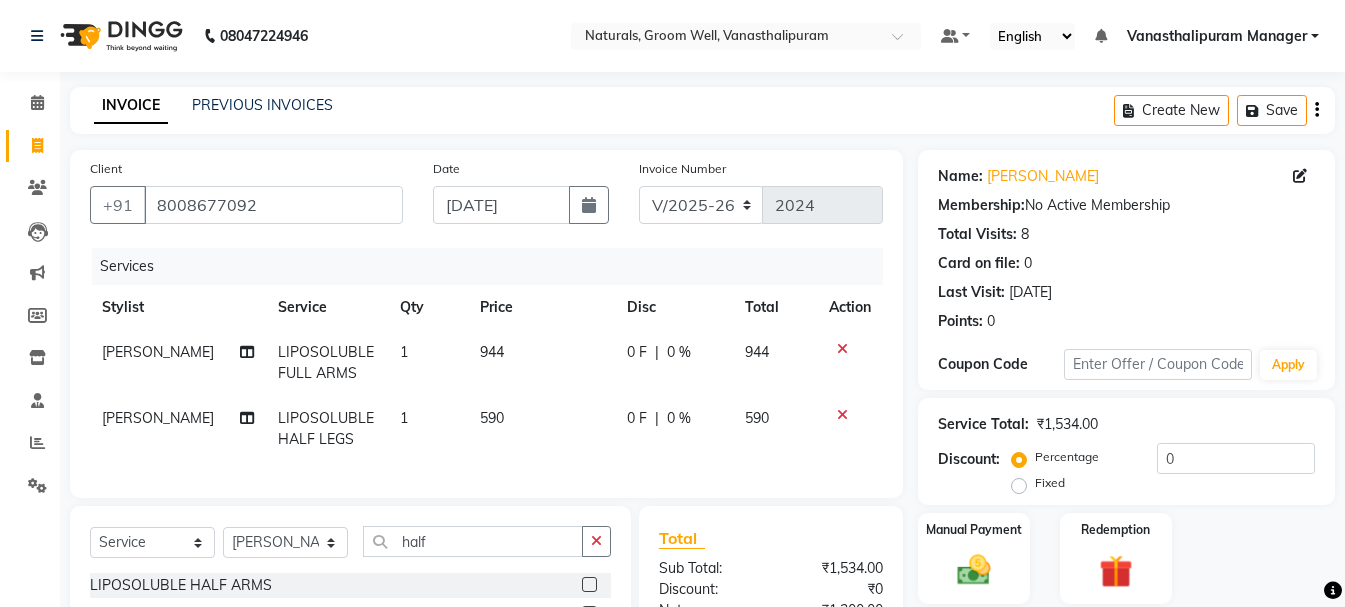 checkbox on "false" 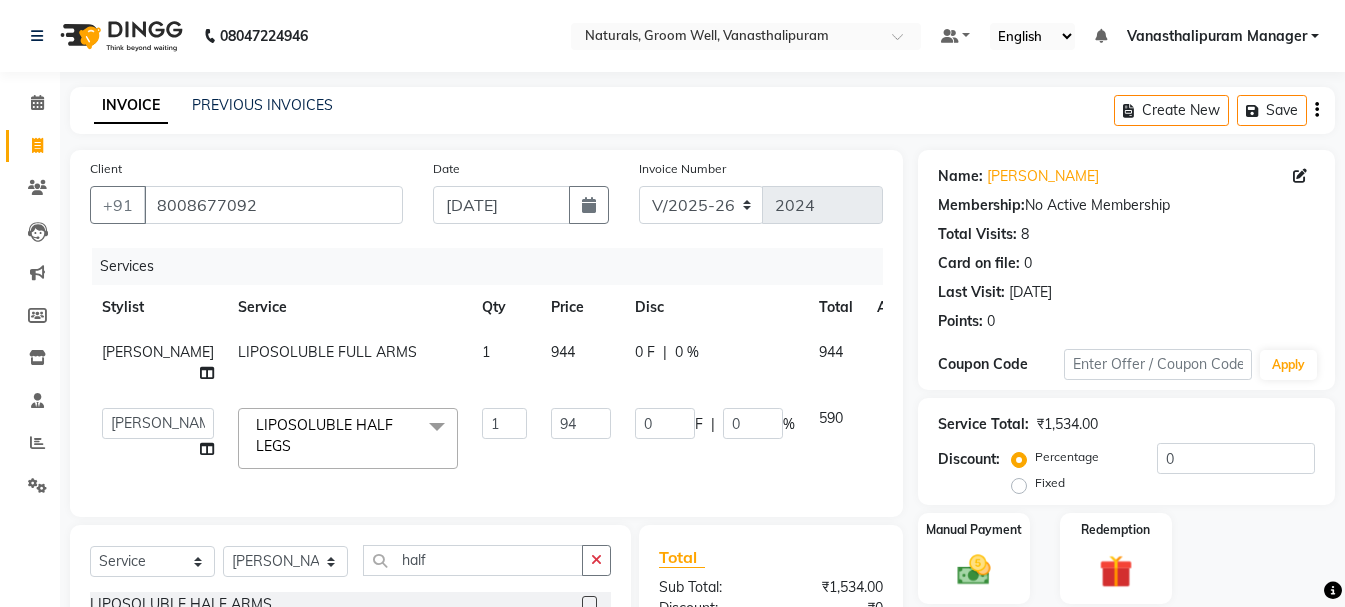 type on "944" 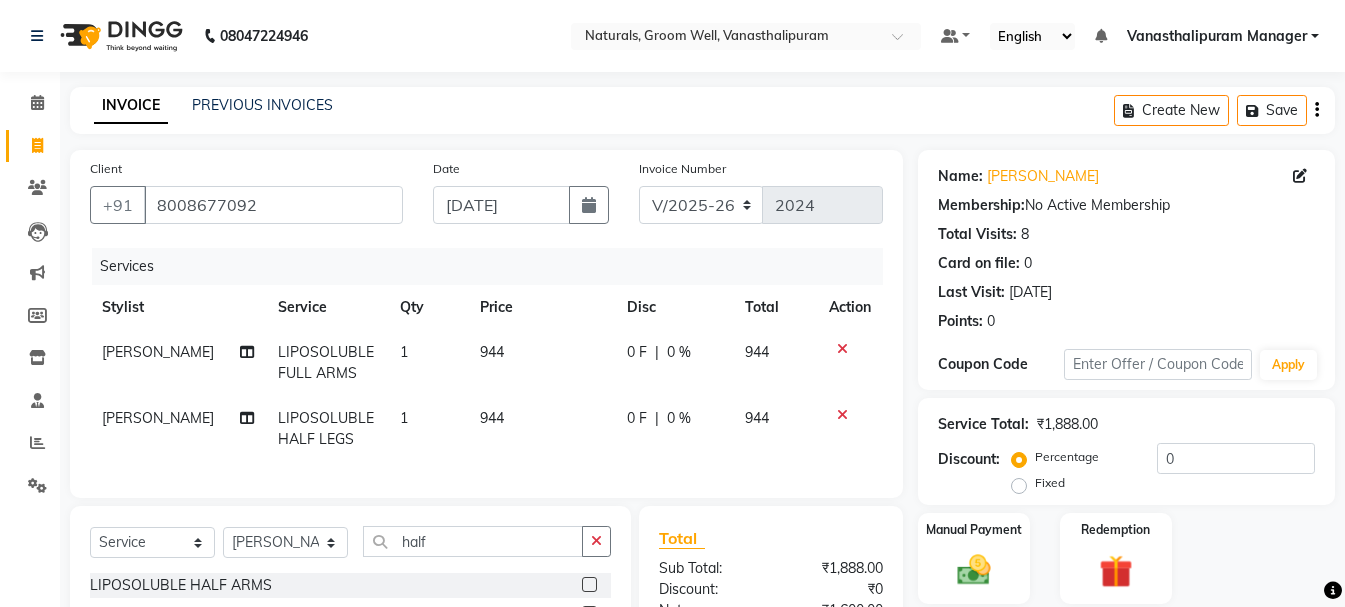 click on "Client [PHONE_NUMBER] Date [DATE] Invoice Number V/2025 V/[PHONE_NUMBER] Services Stylist Service Qty Price Disc Total Action [PERSON_NAME] LIPOSOLUBLE FULL ARMS 1 944 0 F | 0 % 944 [PERSON_NAME] HALF LEGS 1 944 0 F | 0 % 944" 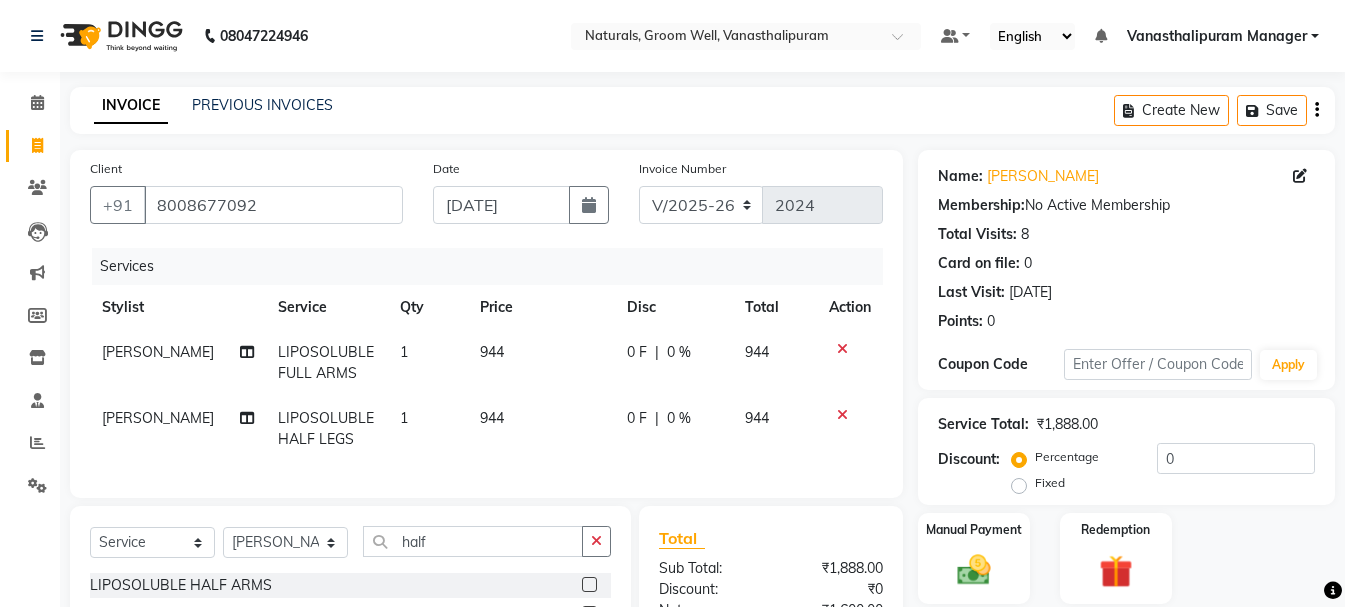 scroll, scrollTop: 239, scrollLeft: 0, axis: vertical 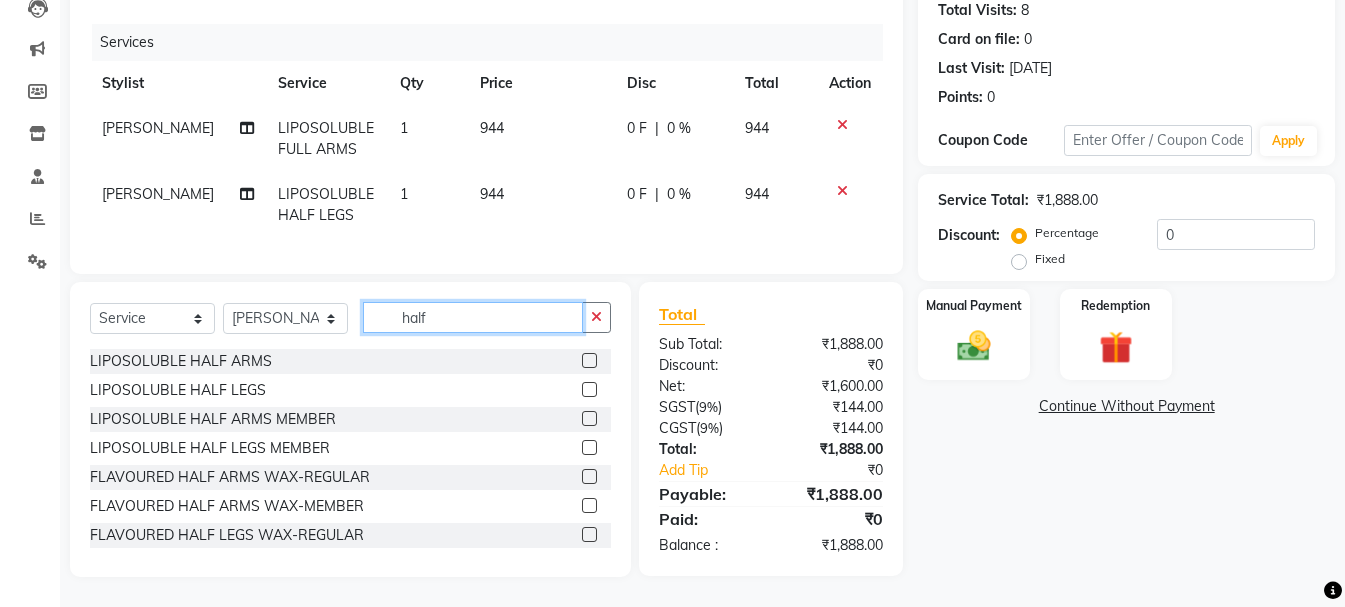 click on "half" 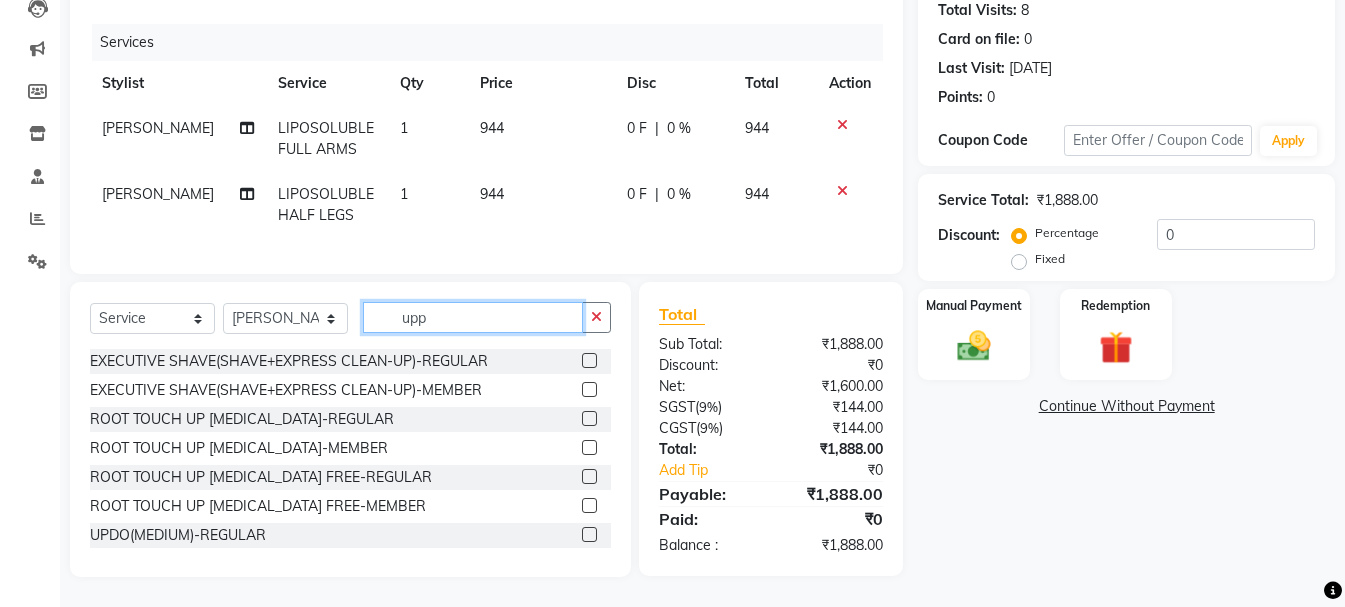 scroll, scrollTop: 238, scrollLeft: 0, axis: vertical 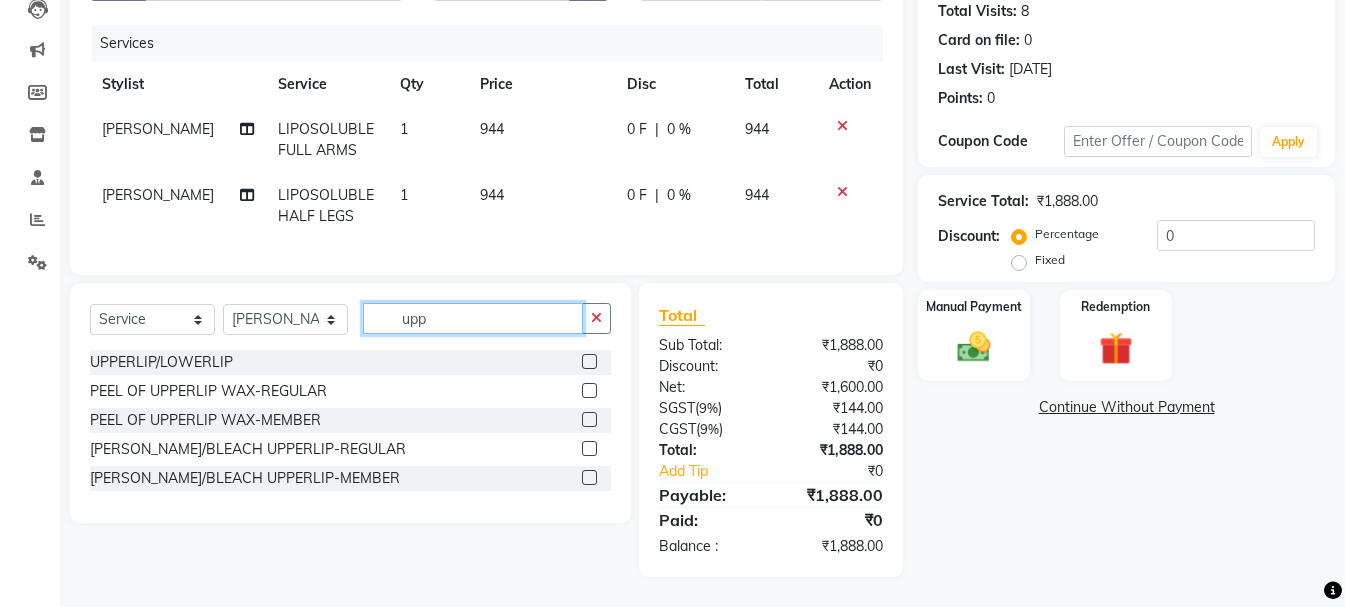 type on "upp" 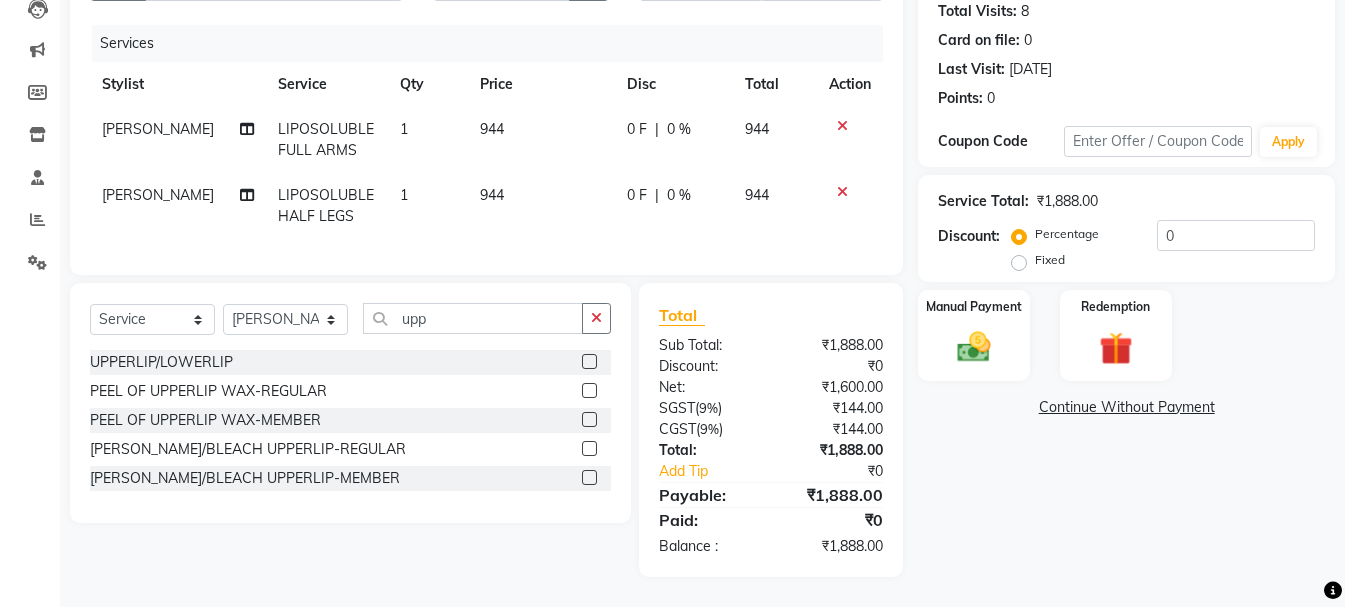 click 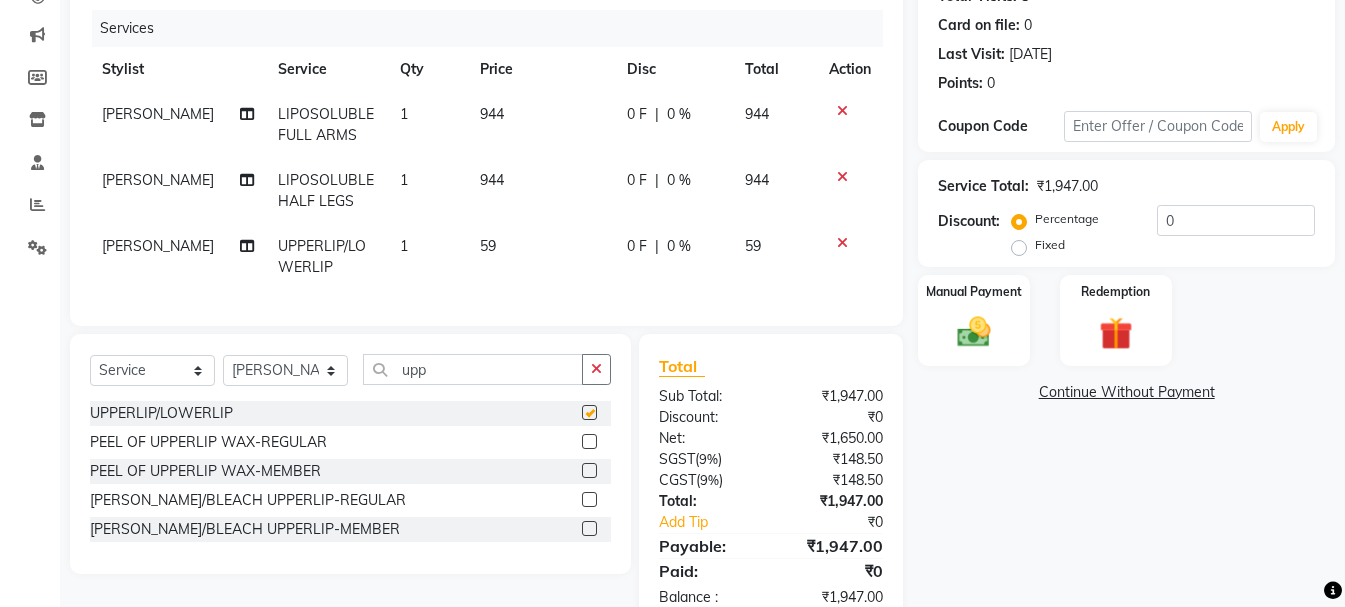 checkbox on "false" 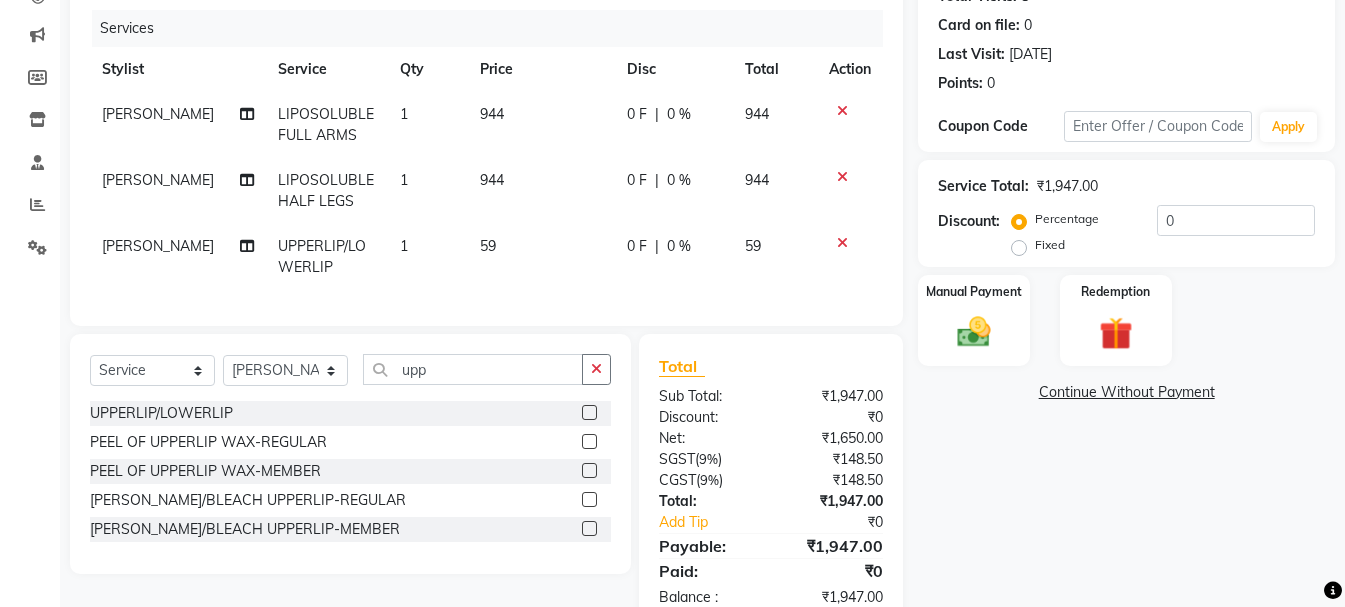 click on "59" 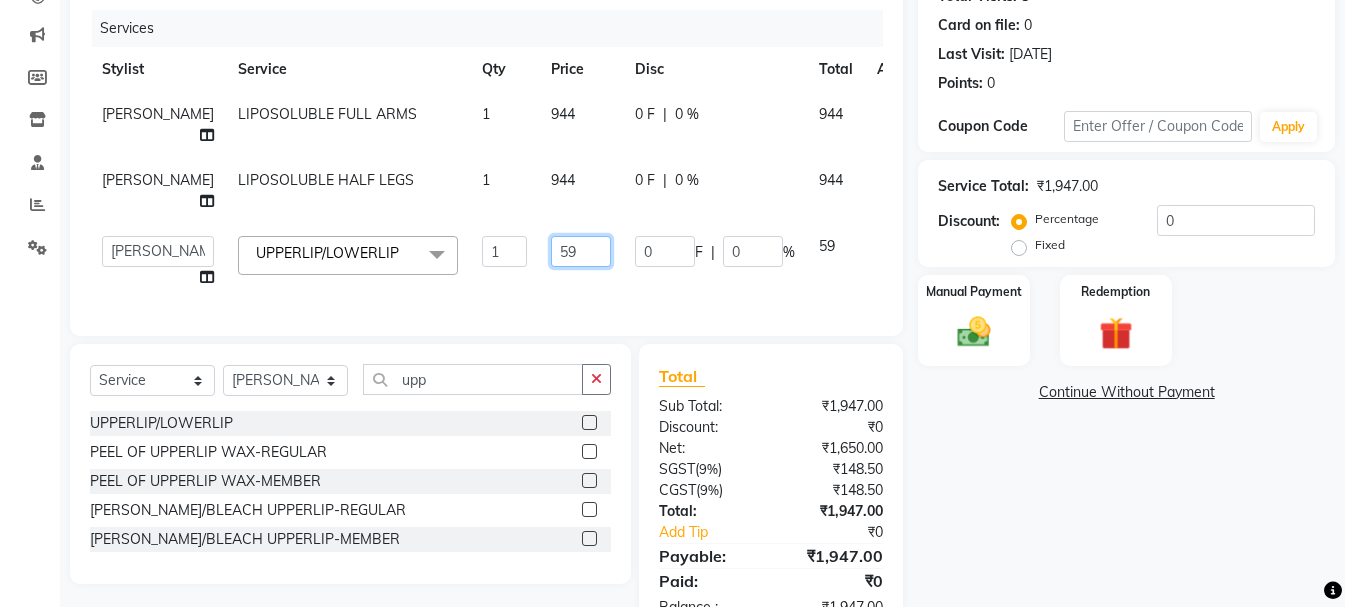 click on "59" 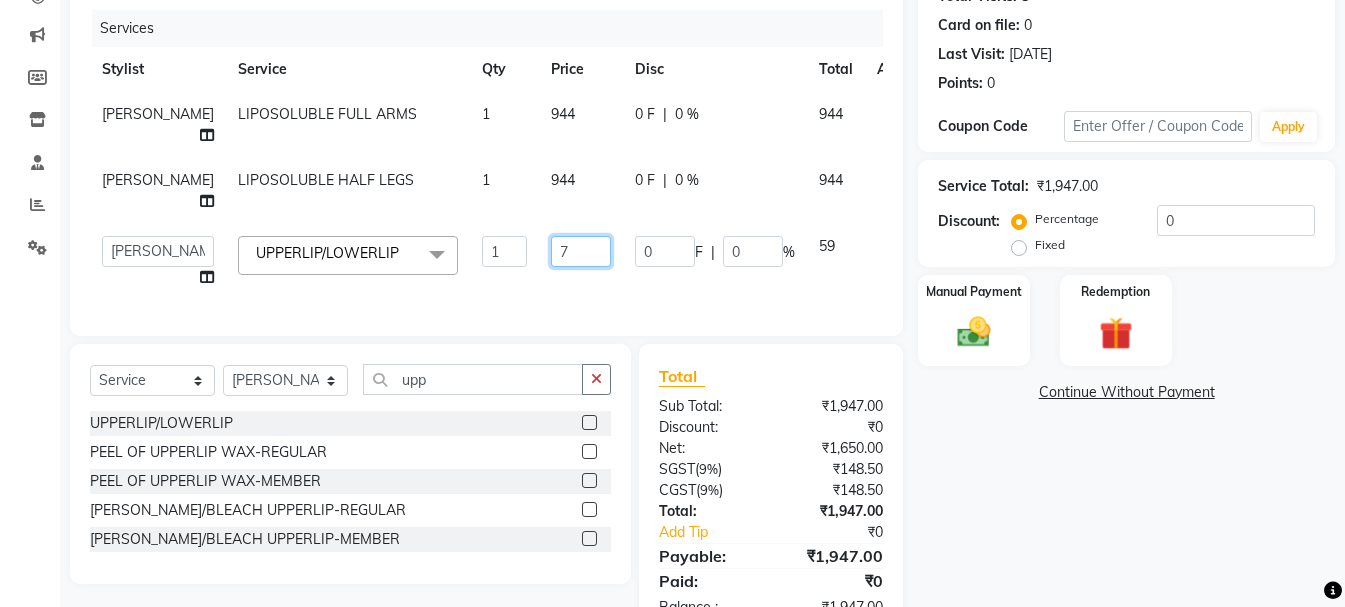 type on "70" 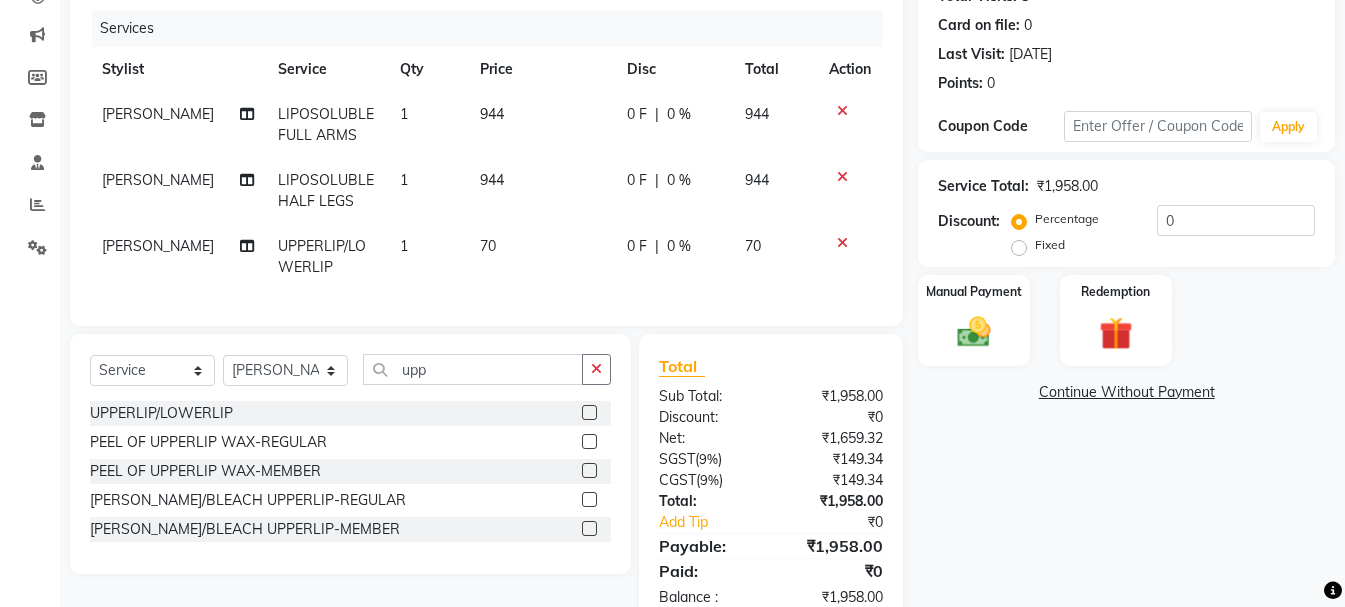 click on "Name: [PERSON_NAME]  Membership:  No Active Membership  Total Visits:  8 Card on file:  0 Last Visit:   [DATE] Points:   0  Coupon Code Apply Service Total:  ₹1,958.00  Discount:  Percentage   Fixed  0 Manual Payment Redemption  Continue Without Payment" 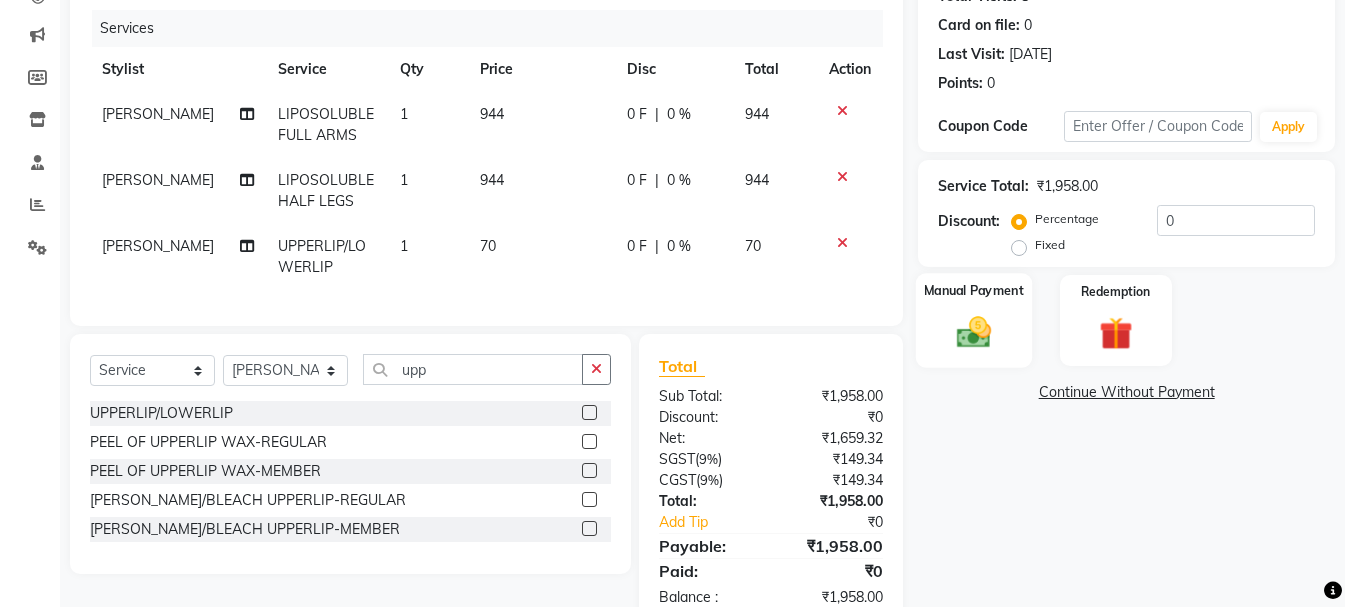 click 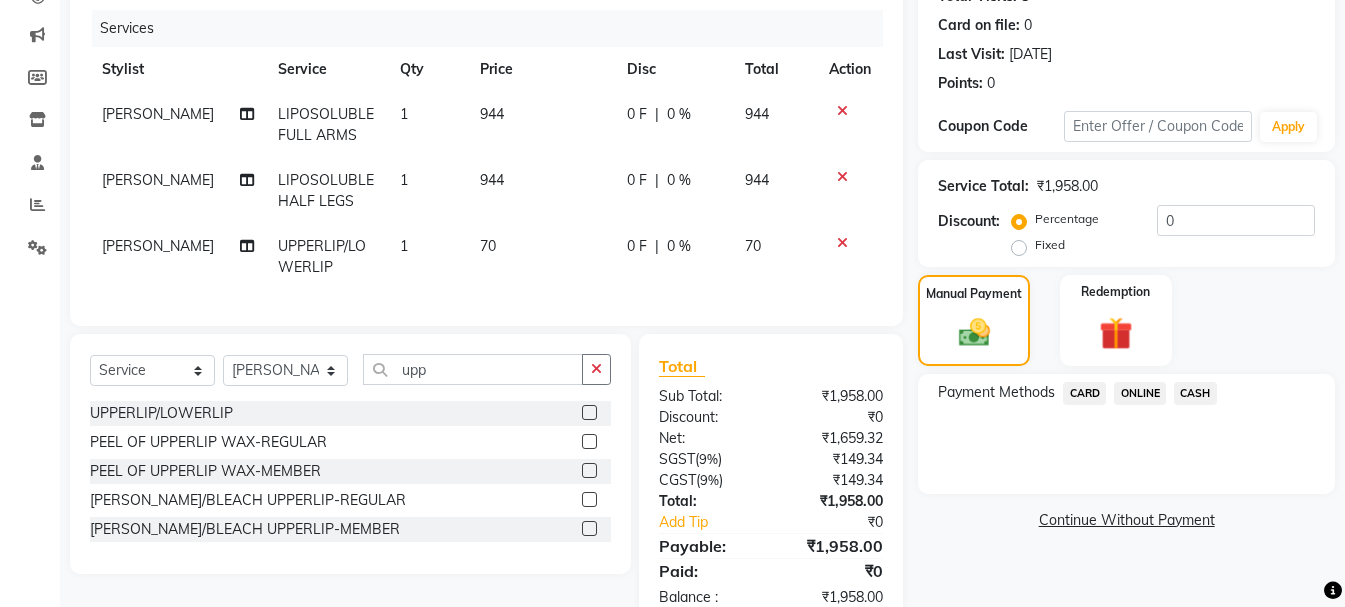 click on "ONLINE" 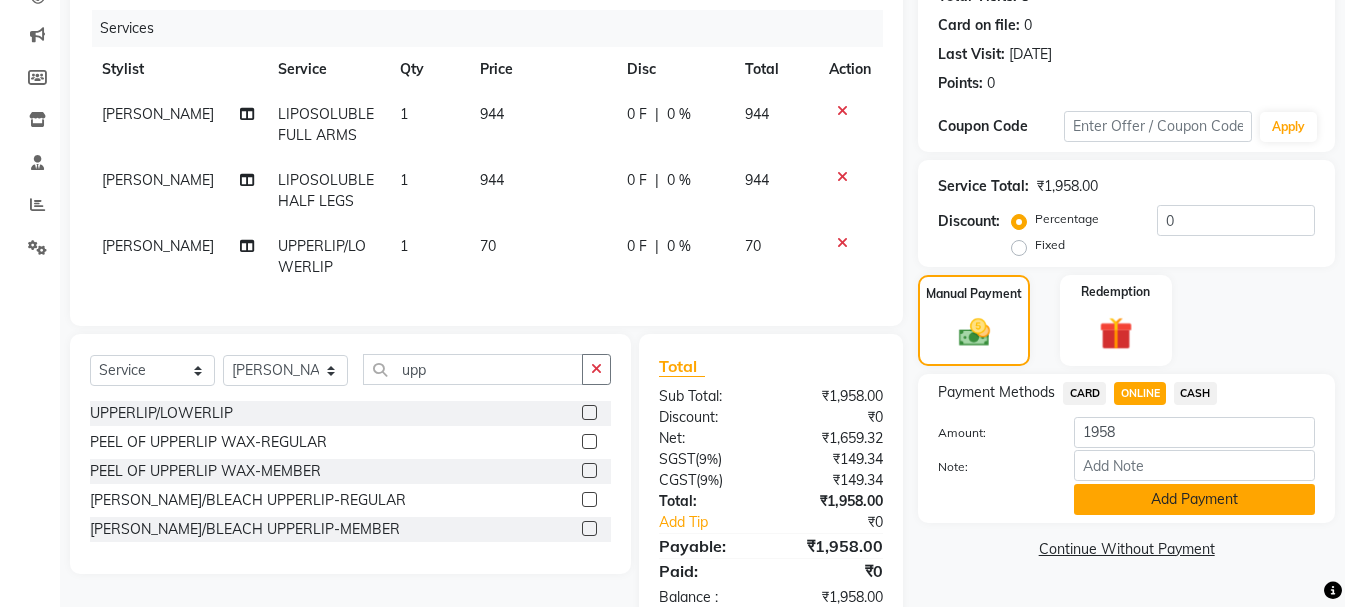 click on "Add Payment" 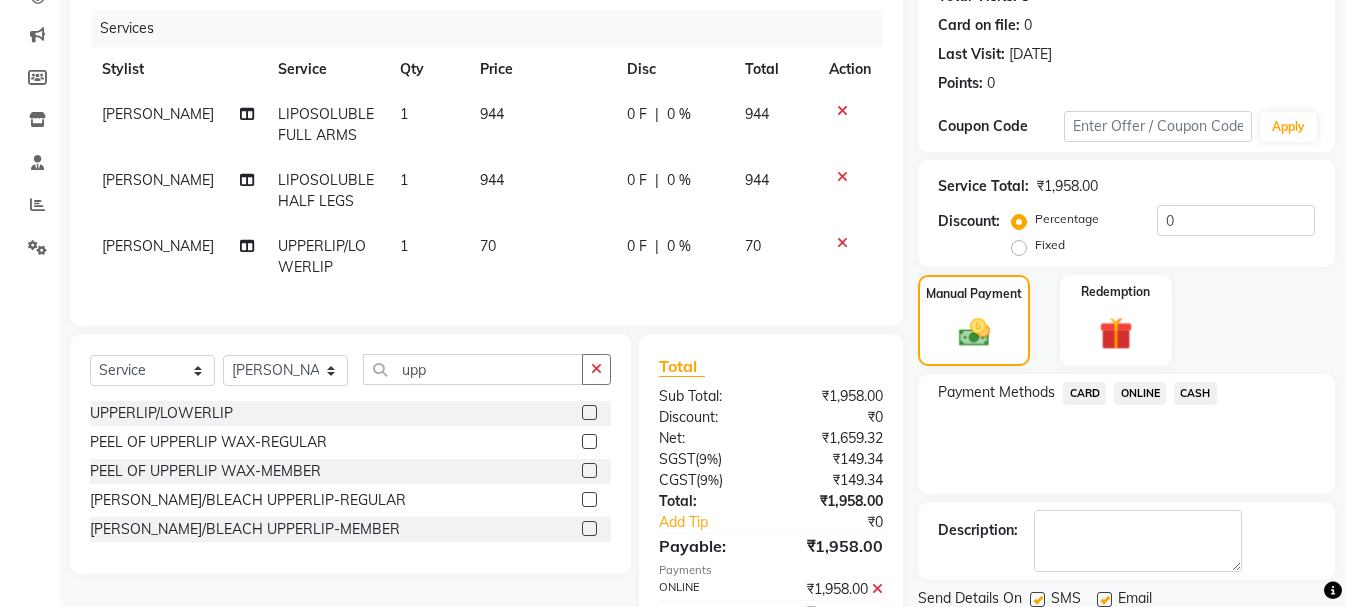 scroll, scrollTop: 338, scrollLeft: 0, axis: vertical 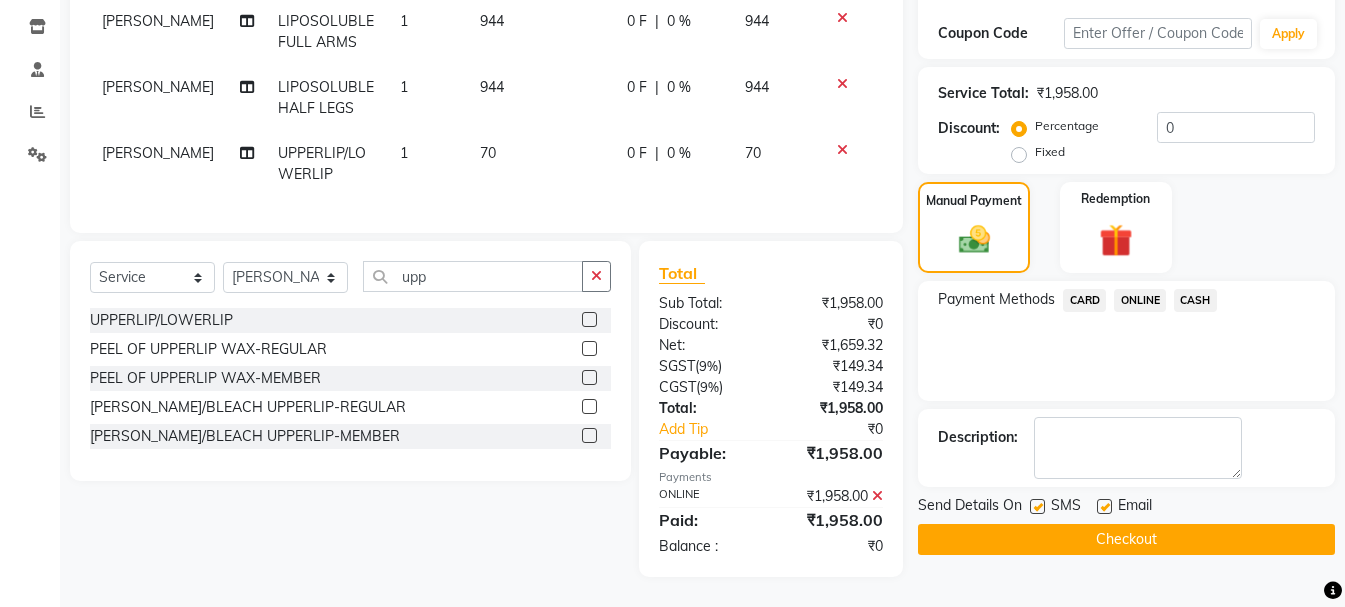click on "Checkout" 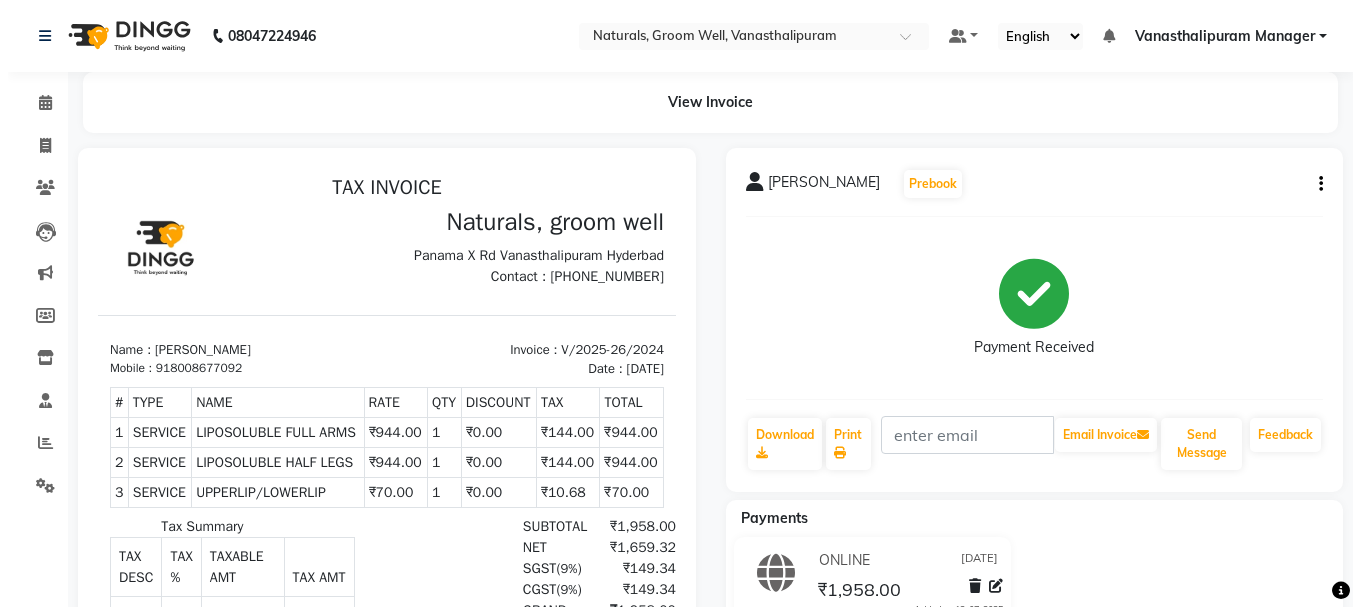 scroll, scrollTop: 0, scrollLeft: 0, axis: both 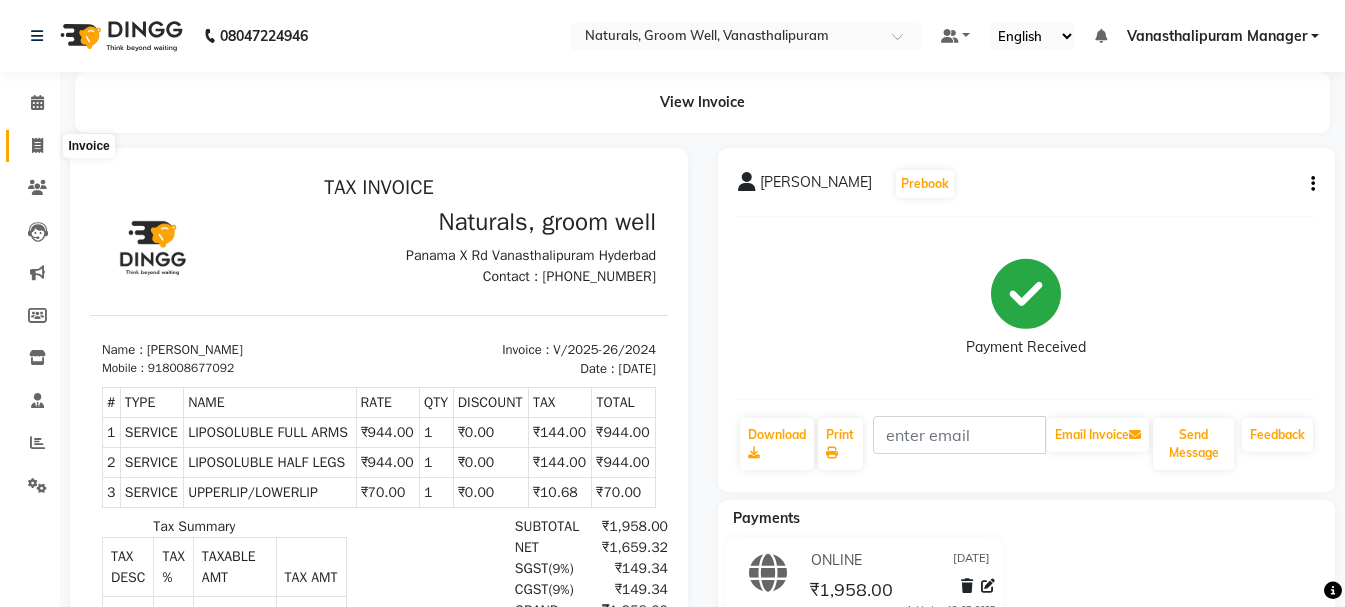click 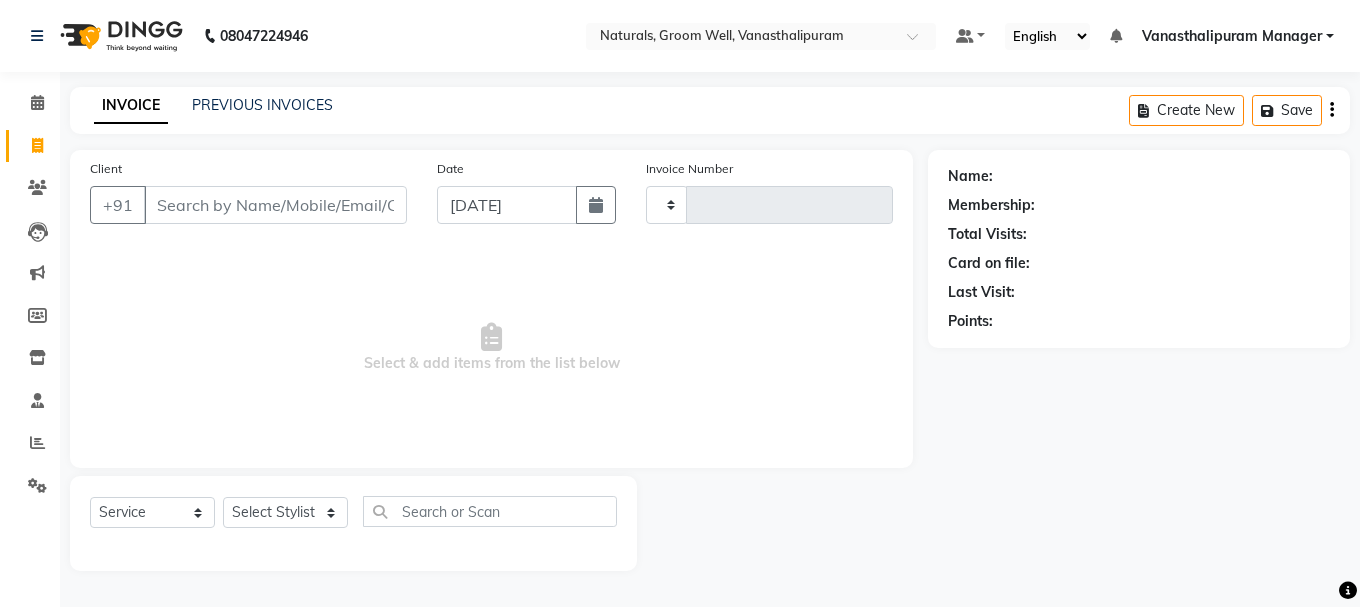 type on "2025" 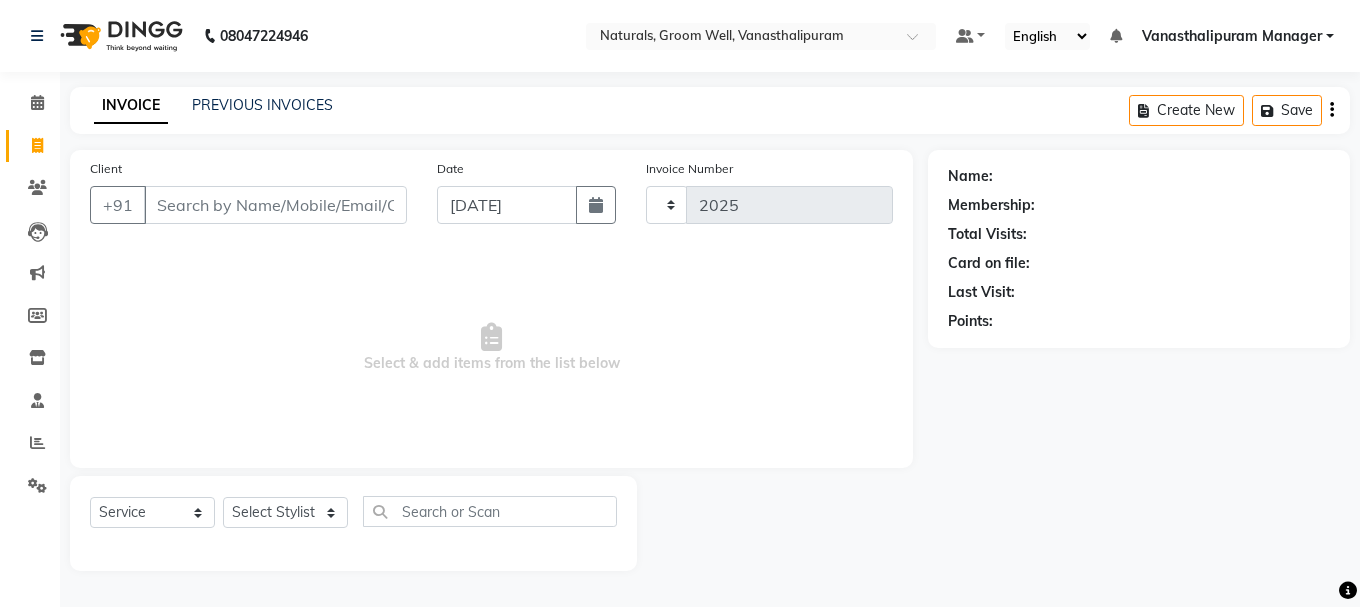 select on "5859" 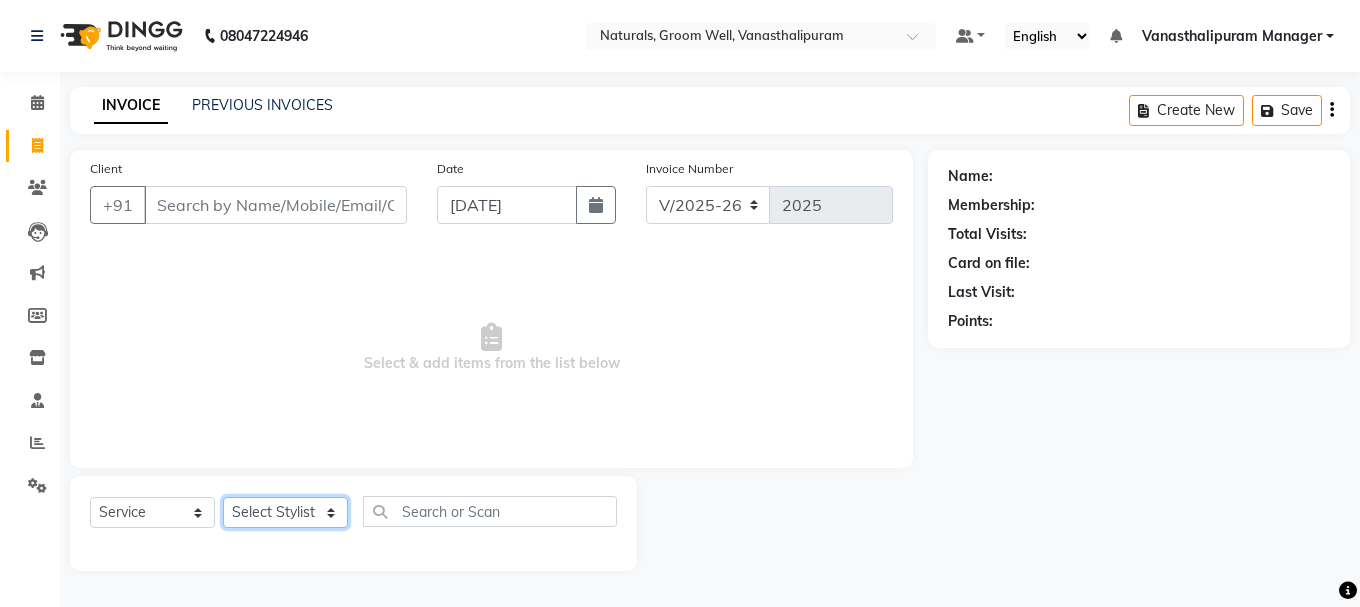 click on "Select Stylist [PERSON_NAME] kiran [PERSON_NAME] [PERSON_NAME] [PERSON_NAME] [PERSON_NAME] sandhya Vanasthalipuram Manager vinay" 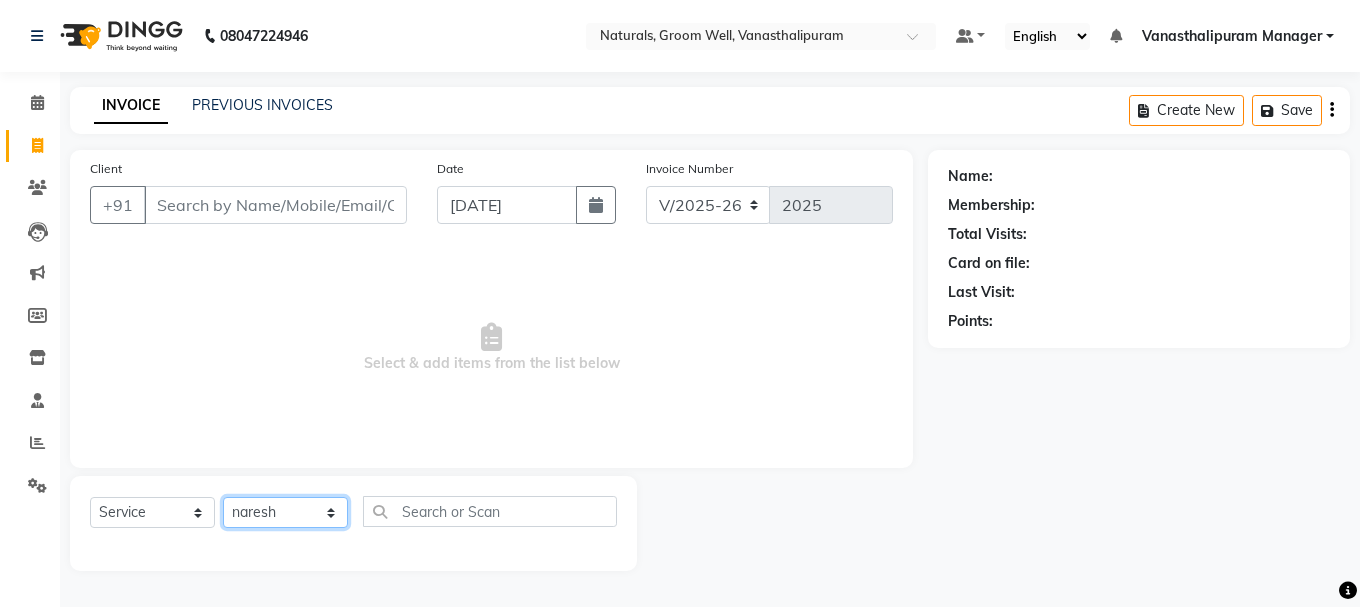 click on "Select Stylist [PERSON_NAME] kiran [PERSON_NAME] [PERSON_NAME] [PERSON_NAME] [PERSON_NAME] sandhya Vanasthalipuram Manager vinay" 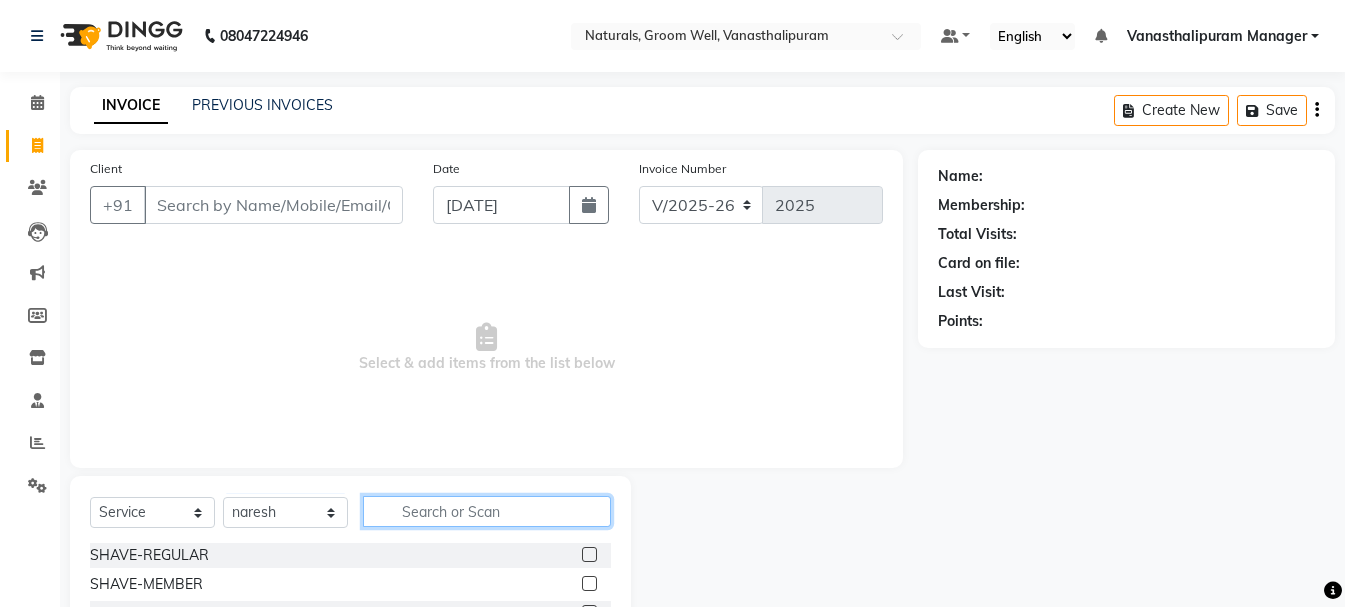 click 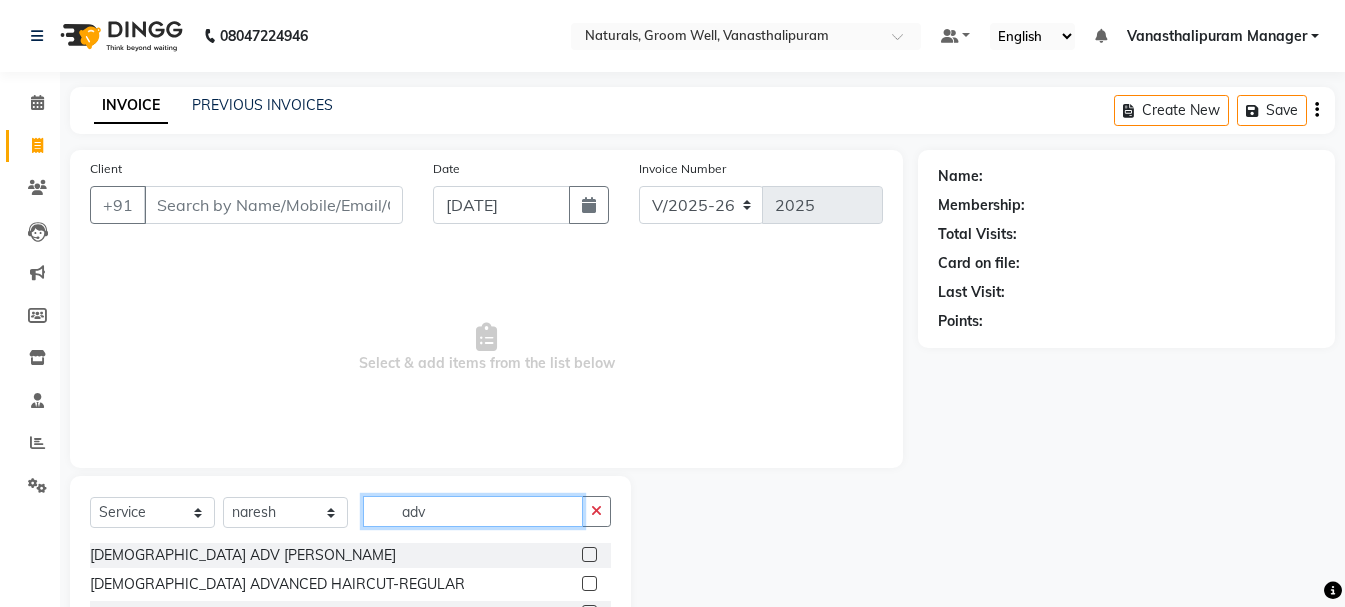 type on "adv" 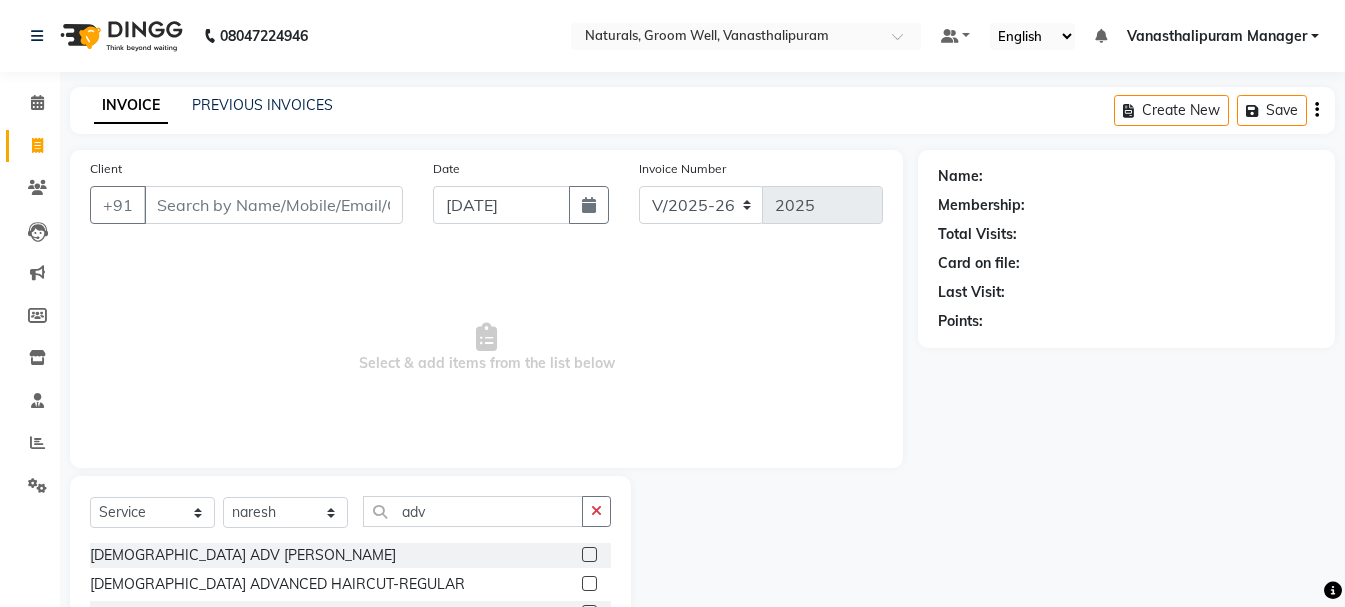 click on "[DEMOGRAPHIC_DATA] ADVANCED HAIRCUT-REGULAR" 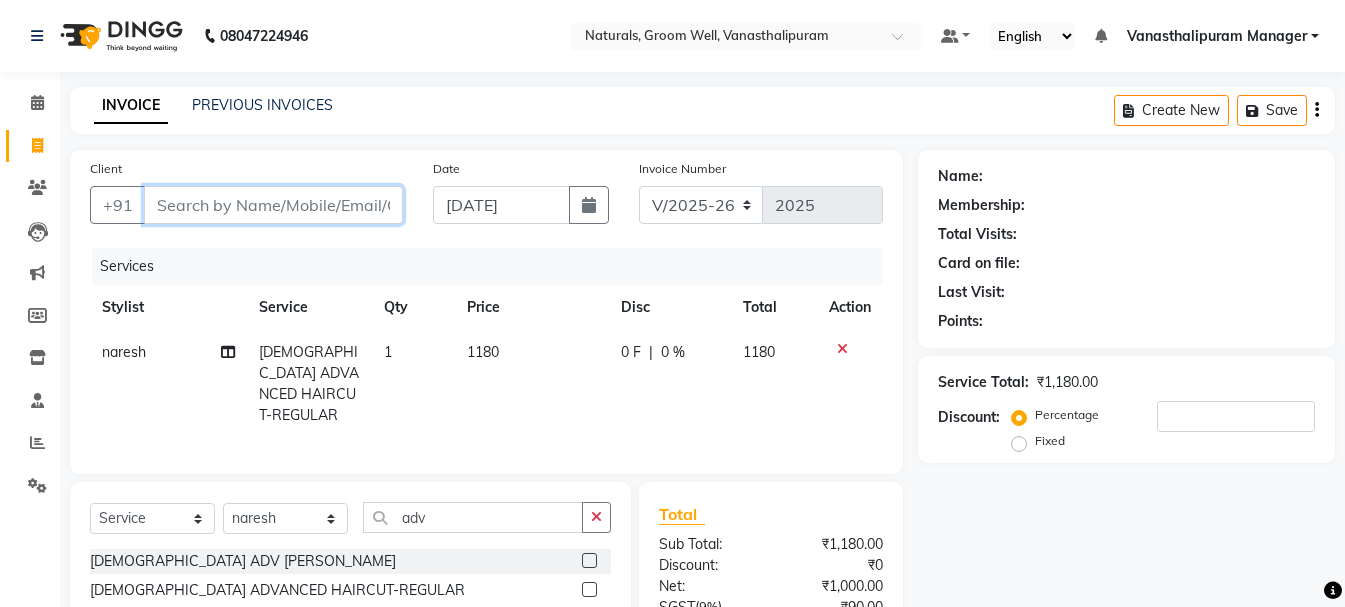 checkbox on "false" 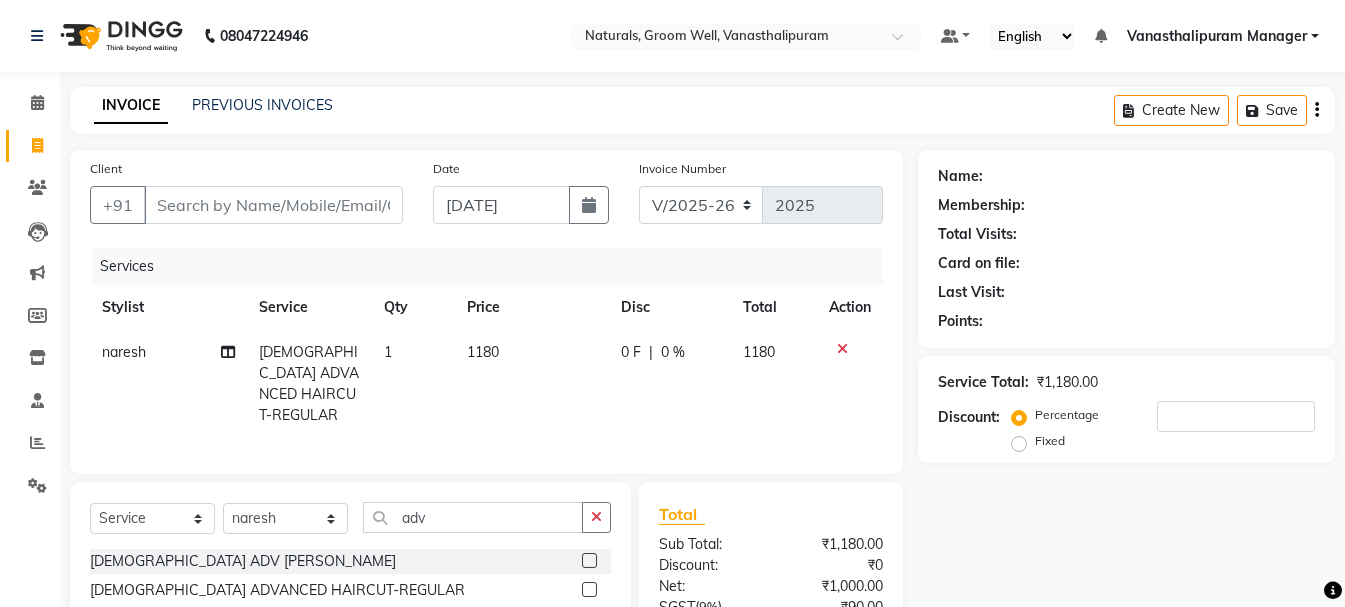 click on "1180" 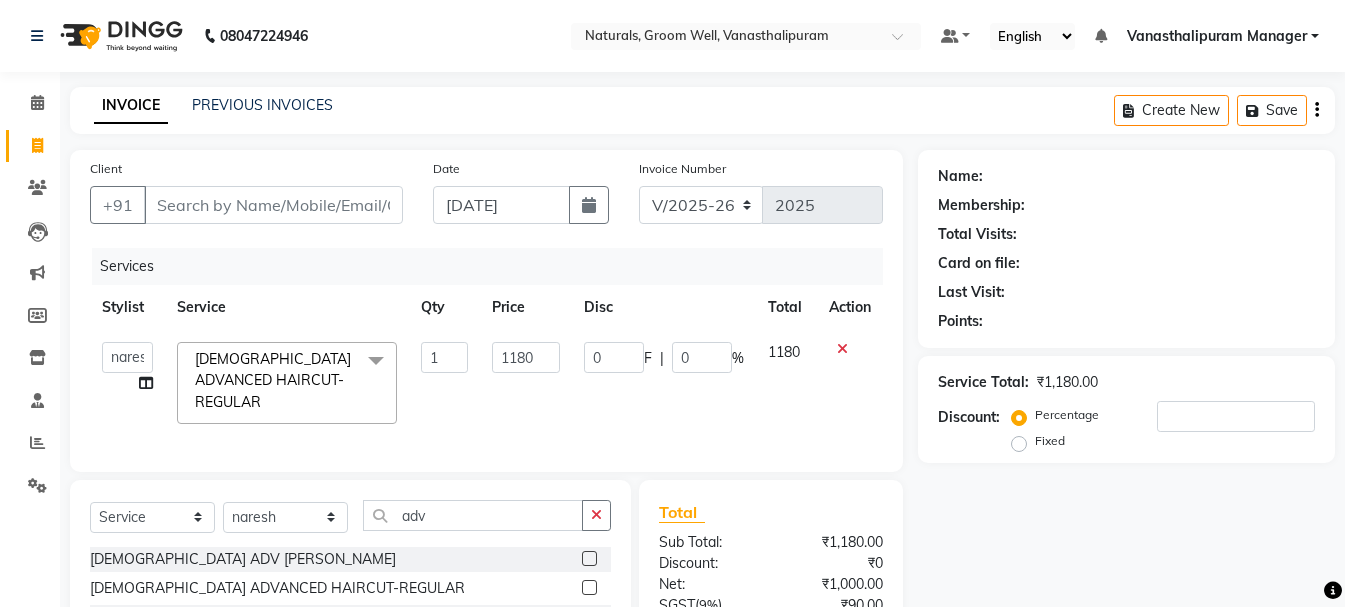 drag, startPoint x: 514, startPoint y: 337, endPoint x: 522, endPoint y: 346, distance: 12.0415945 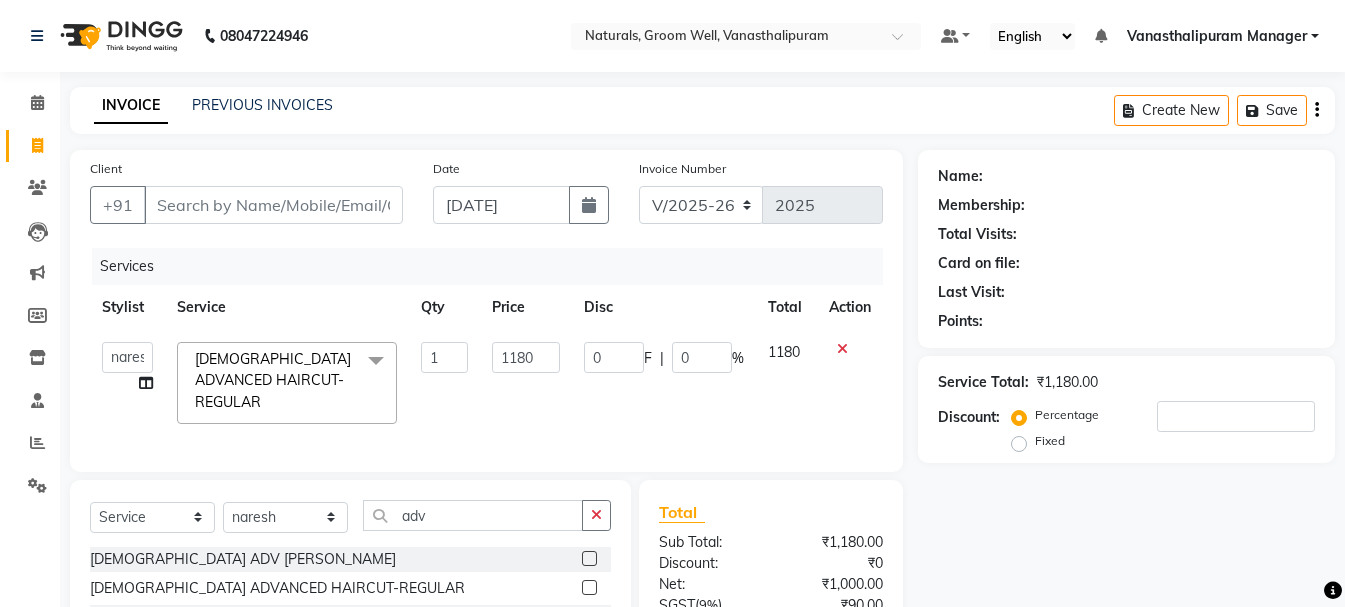 click on "1180" 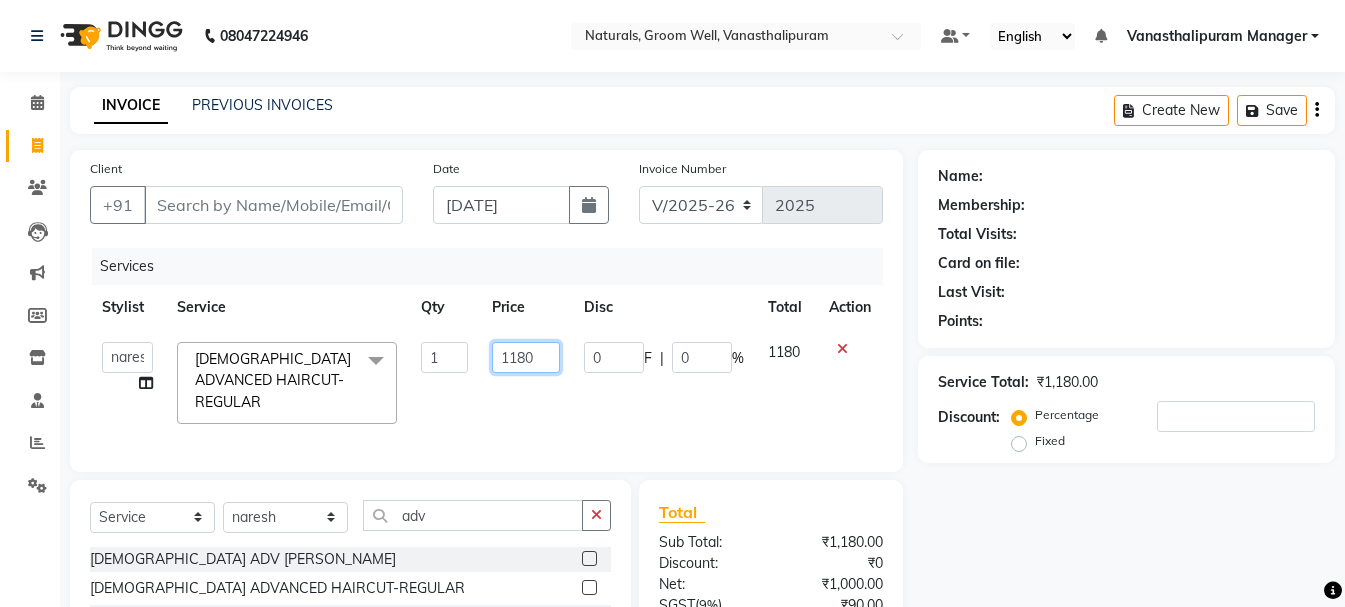 click on "1180" 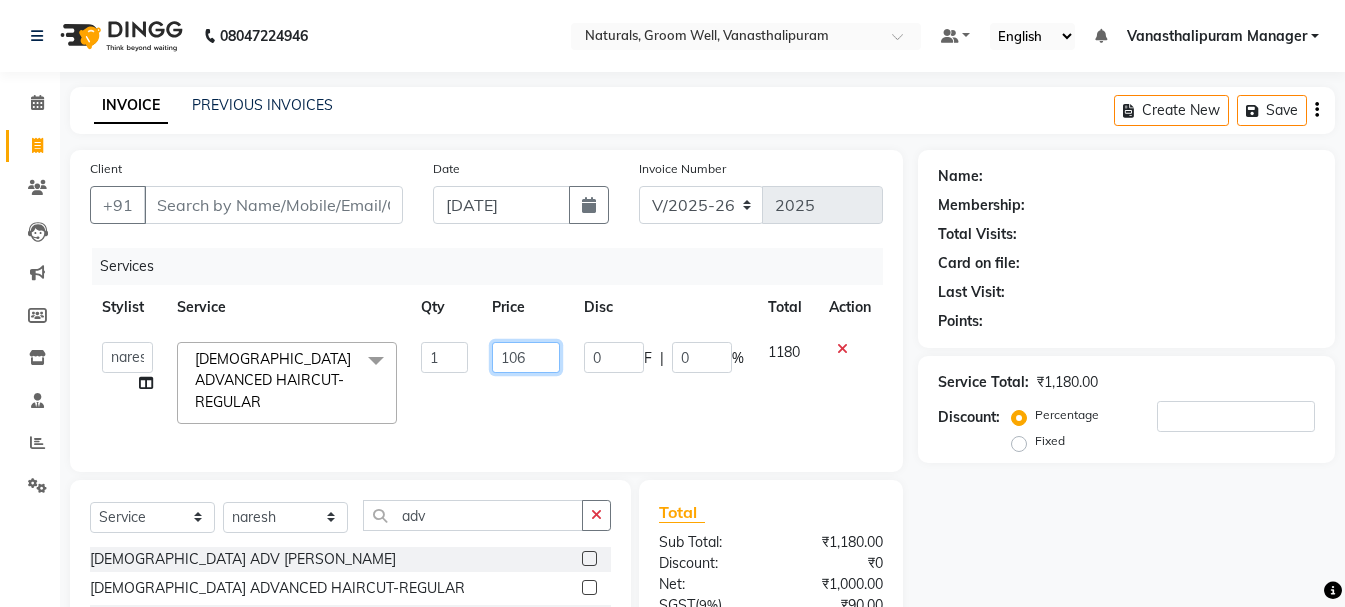 type on "1062" 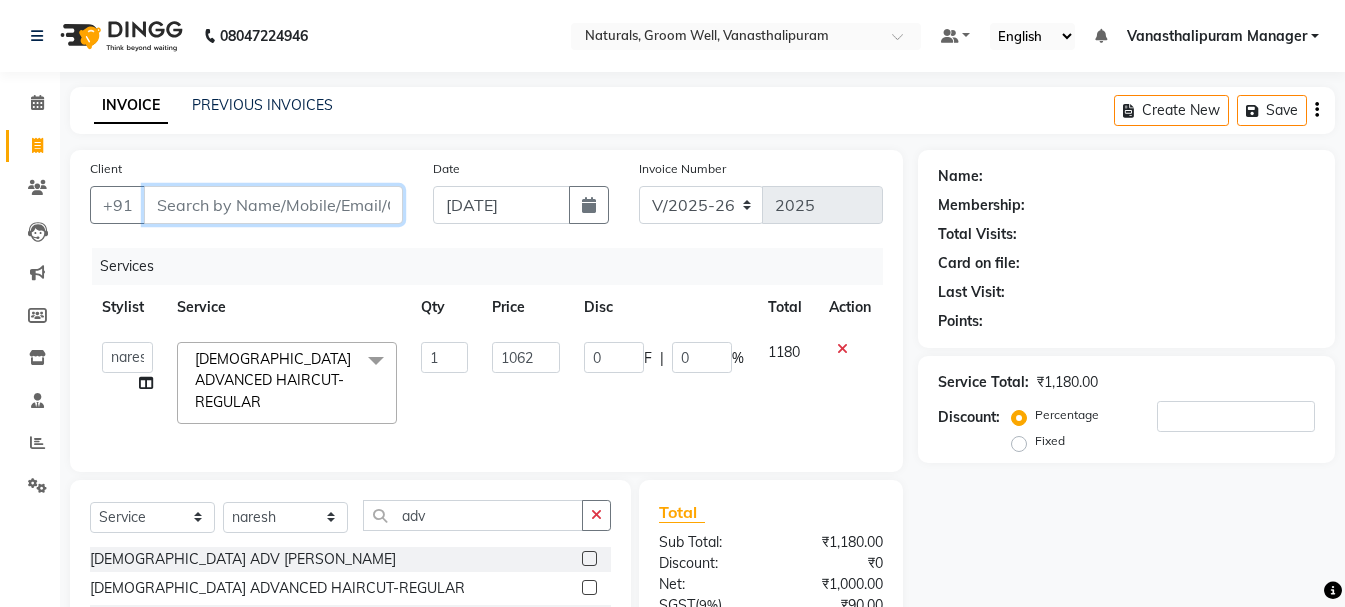 click on "Client" at bounding box center (273, 205) 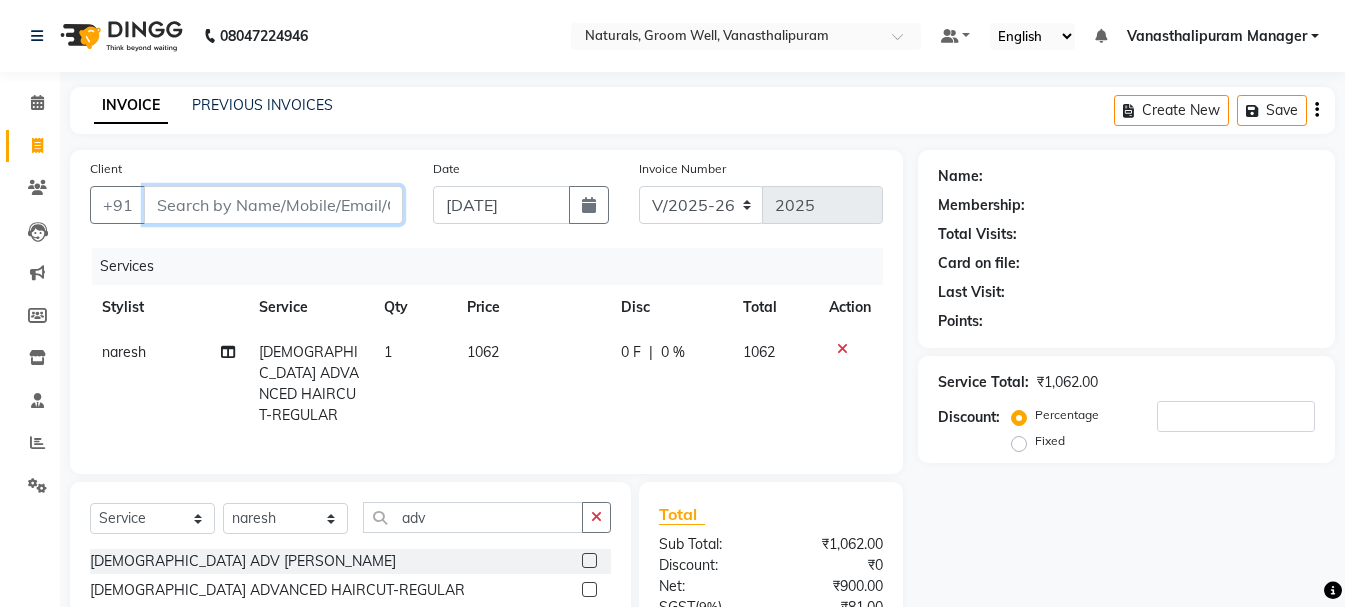 type on "9" 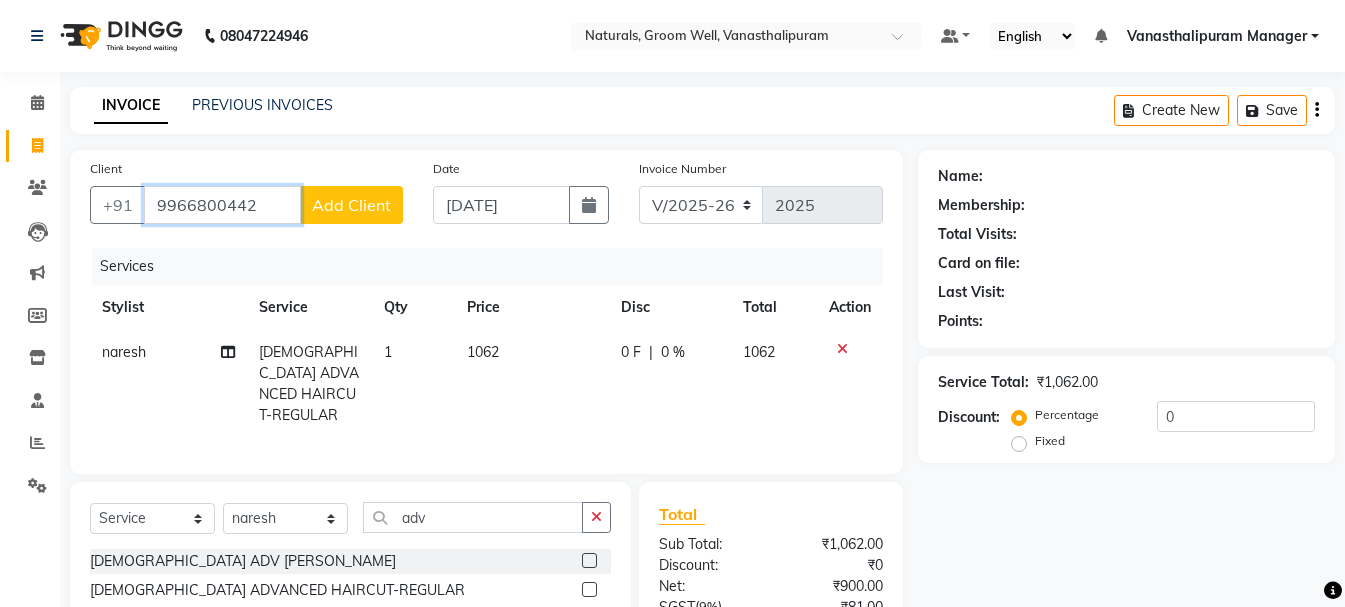 click on "9966800442" at bounding box center [222, 205] 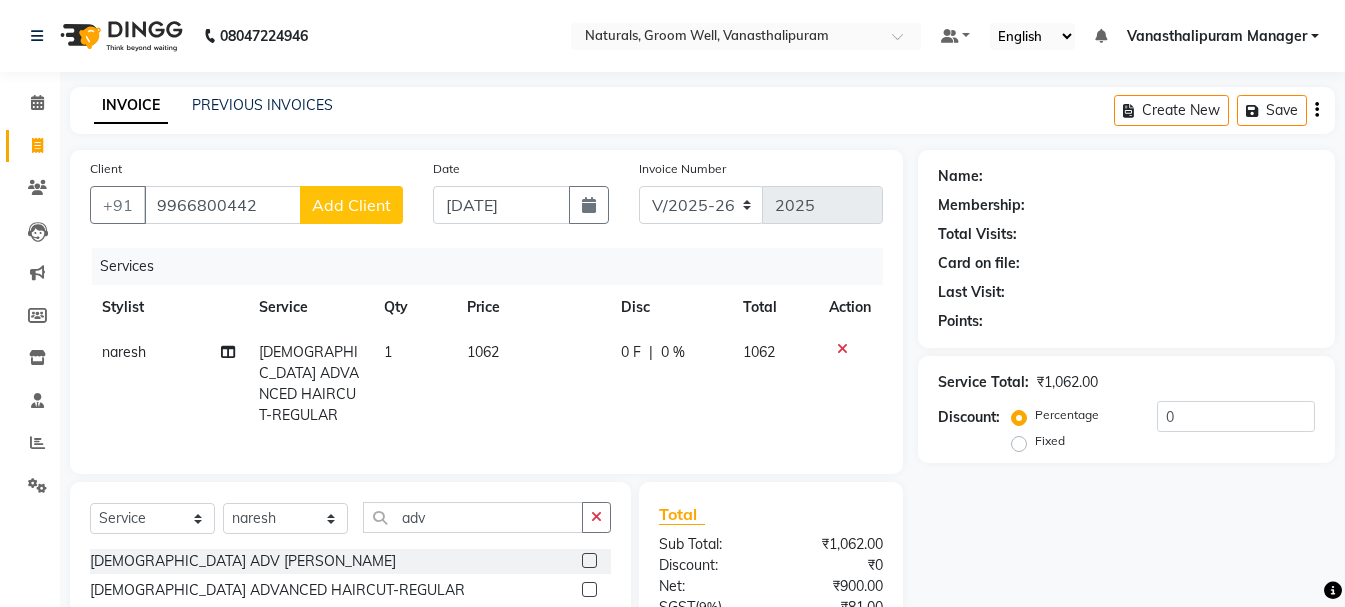 click on "1062" 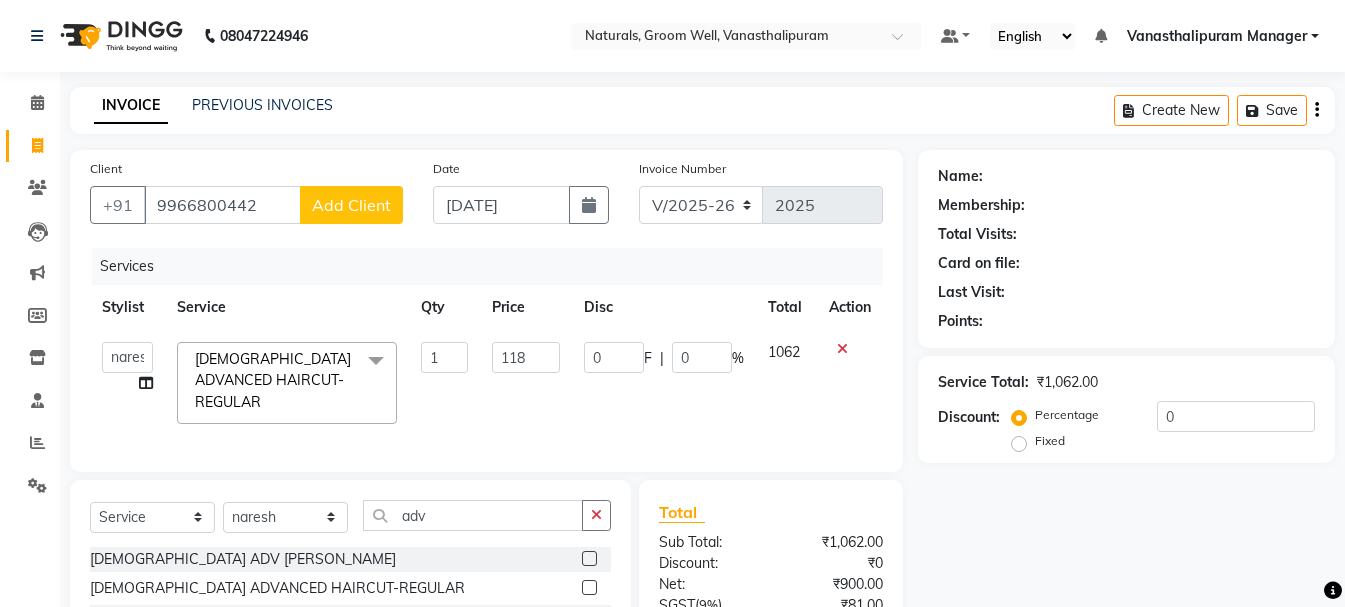 type on "1180" 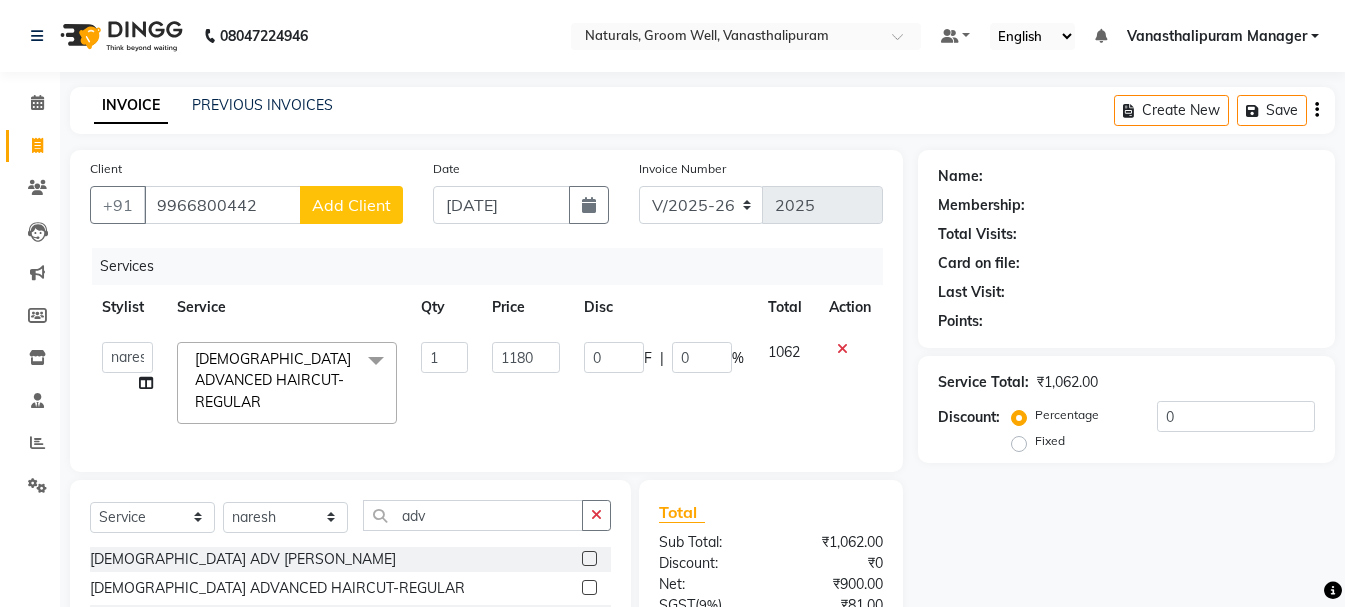 click on "INVOICE PREVIOUS INVOICES Create New   Save" 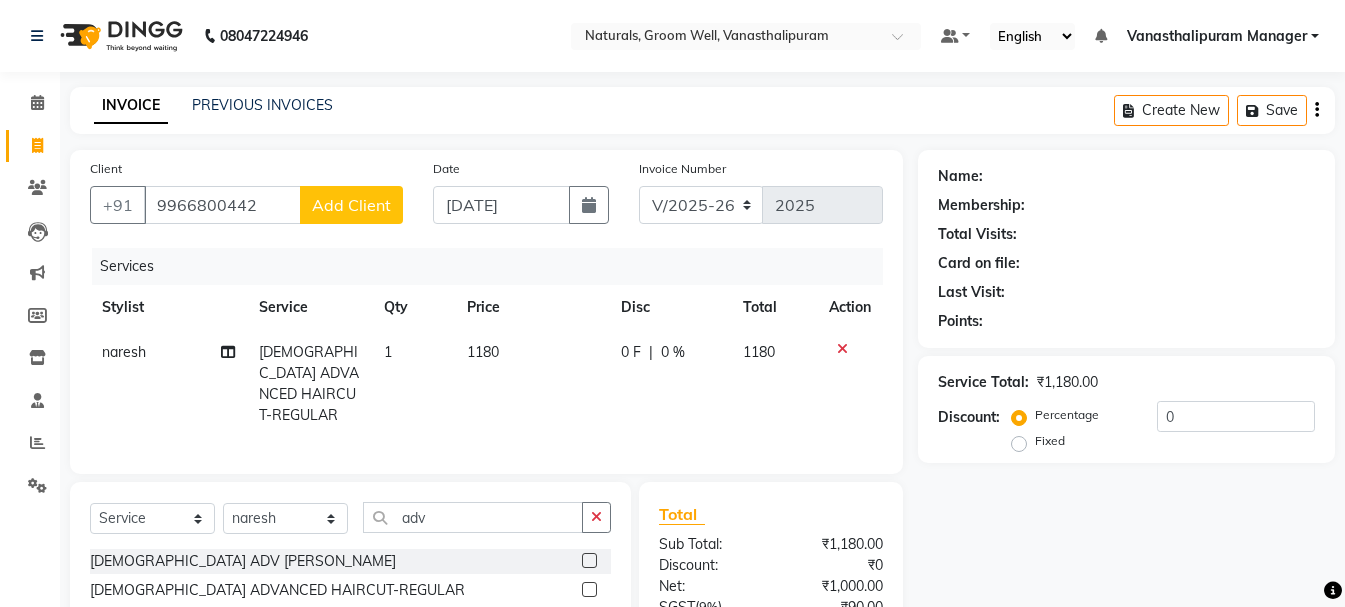click on "Add Client" 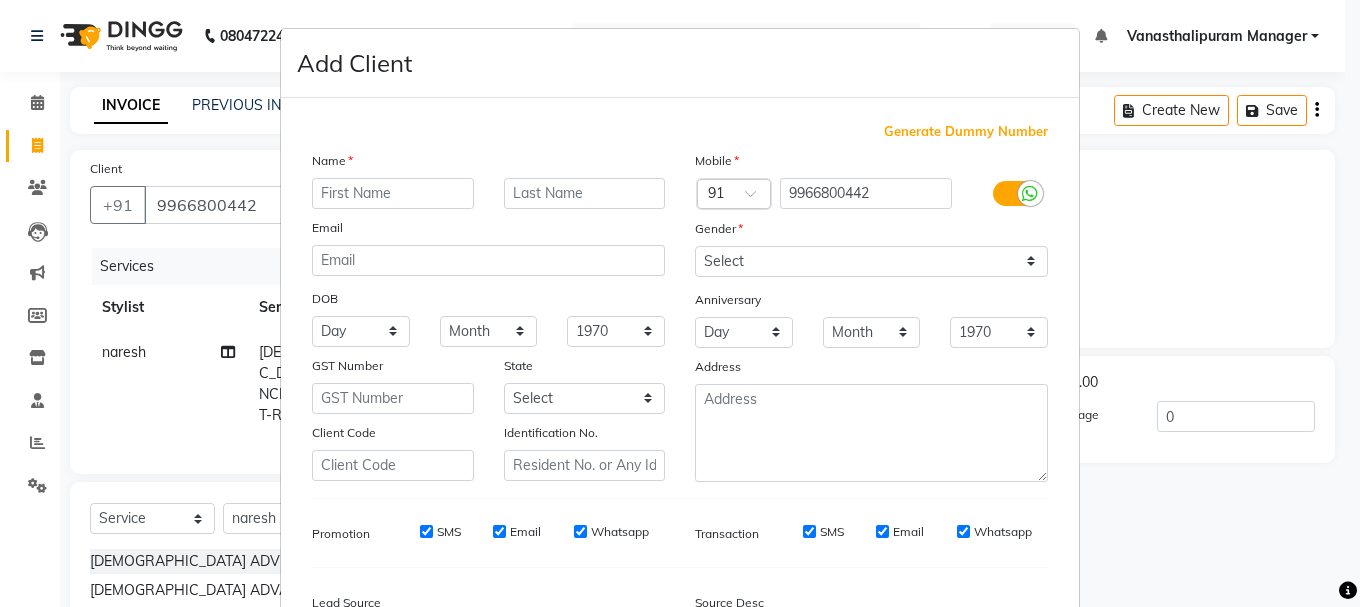 click at bounding box center (393, 193) 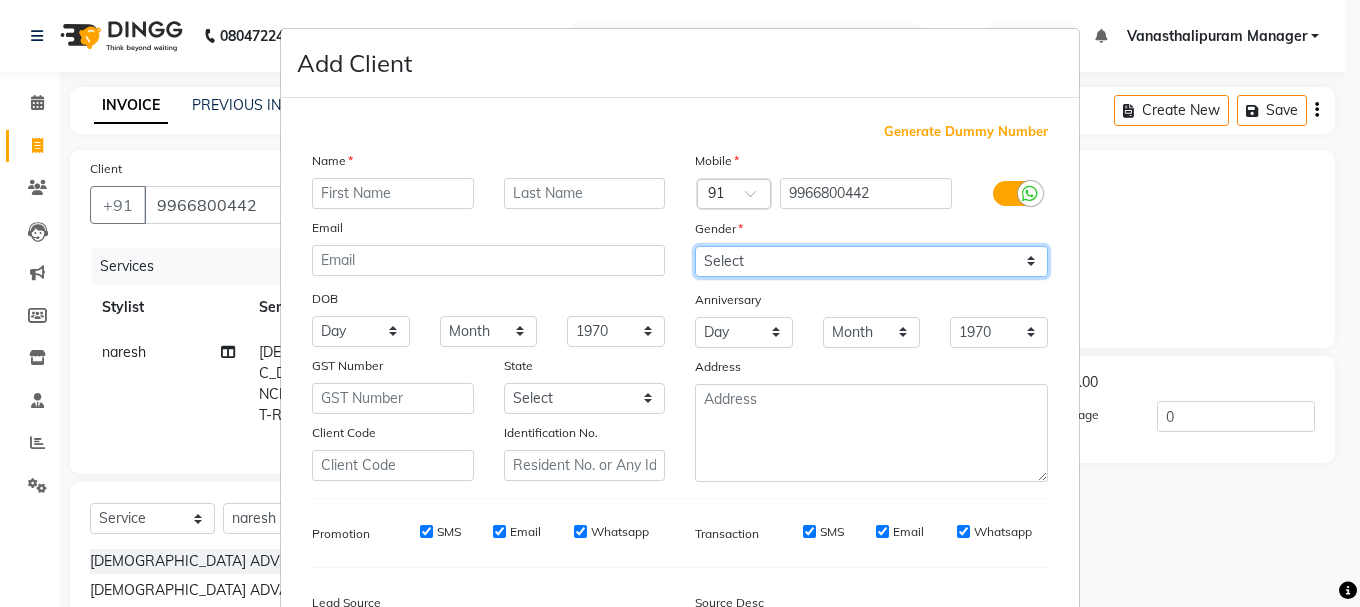 drag, startPoint x: 712, startPoint y: 252, endPoint x: 718, endPoint y: 276, distance: 24.738634 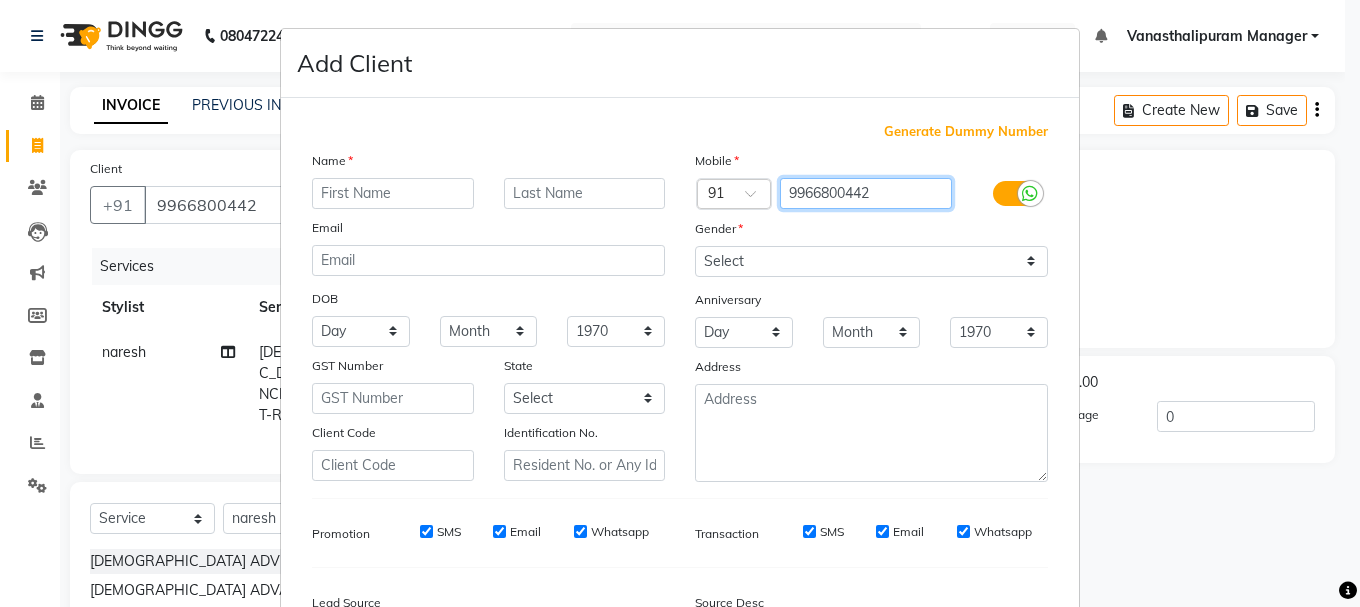 click on "9966800442" at bounding box center [866, 193] 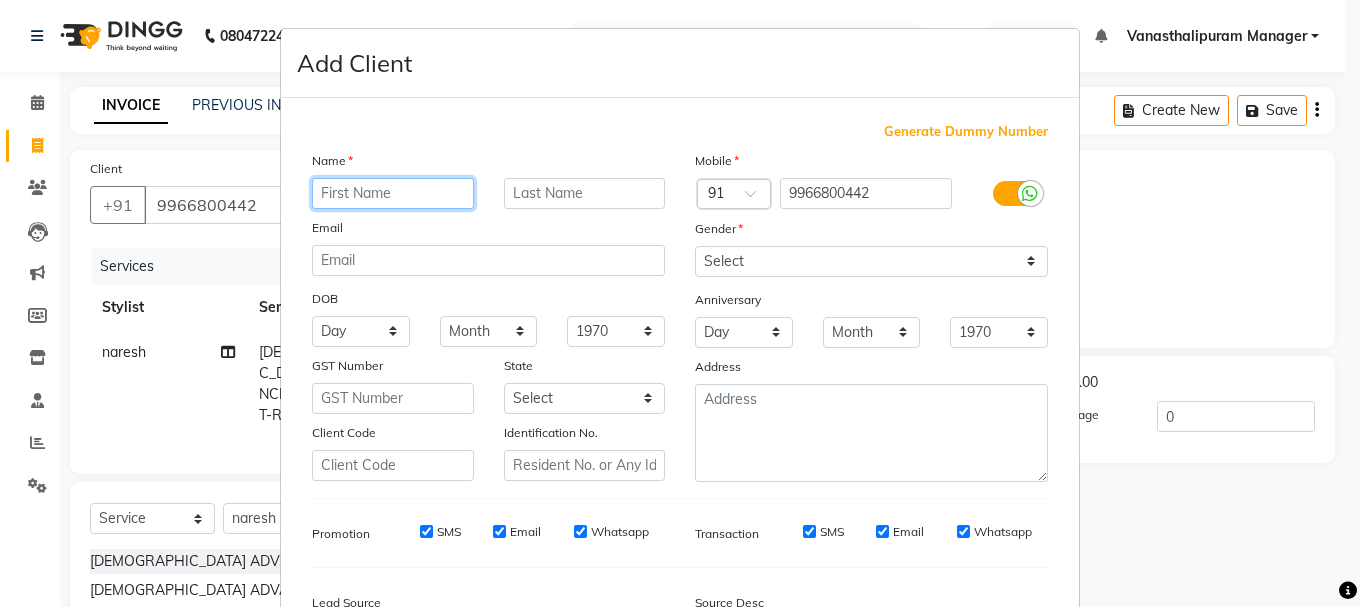click at bounding box center (393, 193) 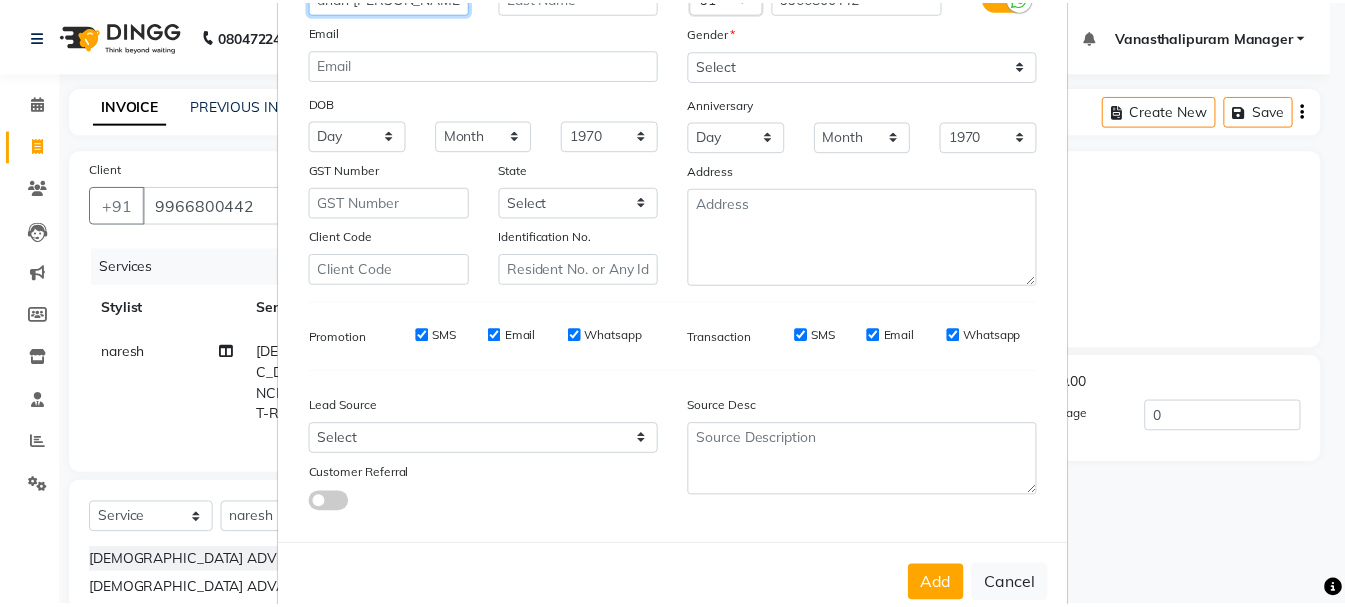 scroll, scrollTop: 200, scrollLeft: 0, axis: vertical 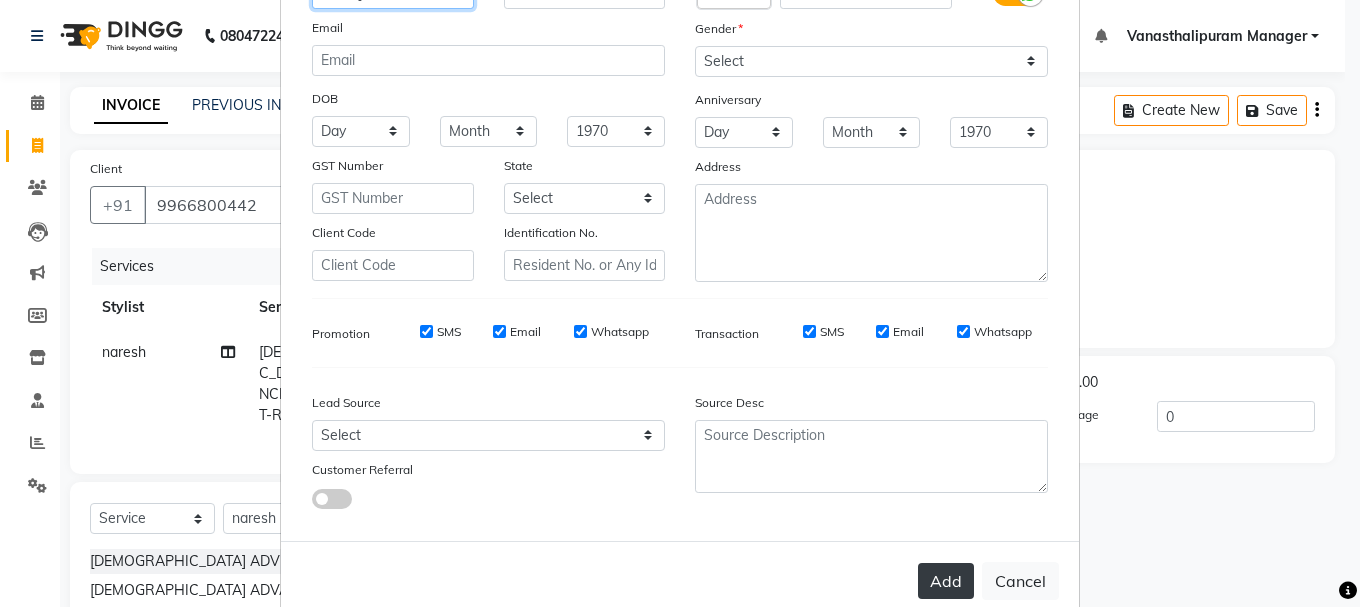 type on "dhan [PERSON_NAME]" 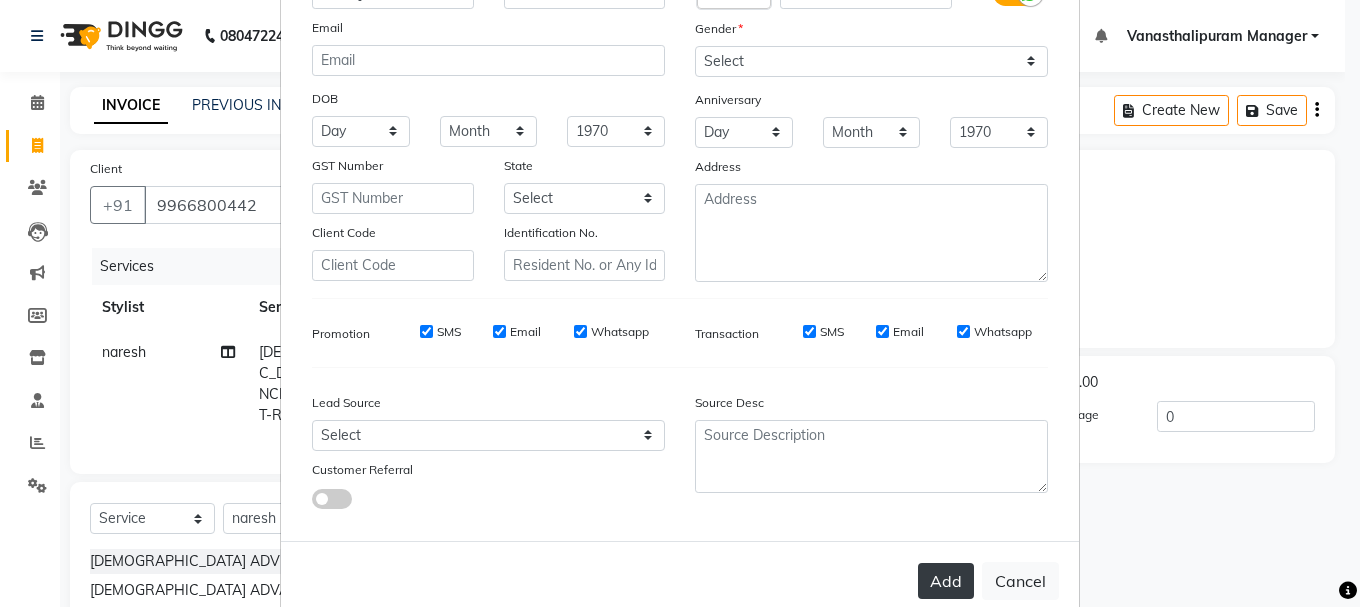 click on "Add" at bounding box center [946, 581] 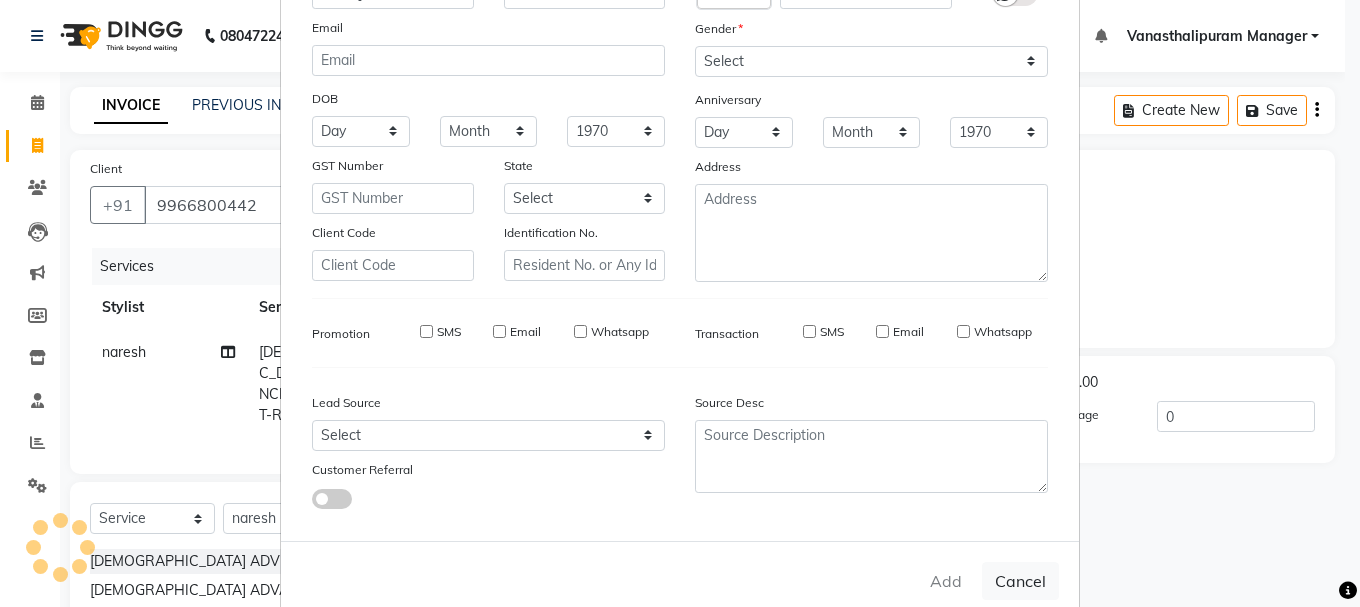 type 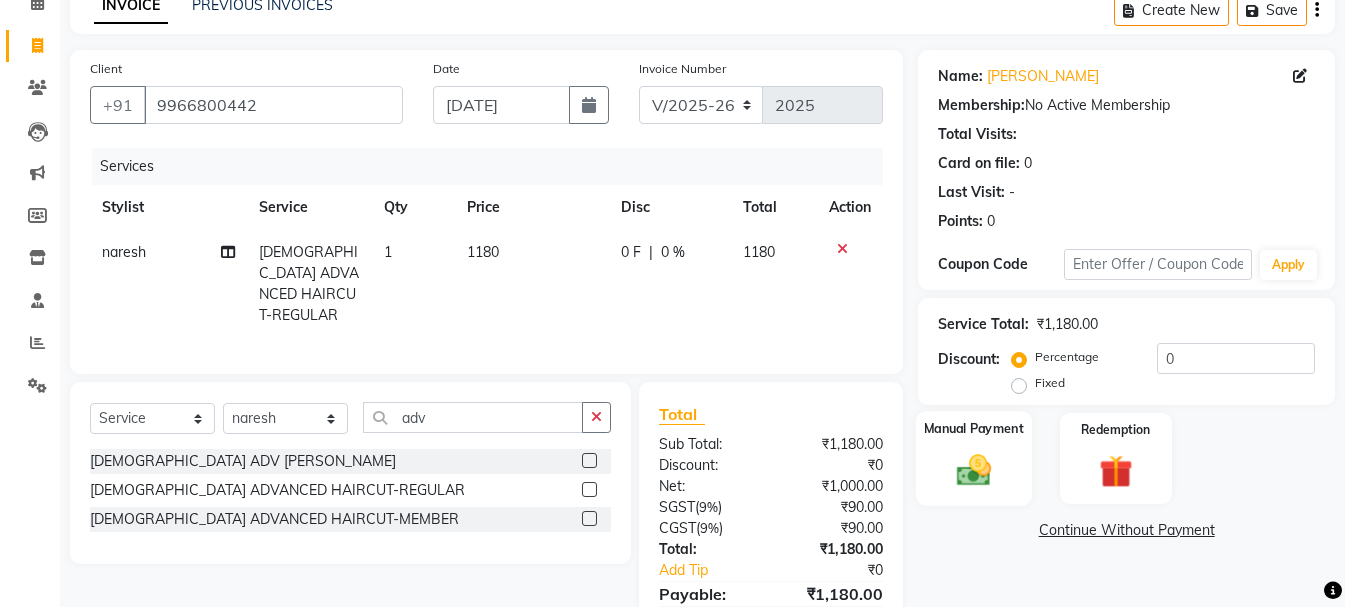 scroll, scrollTop: 193, scrollLeft: 0, axis: vertical 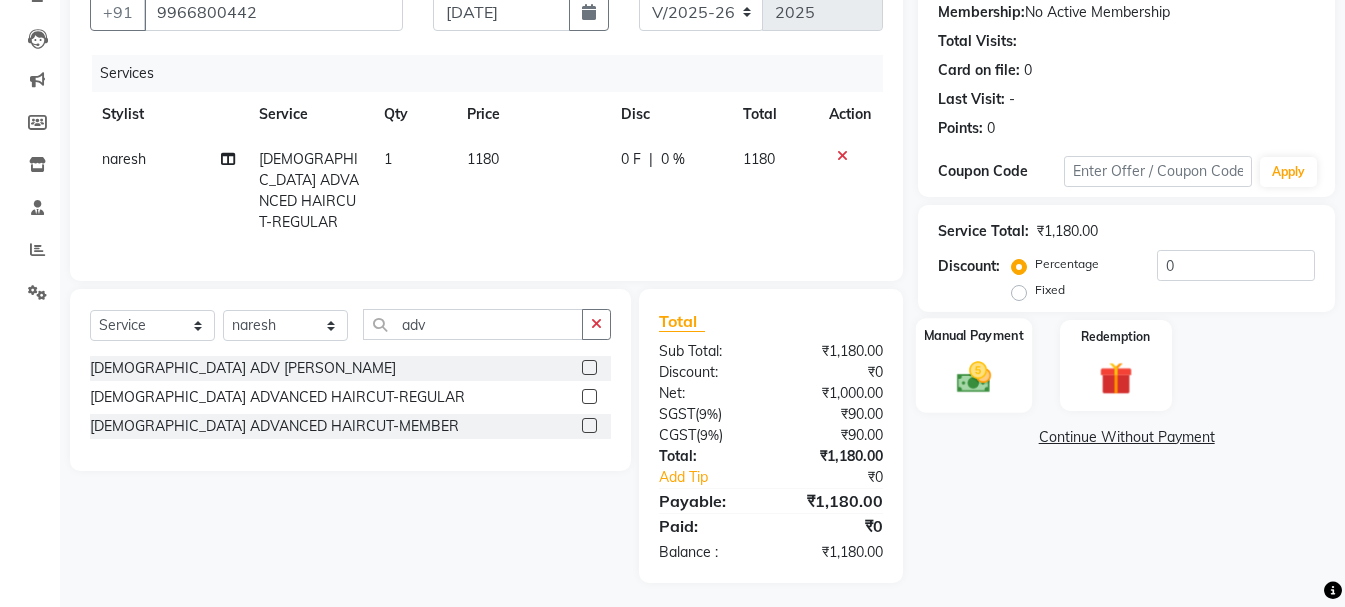click on "Manual Payment" 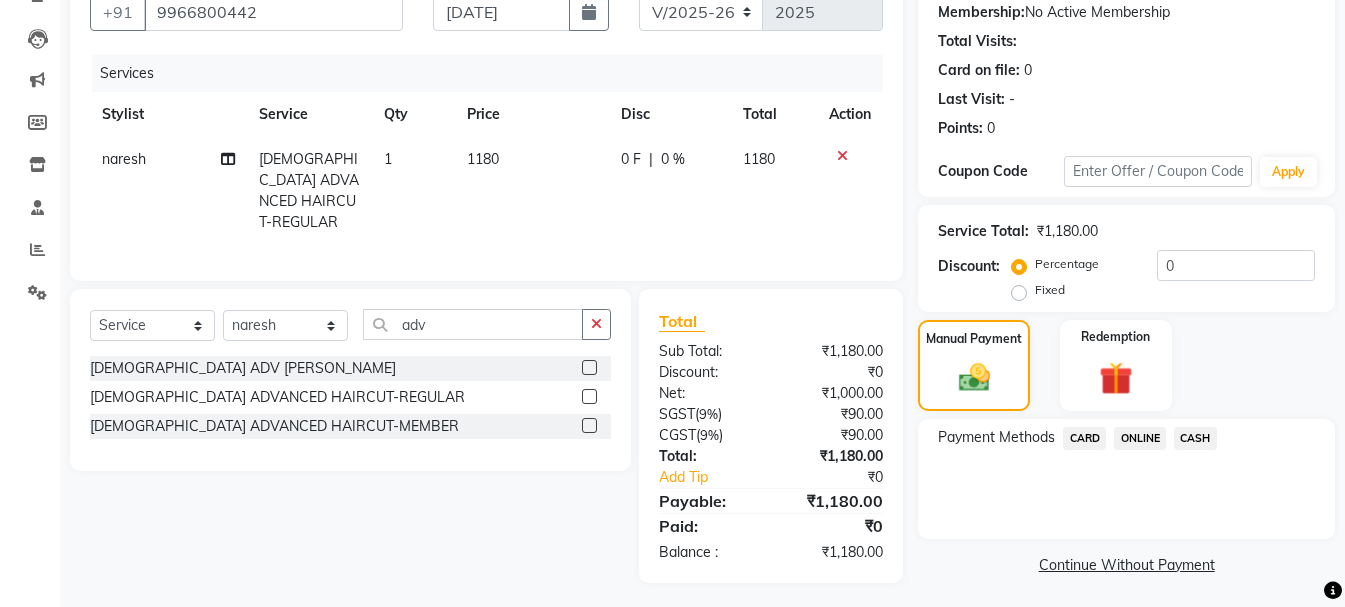 click on "CARD" 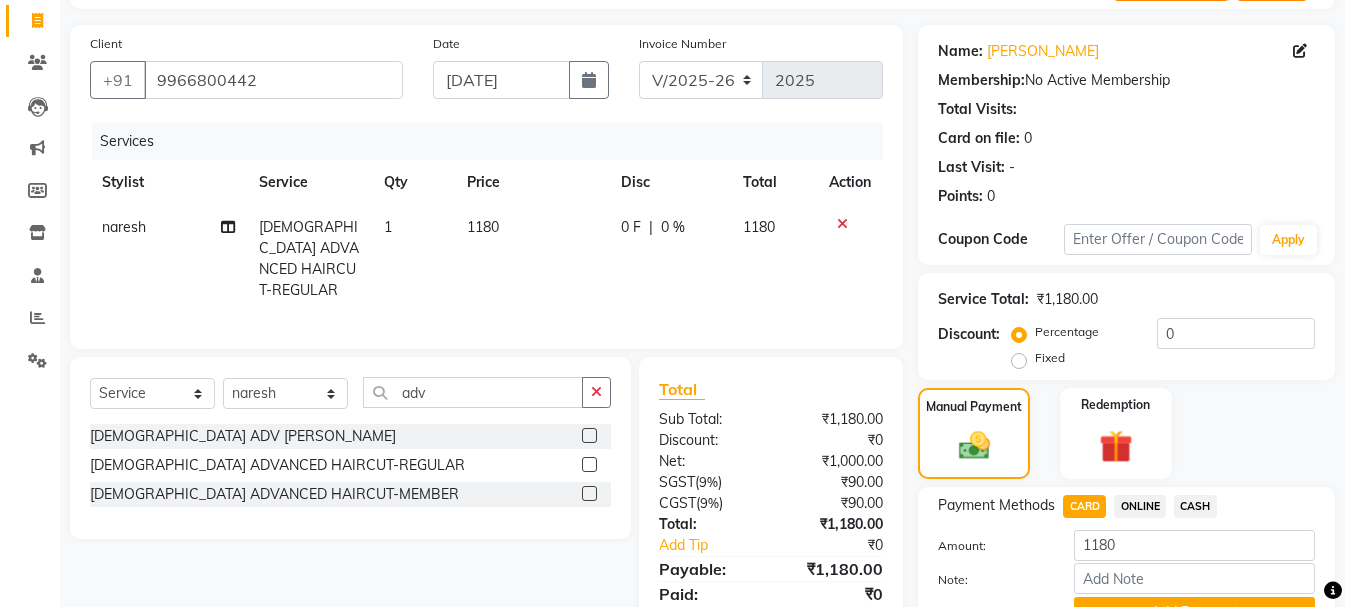 scroll, scrollTop: 225, scrollLeft: 0, axis: vertical 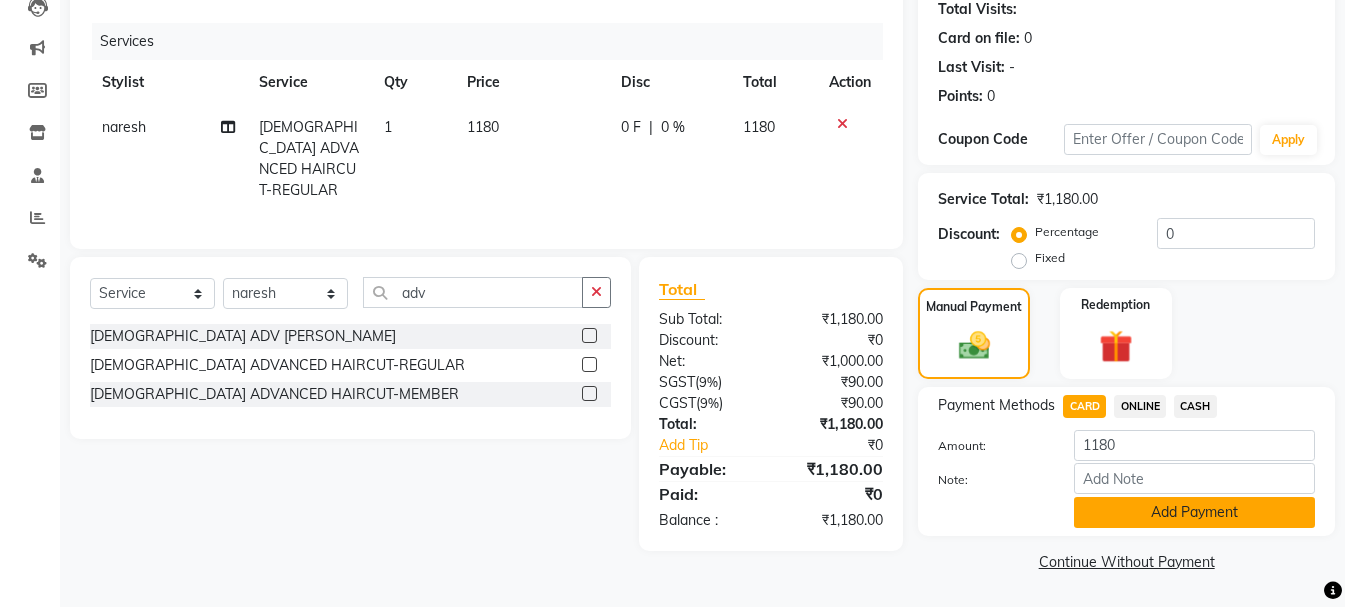 click on "Add Payment" 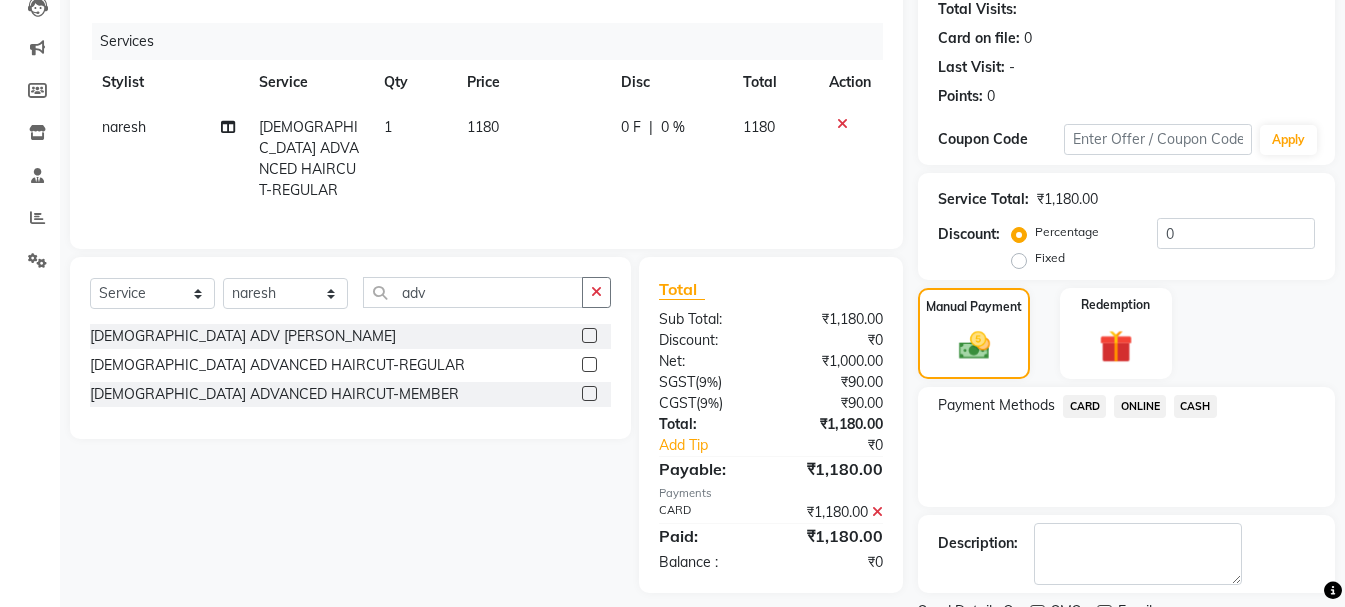 scroll, scrollTop: 309, scrollLeft: 0, axis: vertical 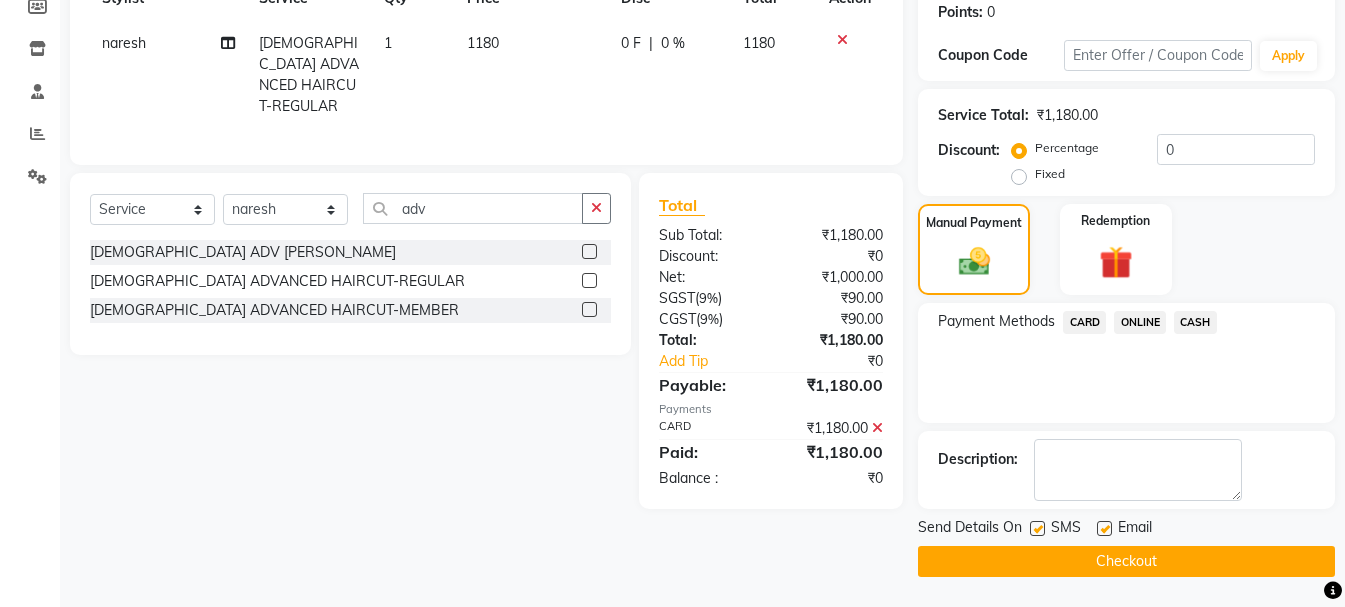 drag, startPoint x: 1139, startPoint y: 560, endPoint x: 931, endPoint y: 555, distance: 208.06009 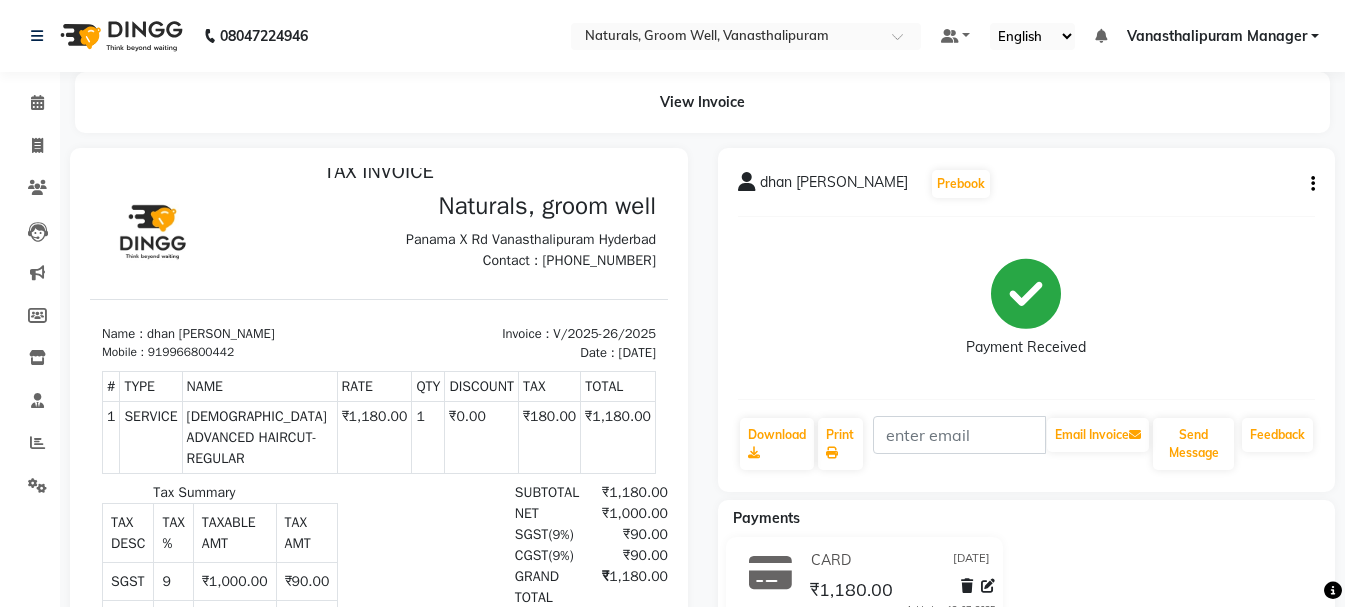 scroll, scrollTop: 192, scrollLeft: 0, axis: vertical 